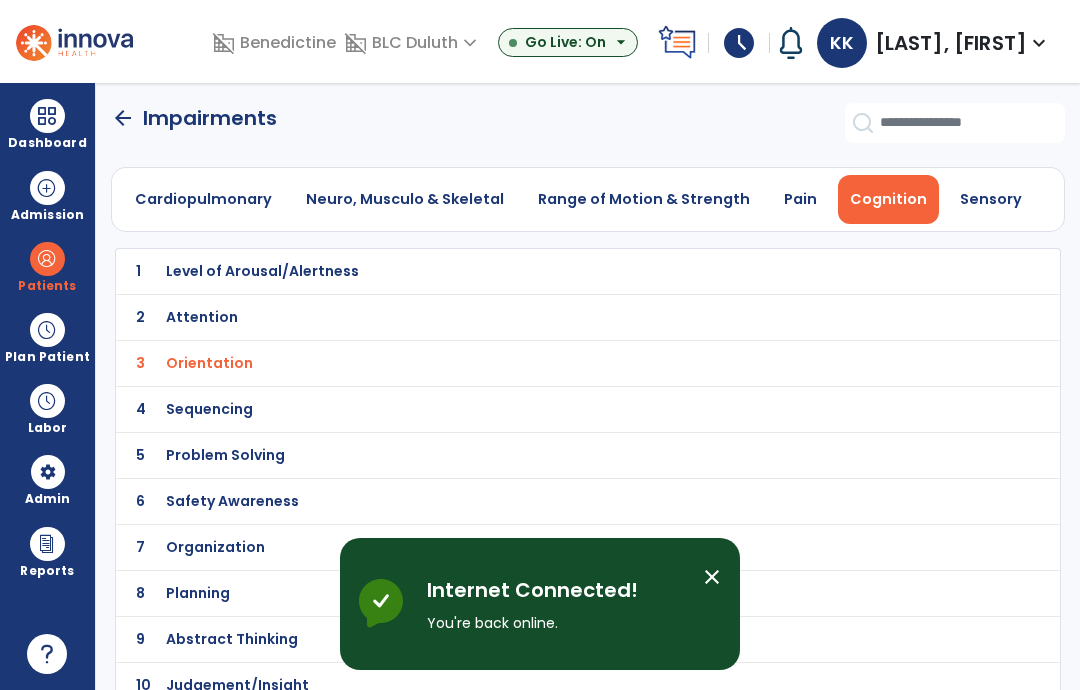 scroll, scrollTop: 0, scrollLeft: 0, axis: both 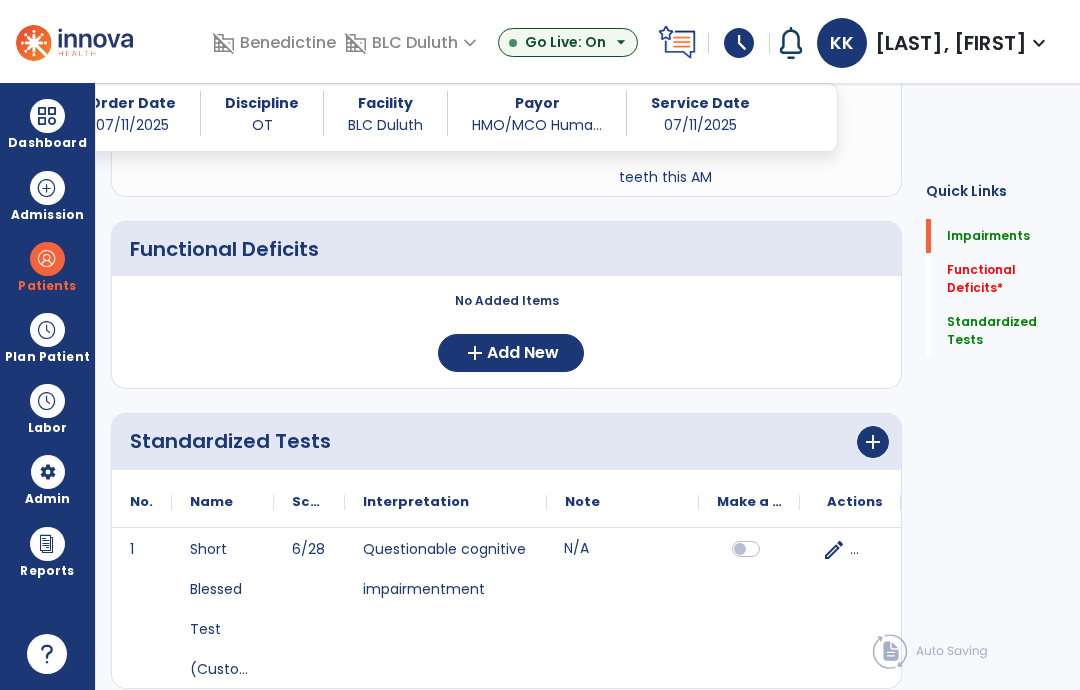 click on "Add New" 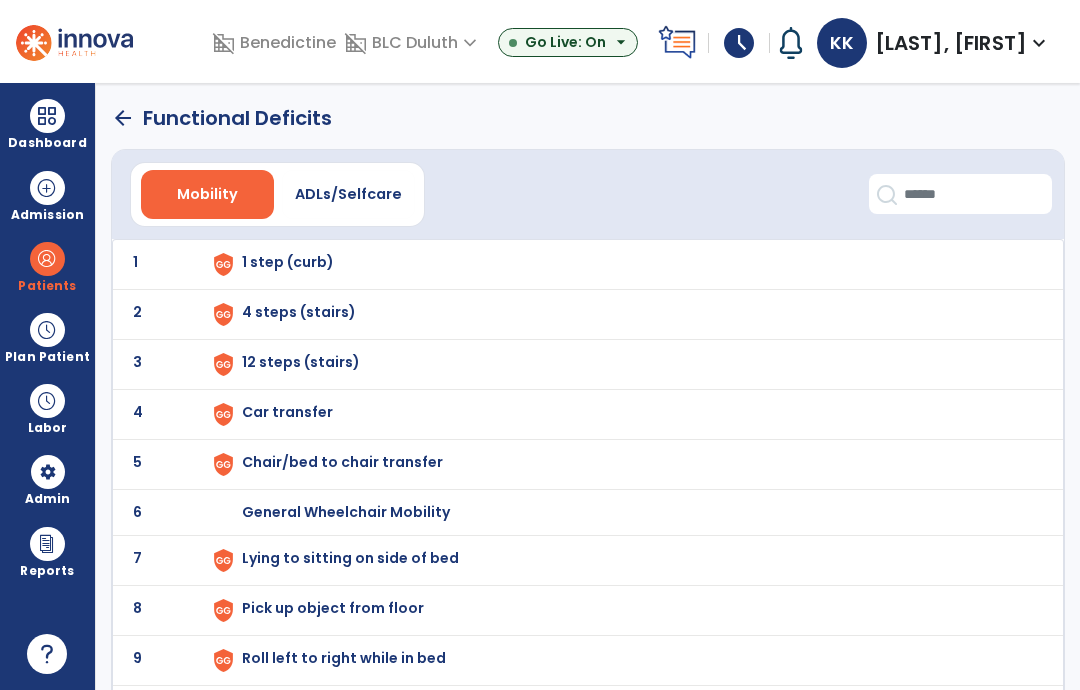 scroll, scrollTop: 0, scrollLeft: 0, axis: both 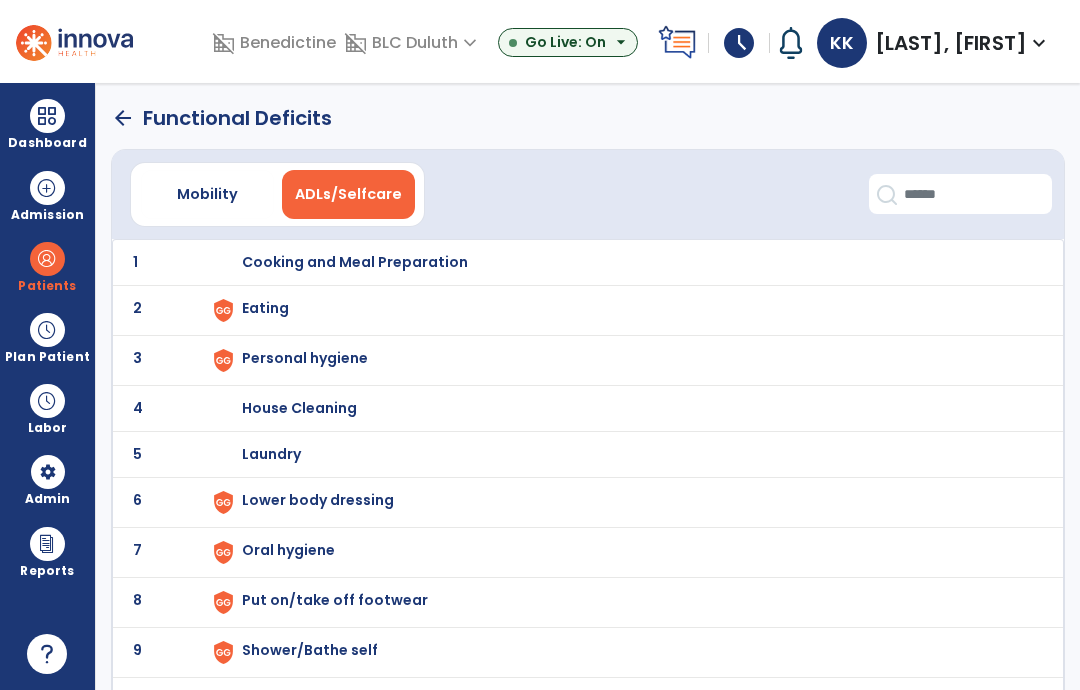 click on "Eating" at bounding box center [355, 262] 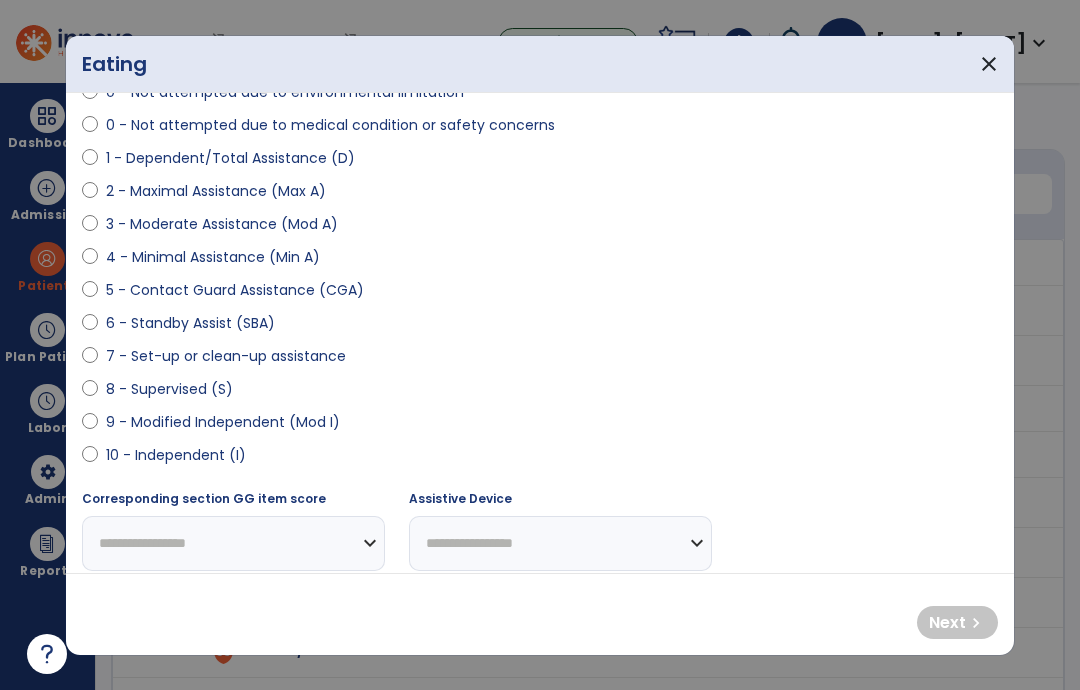 scroll, scrollTop: 185, scrollLeft: 0, axis: vertical 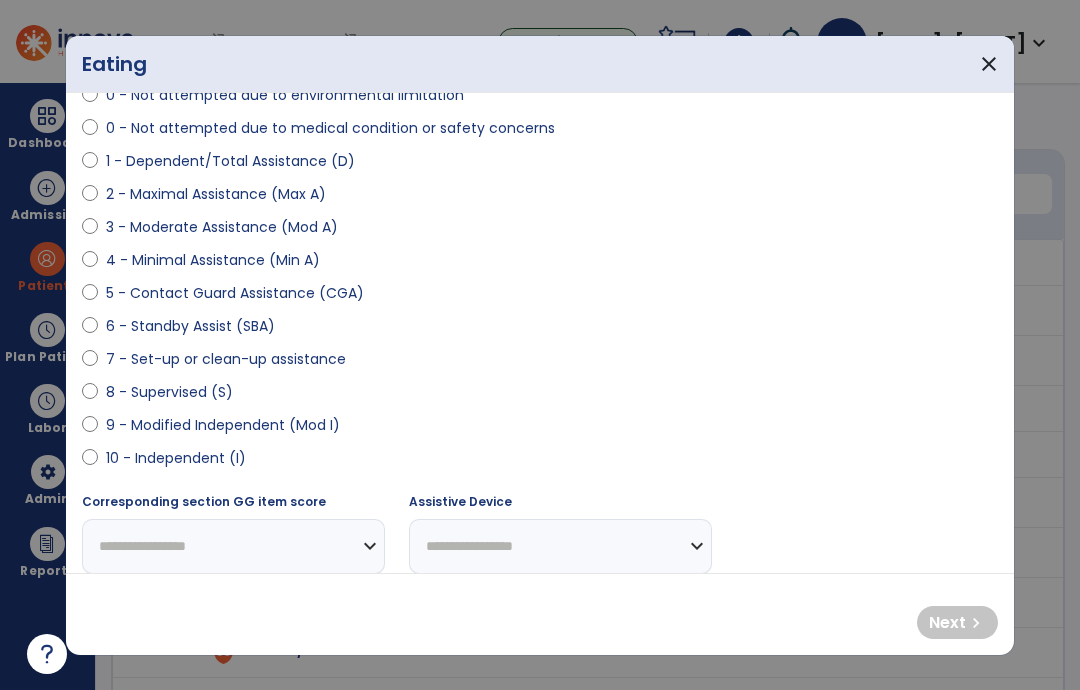 click on "9 - Modified Independent (Mod I)" at bounding box center [223, 425] 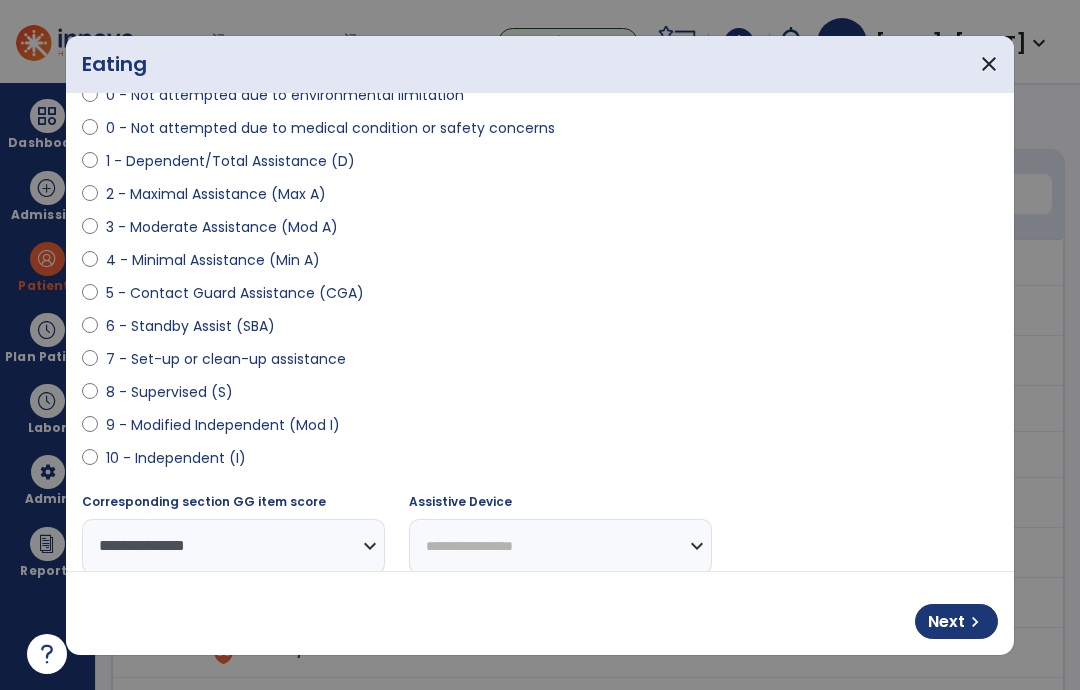 click on "Next" at bounding box center [946, 622] 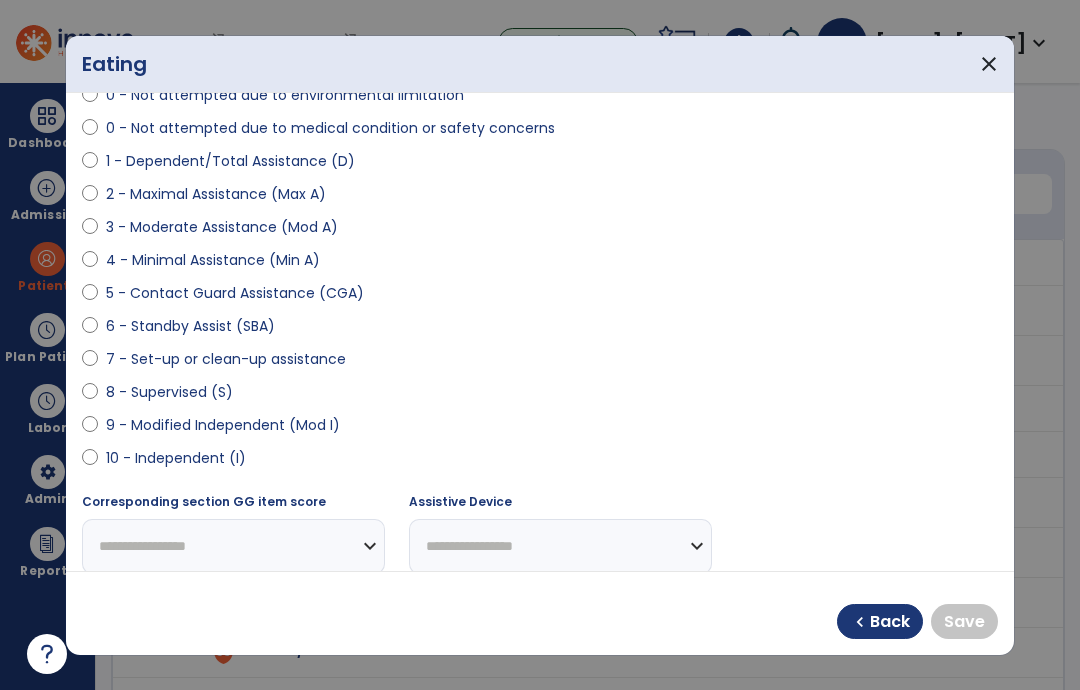 click on "8 - Supervised (S)" at bounding box center [540, 396] 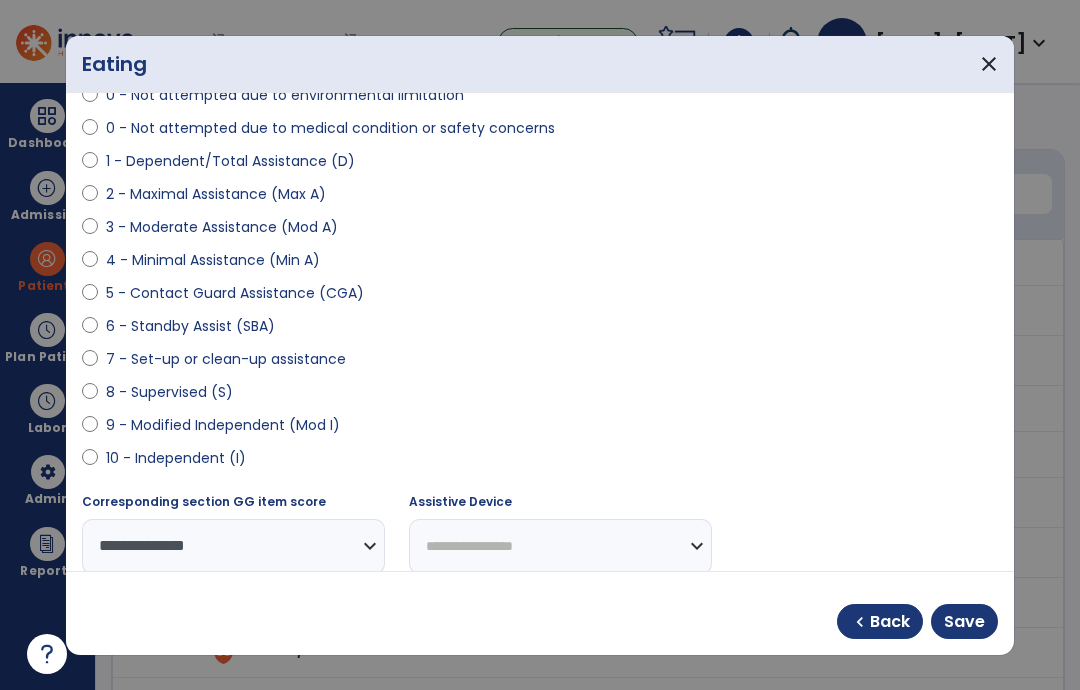 click on "Save" at bounding box center [964, 622] 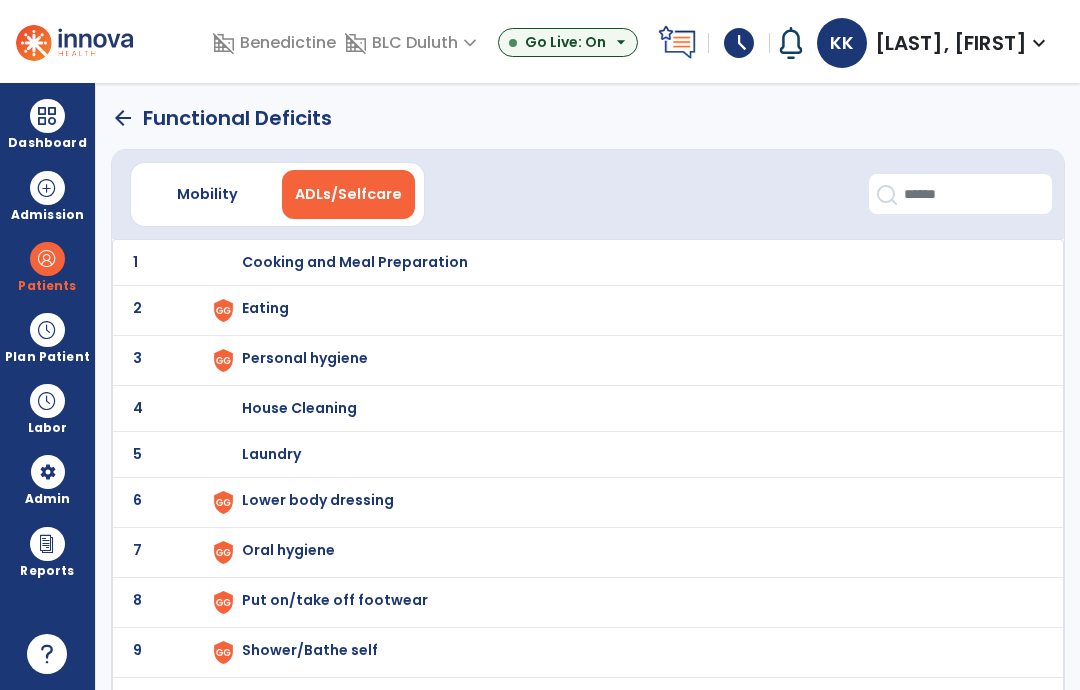 click on "Personal hygiene" at bounding box center [355, 262] 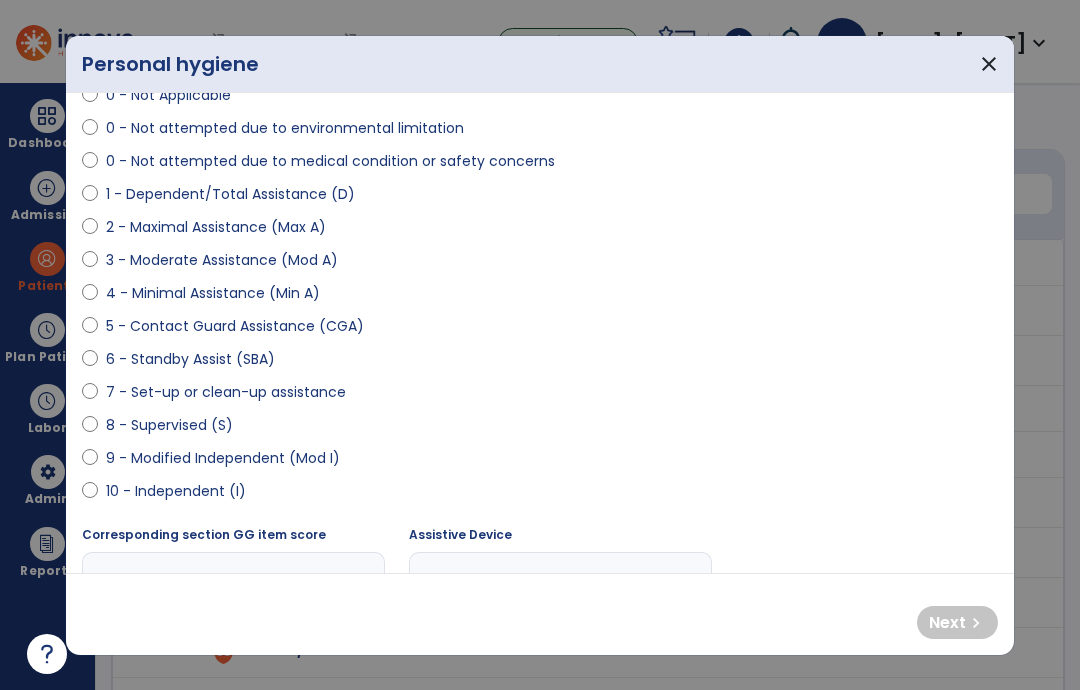 scroll, scrollTop: 153, scrollLeft: 0, axis: vertical 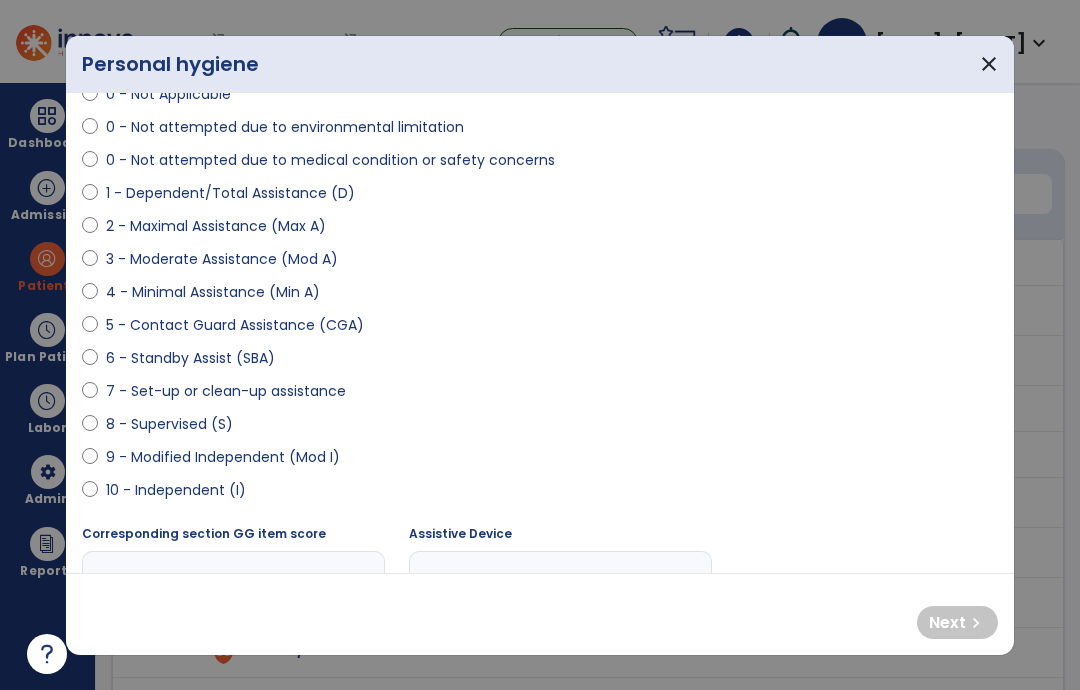 click on "6 - Standby Assist (SBA)" at bounding box center (190, 358) 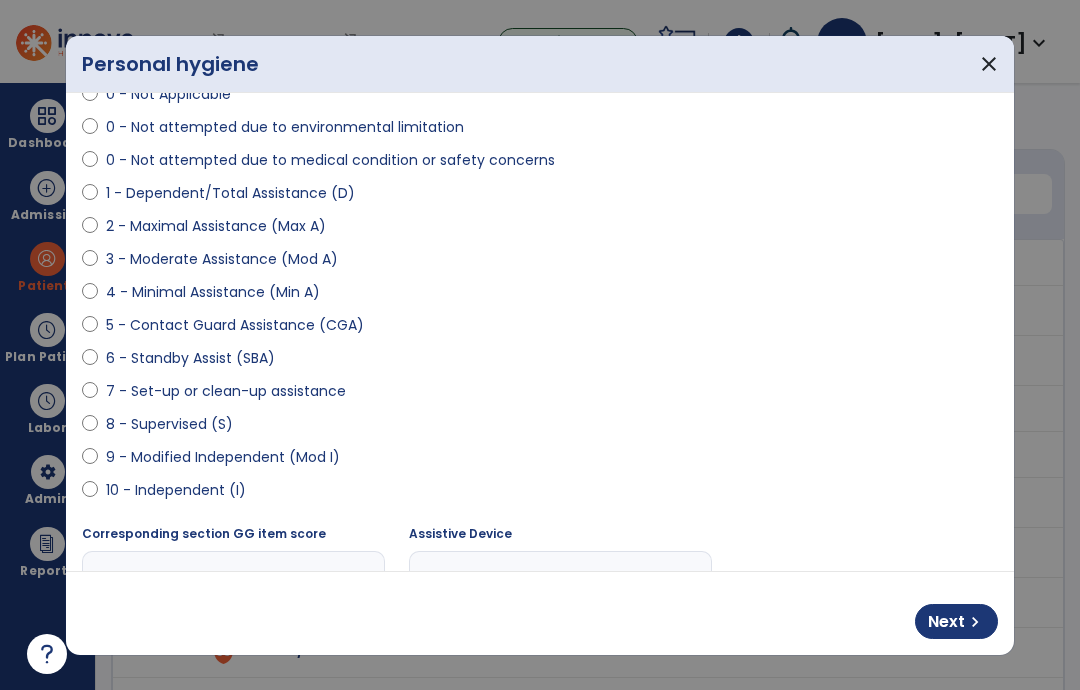 click on "Next" at bounding box center [946, 622] 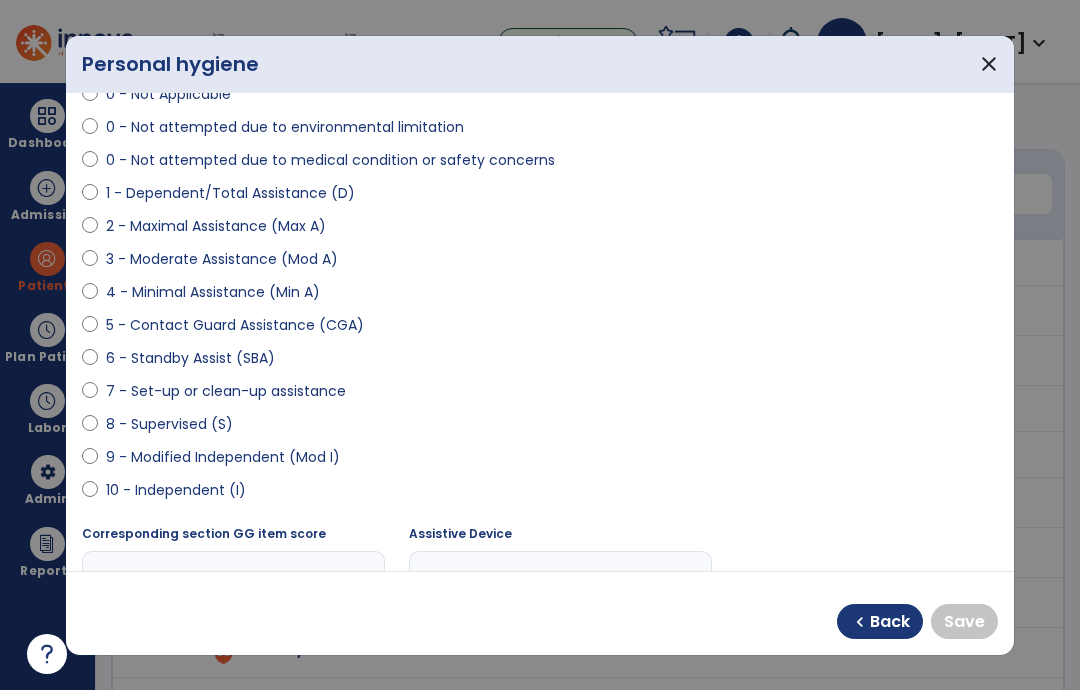 click on "9 - Modified Independent (Mod I)" at bounding box center [223, 457] 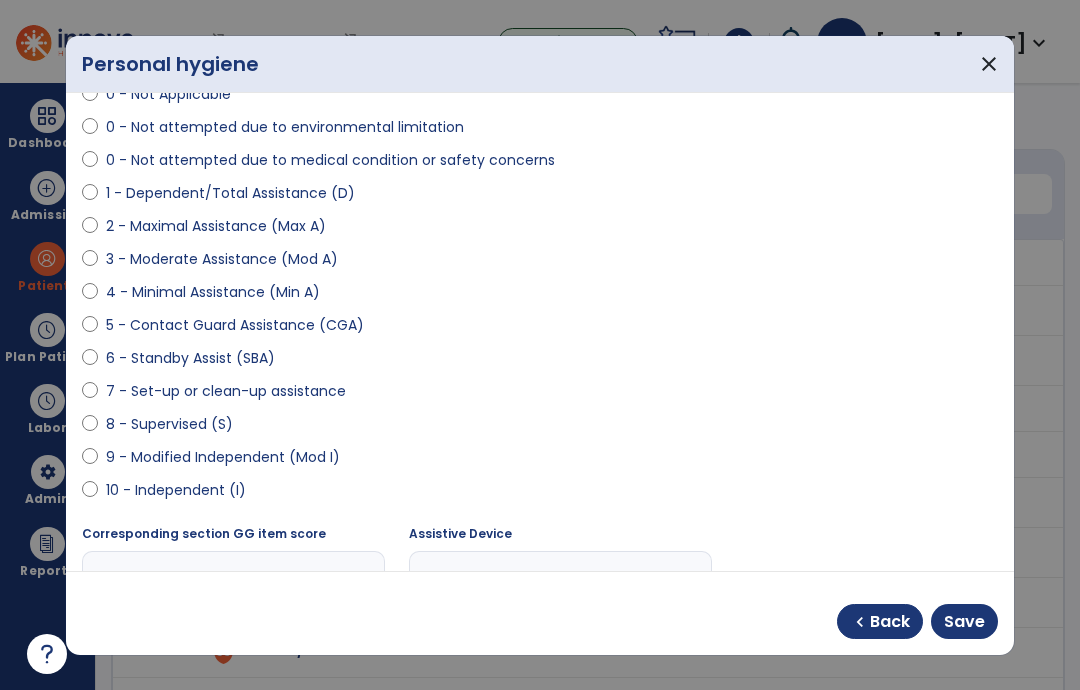 click on "Save" at bounding box center (964, 622) 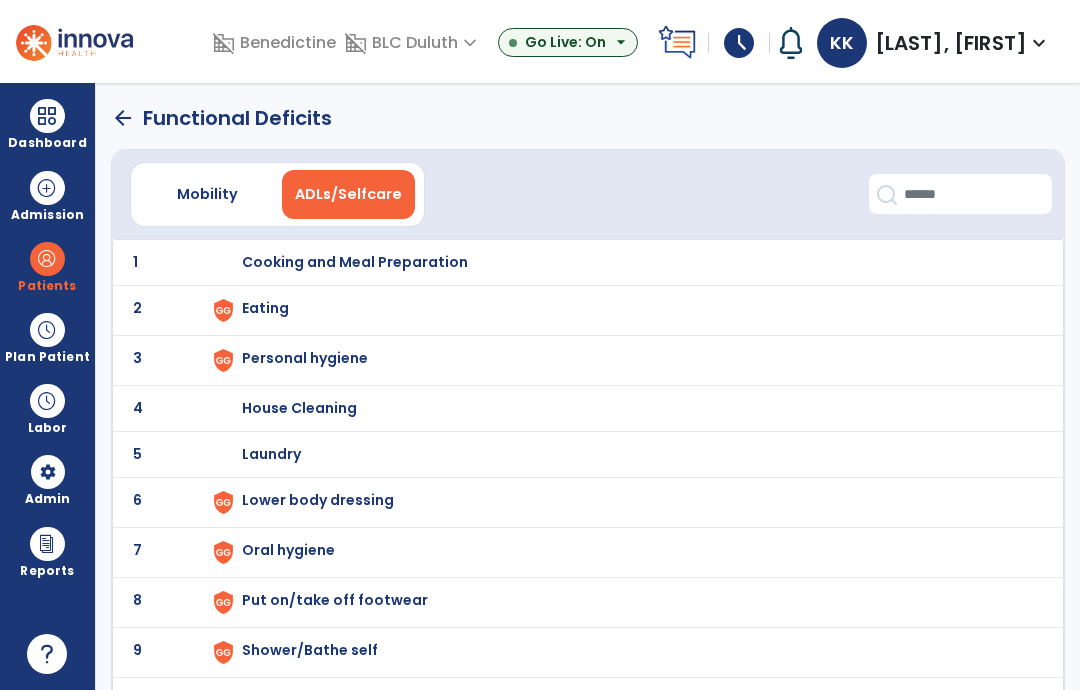scroll, scrollTop: -1, scrollLeft: 0, axis: vertical 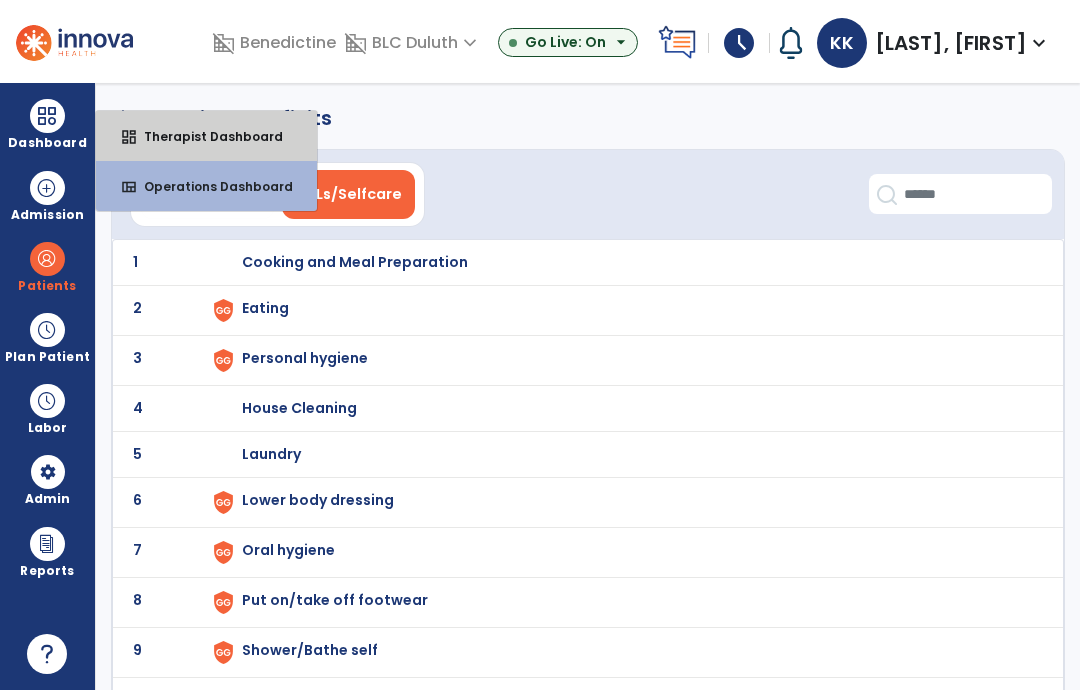 click on "Therapist Dashboard" at bounding box center (205, 136) 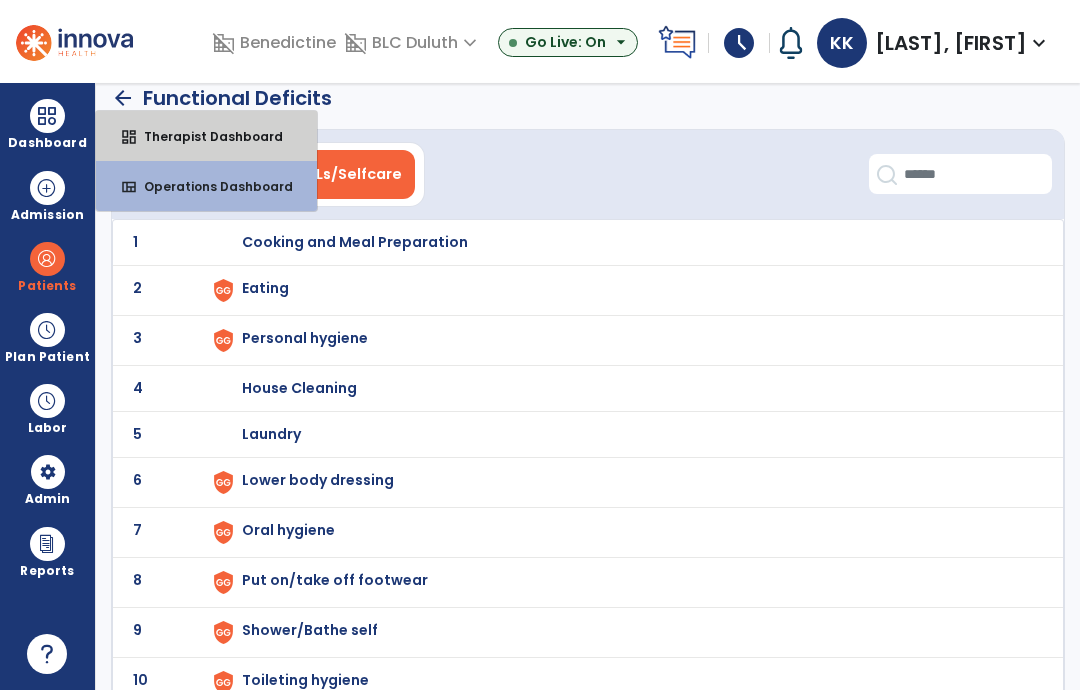 select on "****" 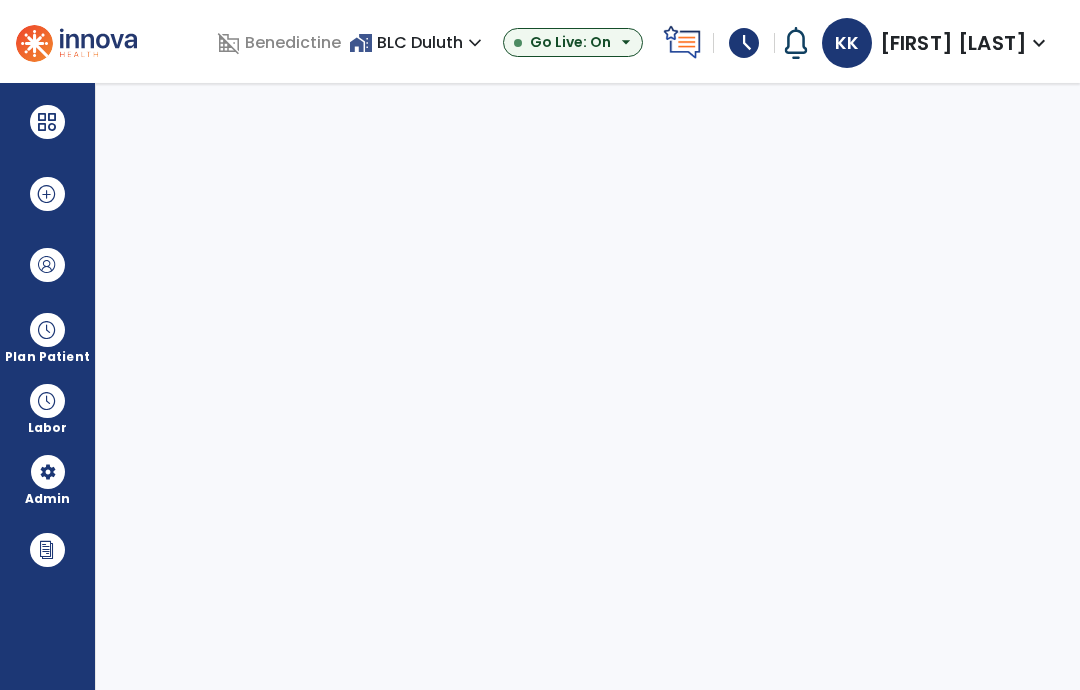 scroll, scrollTop: 0, scrollLeft: 0, axis: both 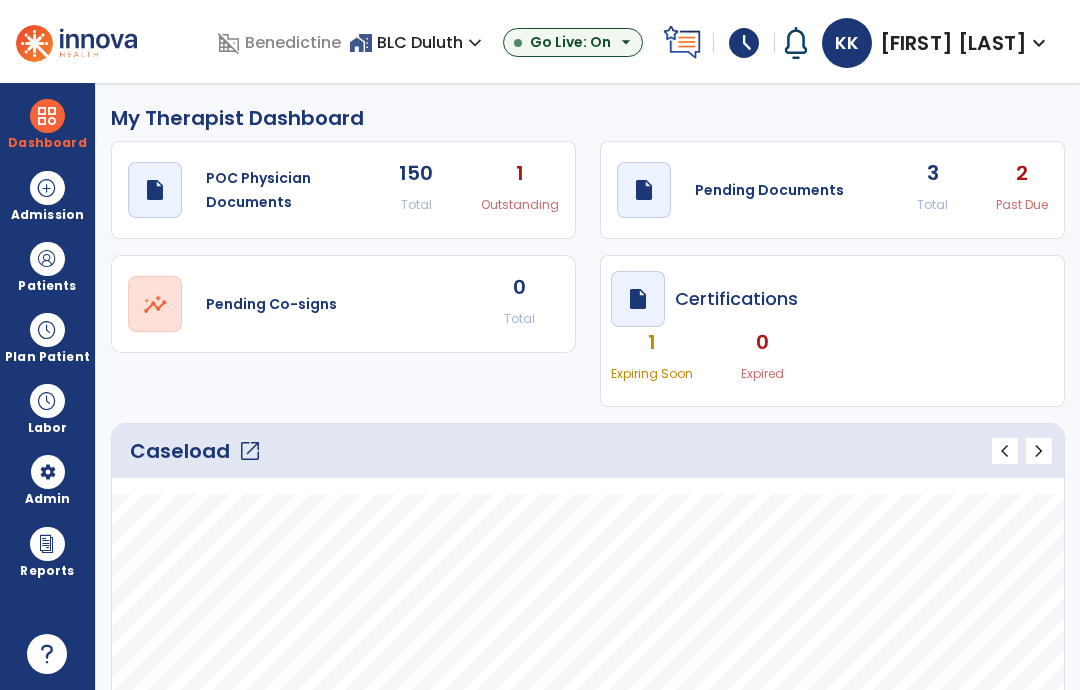 click on "open_in_new" 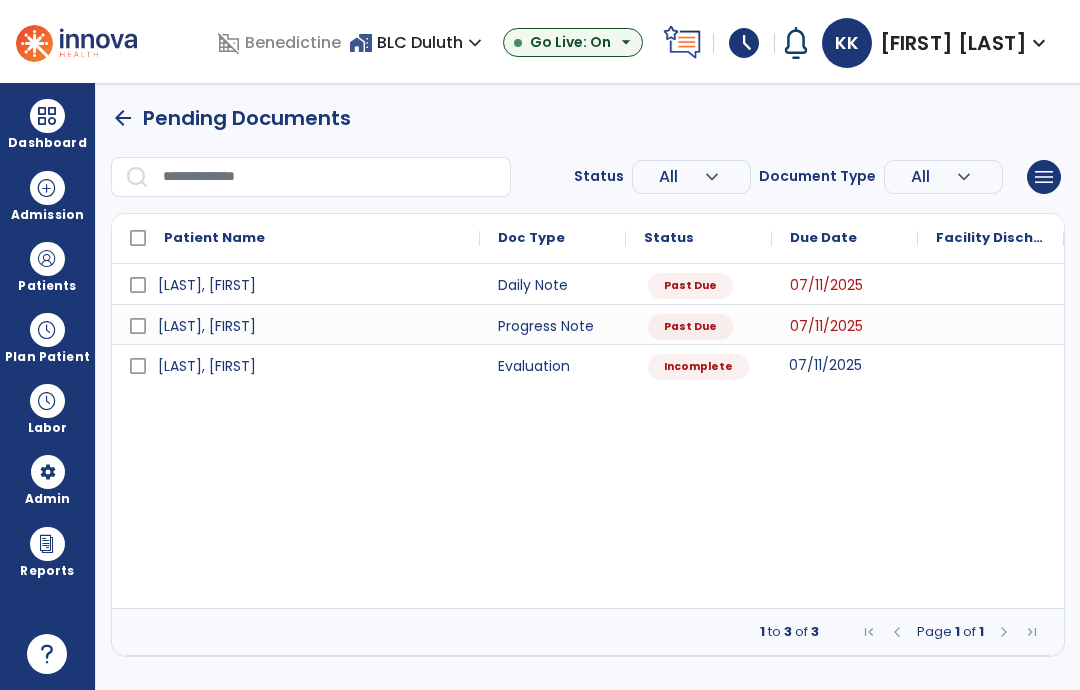 click on "07/11/2025" at bounding box center [825, 365] 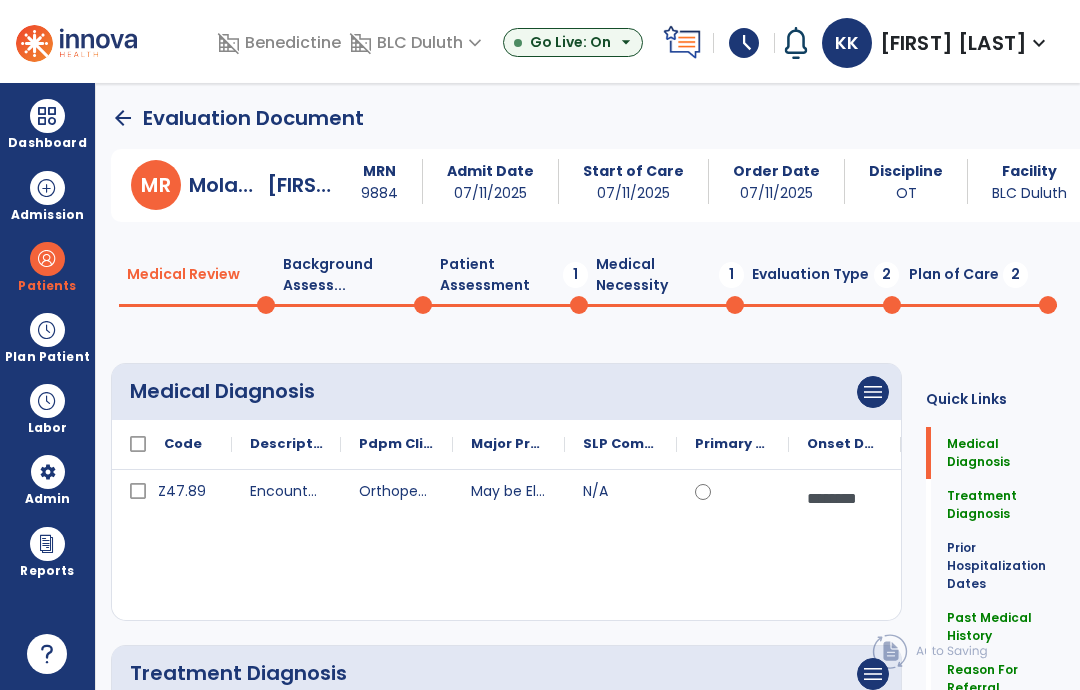scroll, scrollTop: 0, scrollLeft: 0, axis: both 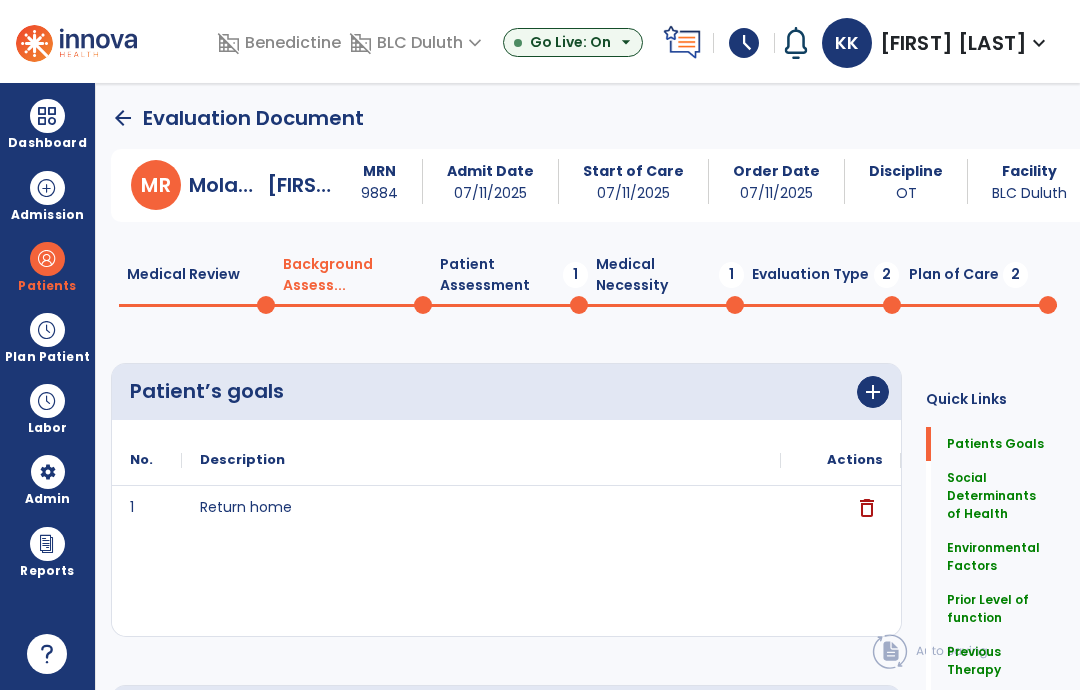 click on "Patient Assessment  1" 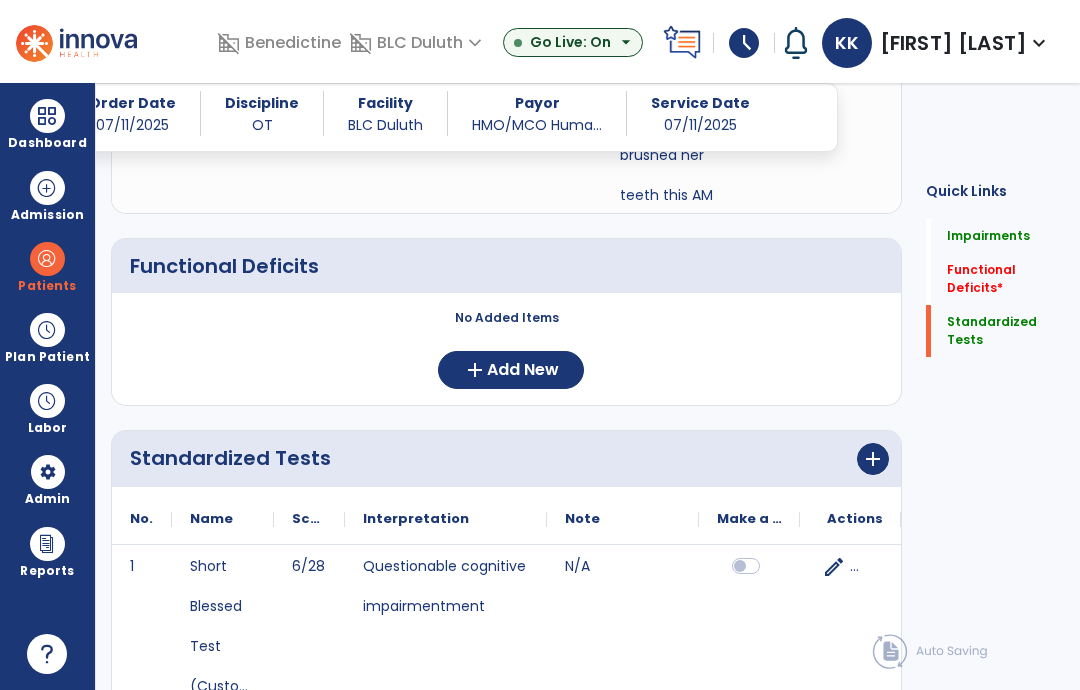 click on "Add New" 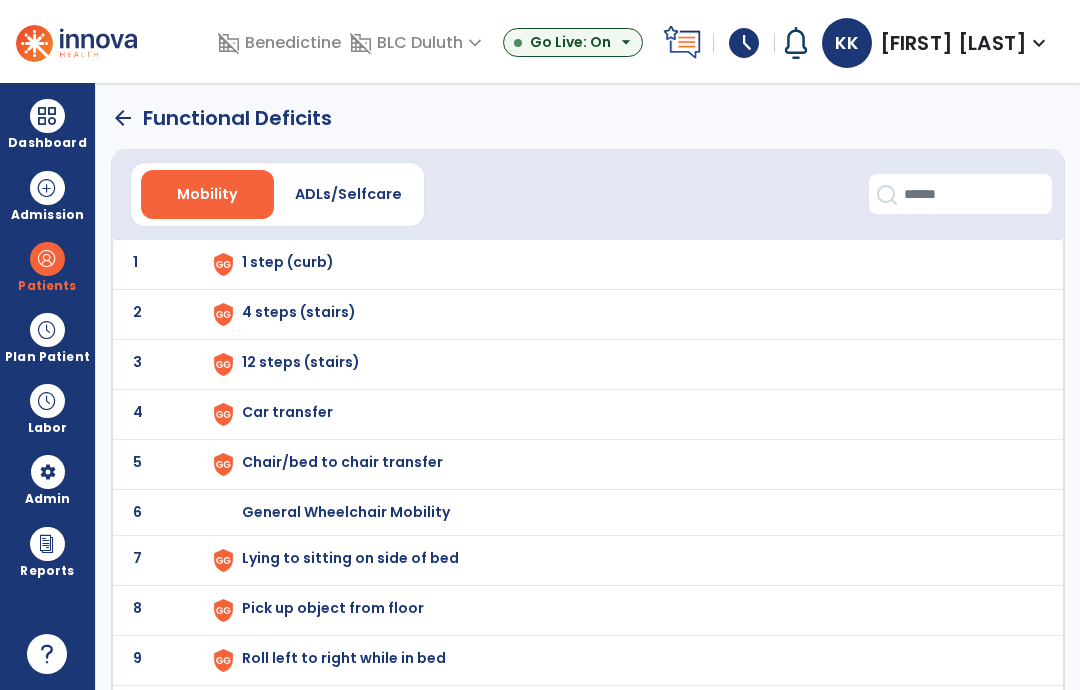 scroll, scrollTop: 0, scrollLeft: 0, axis: both 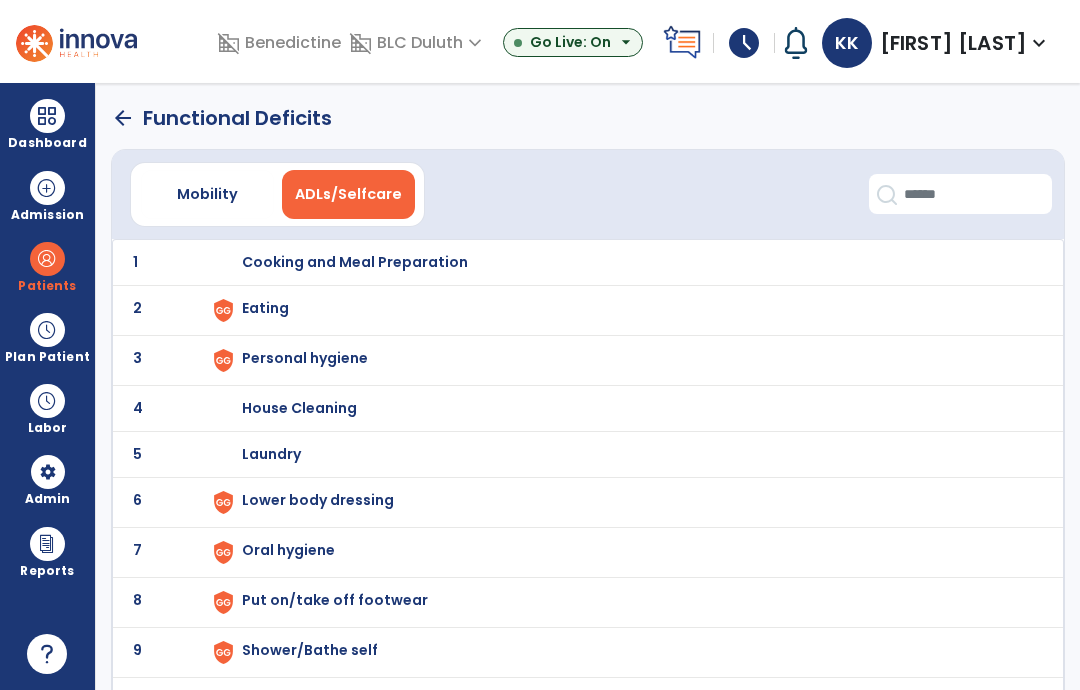 click on "Eating" at bounding box center (622, 262) 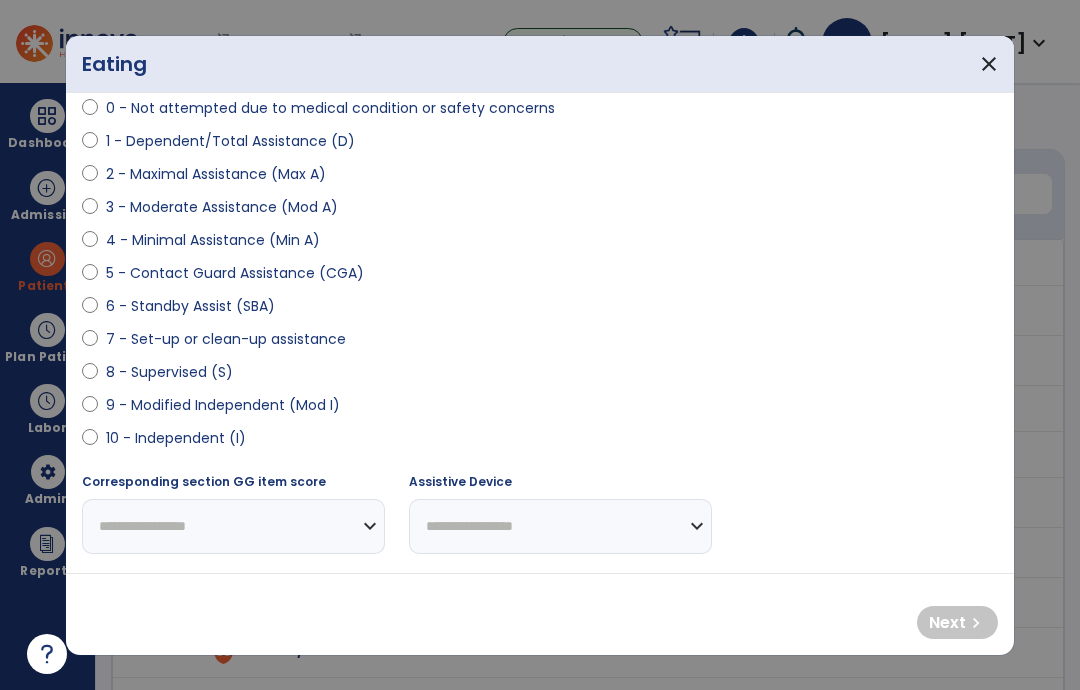 scroll, scrollTop: 218, scrollLeft: 0, axis: vertical 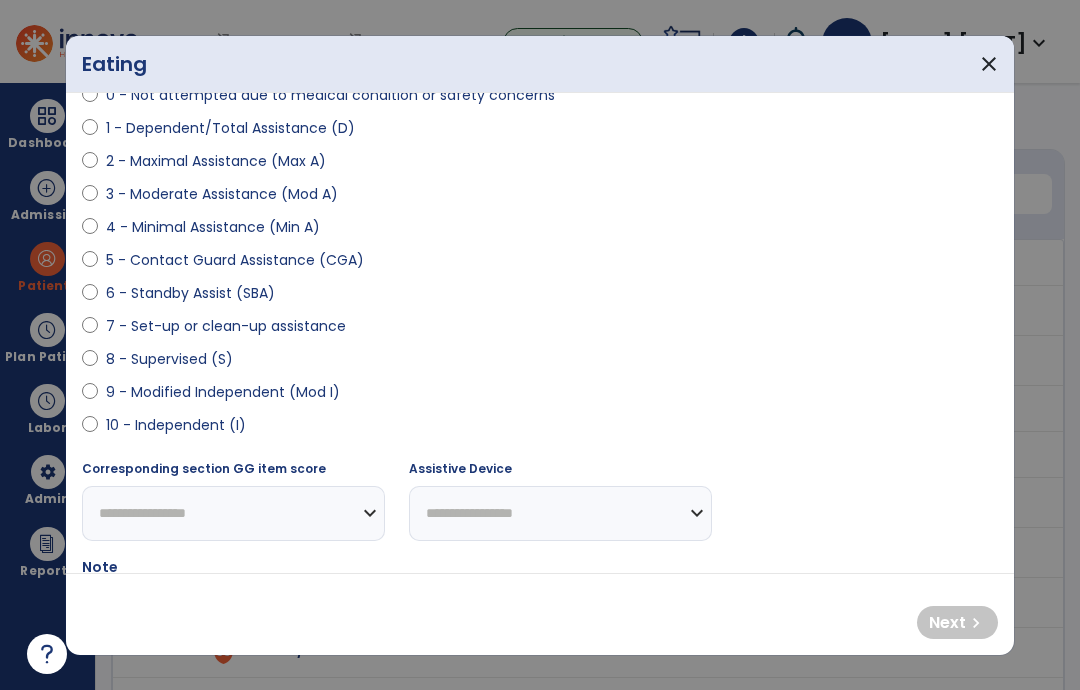 click on "9 - Modified Independent (Mod I)" at bounding box center [223, 392] 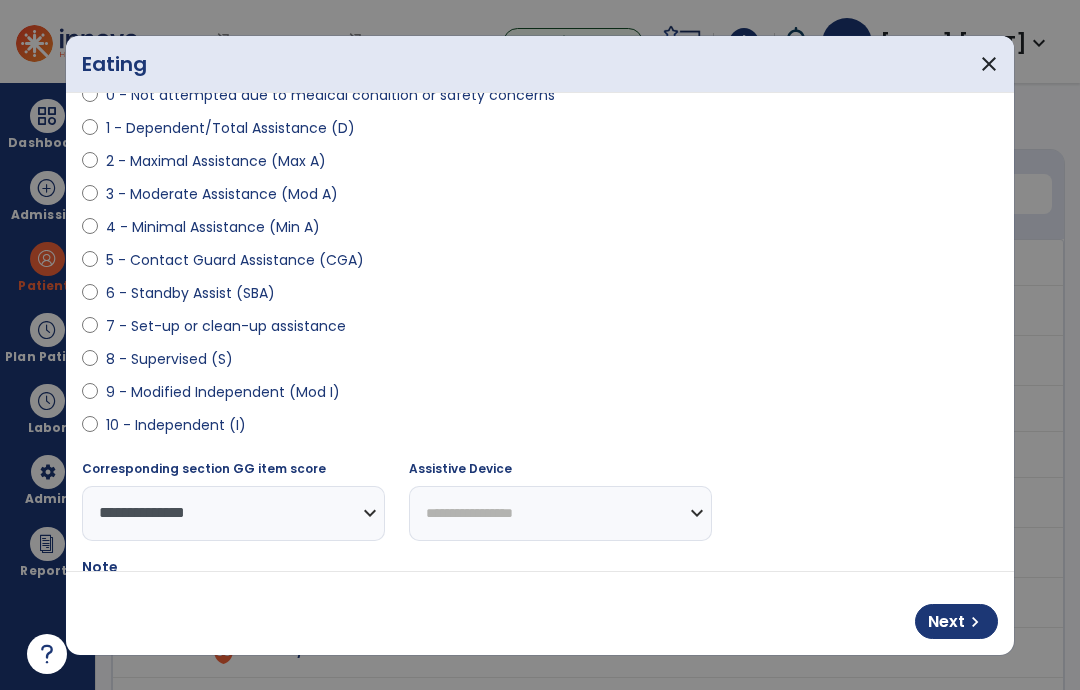 click on "Next" at bounding box center [946, 622] 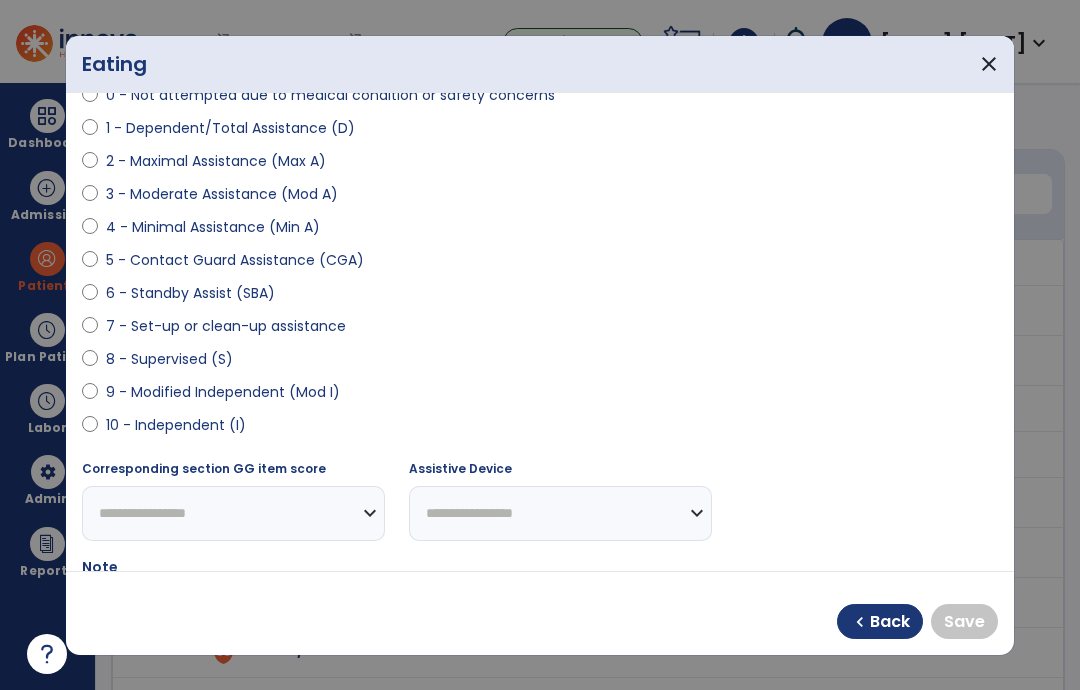 click on "9 - Modified Independent (Mod I)" at bounding box center (223, 392) 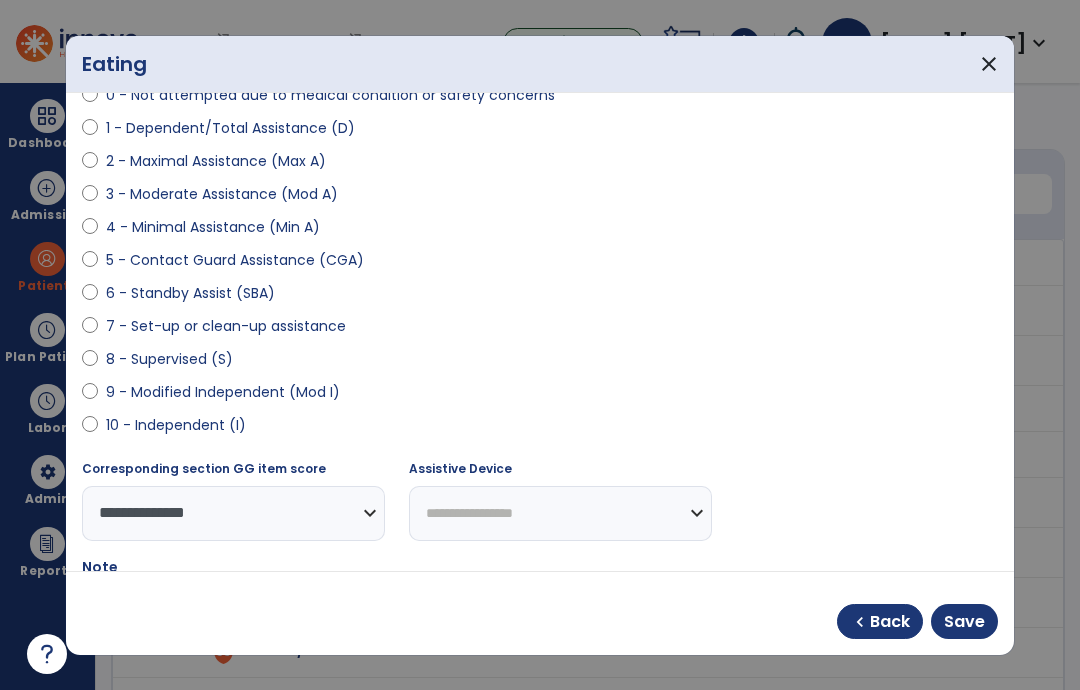 click on "Save" at bounding box center (964, 622) 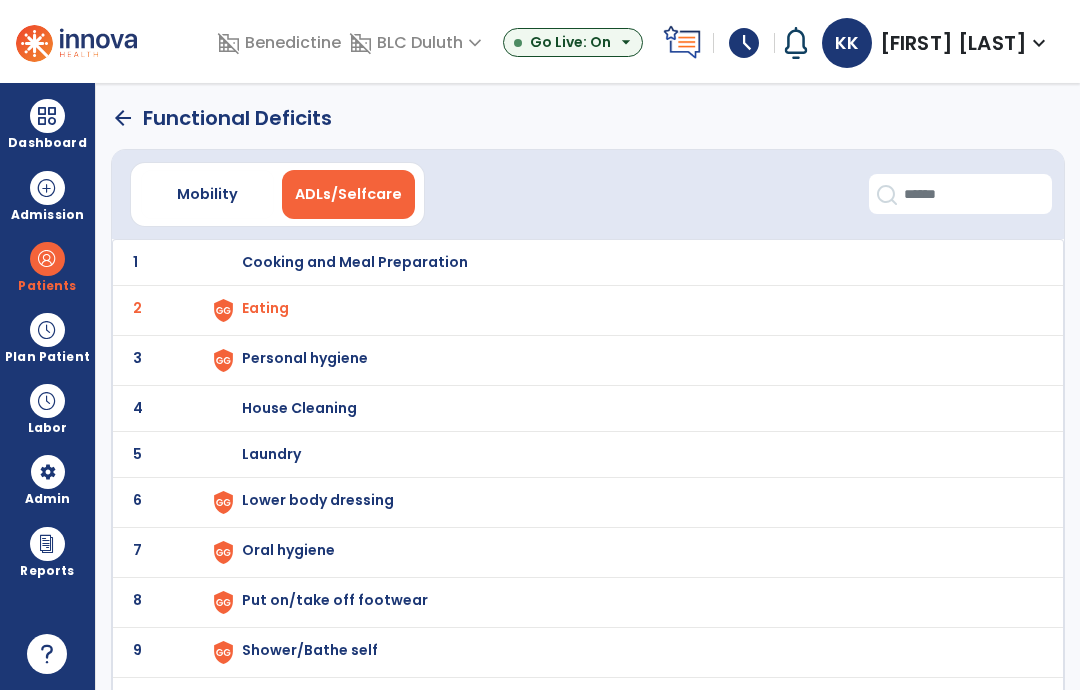 click on "Personal hygiene" at bounding box center [355, 262] 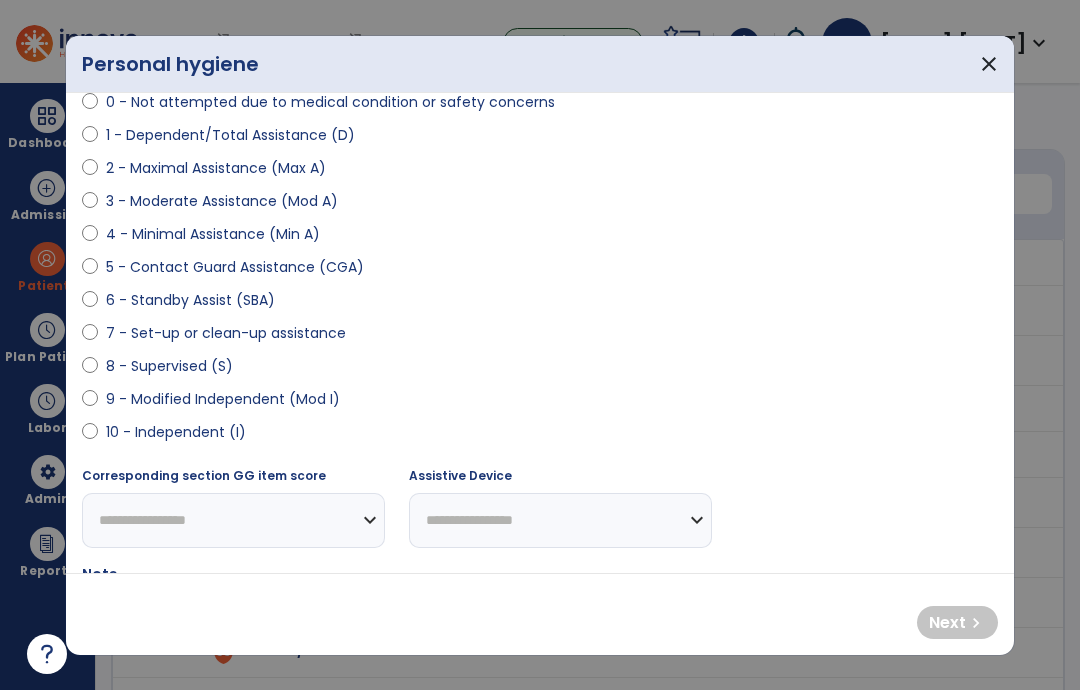 scroll, scrollTop: 229, scrollLeft: 0, axis: vertical 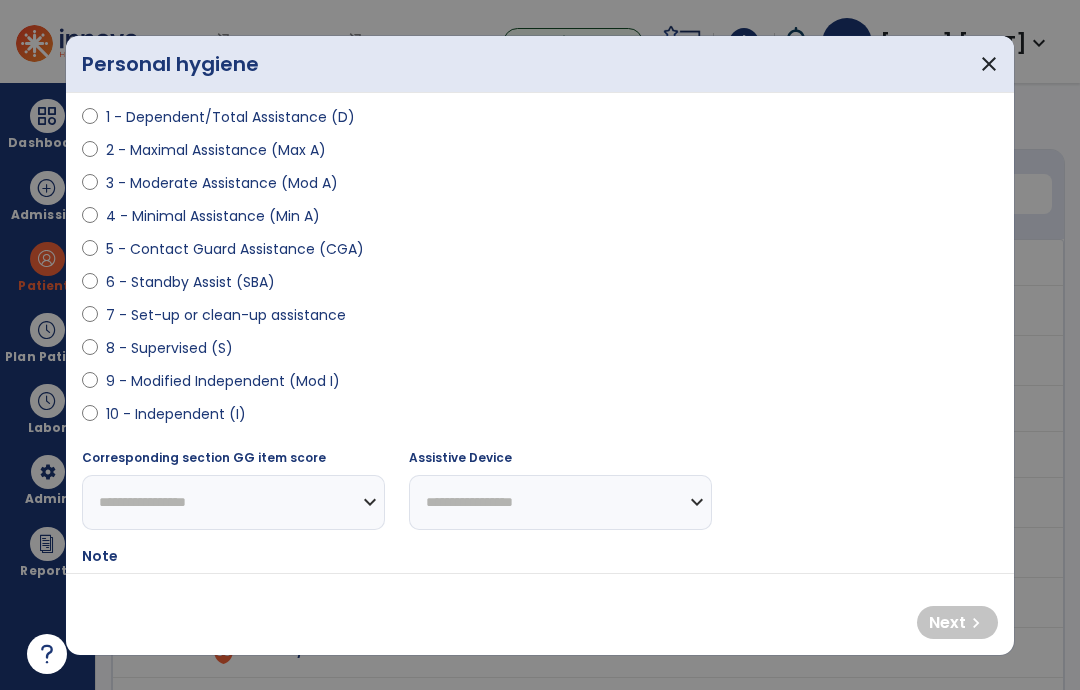 click on "6 - Standby Assist (SBA)" at bounding box center (190, 282) 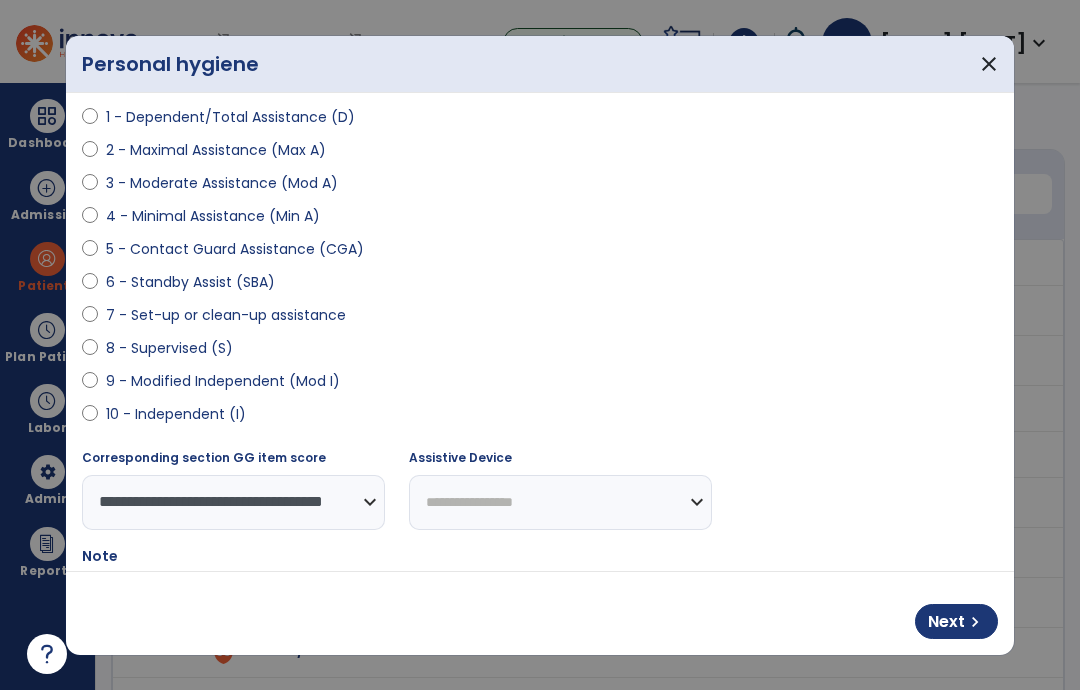 click on "Next  chevron_right" at bounding box center [956, 621] 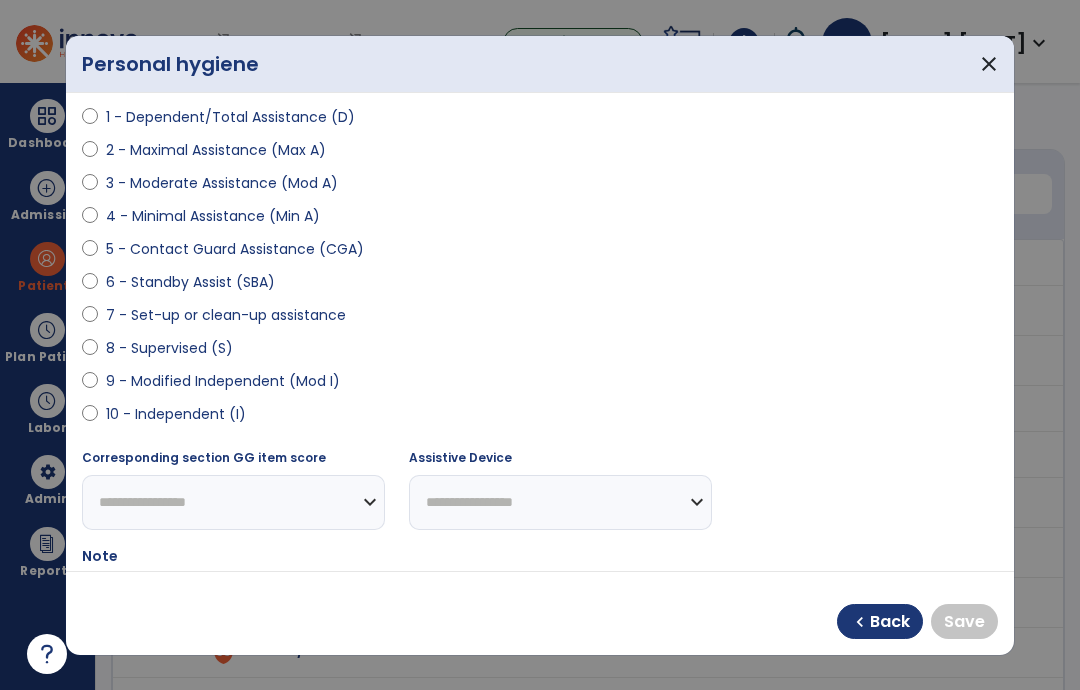 click on "9 - Modified Independent (Mod I)" at bounding box center [223, 381] 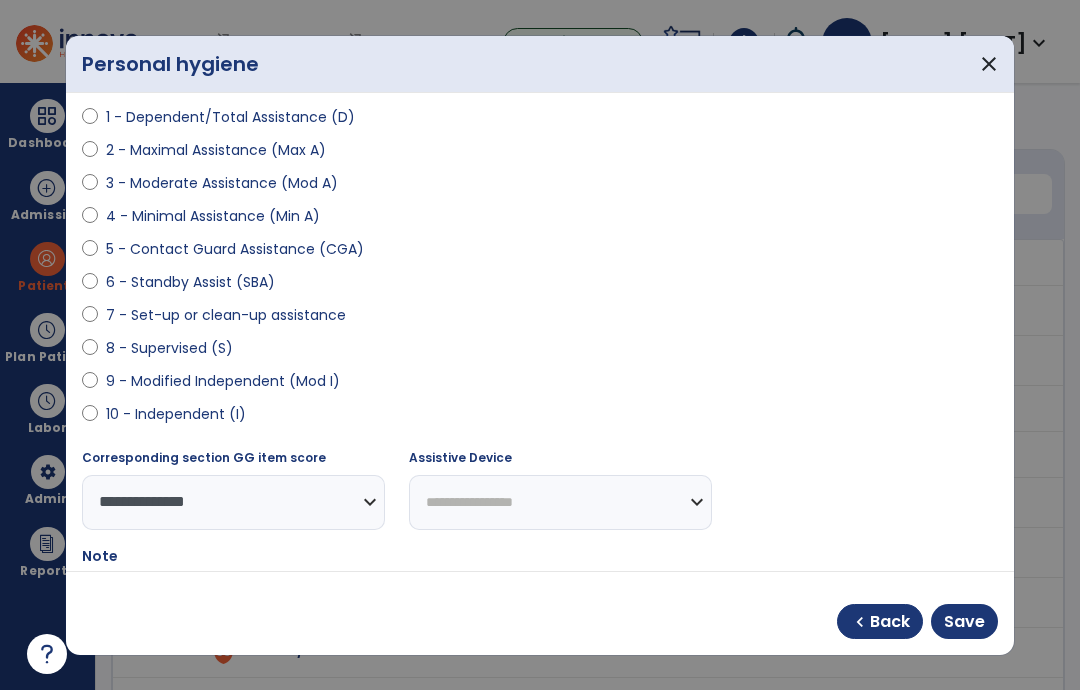 click on "Save" at bounding box center (964, 622) 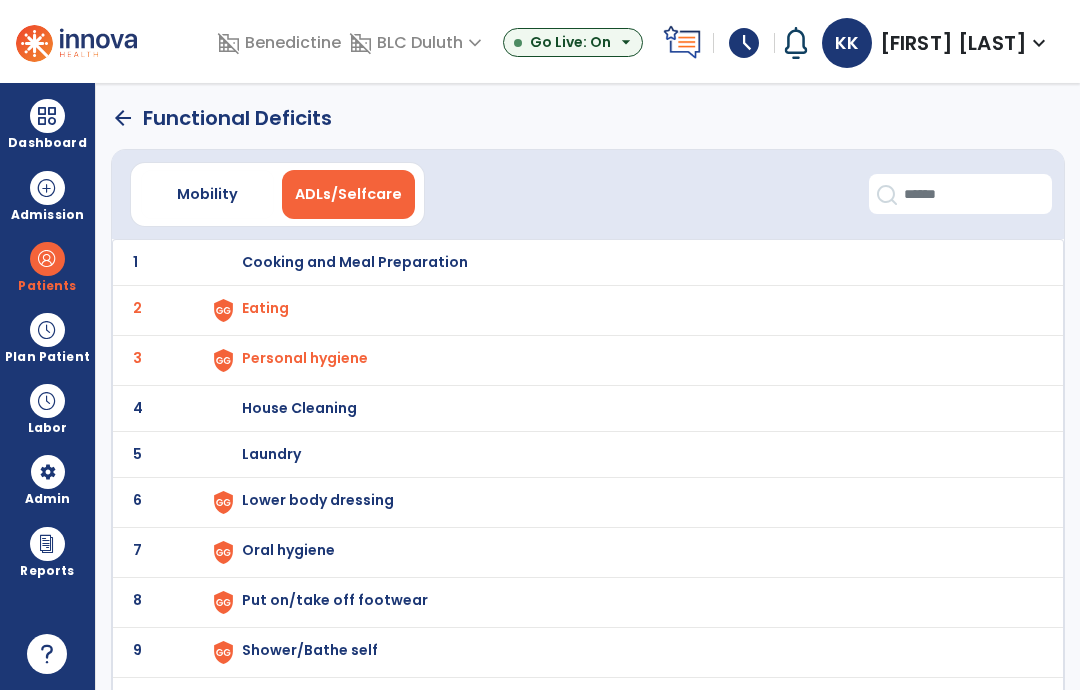 click on "Eating" at bounding box center [622, 262] 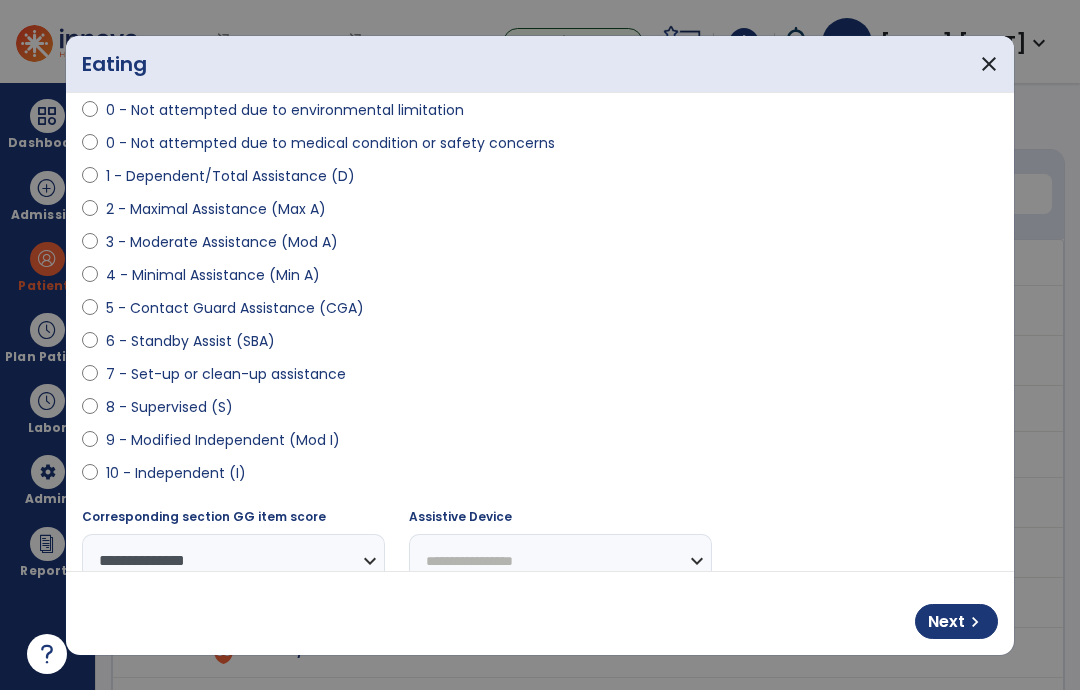 scroll, scrollTop: 217, scrollLeft: 0, axis: vertical 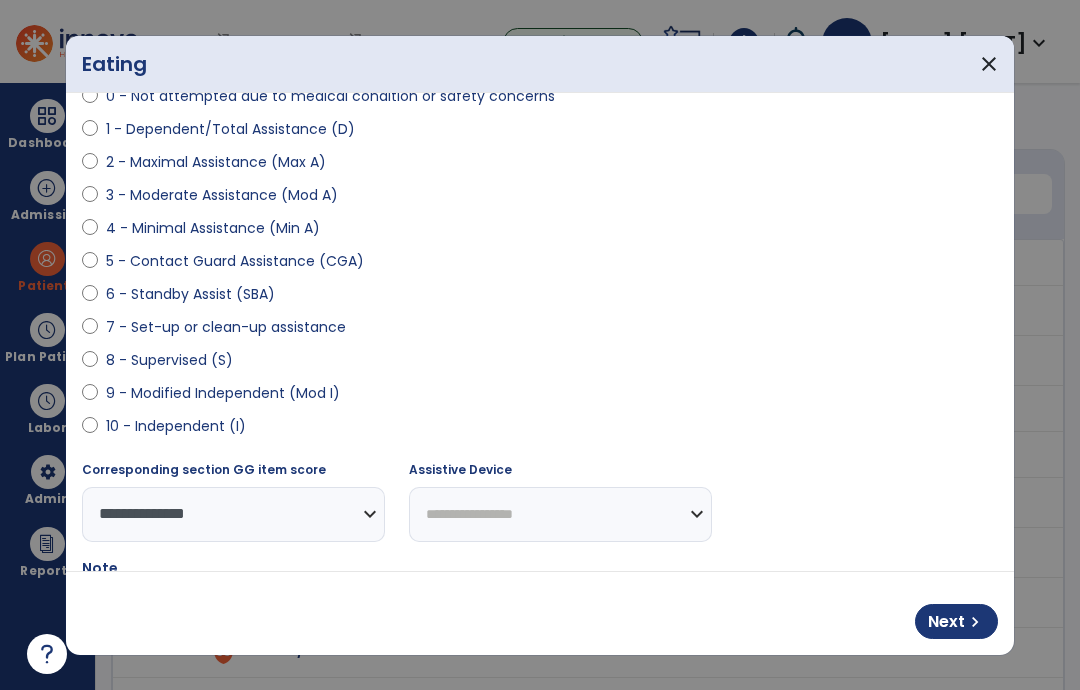 click on "Next" at bounding box center (946, 622) 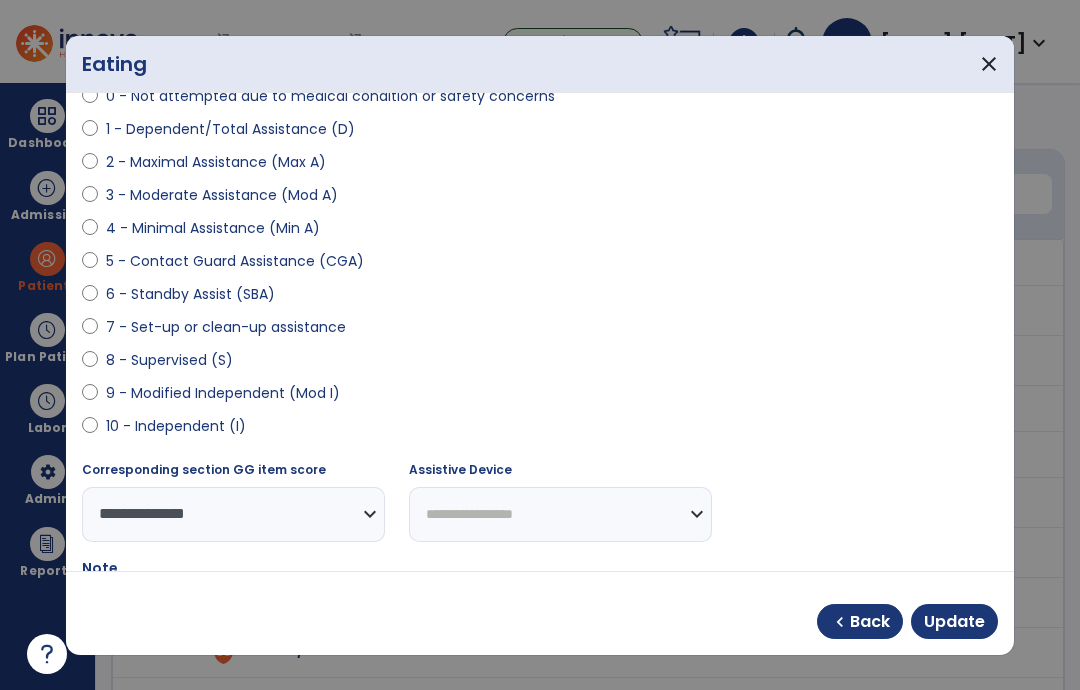click on "10 - Independent (I)" at bounding box center (176, 426) 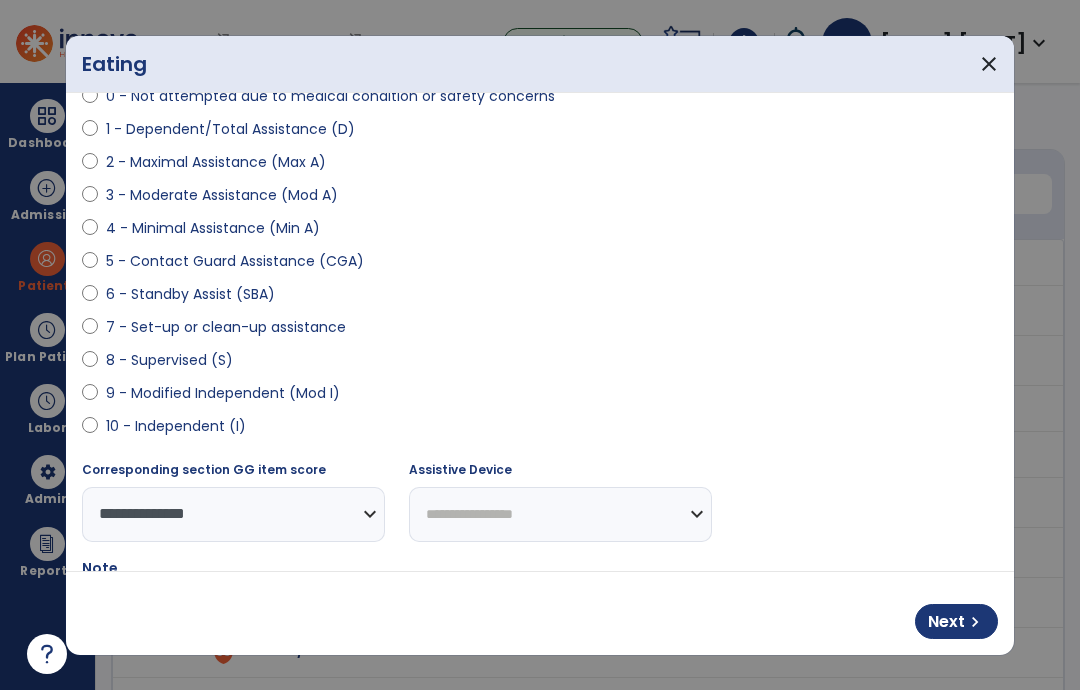 click on "10 - Independent (I)" at bounding box center [176, 426] 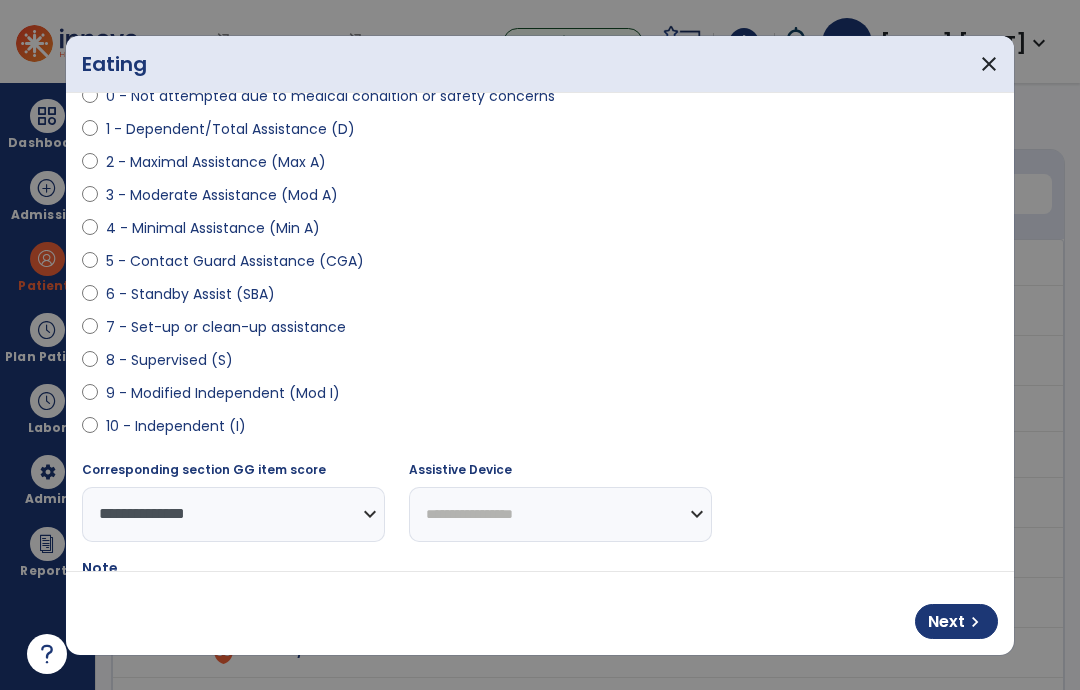 click on "Next" at bounding box center (946, 622) 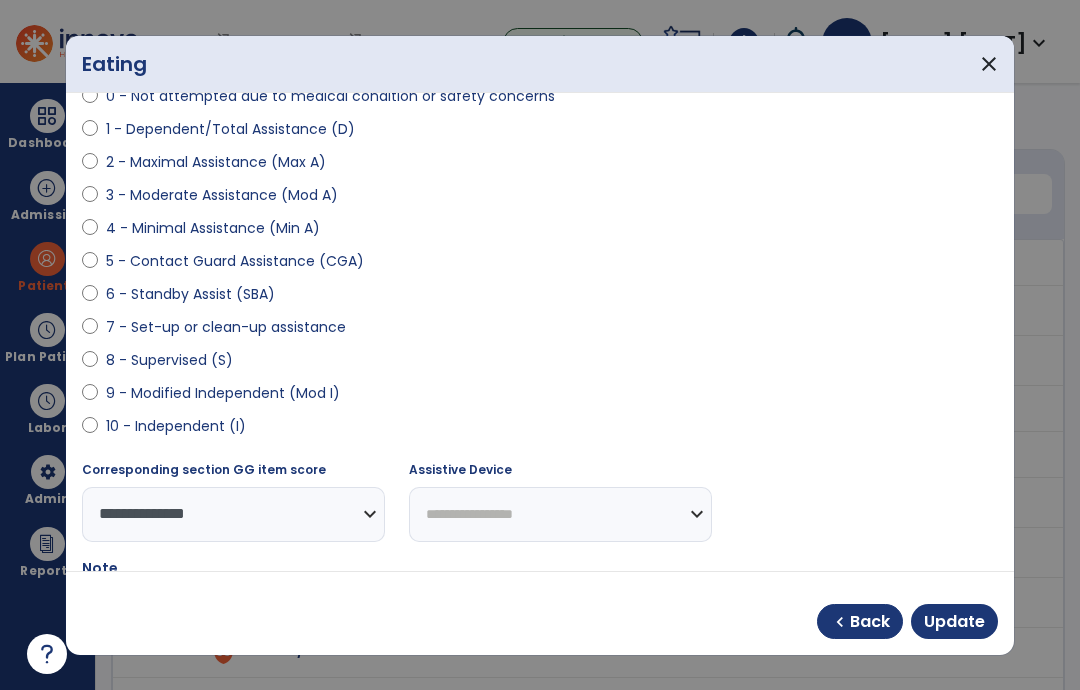 click on "Update" at bounding box center [954, 622] 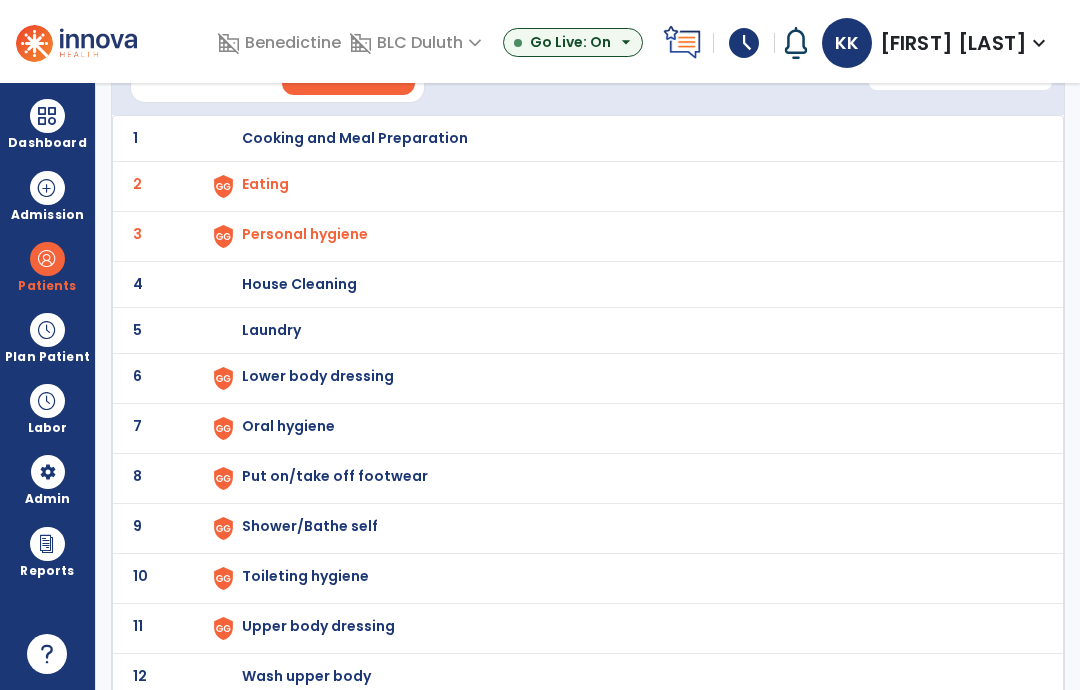 scroll, scrollTop: 155, scrollLeft: 0, axis: vertical 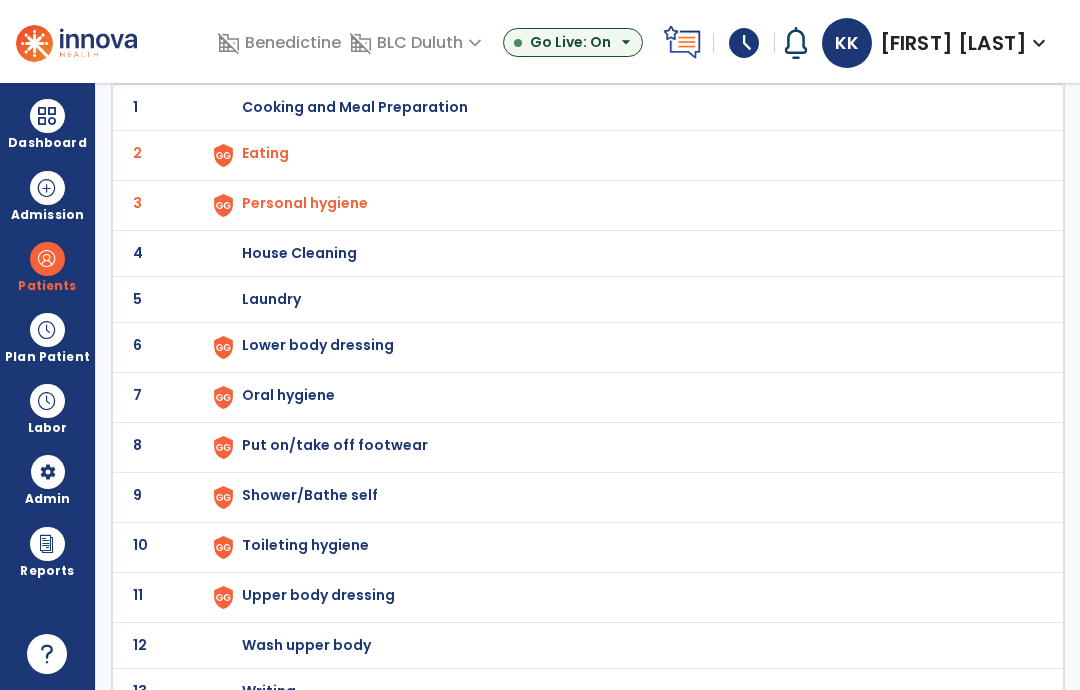 click on "Lower body dressing" at bounding box center [355, 107] 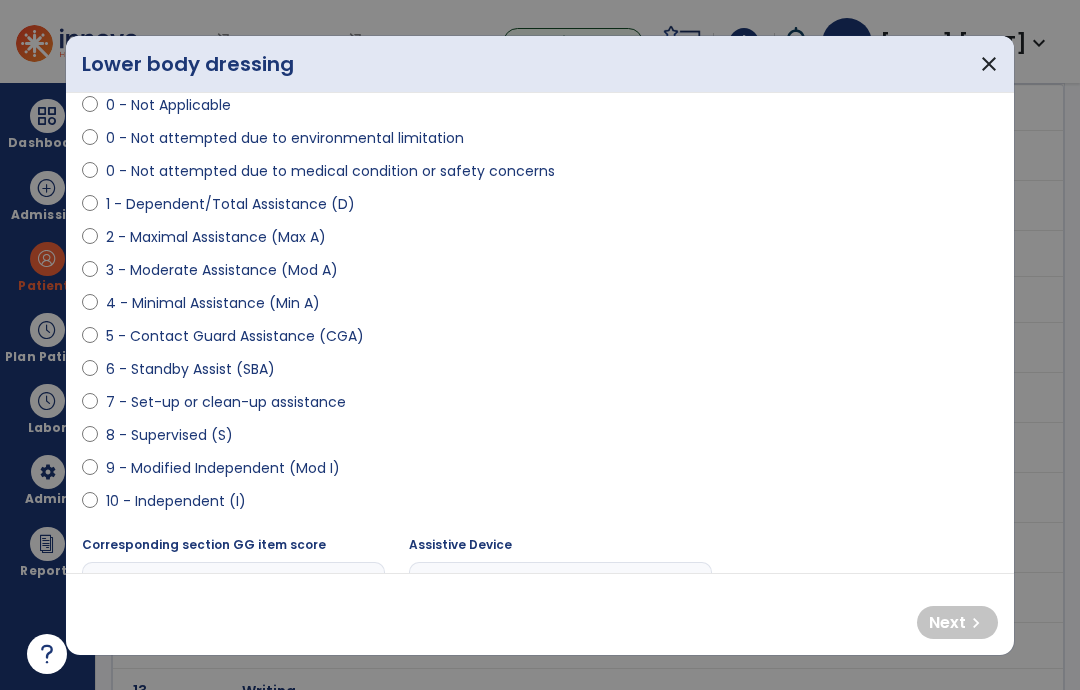 scroll, scrollTop: 166, scrollLeft: 0, axis: vertical 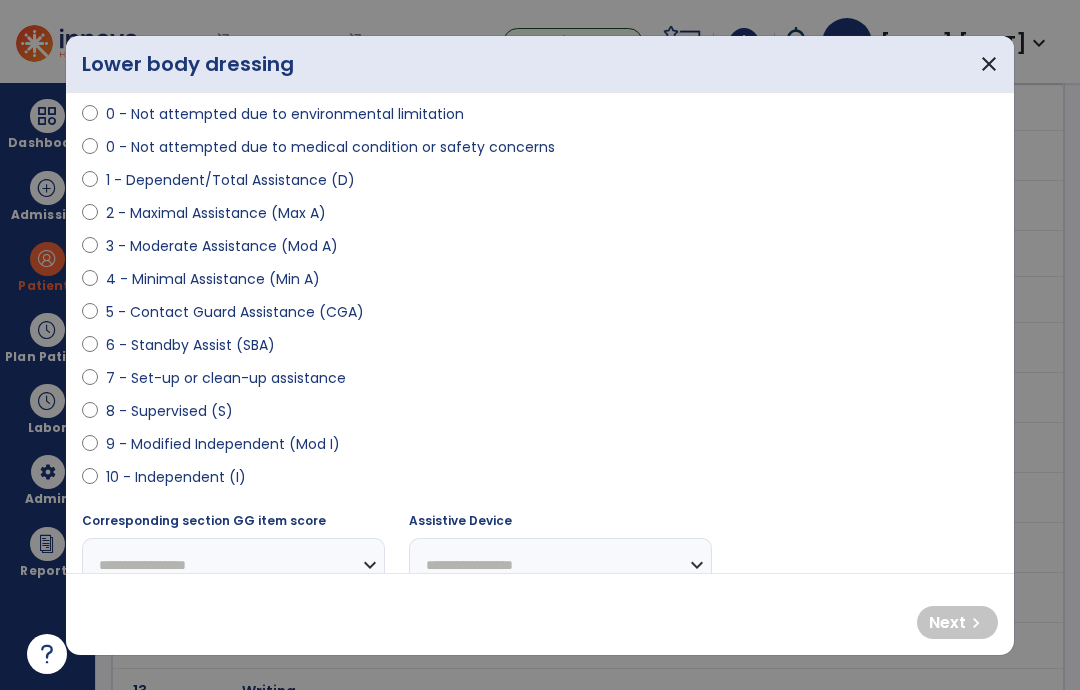 click on "3 - Moderate Assistance (Mod A)" at bounding box center [222, 246] 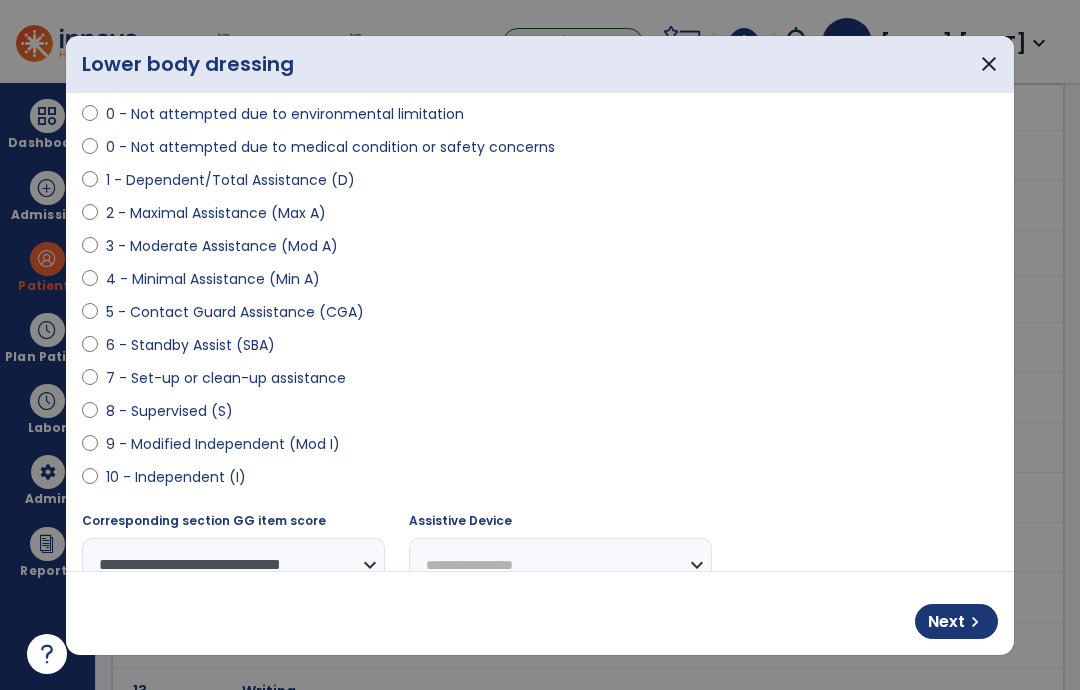 click on "Next" at bounding box center [946, 622] 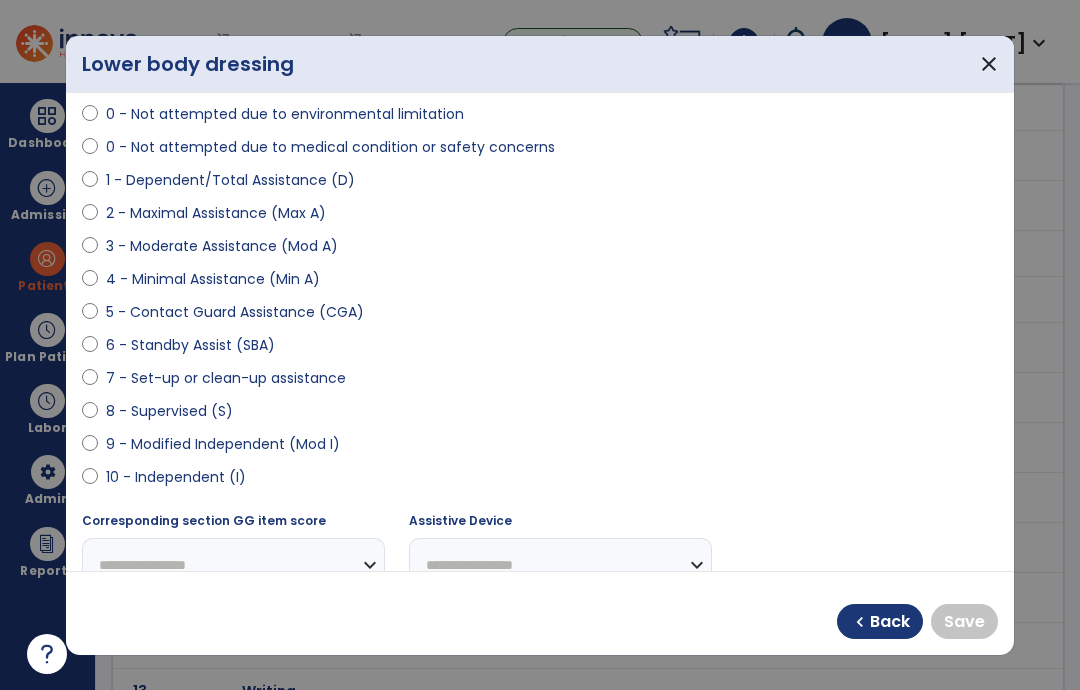 click on "9 - Modified Independent (Mod I)" at bounding box center (223, 444) 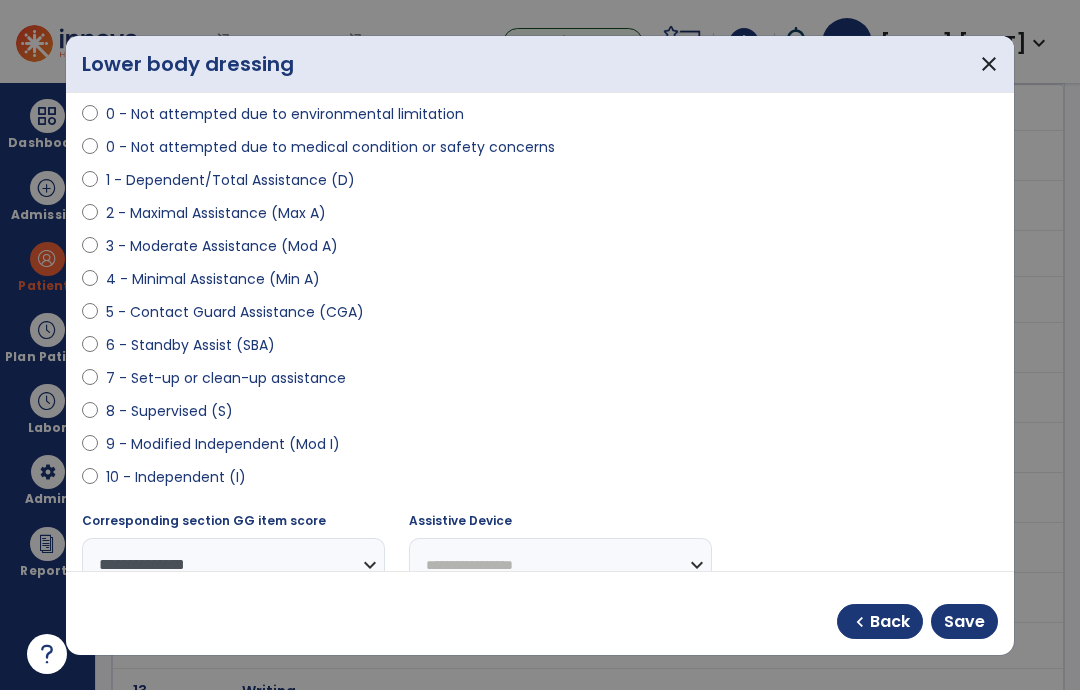 click on "Save" at bounding box center (964, 622) 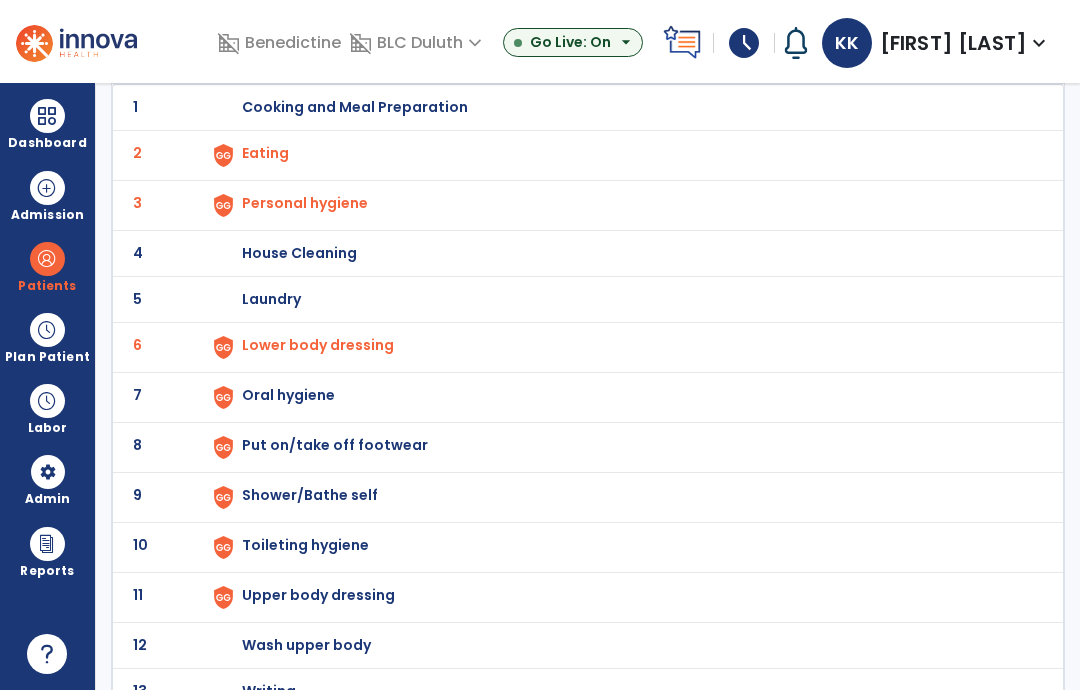 click on "Oral hygiene" at bounding box center (622, 107) 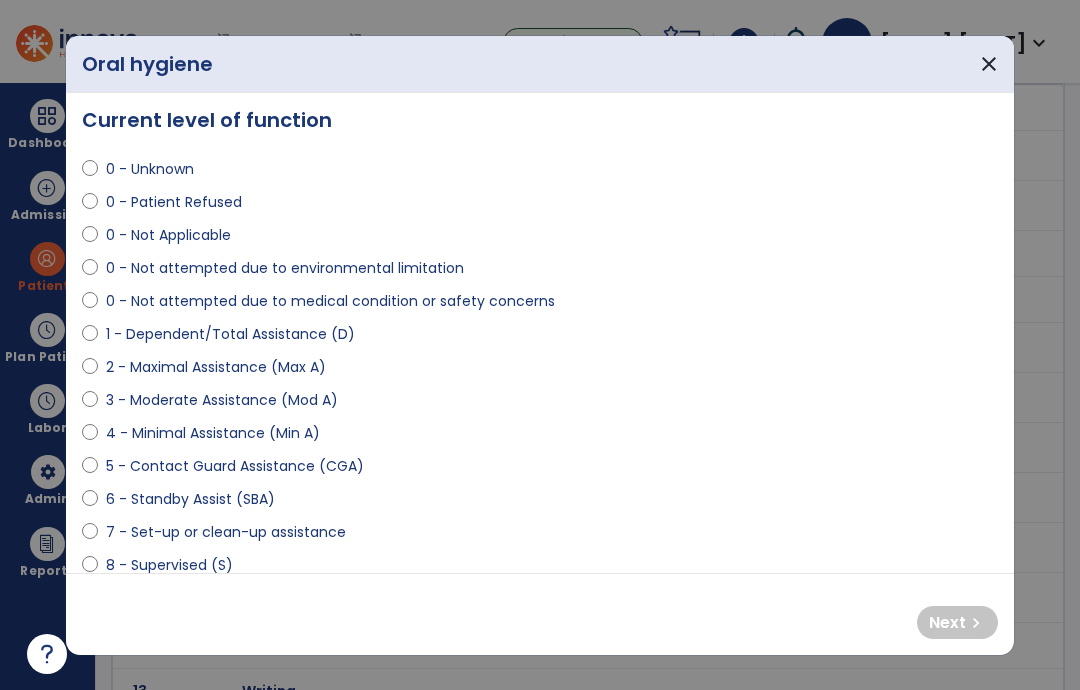 scroll, scrollTop: 13, scrollLeft: 0, axis: vertical 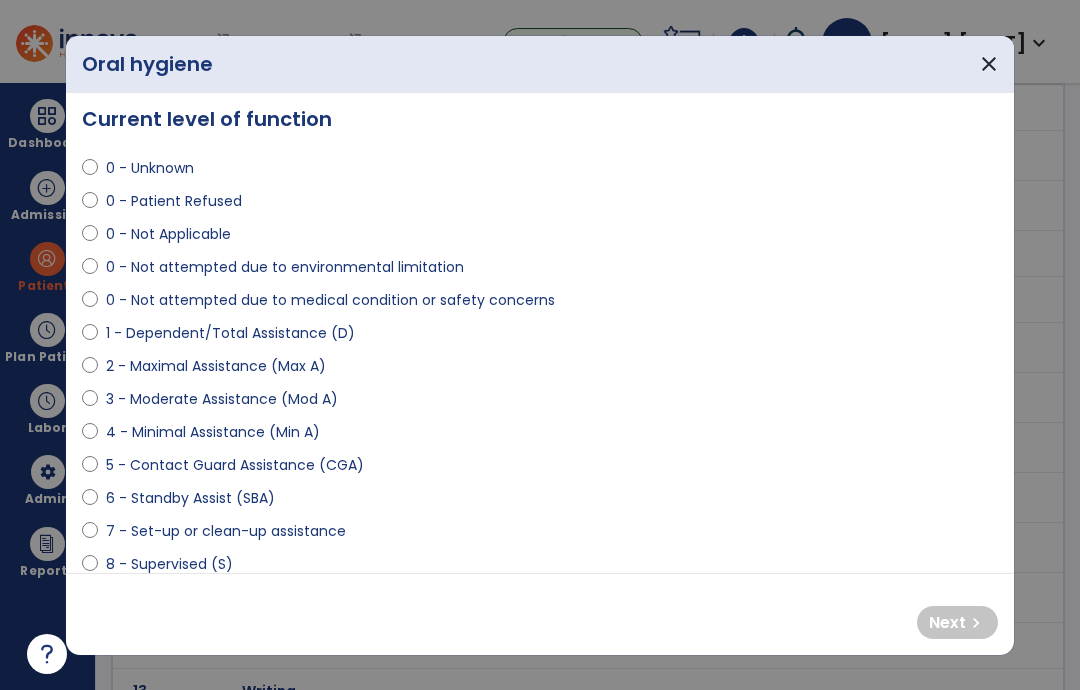 click on "0 - Not attempted due to environmental limitation" at bounding box center [285, 267] 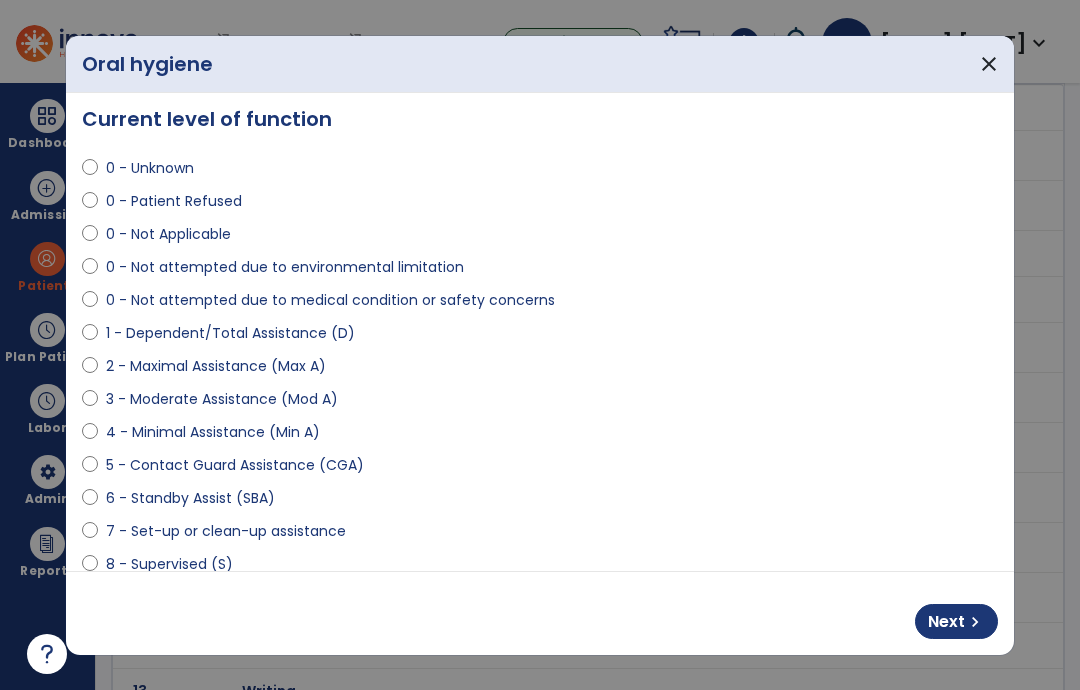click on "0 - Patient Refused" at bounding box center (174, 201) 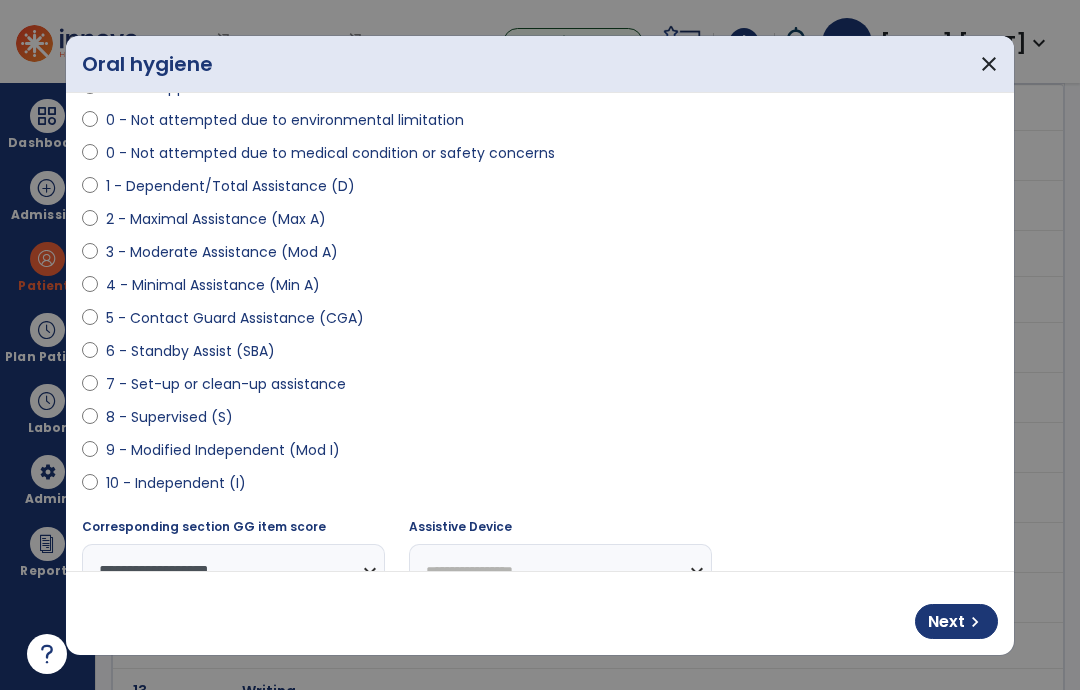 scroll, scrollTop: 242, scrollLeft: 0, axis: vertical 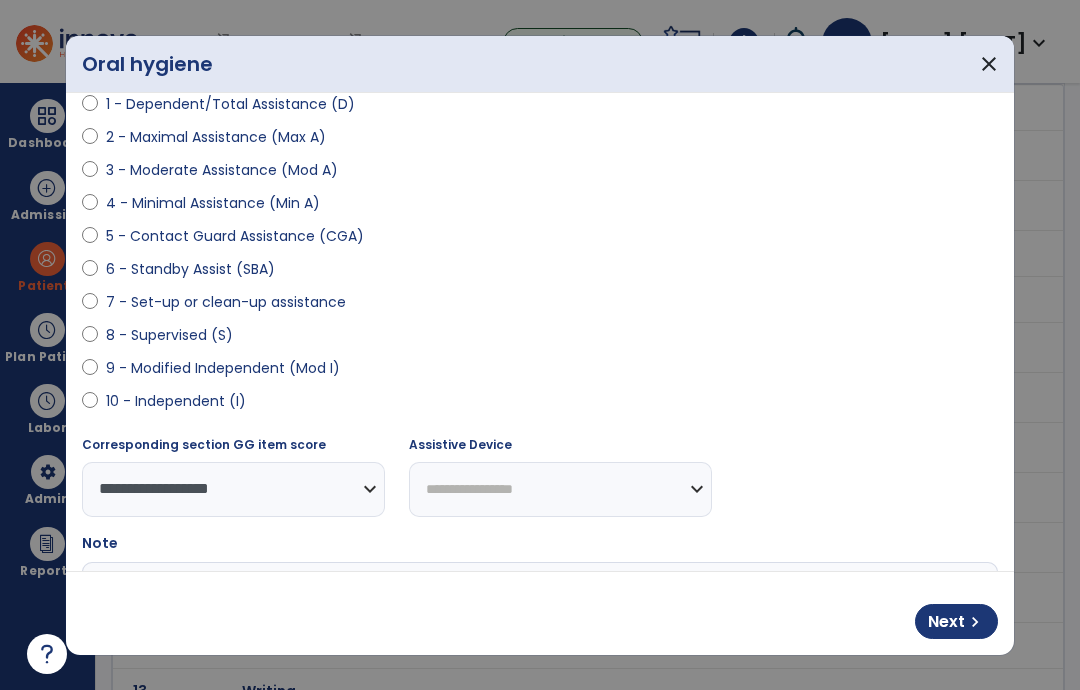 click on "Next" at bounding box center [946, 622] 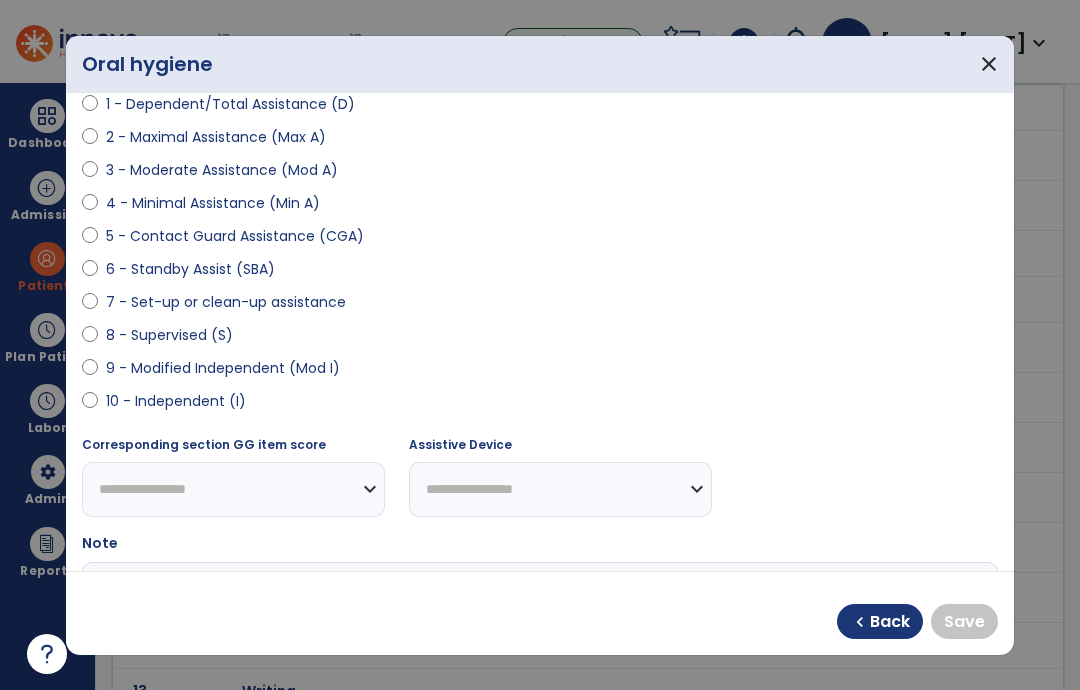 click on "10 - Independent (I)" at bounding box center [176, 401] 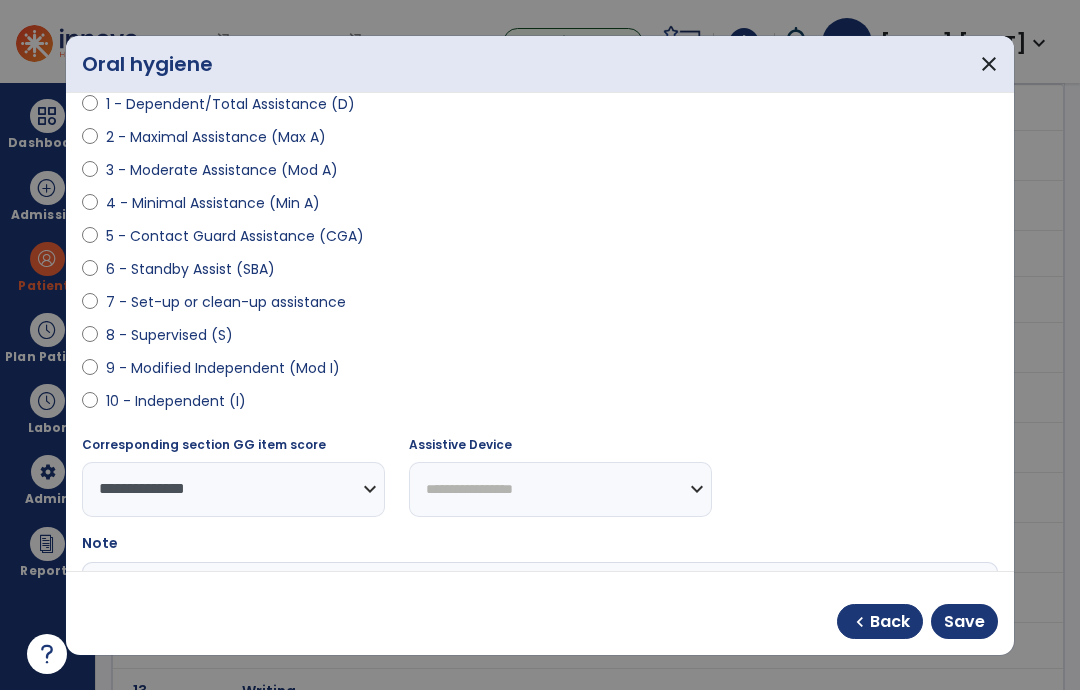click on "9 - Modified Independent (Mod I)" at bounding box center (223, 368) 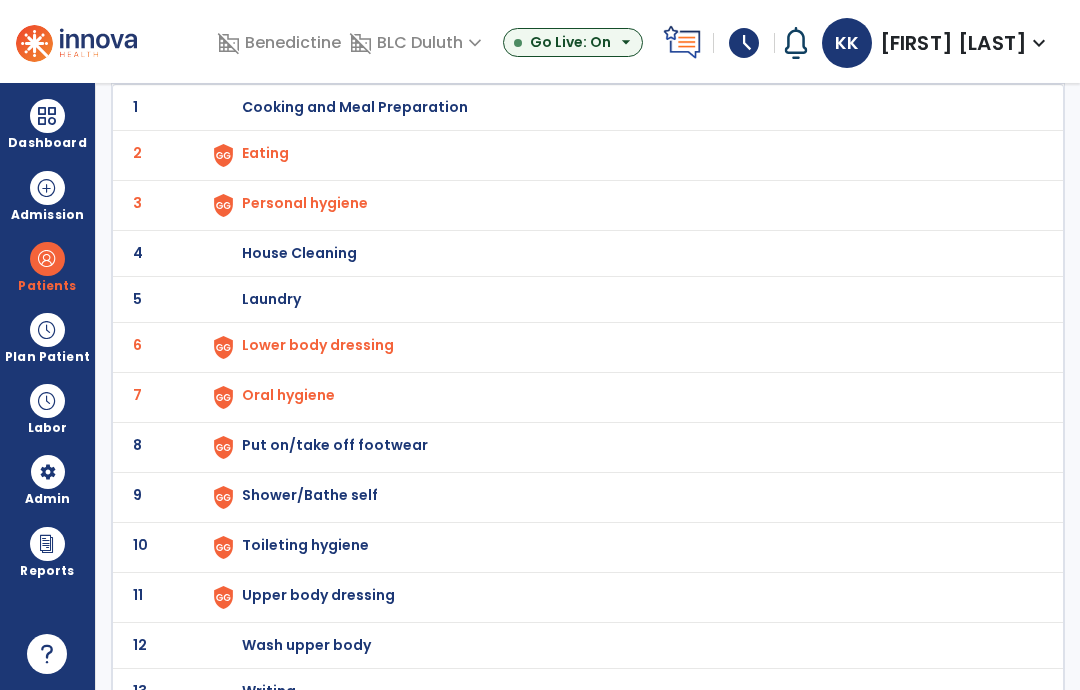 click on "Put on/take off footwear" at bounding box center [355, 107] 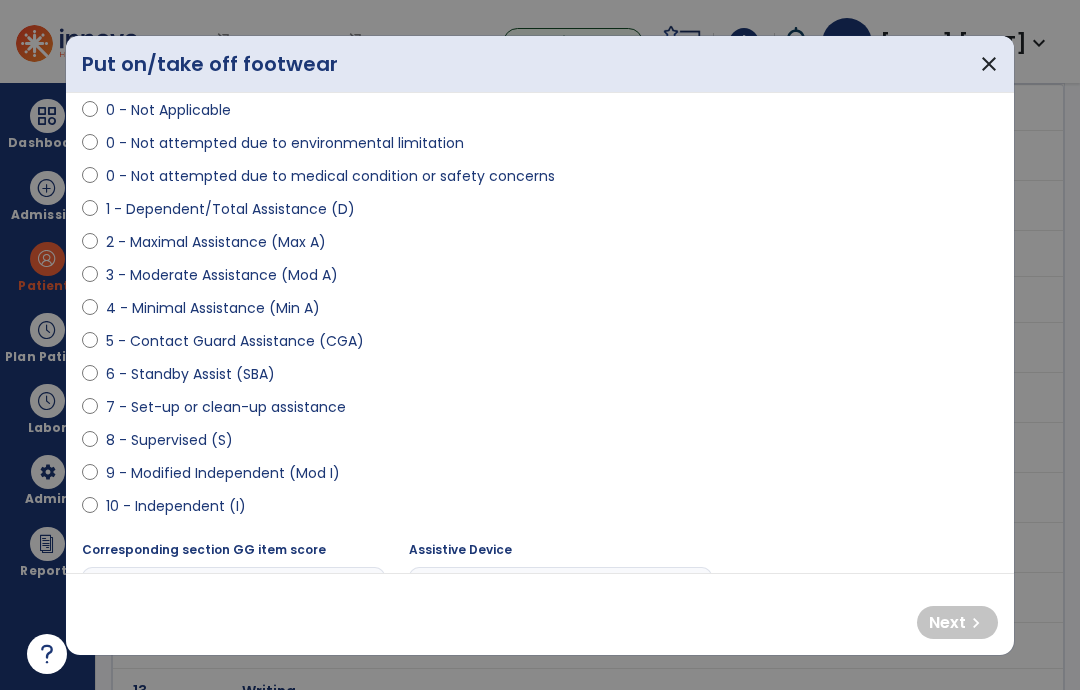 scroll, scrollTop: 136, scrollLeft: 0, axis: vertical 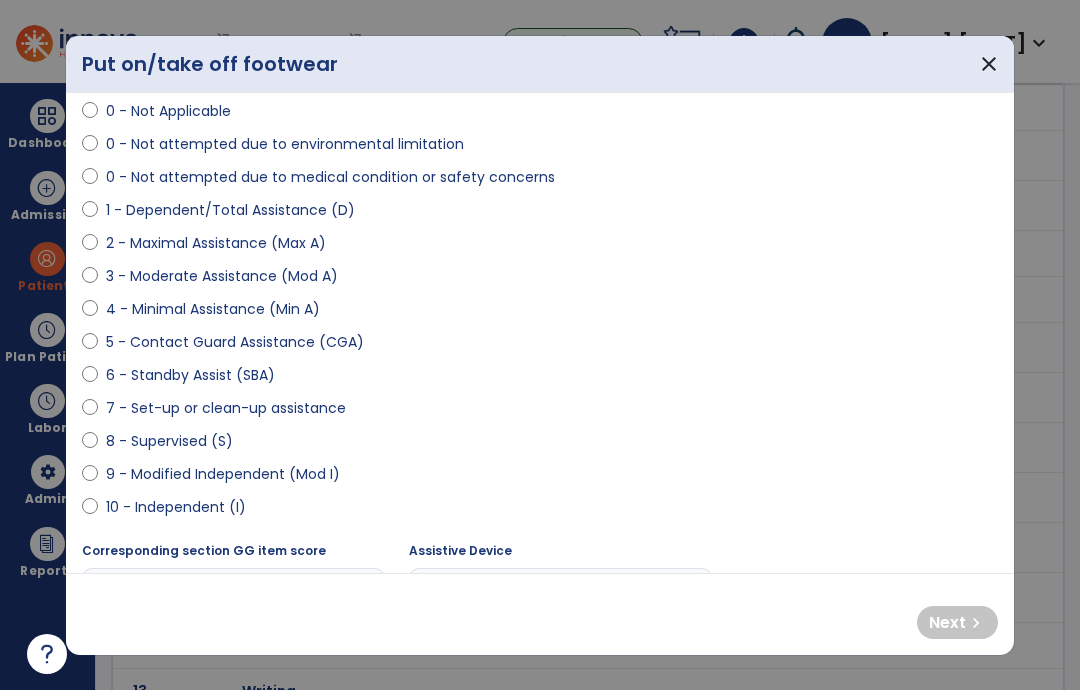 click on "2 - Maximal Assistance (Max A)" at bounding box center (216, 243) 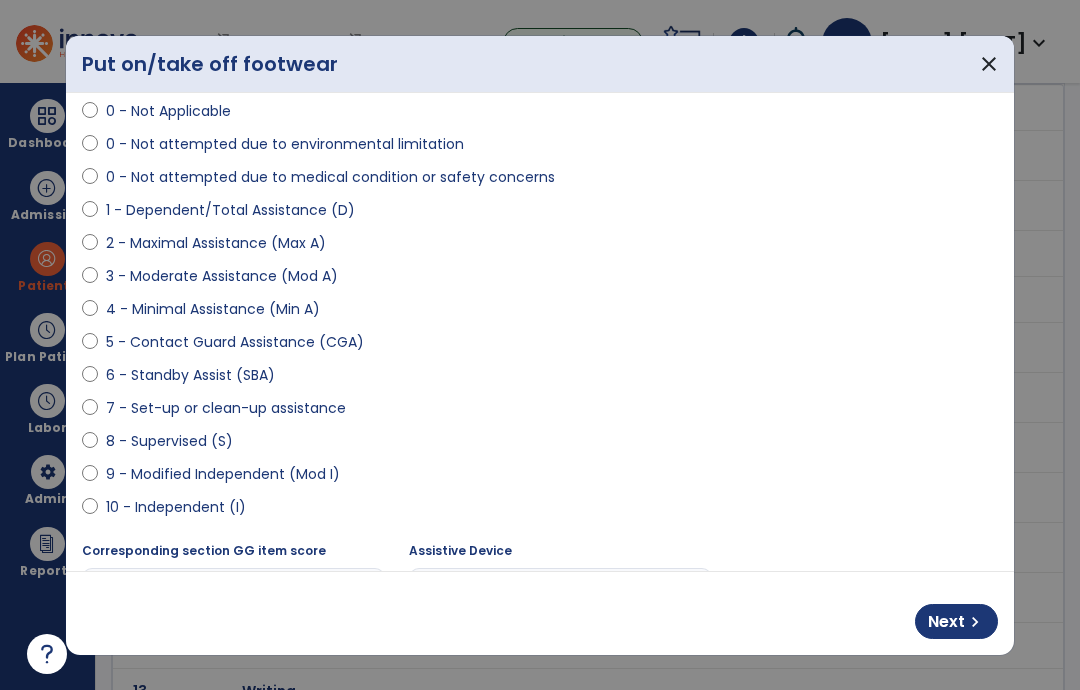 click on "chevron_right" at bounding box center [975, 622] 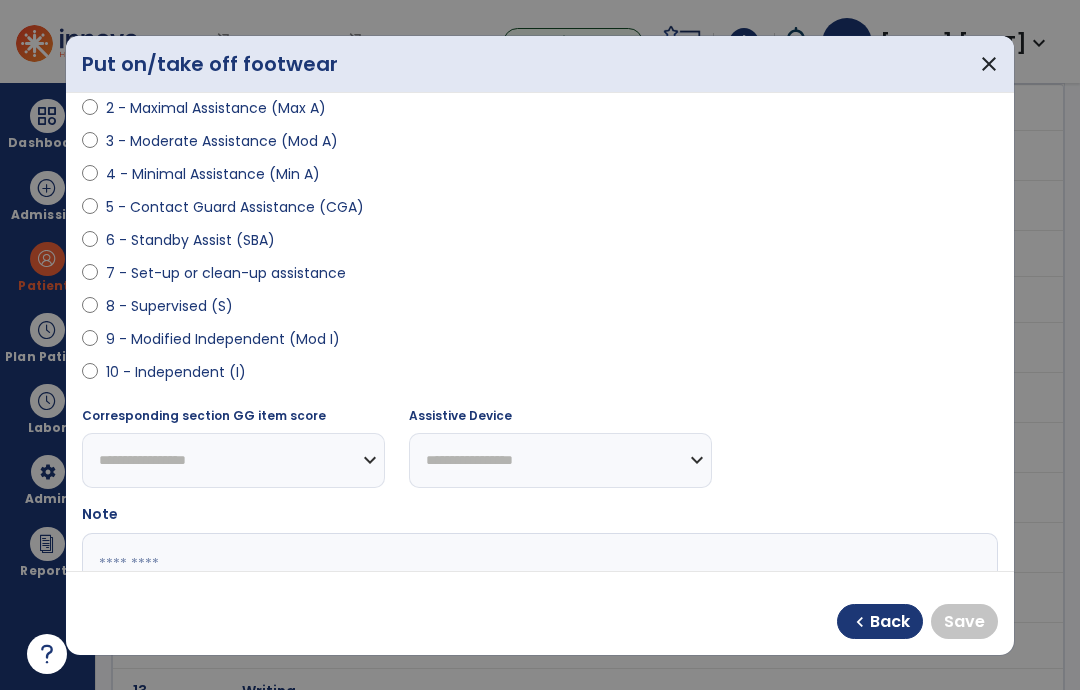 scroll, scrollTop: 286, scrollLeft: 0, axis: vertical 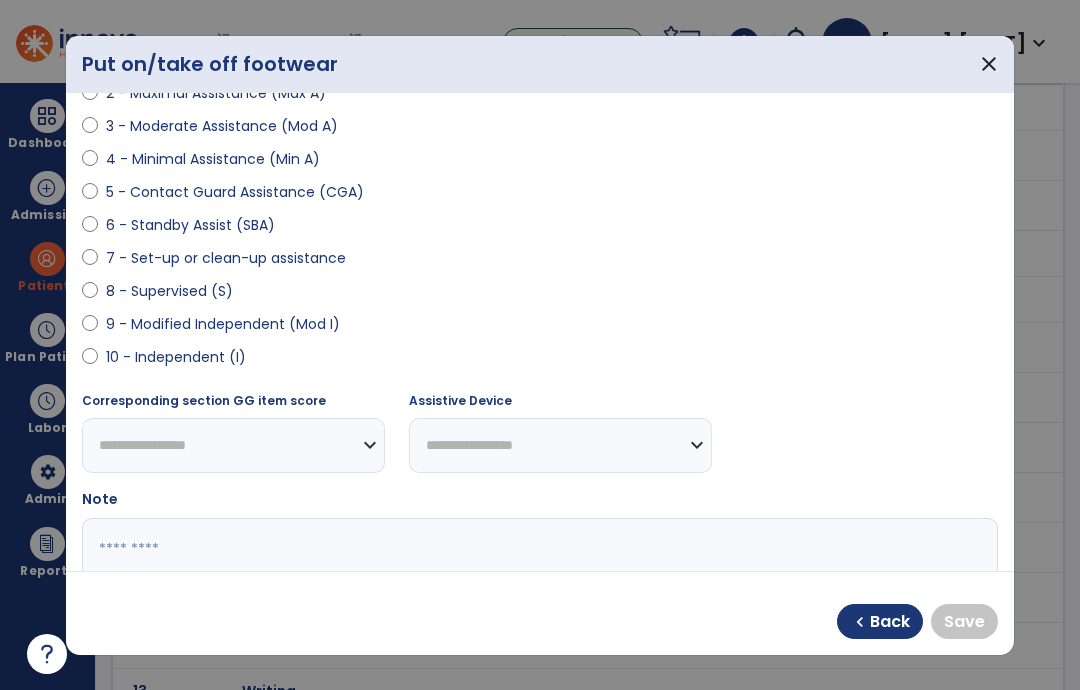 click on "9 - Modified Independent (Mod I)" at bounding box center (223, 324) 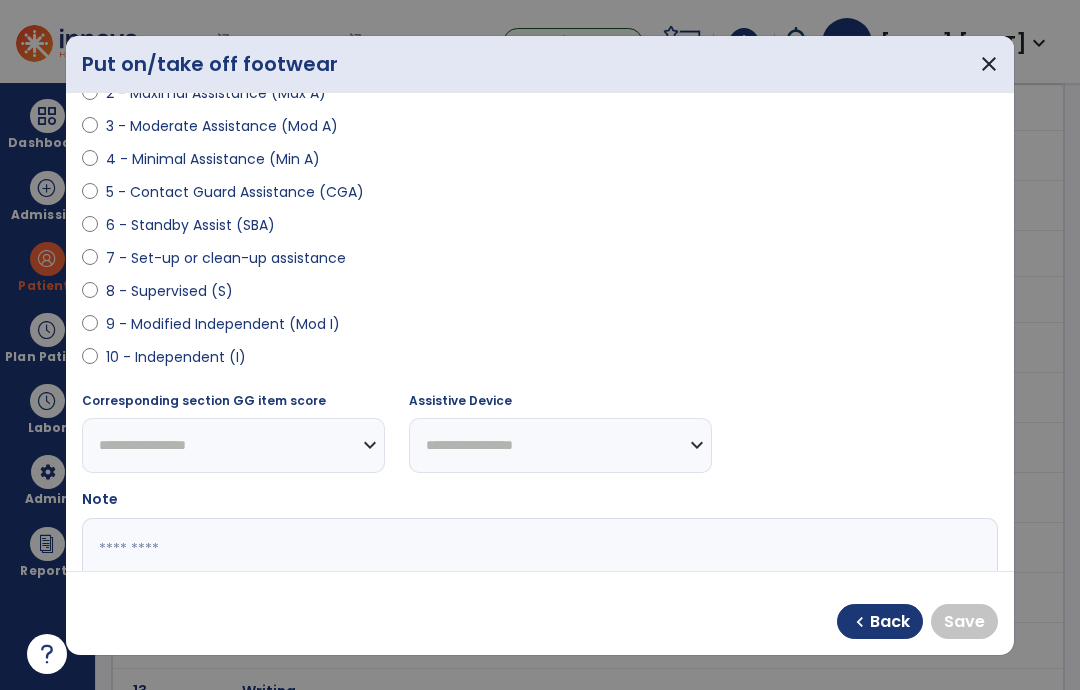 select on "**********" 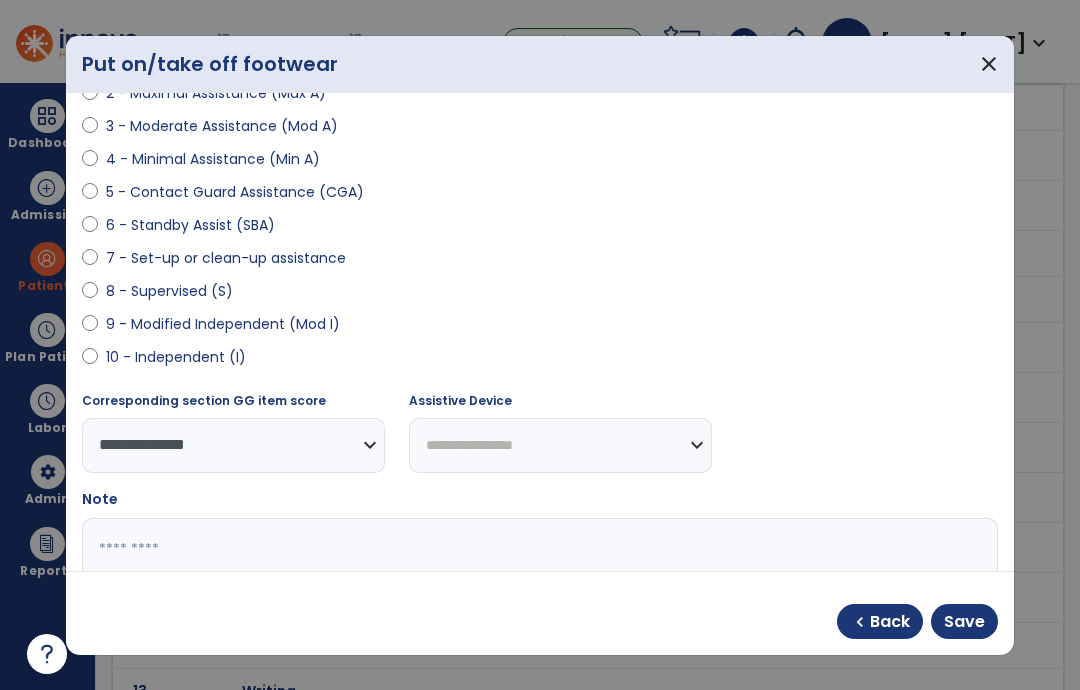 click on "Save" at bounding box center (964, 622) 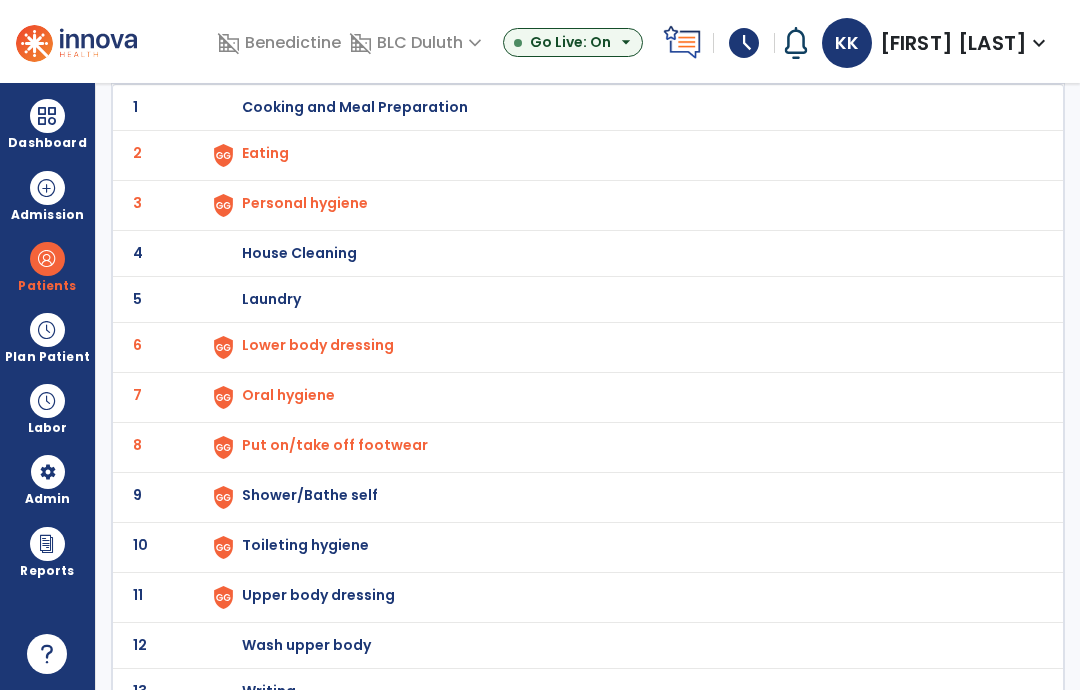 click on "Shower/Bathe self" at bounding box center (355, 107) 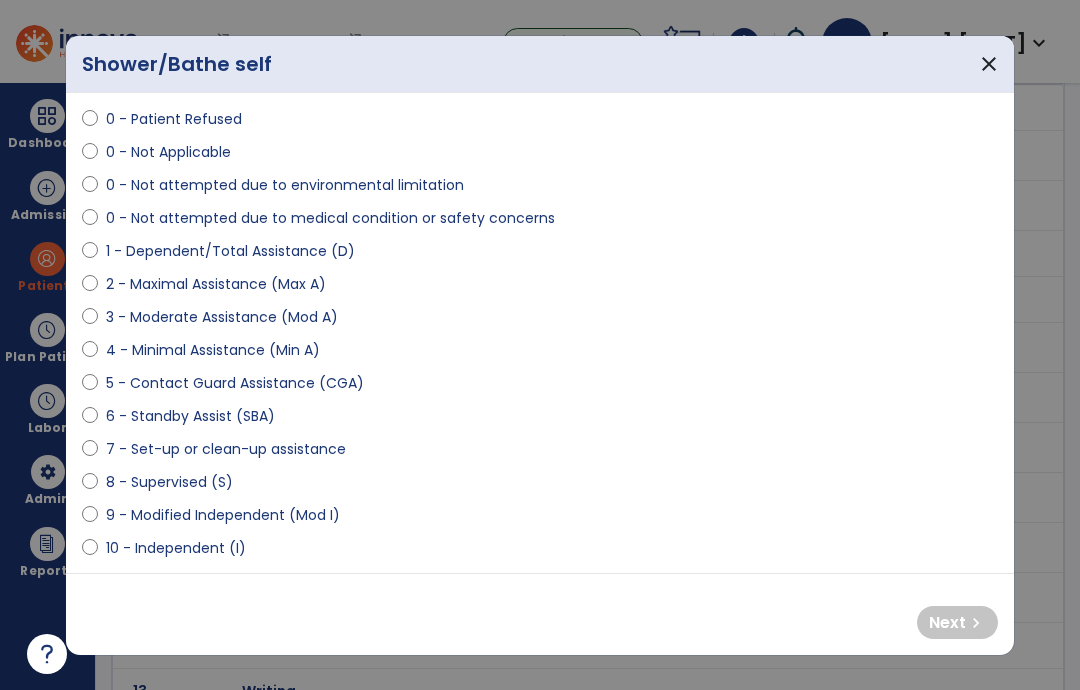 scroll, scrollTop: 103, scrollLeft: 0, axis: vertical 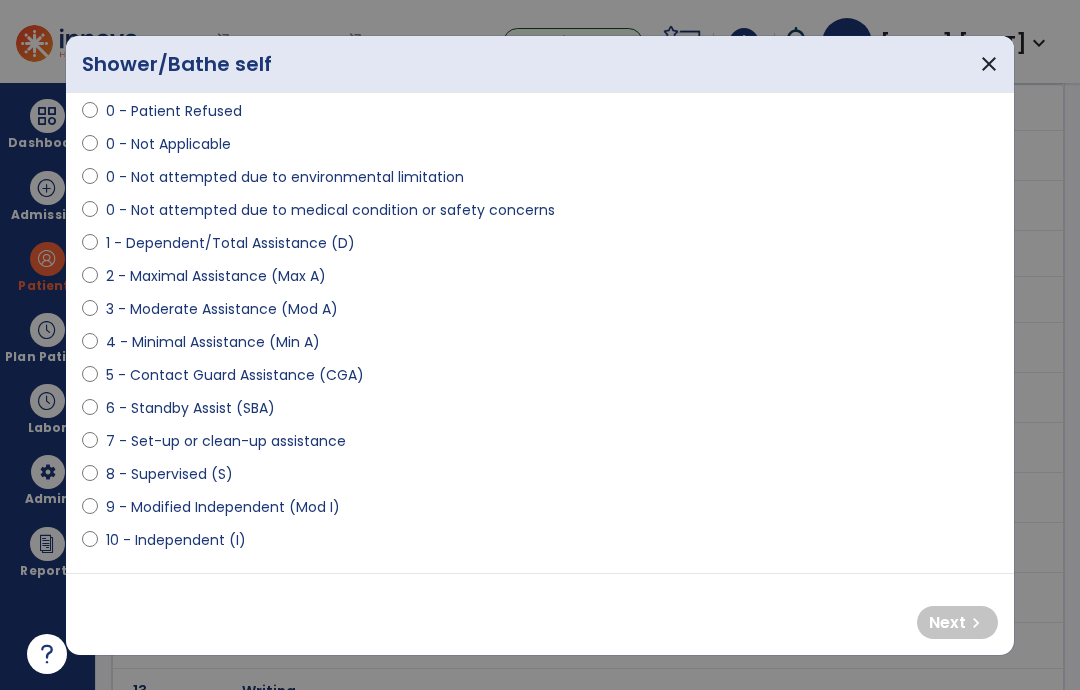 click on "3 - Moderate Assistance (Mod A)" at bounding box center (222, 309) 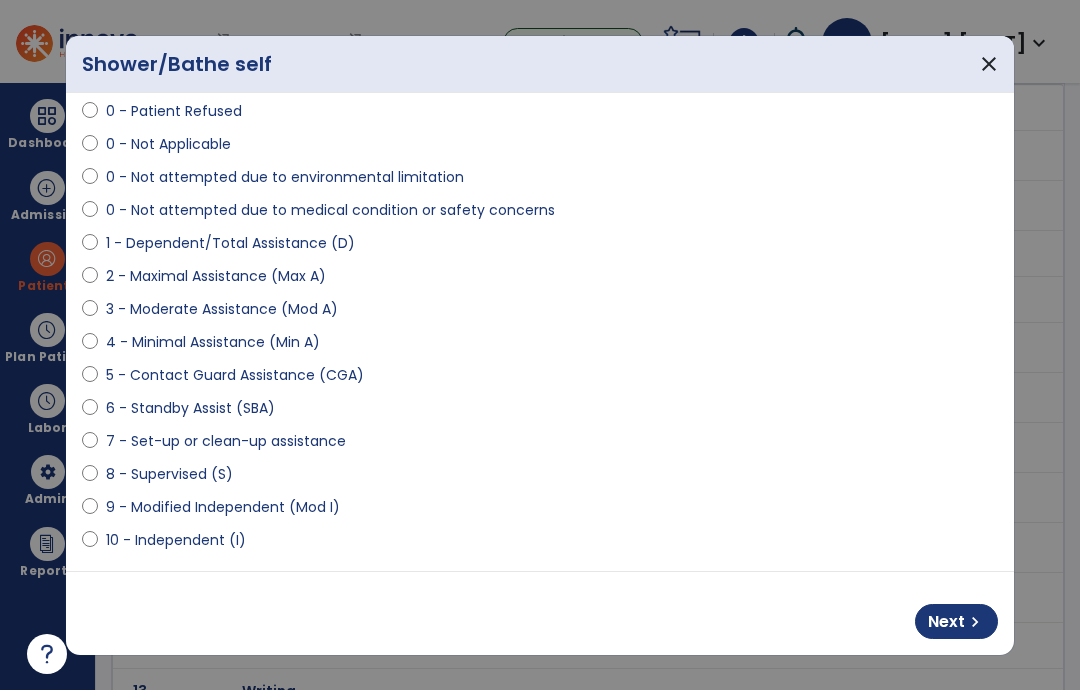 click on "Next" at bounding box center (946, 622) 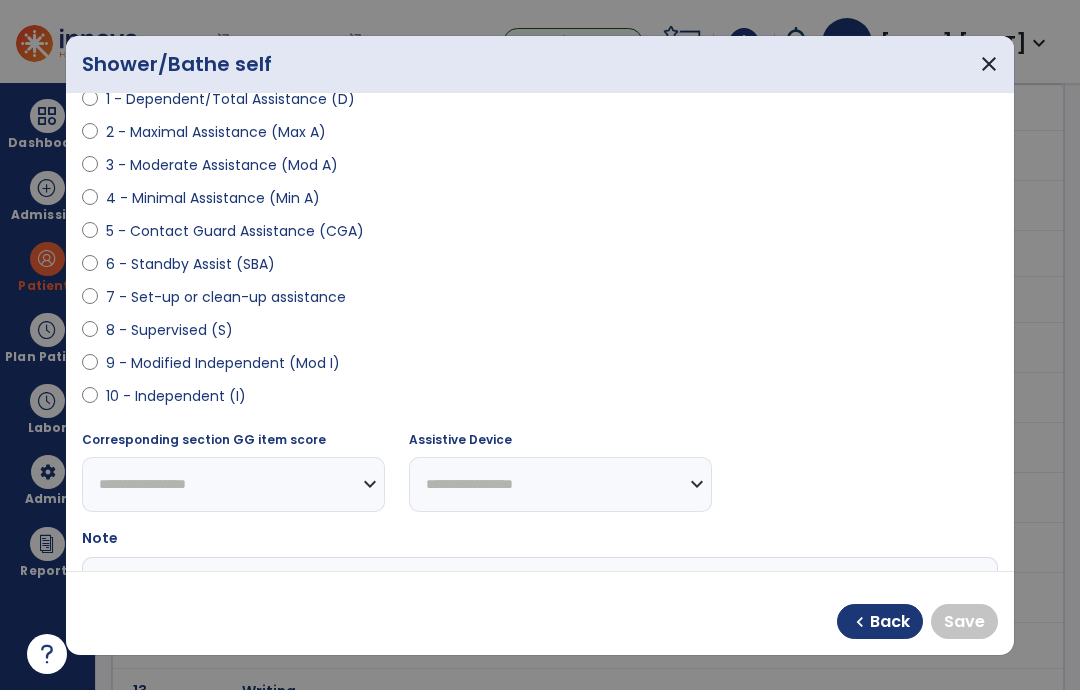scroll, scrollTop: 260, scrollLeft: 0, axis: vertical 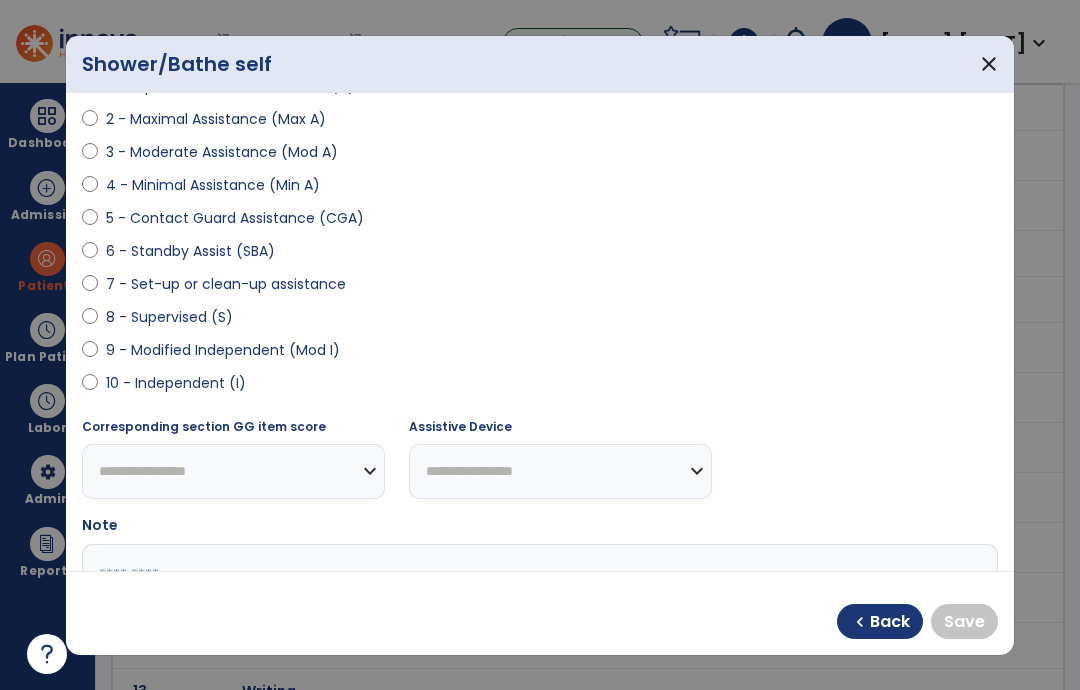 click on "9 - Modified Independent (Mod I)" at bounding box center (223, 350) 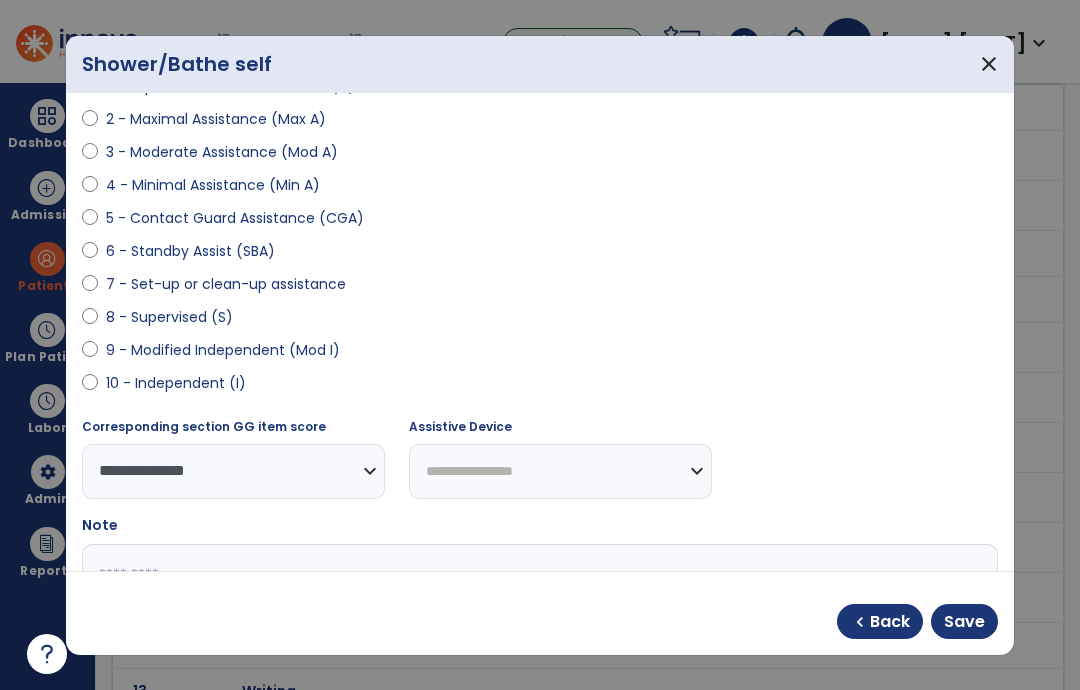 click on "Save" at bounding box center [964, 622] 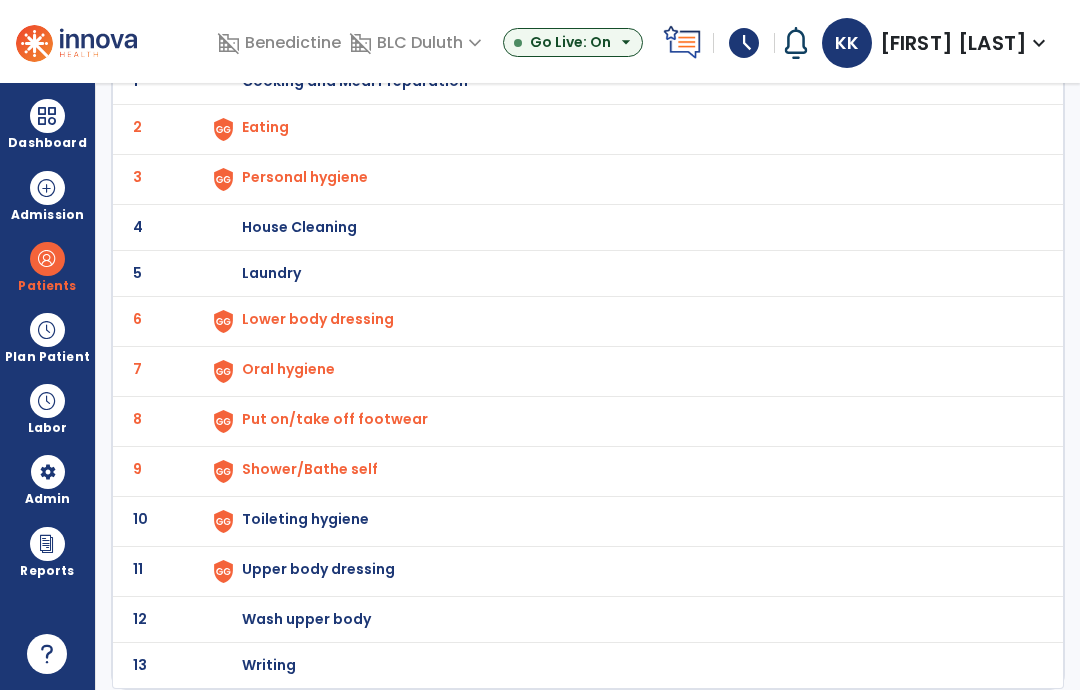 scroll, scrollTop: 181, scrollLeft: 0, axis: vertical 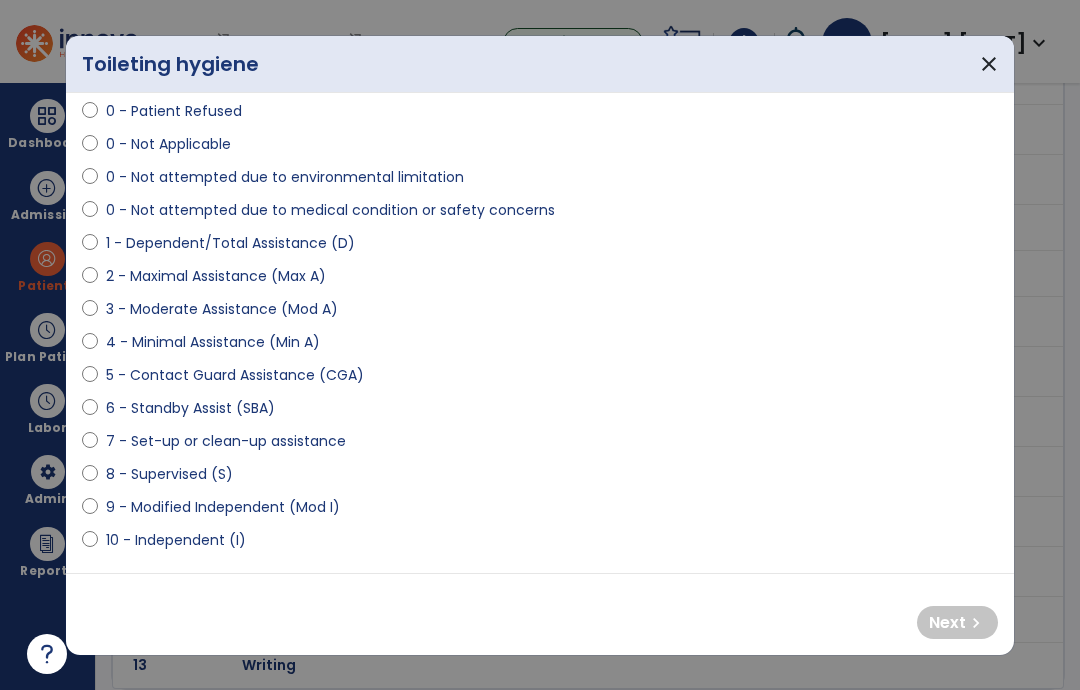 click on "0 - Not attempted due to environmental limitation" at bounding box center [285, 177] 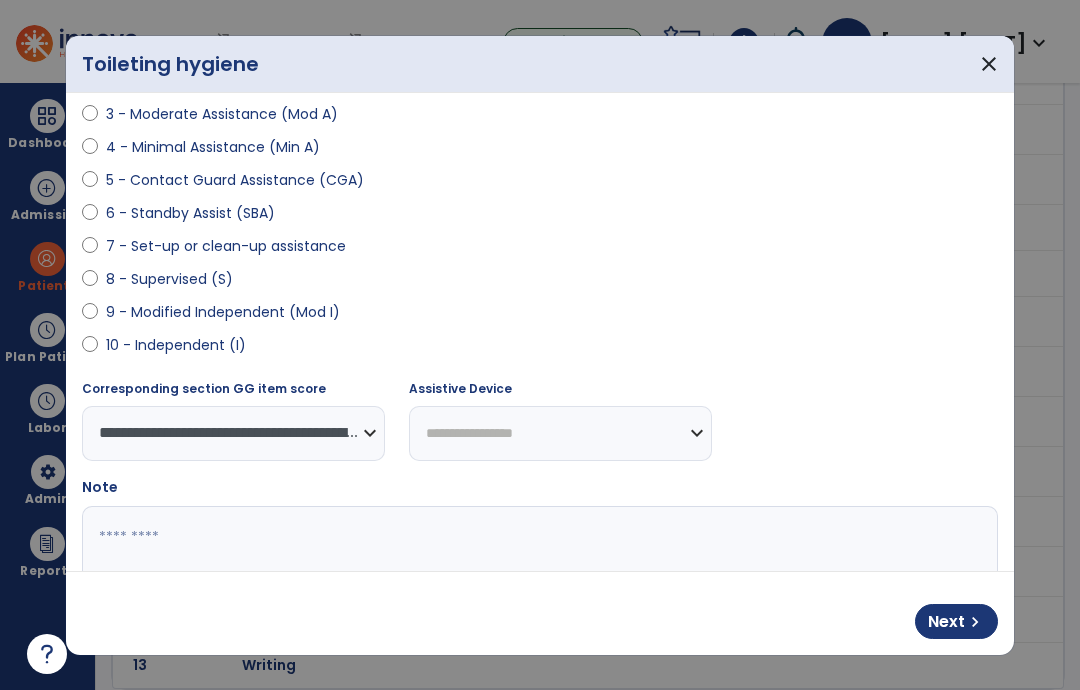 scroll, scrollTop: 329, scrollLeft: 0, axis: vertical 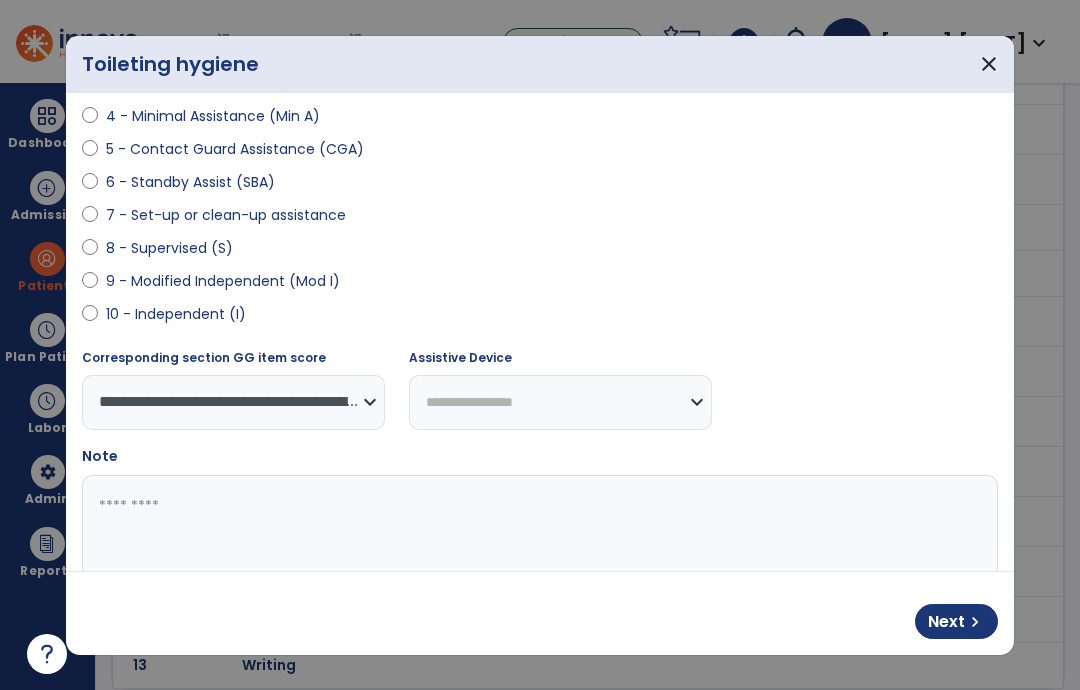 click at bounding box center (540, 550) 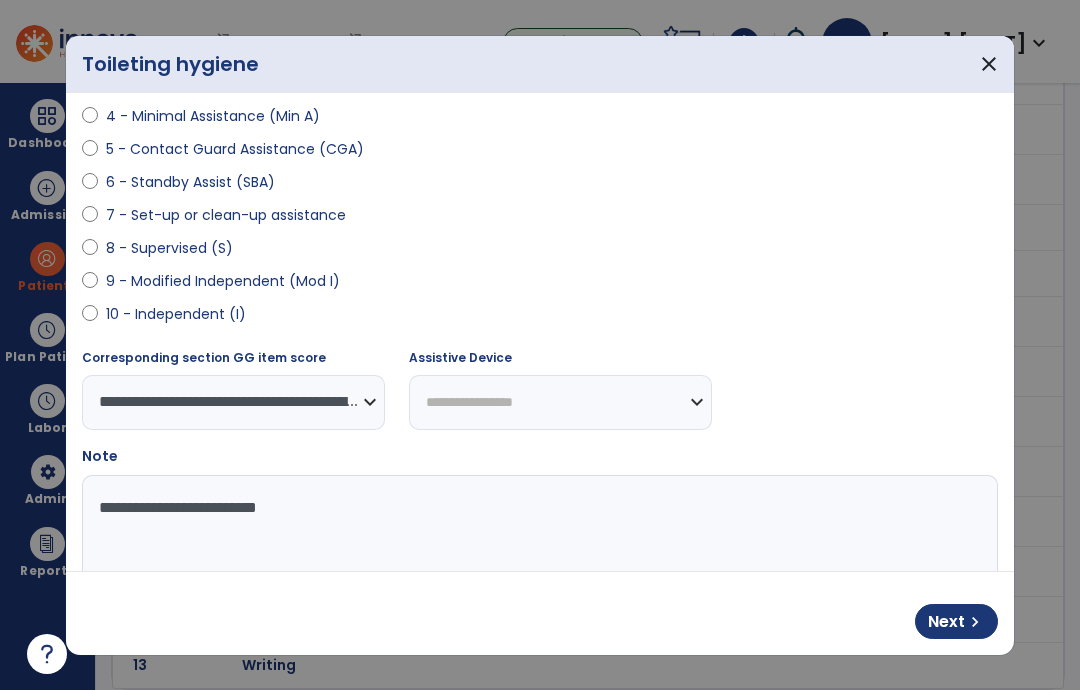 type on "**********" 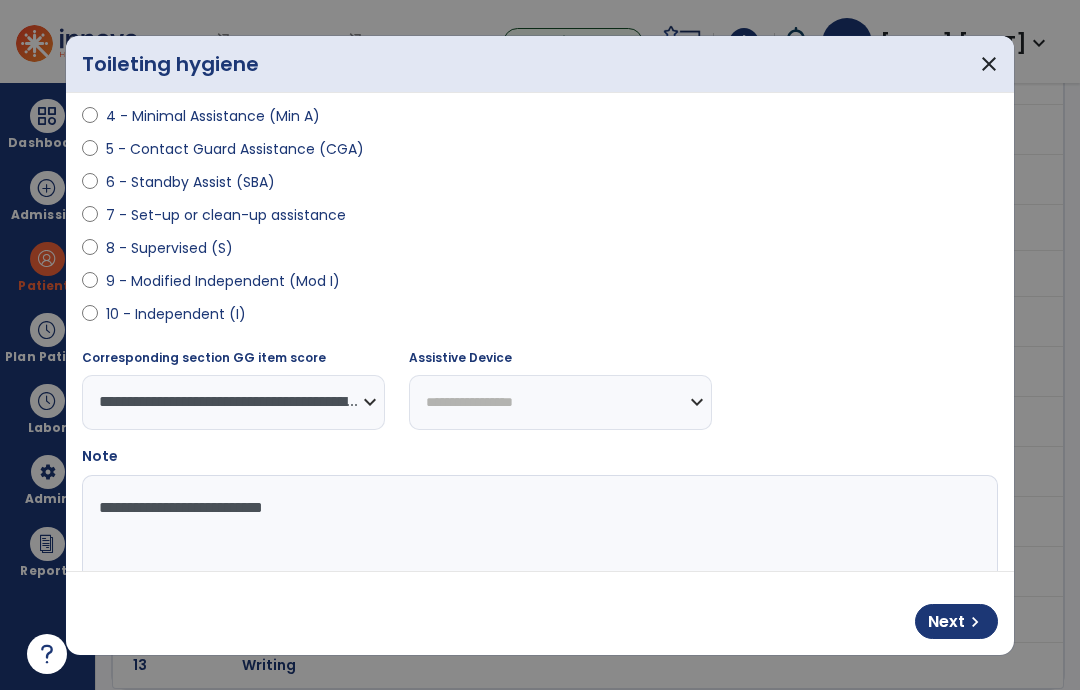 click on "Next" at bounding box center (946, 622) 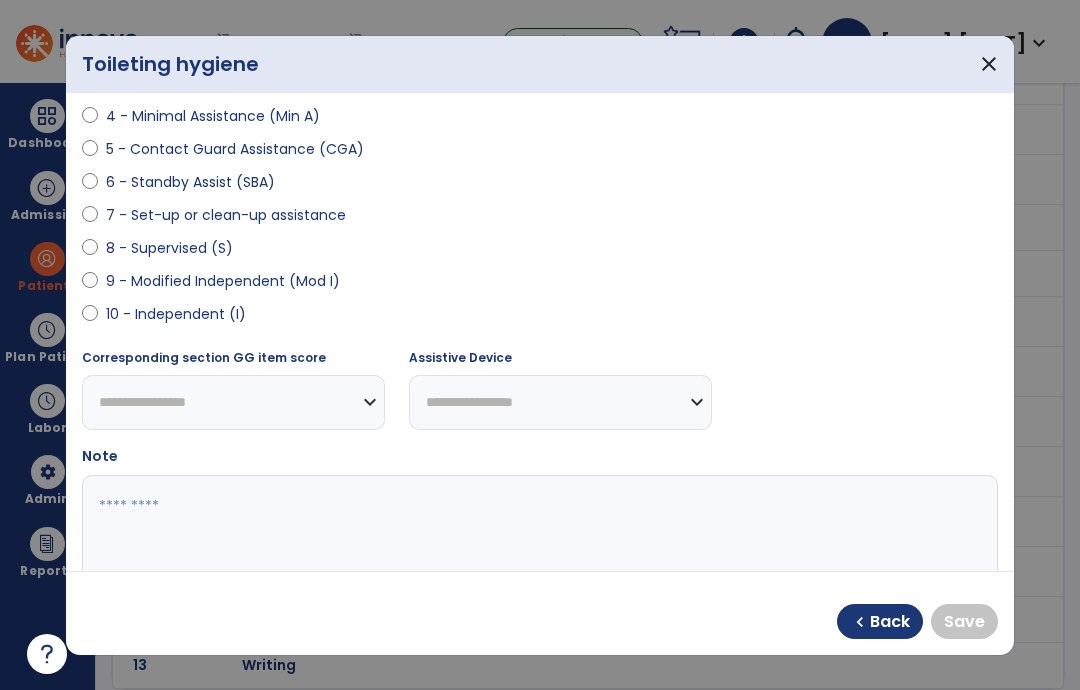 click on "10 - Independent (I)" at bounding box center [176, 314] 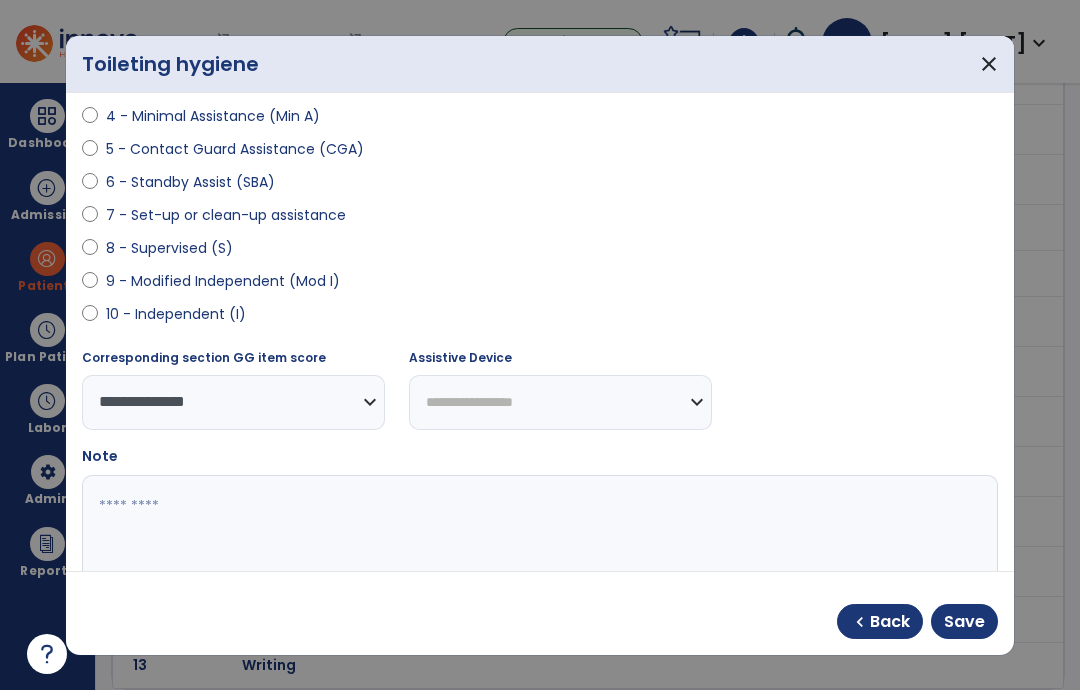 click on "9 - Modified Independent (Mod I)" at bounding box center (223, 281) 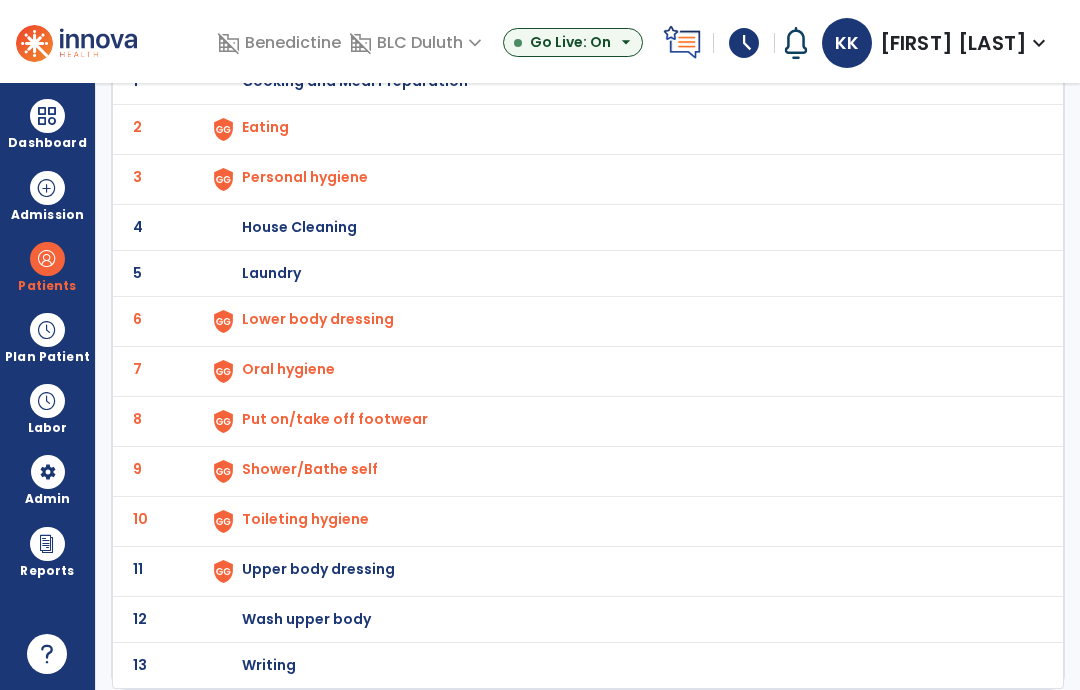 scroll, scrollTop: 181, scrollLeft: 0, axis: vertical 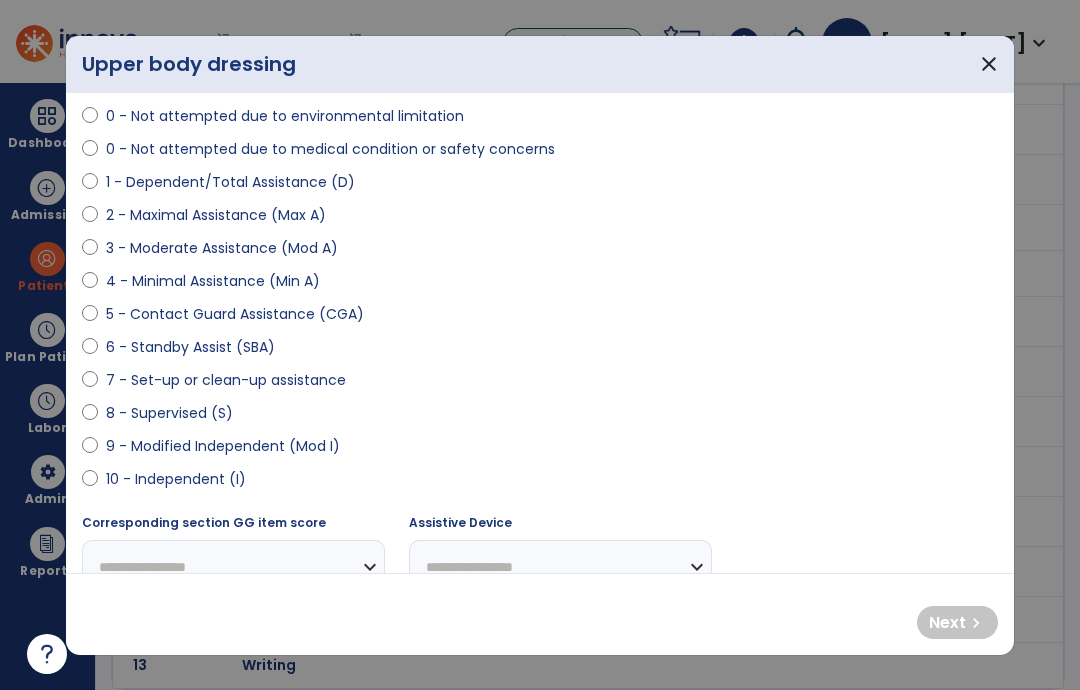 click on "4 - Minimal Assistance (Min A)" at bounding box center [213, 281] 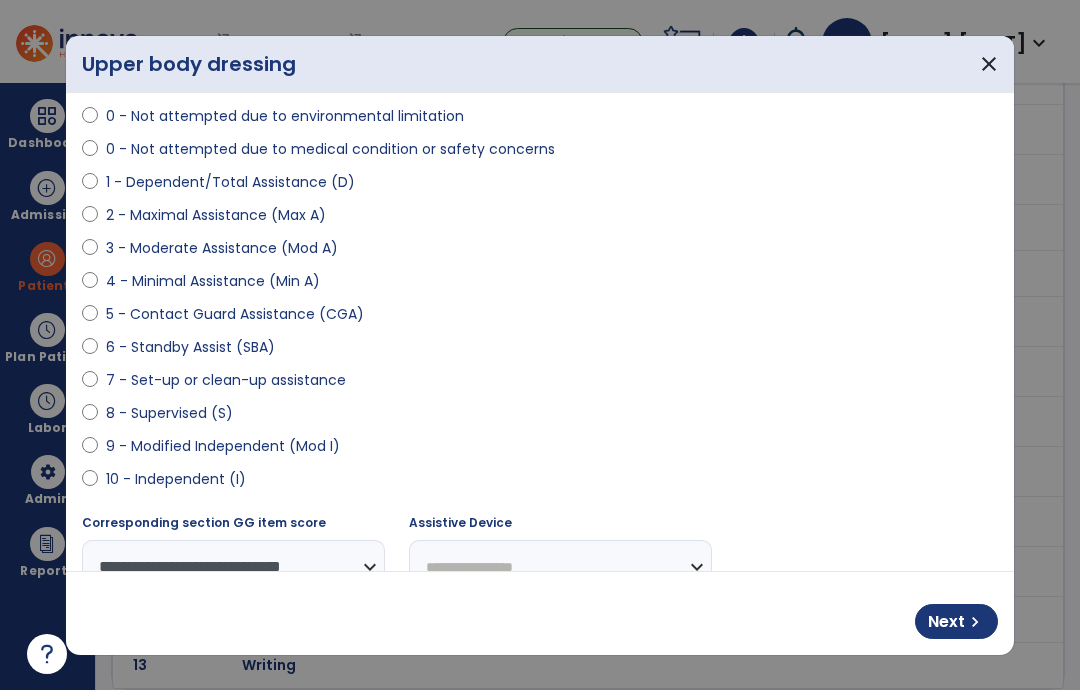 click on "6 - Standby Assist (SBA)" at bounding box center [190, 347] 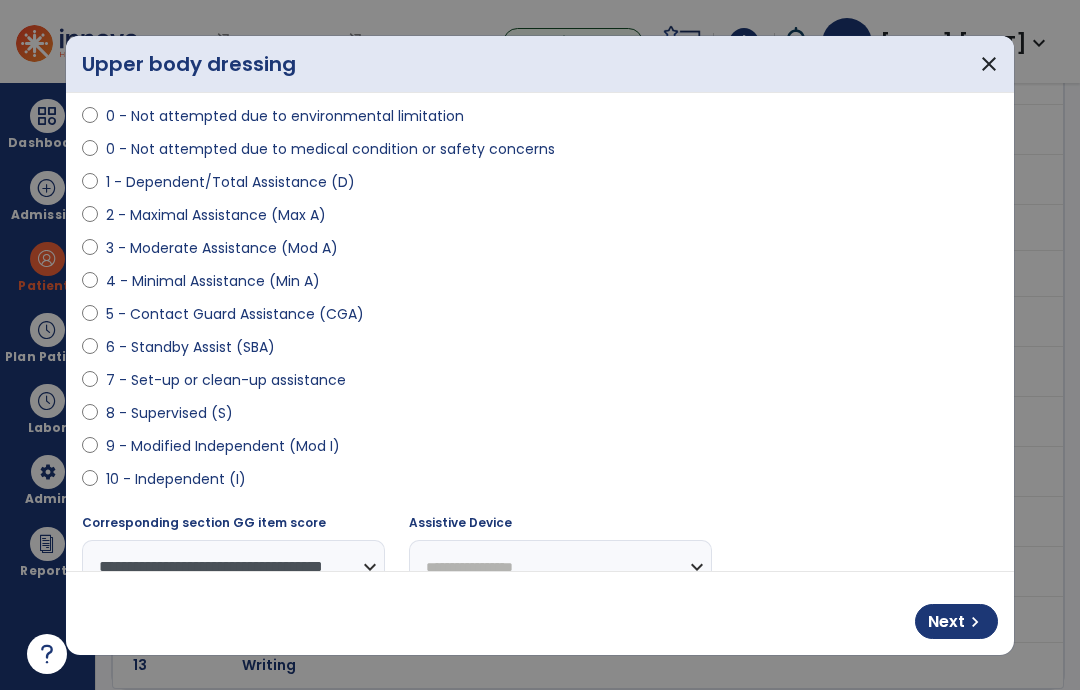 click on "Next" at bounding box center (946, 622) 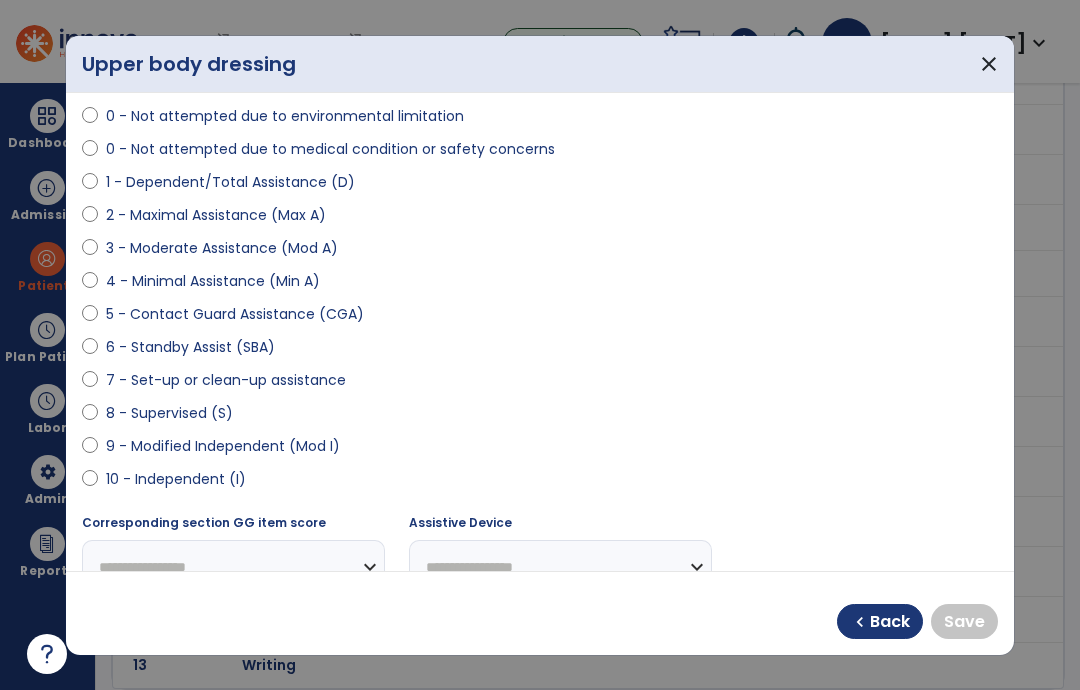 scroll, scrollTop: 190, scrollLeft: 0, axis: vertical 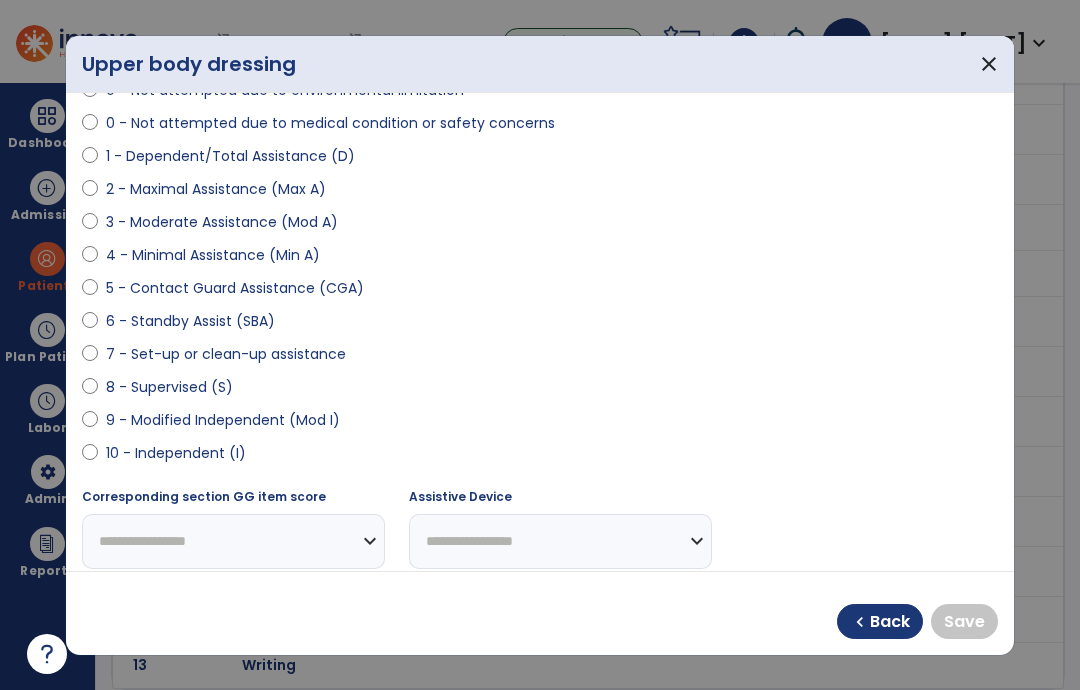 click on "9 - Modified Independent (Mod I)" at bounding box center [223, 420] 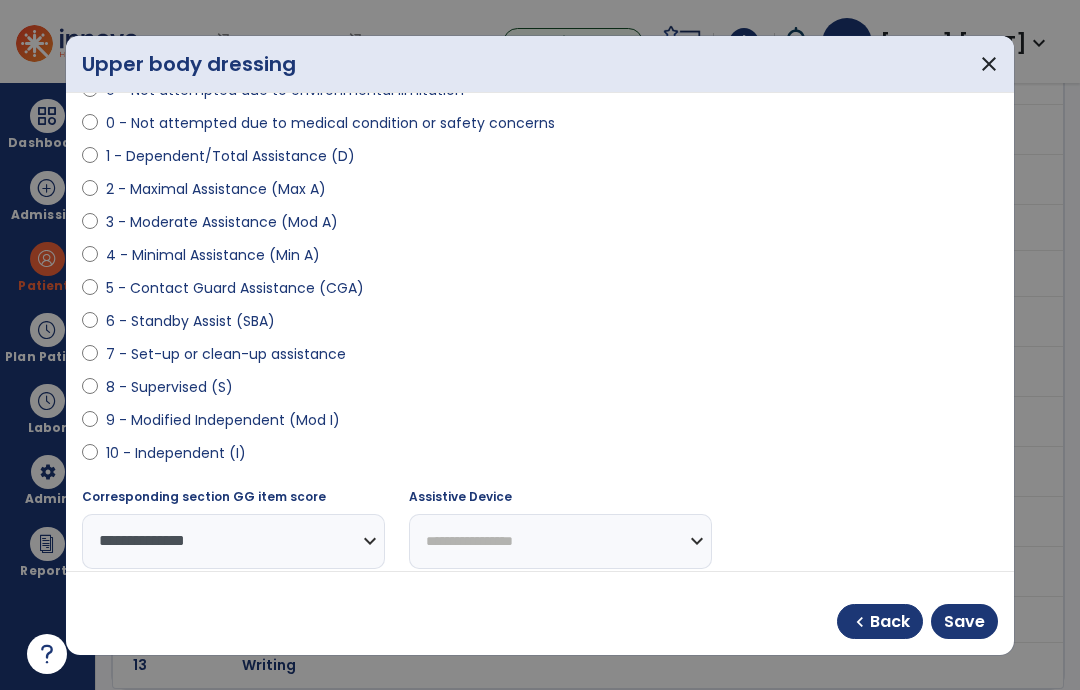 click on "10 - Independent (I)" at bounding box center [176, 453] 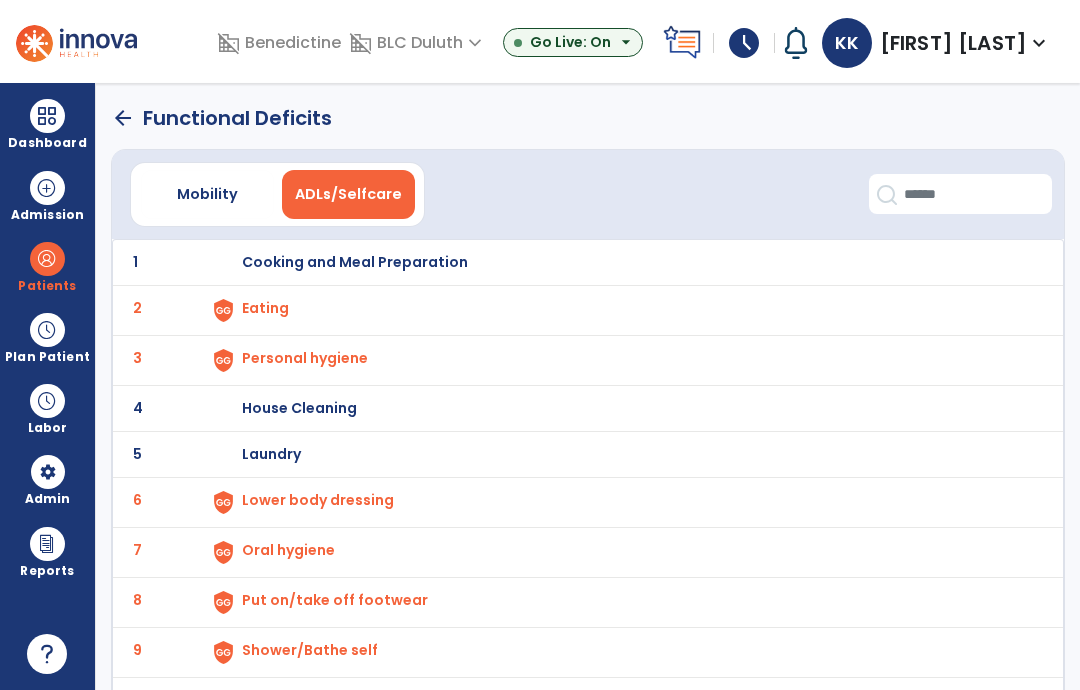 scroll, scrollTop: 0, scrollLeft: 0, axis: both 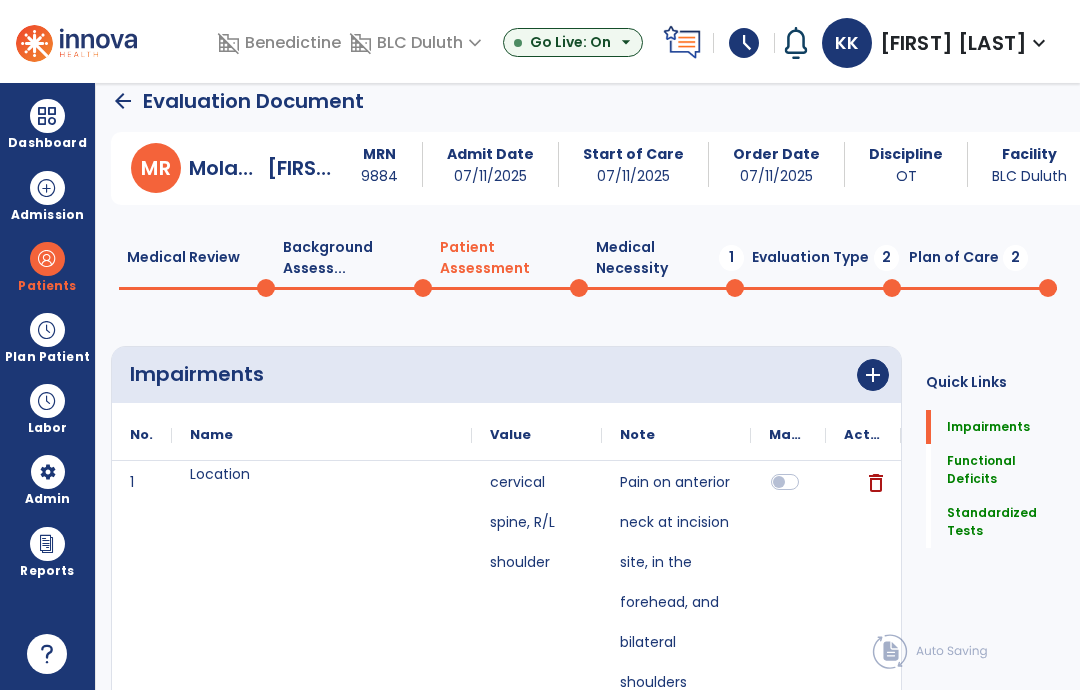 click on "Medical Necessity  1" 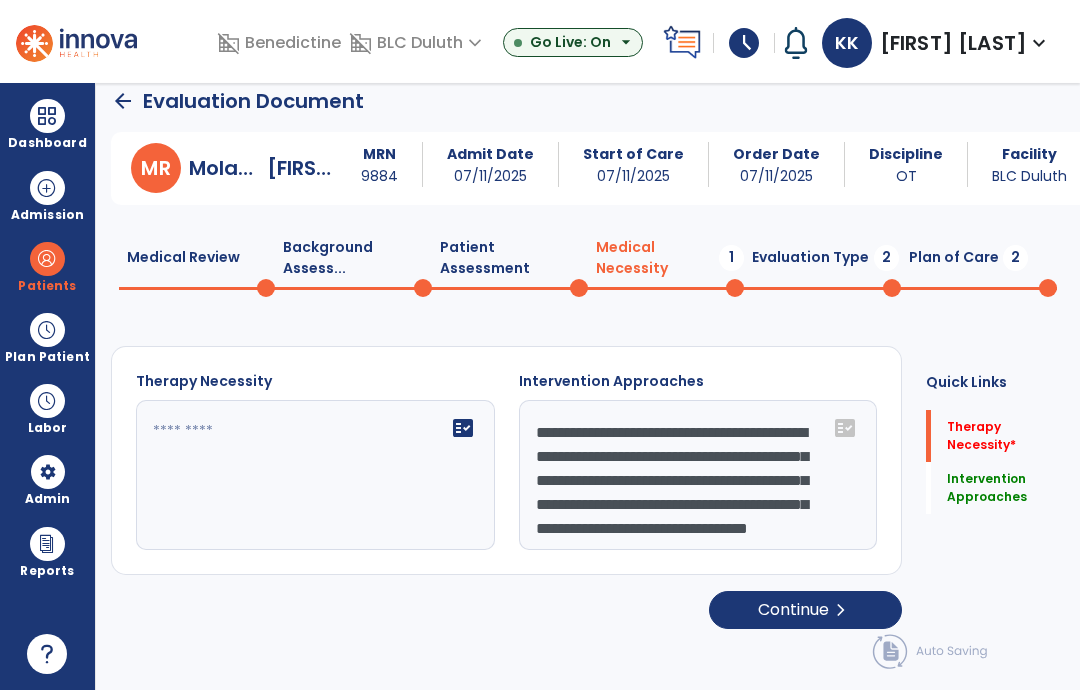 click on "fact_check" 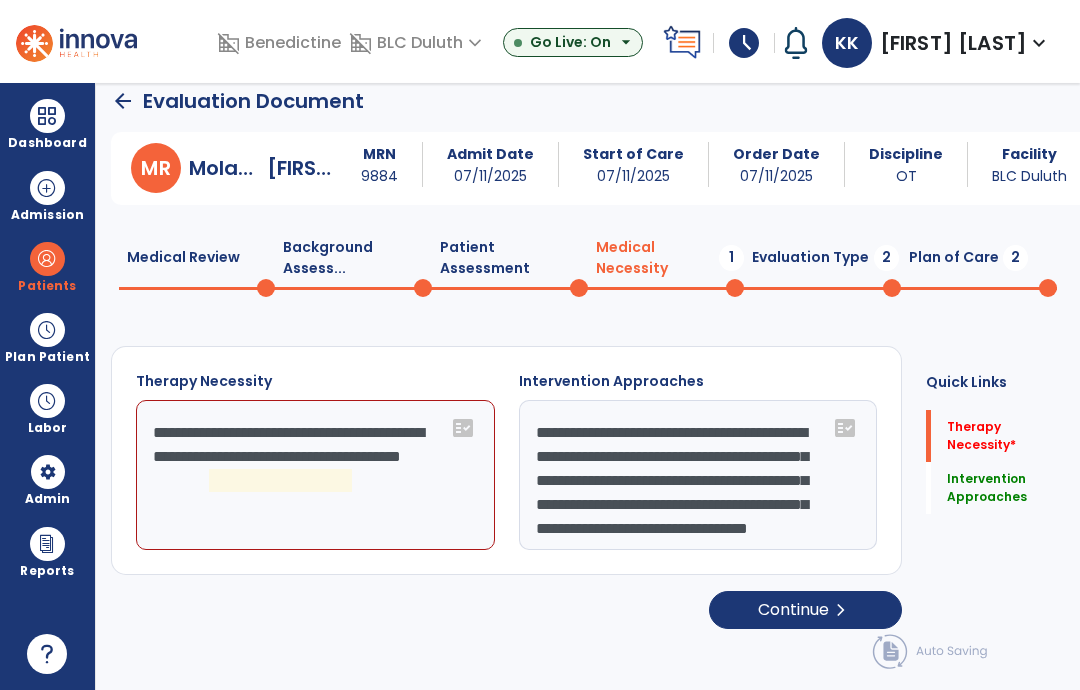 click on "**********" 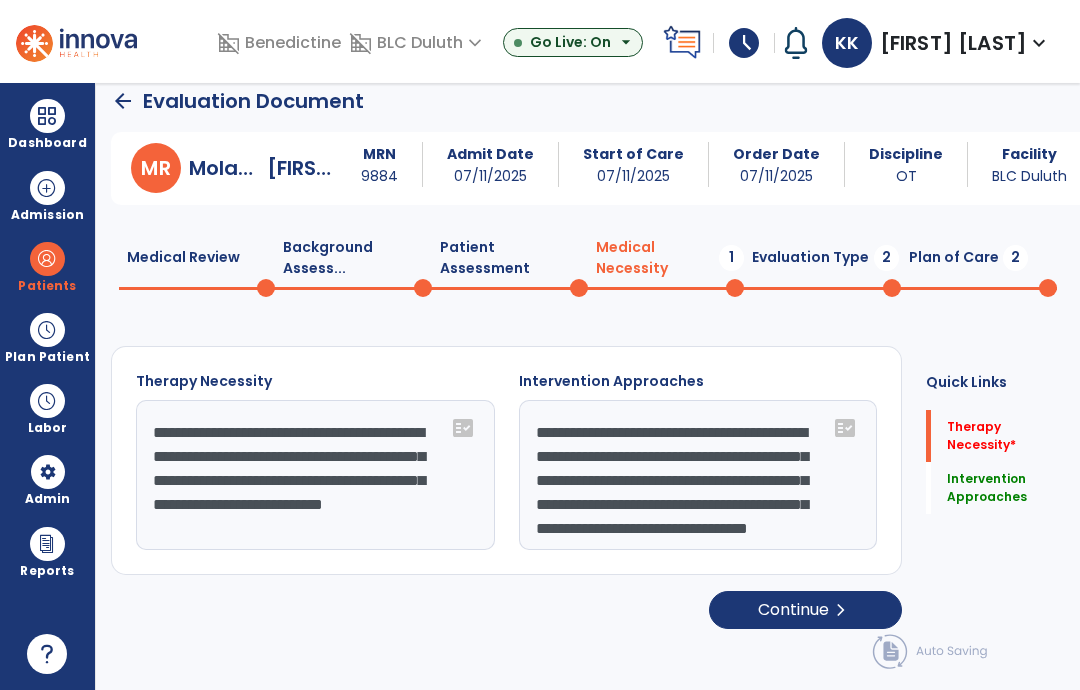 type on "**********" 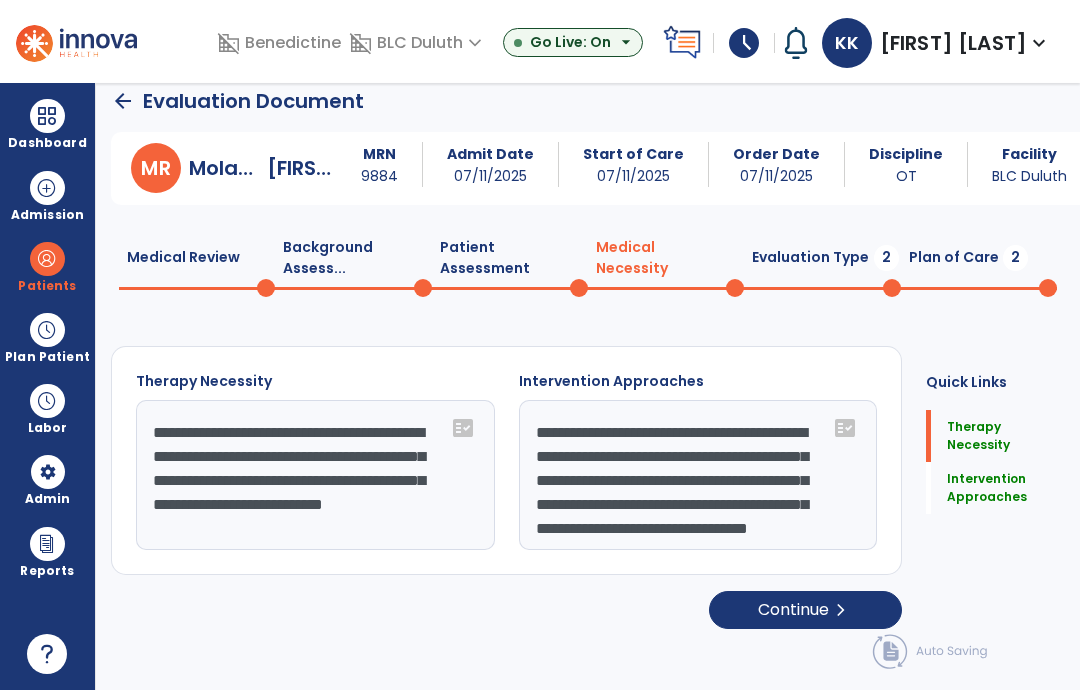 click on "Evaluation Type  2" 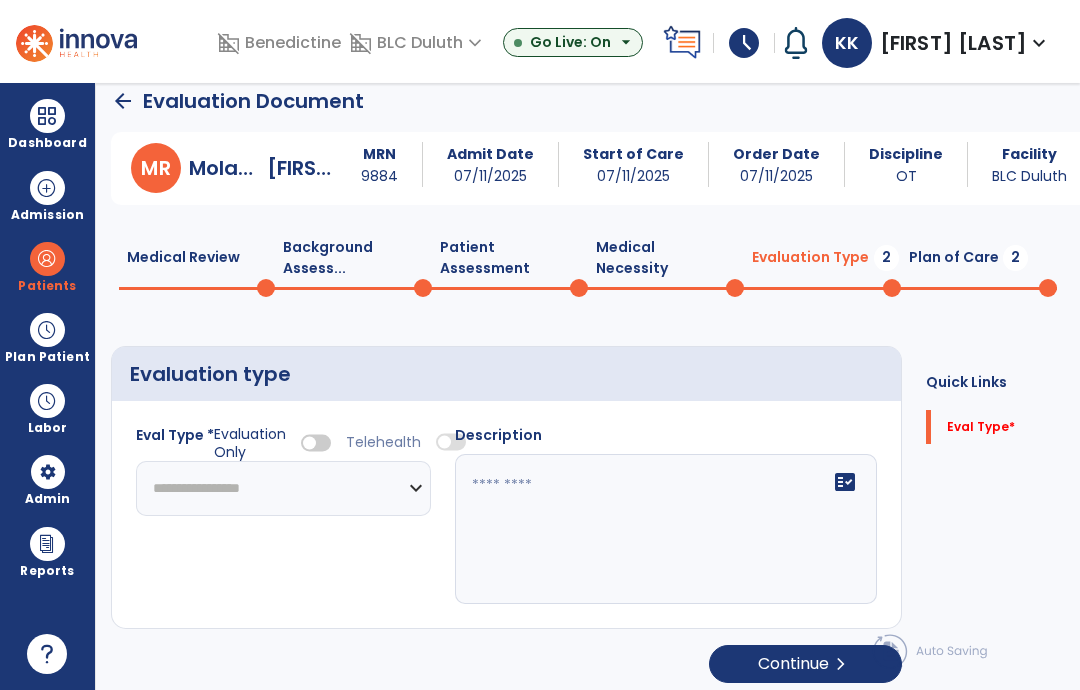 click on "**********" 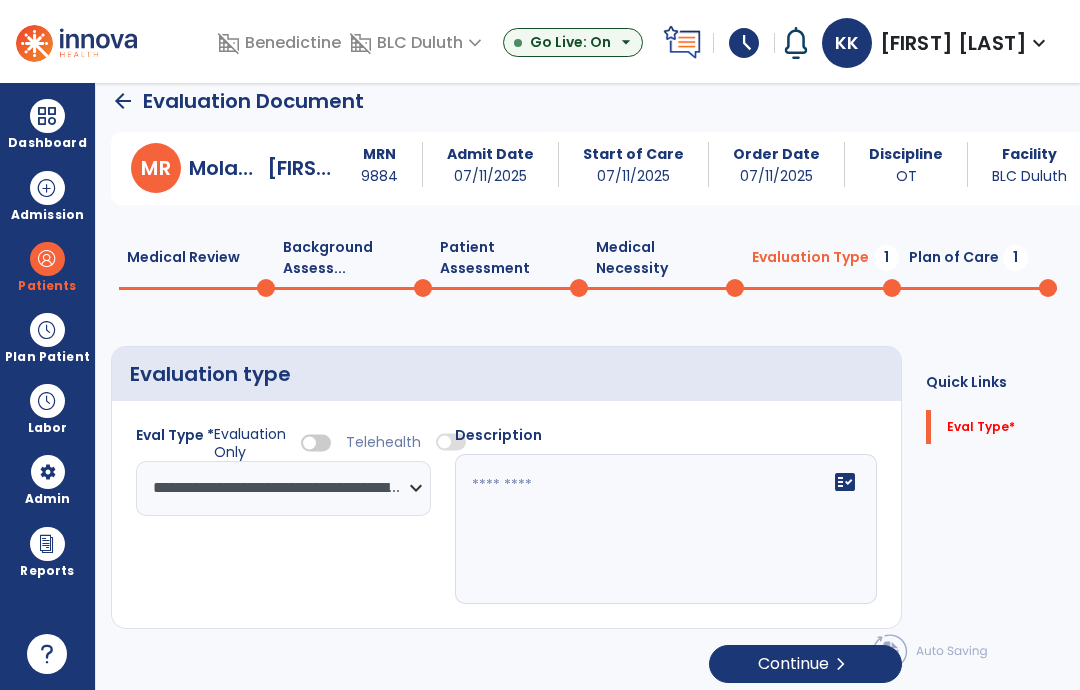 click 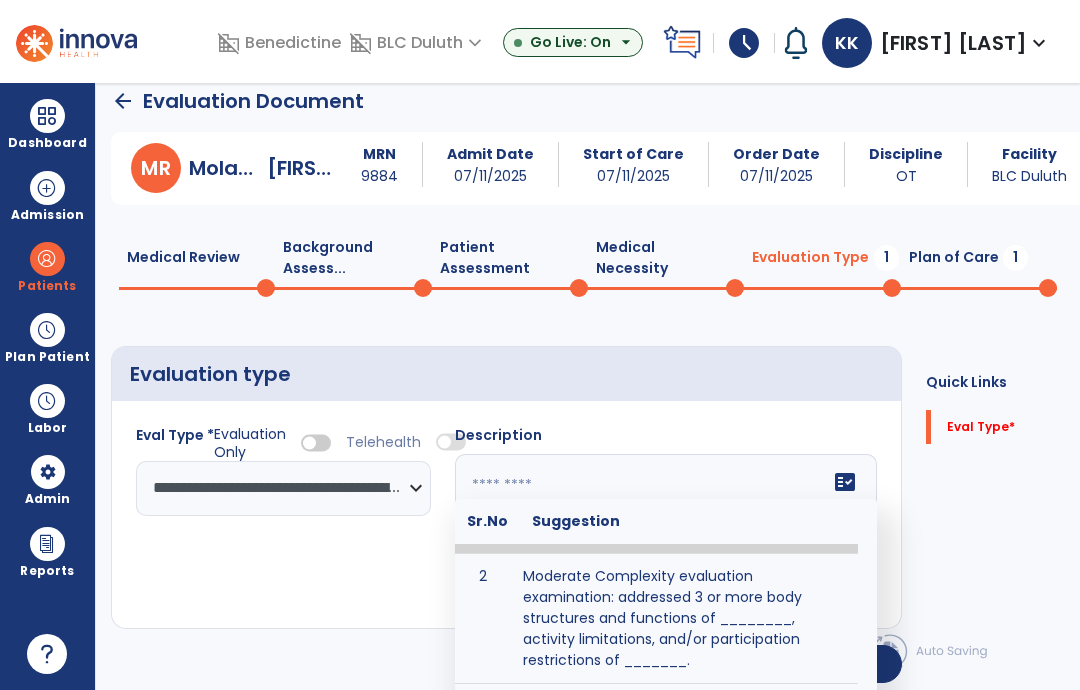 scroll, scrollTop: 98, scrollLeft: 0, axis: vertical 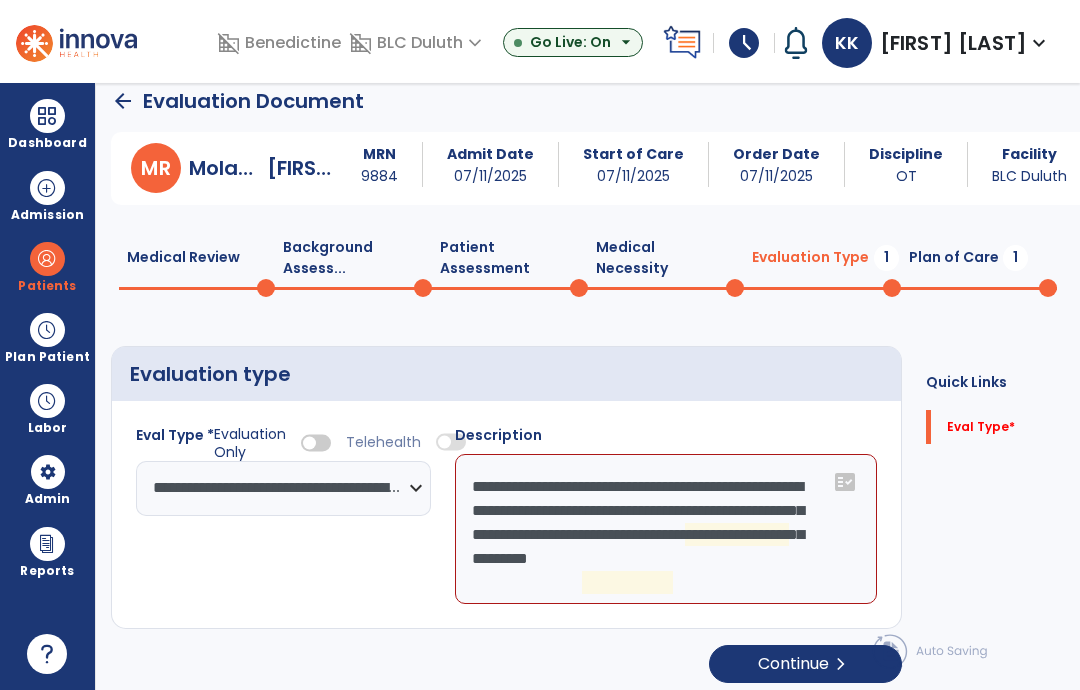click on "**********" 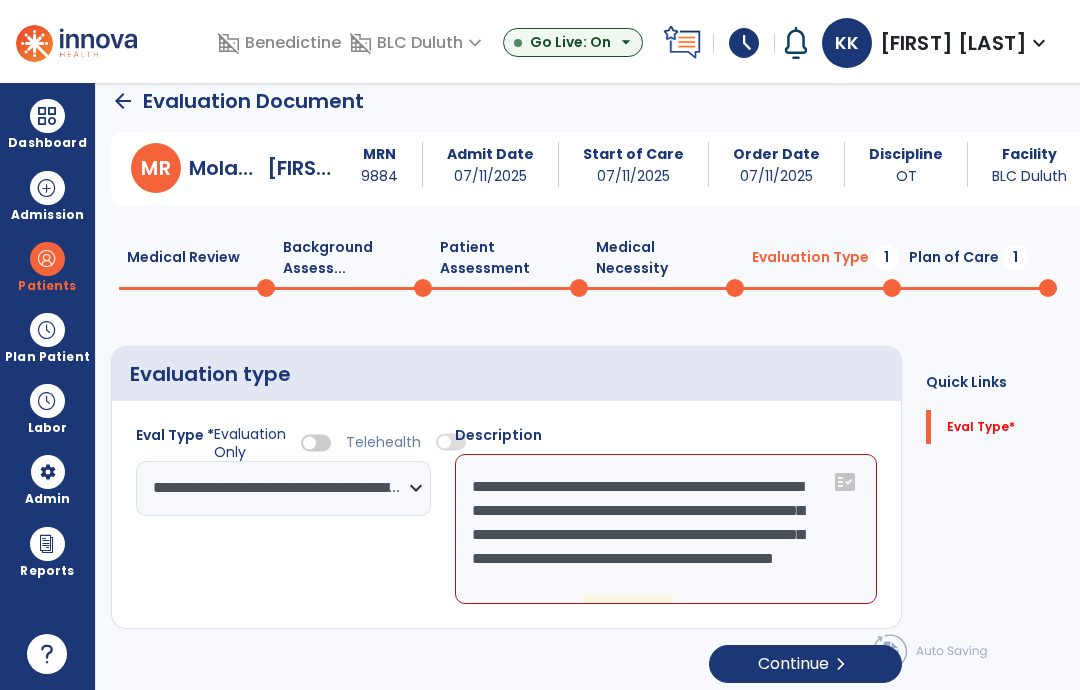 click on "**********" 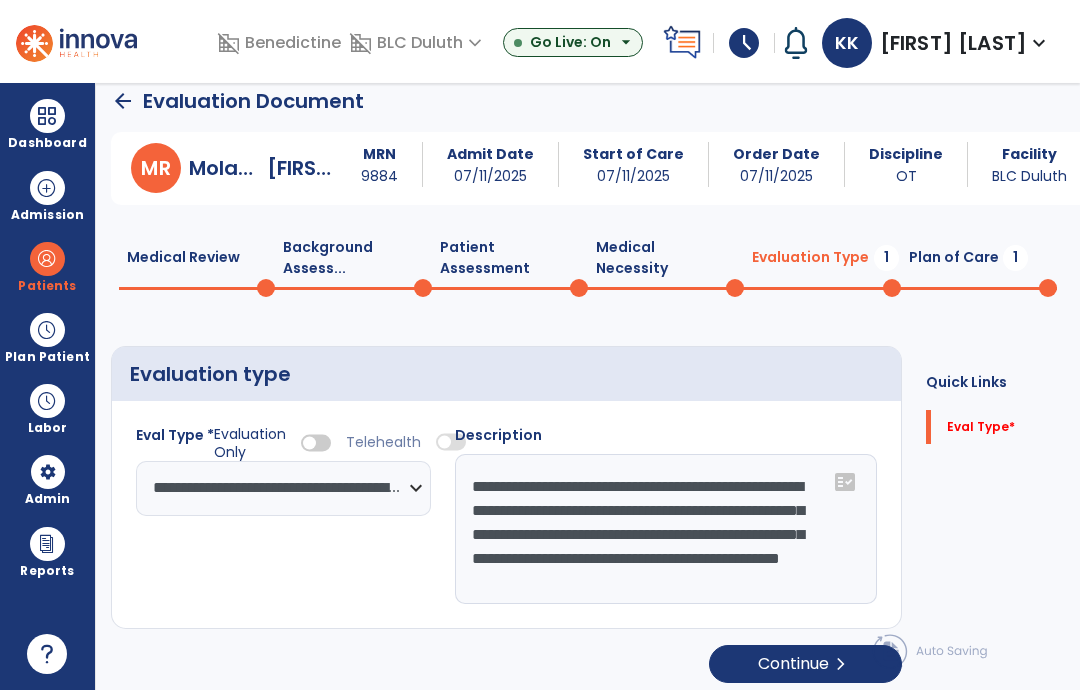 scroll, scrollTop: 15, scrollLeft: 0, axis: vertical 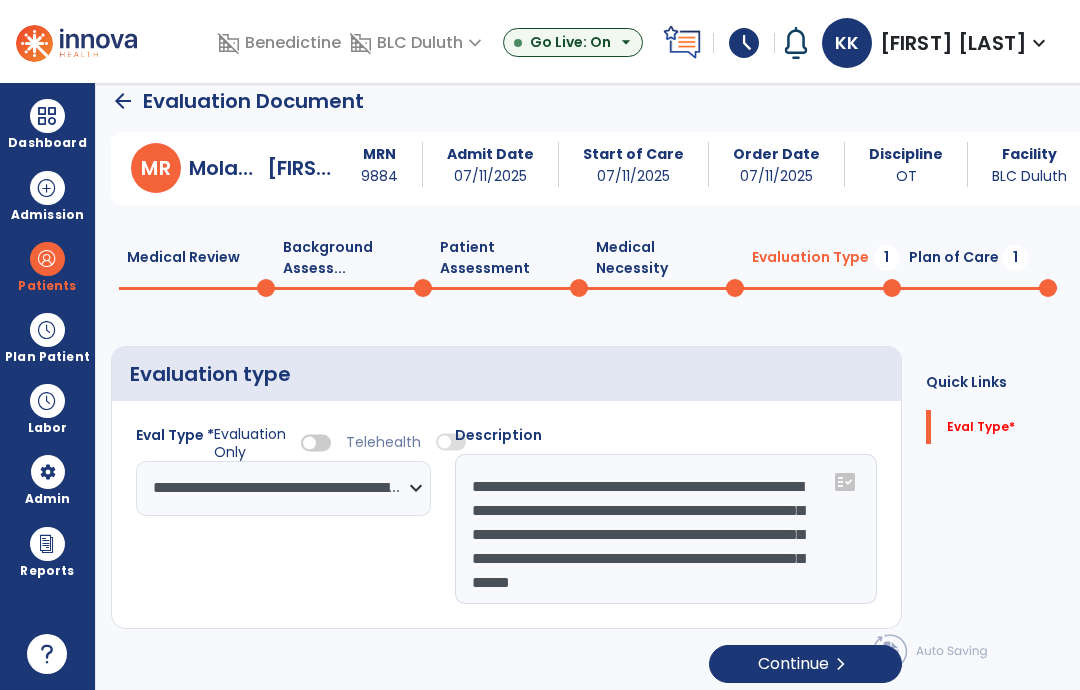 type on "**********" 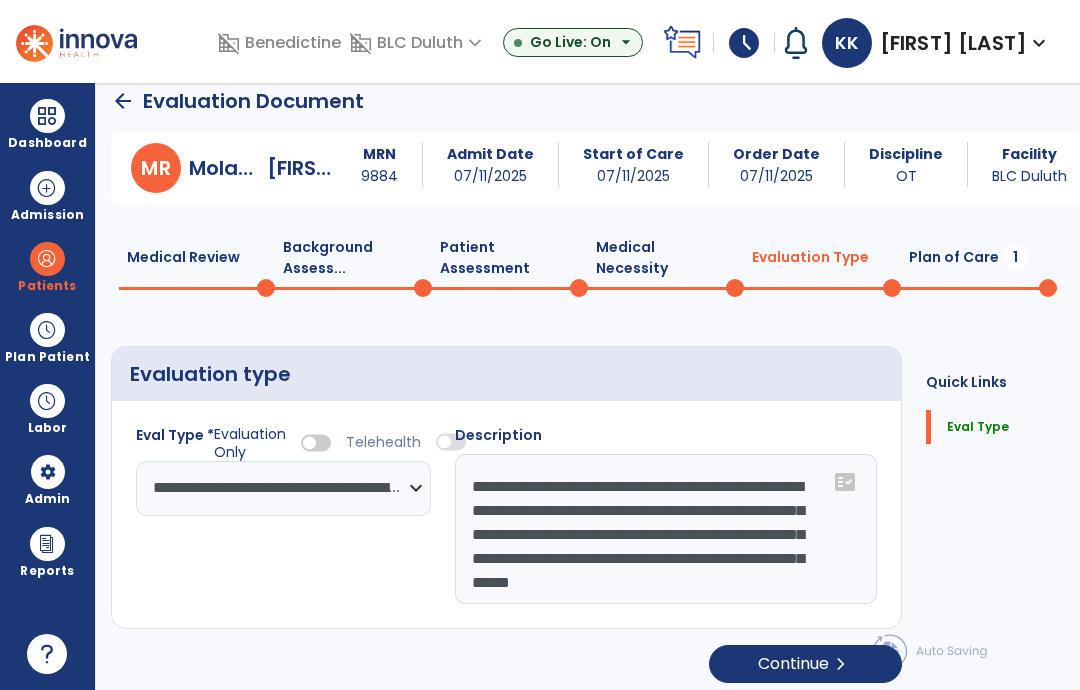 click on "Plan of Care  1" 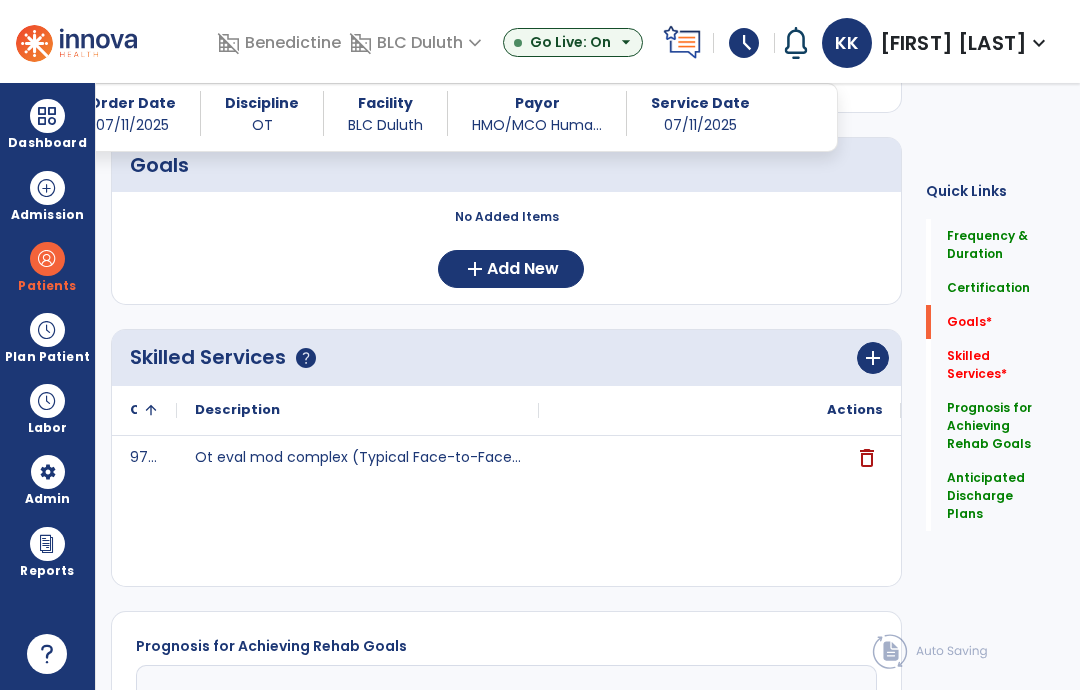 scroll, scrollTop: 499, scrollLeft: 0, axis: vertical 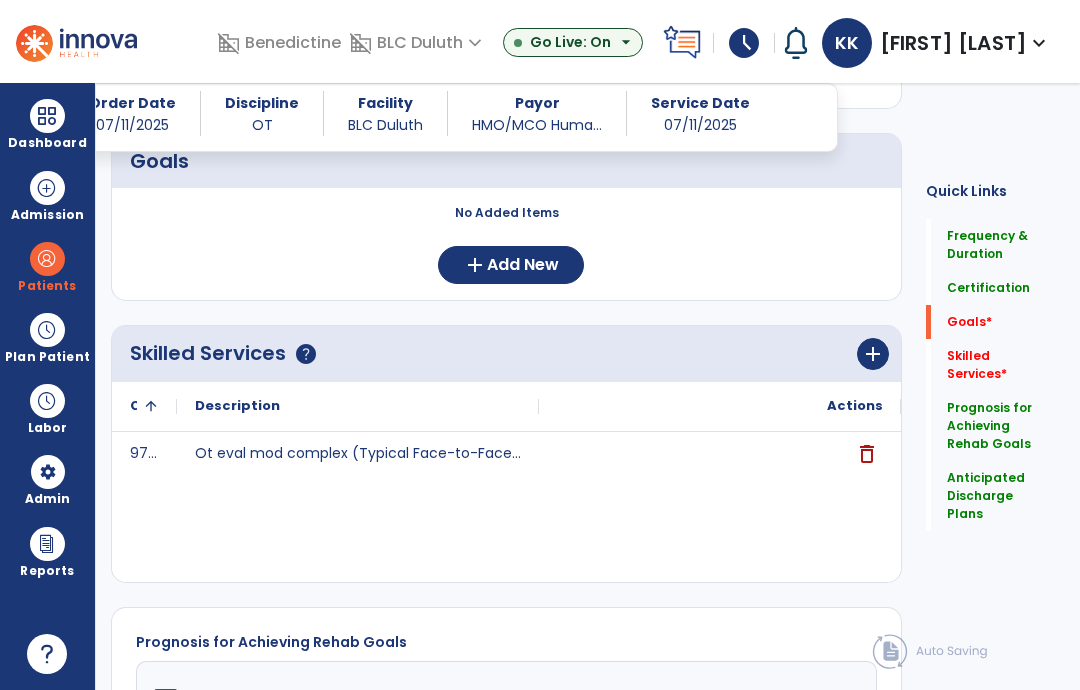 click on "add" 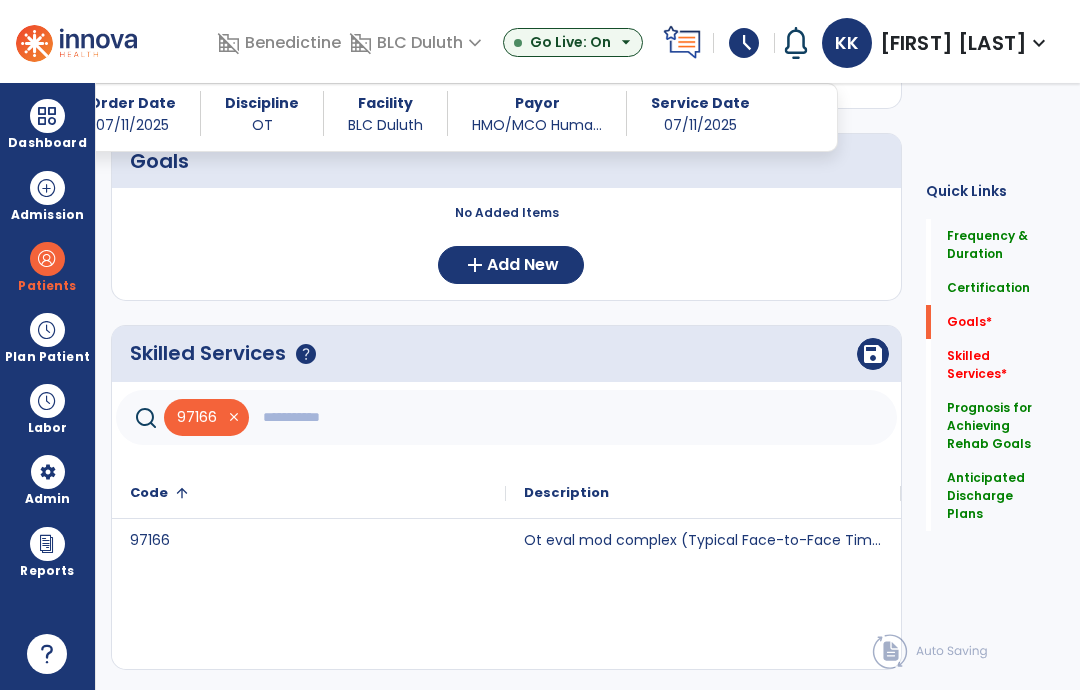 click 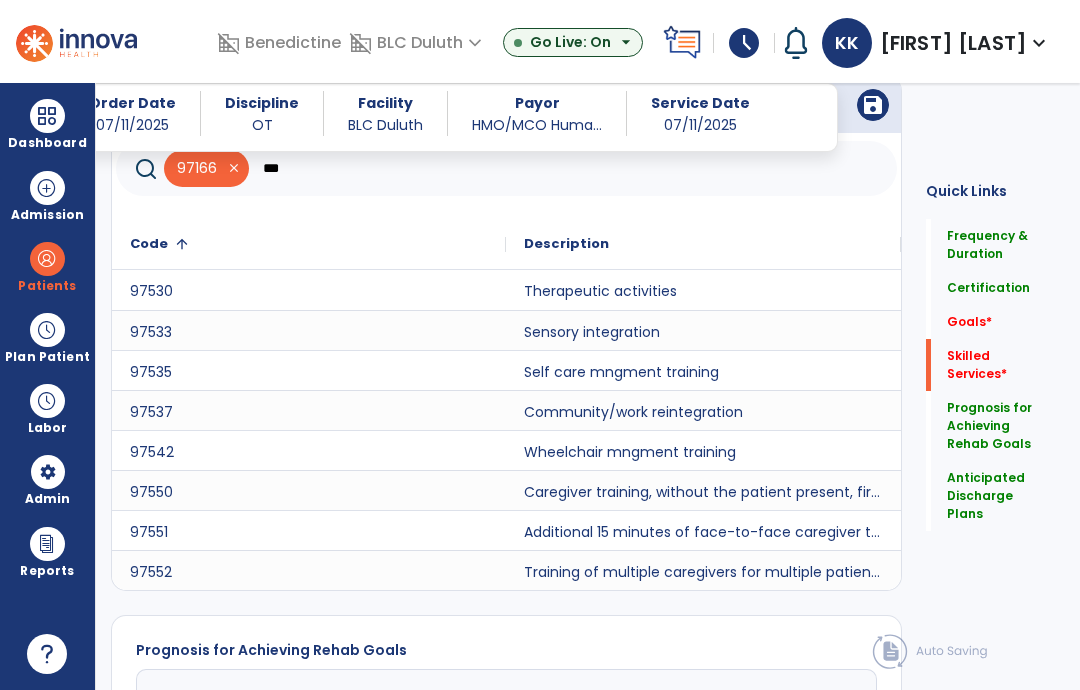 scroll, scrollTop: 752, scrollLeft: 0, axis: vertical 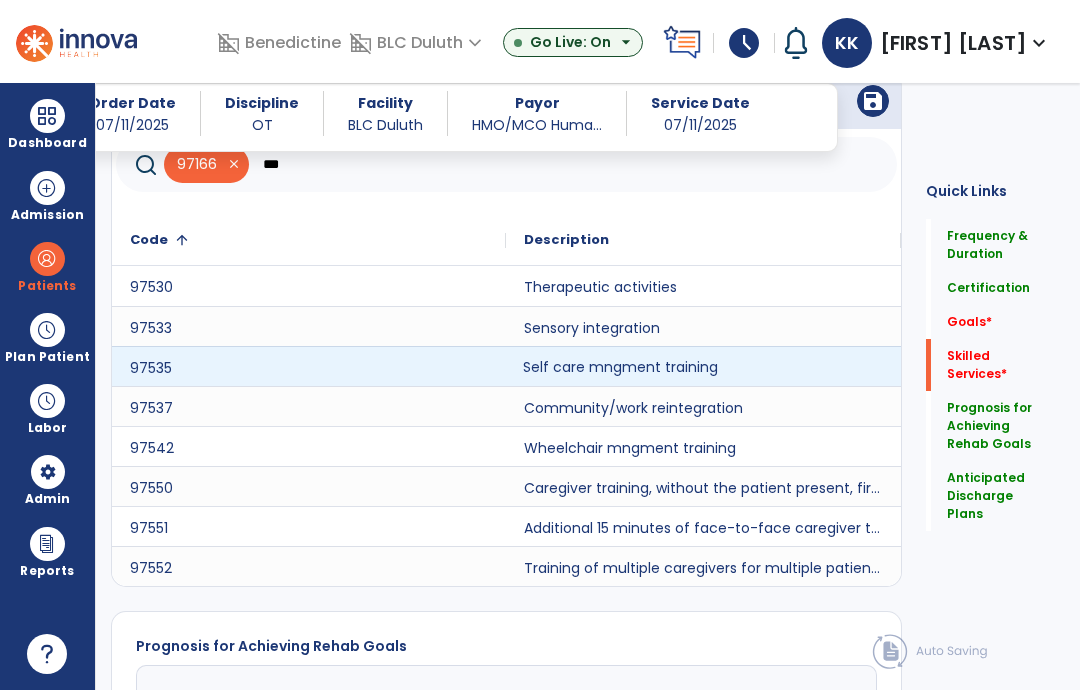 click on "Self care mngment training" 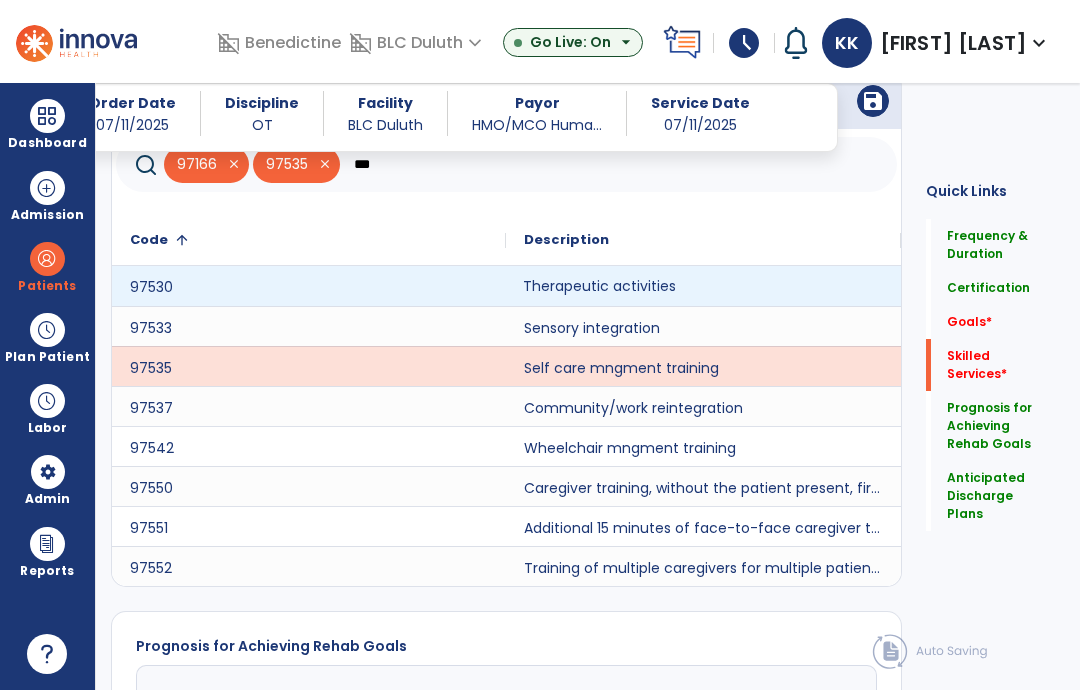 click on "Therapeutic activities" 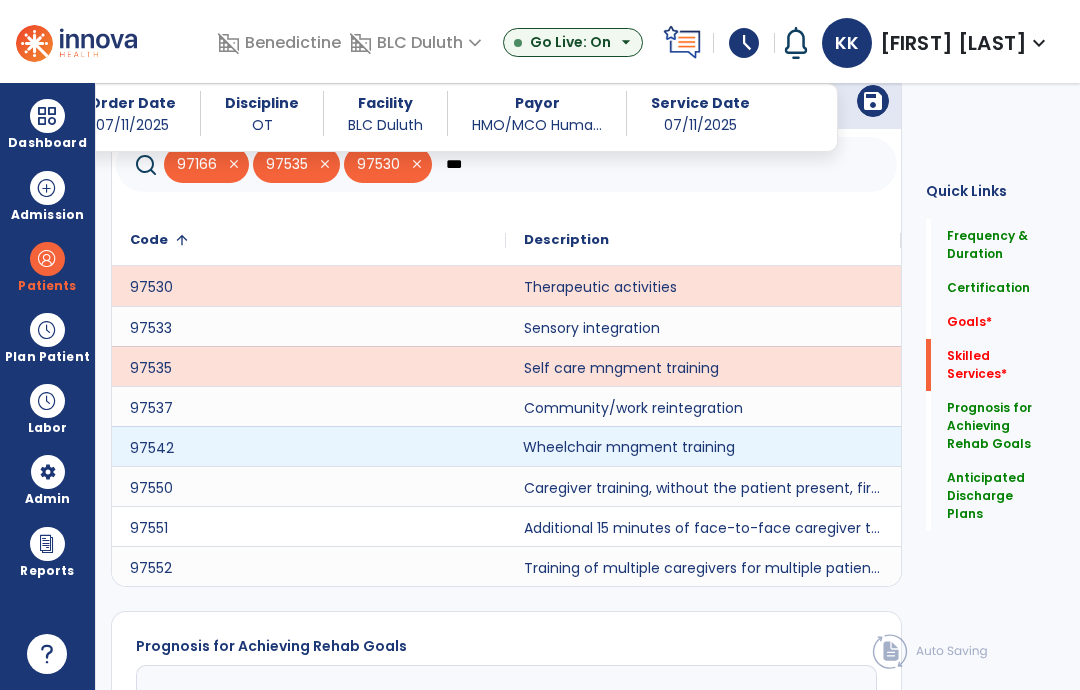 click on "Wheelchair mngment training" 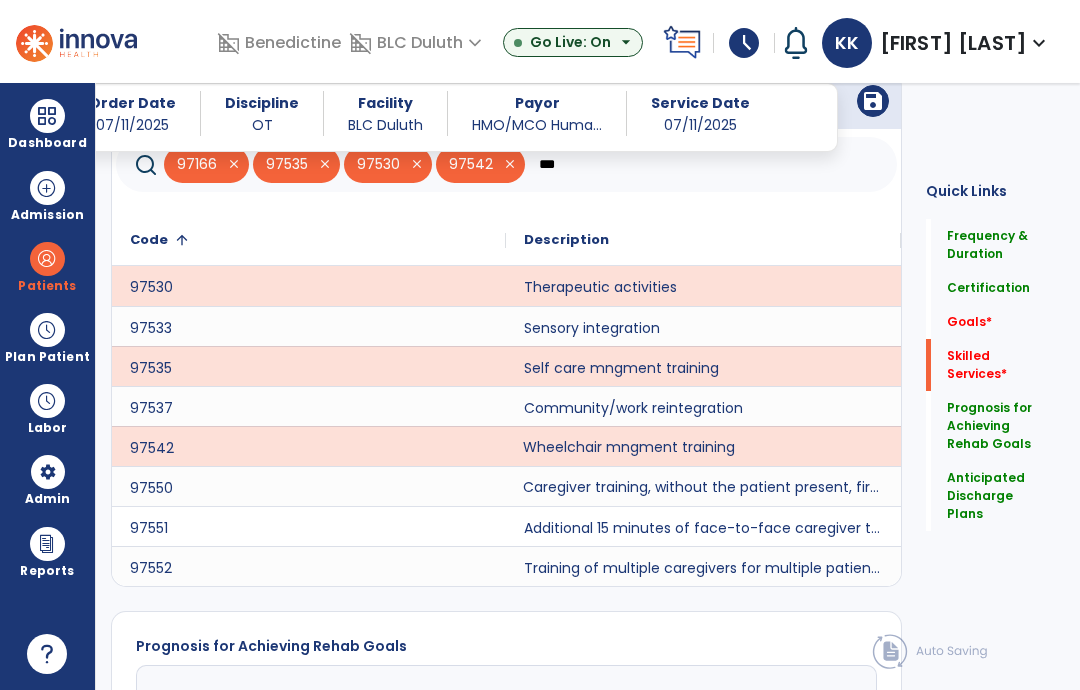click on "Caregiver training, without the patient present, first 30 minutes." 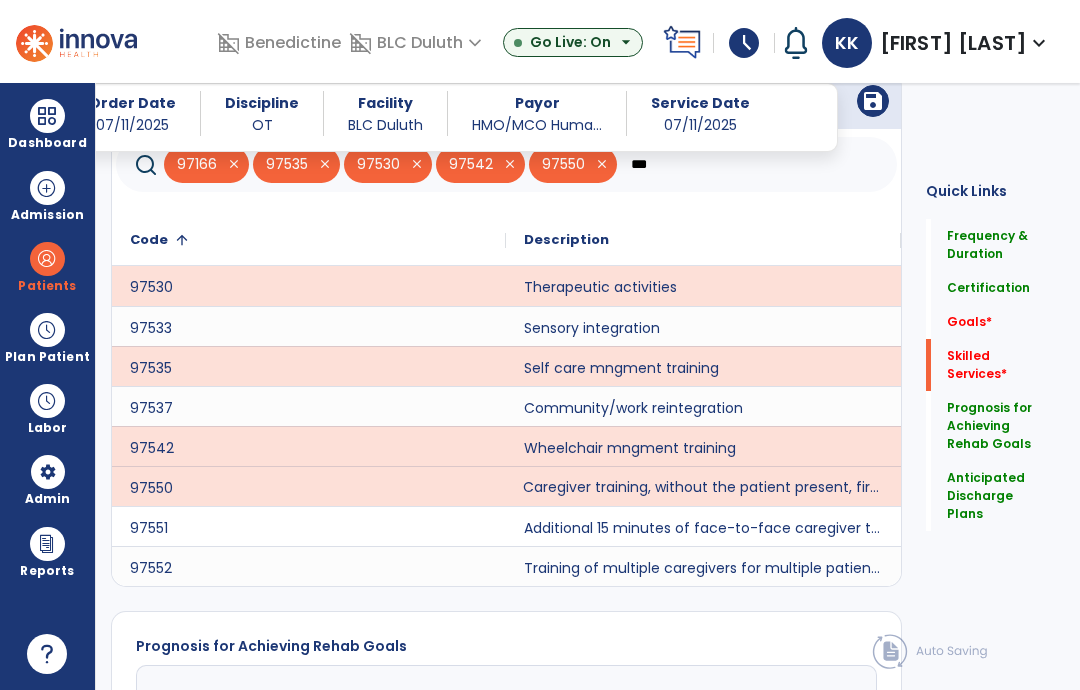 click on "***" 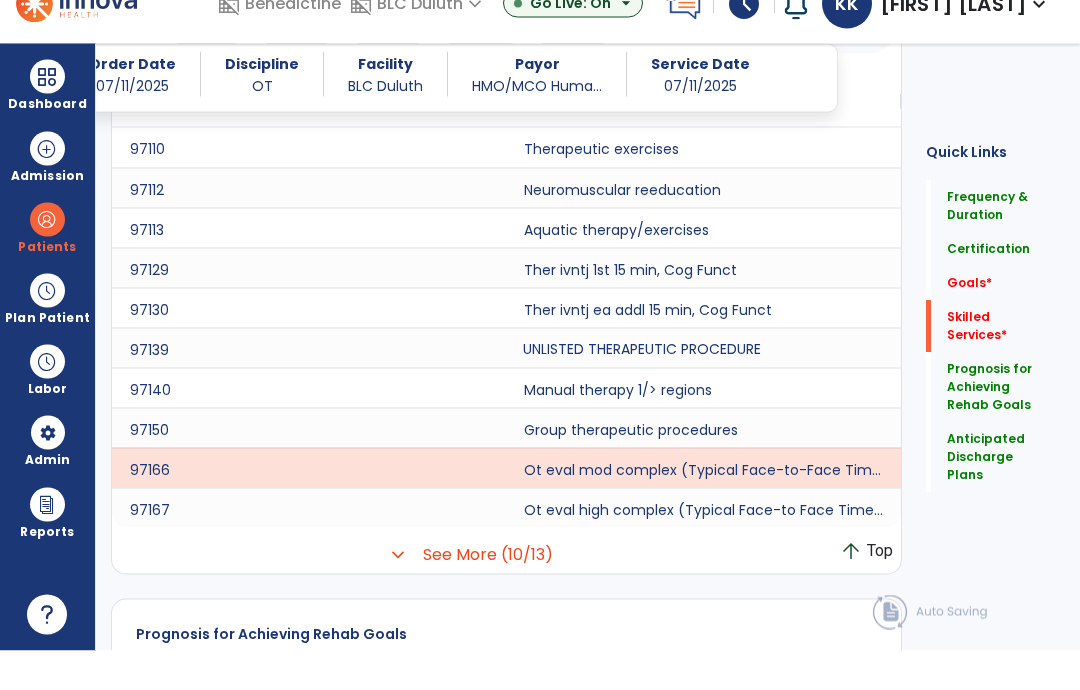 scroll, scrollTop: 862, scrollLeft: 0, axis: vertical 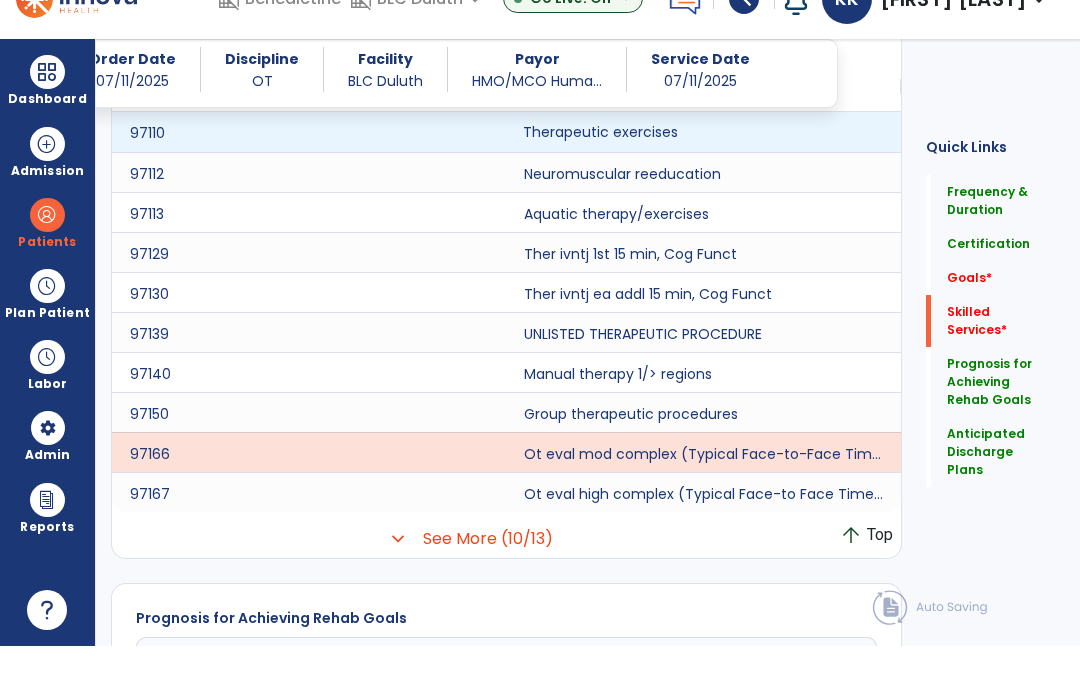 click on "Therapeutic exercises" 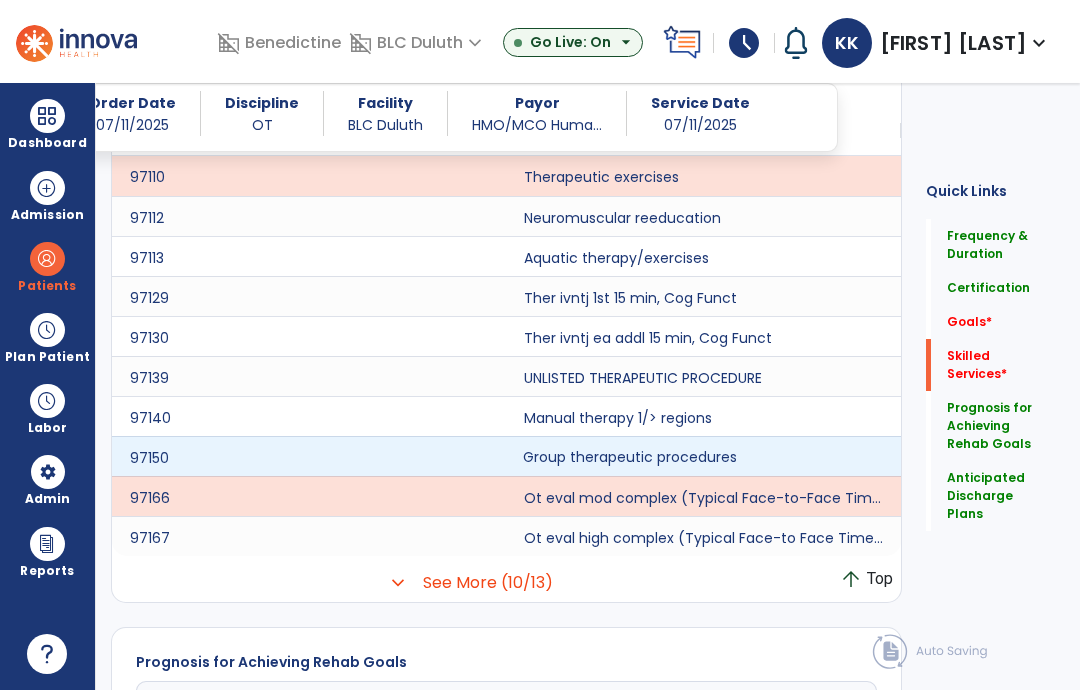 click on "Group therapeutic procedures" 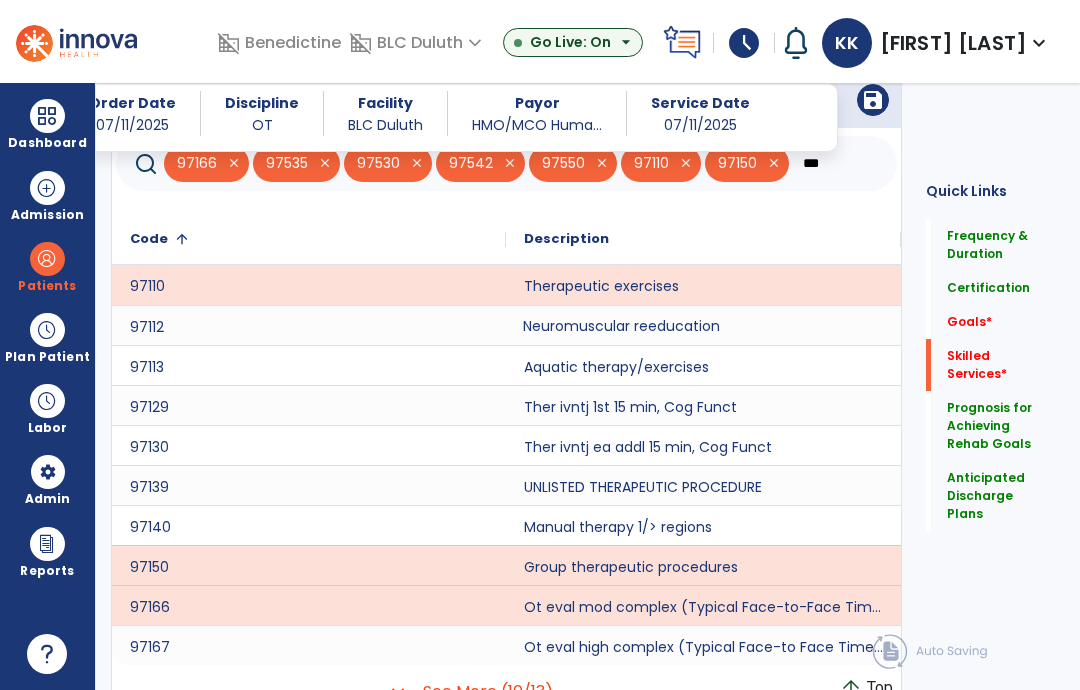 scroll, scrollTop: 753, scrollLeft: 0, axis: vertical 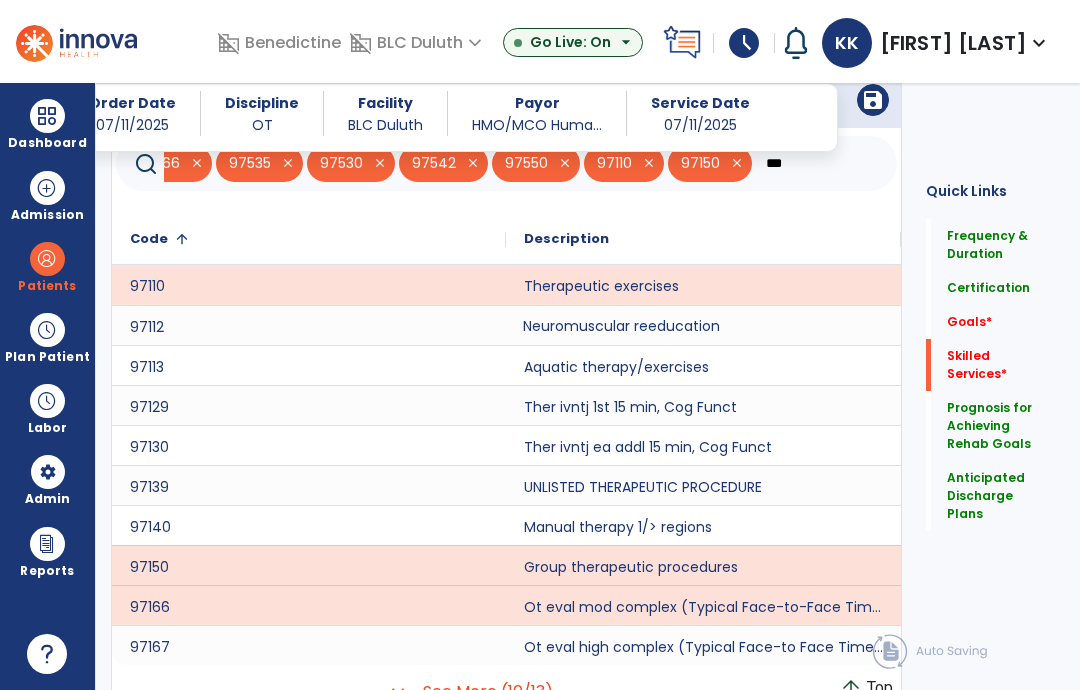 click on "***" 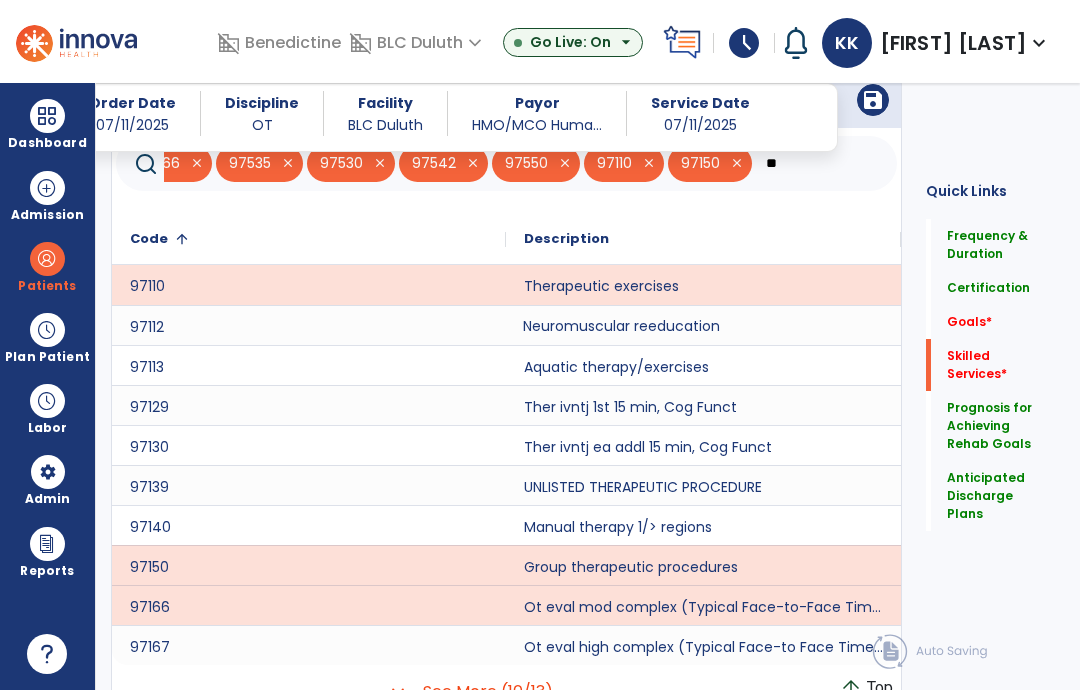 type on "*" 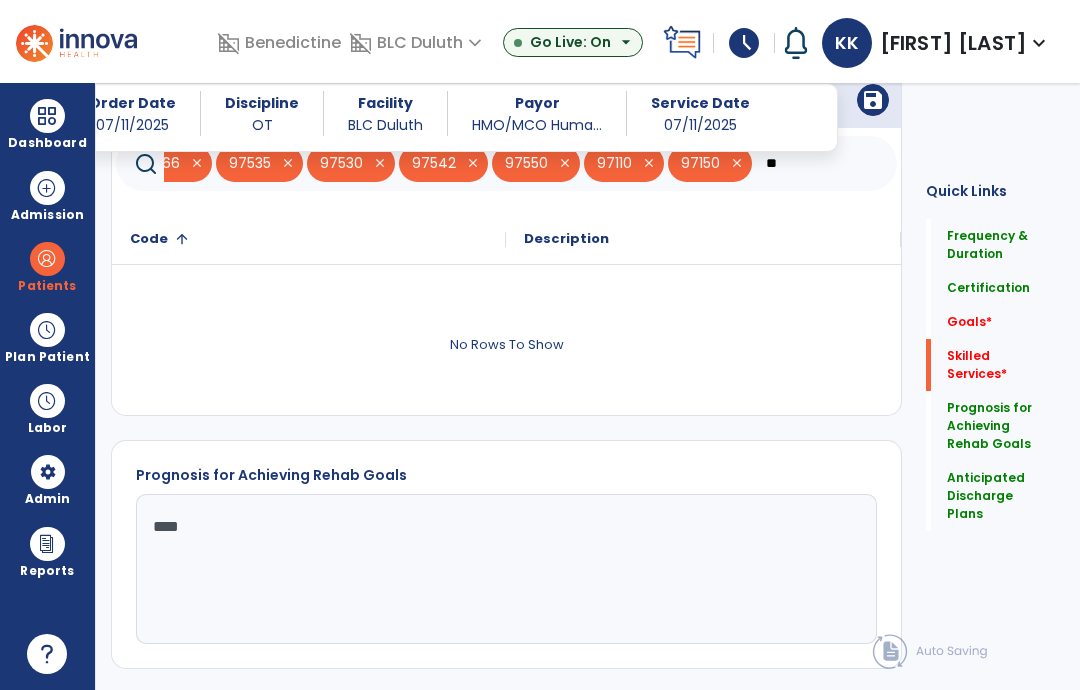 type on "*" 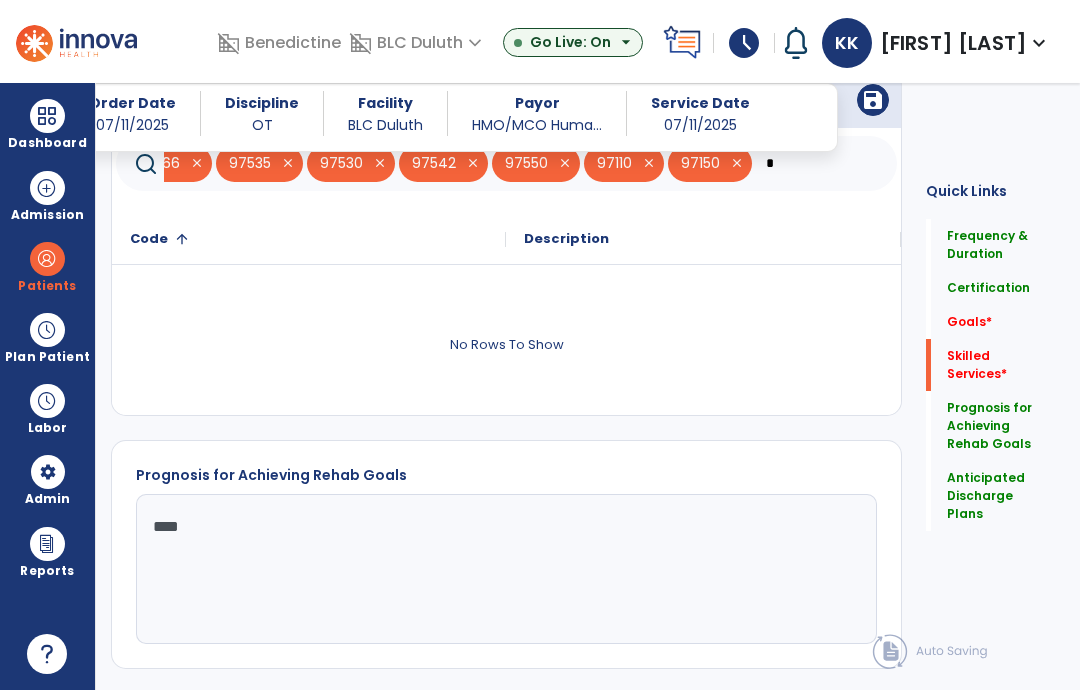 type 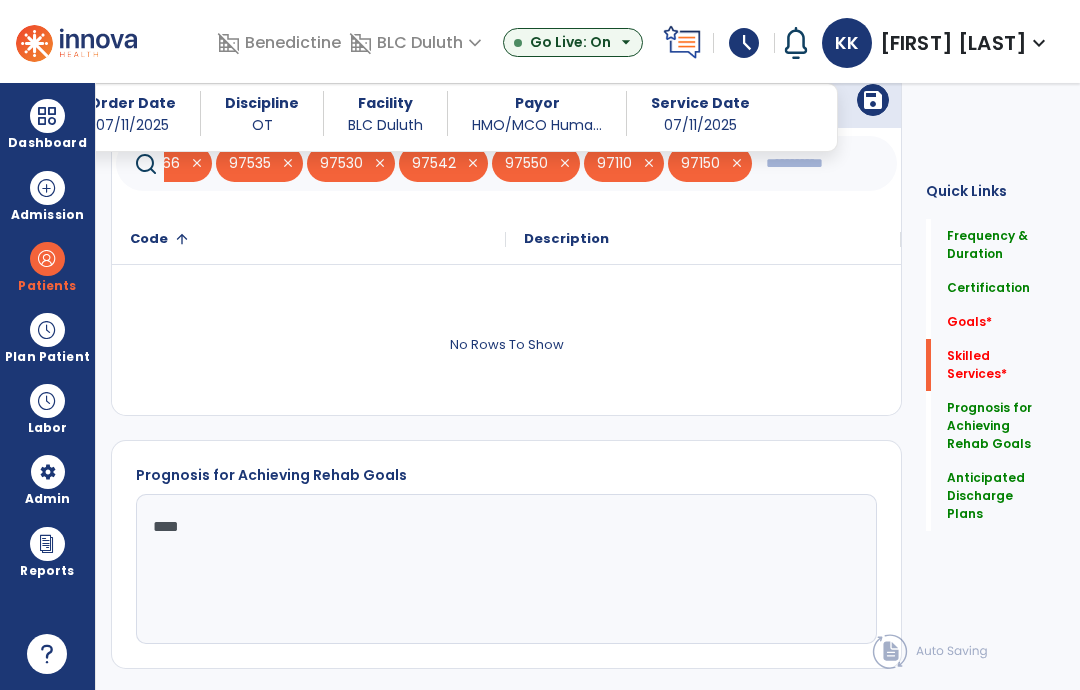 click on "save" 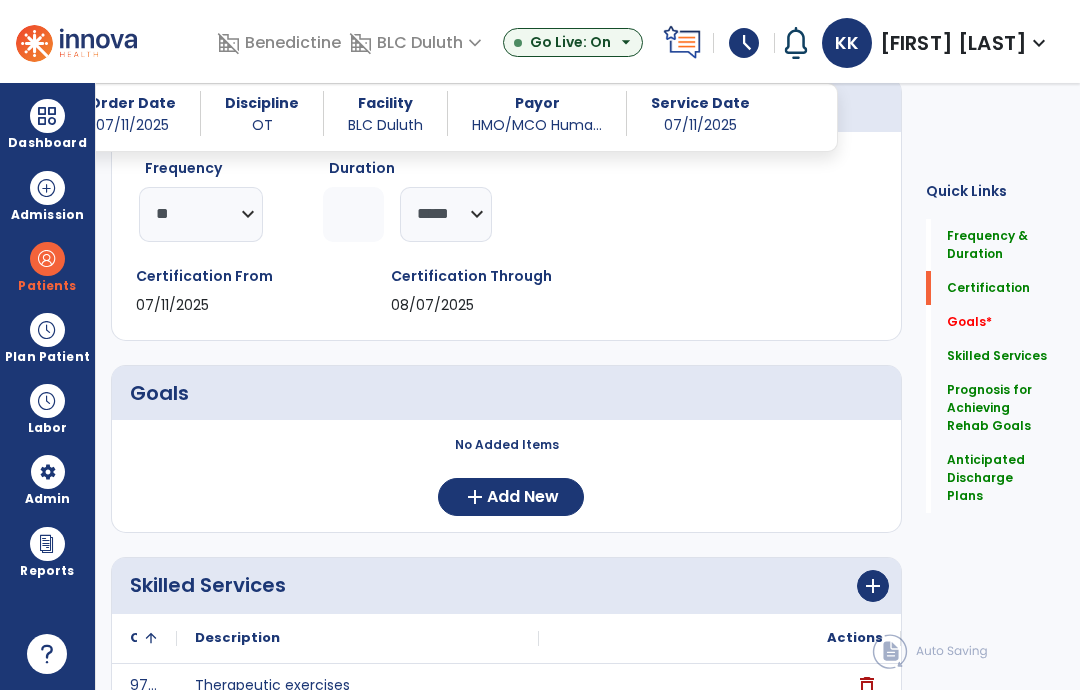 scroll, scrollTop: 267, scrollLeft: 0, axis: vertical 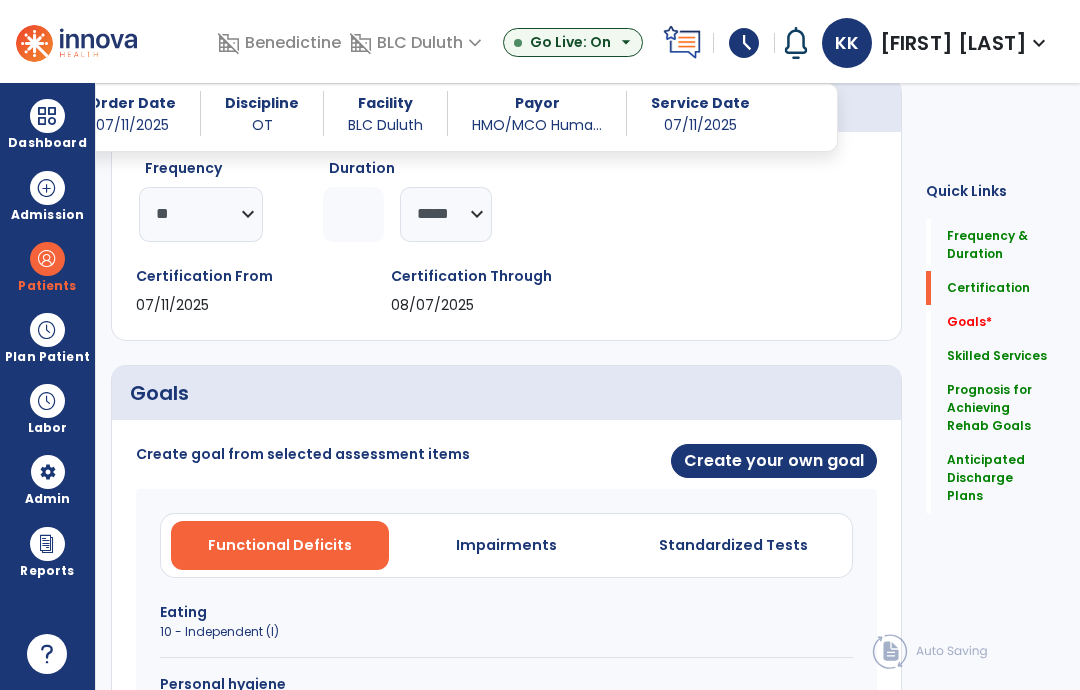 click on "Create your own goal" at bounding box center (774, 461) 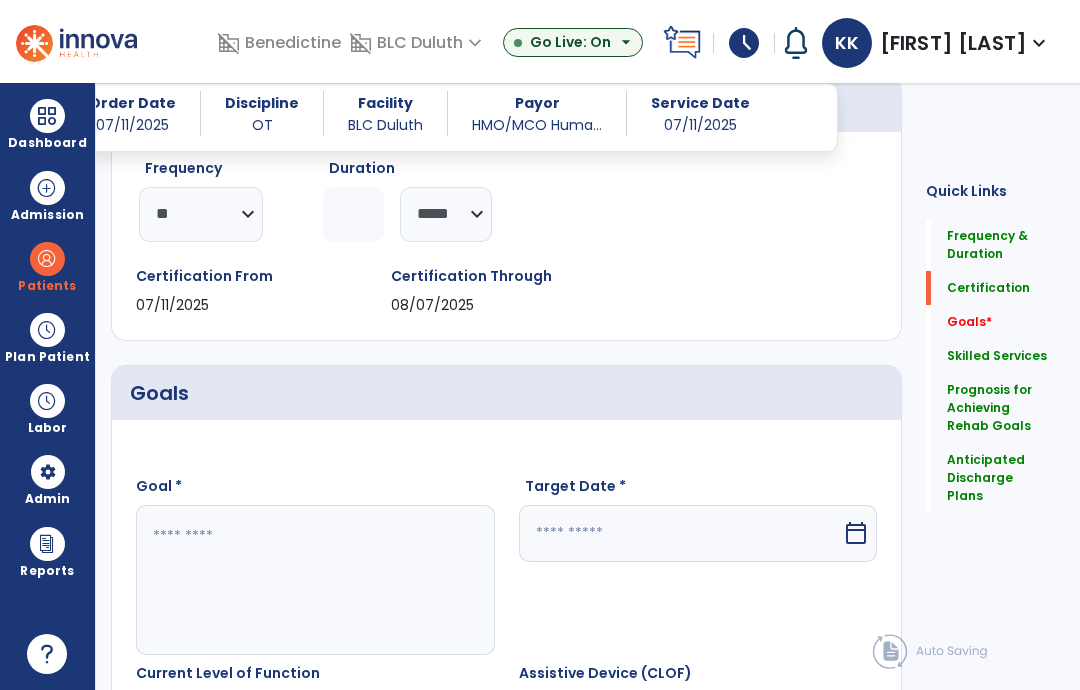 click at bounding box center (315, 580) 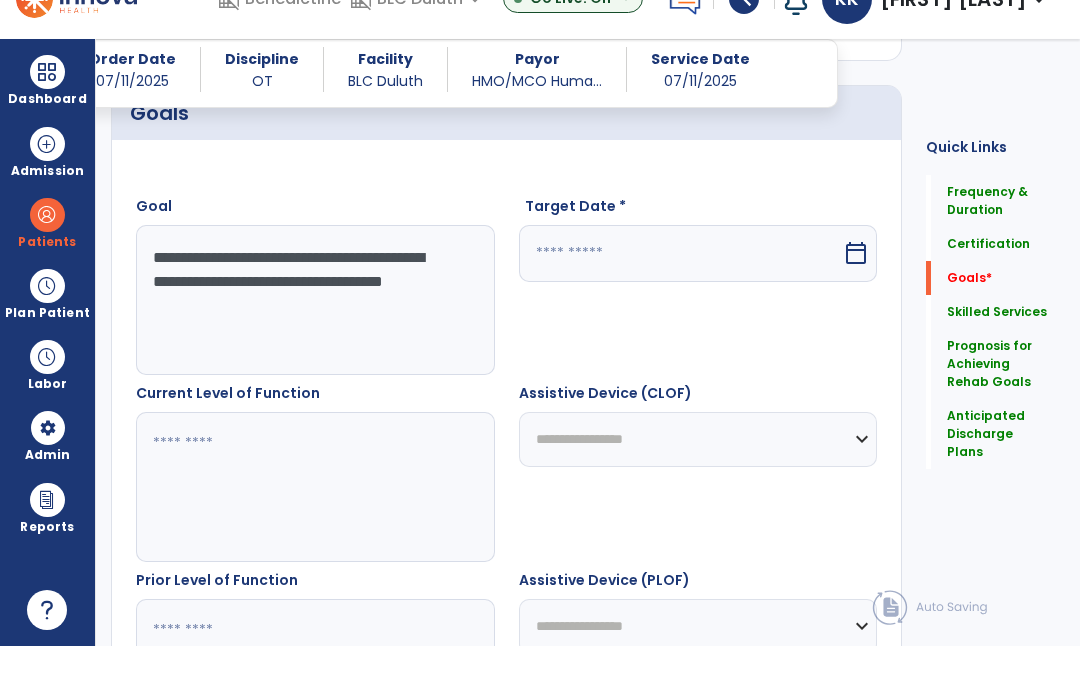 scroll, scrollTop: 506, scrollLeft: 0, axis: vertical 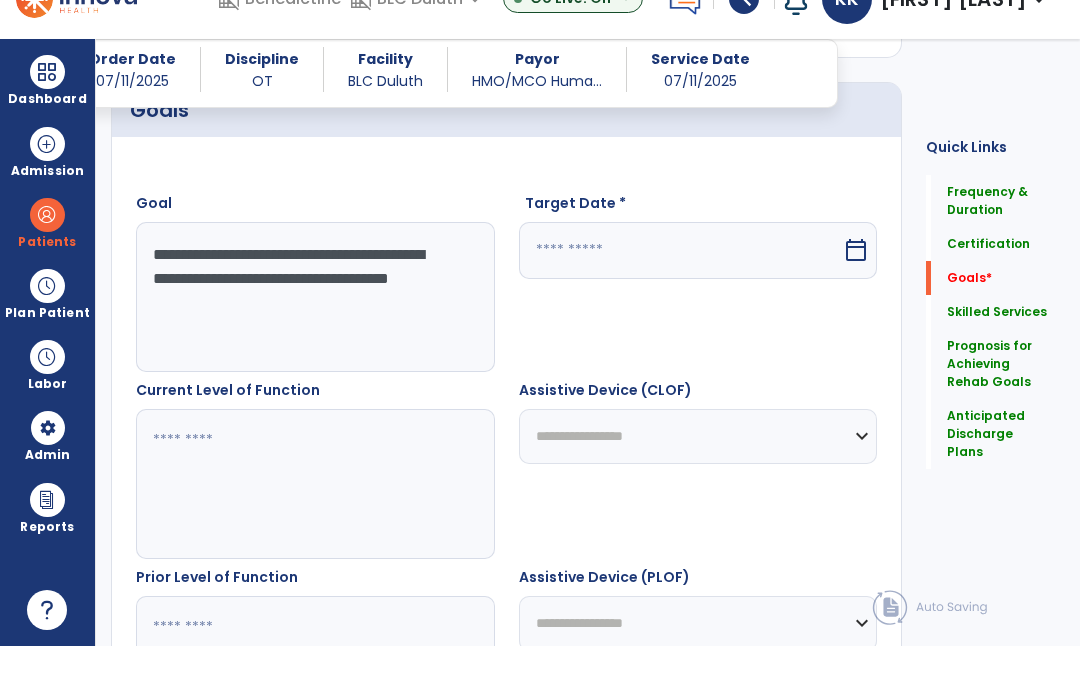type on "**********" 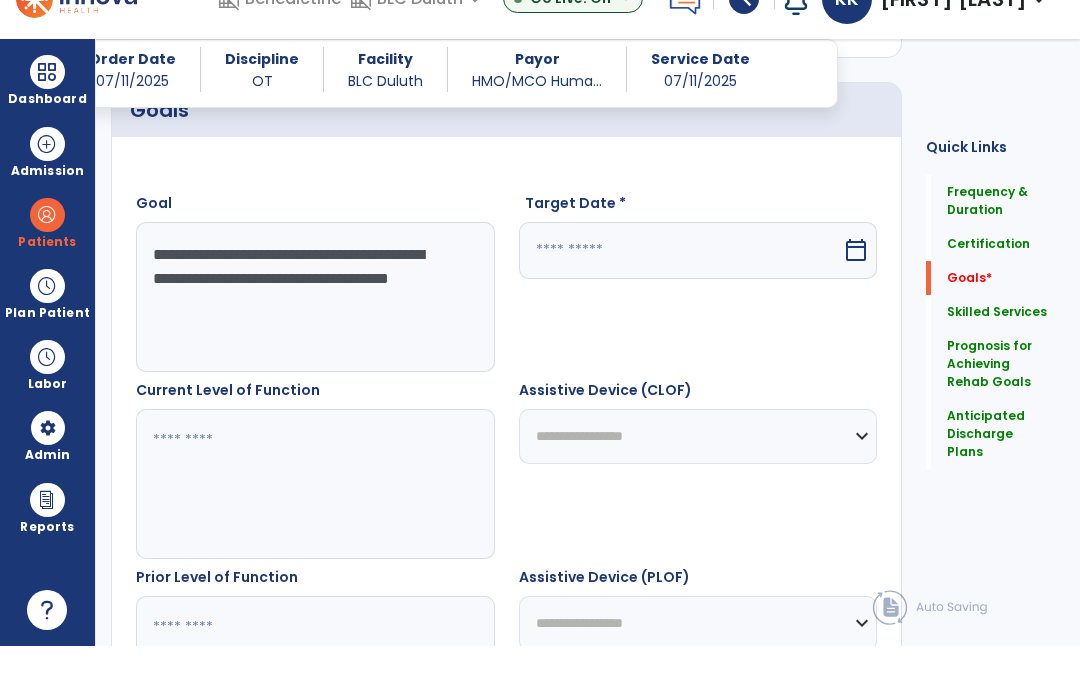 click at bounding box center (681, 294) 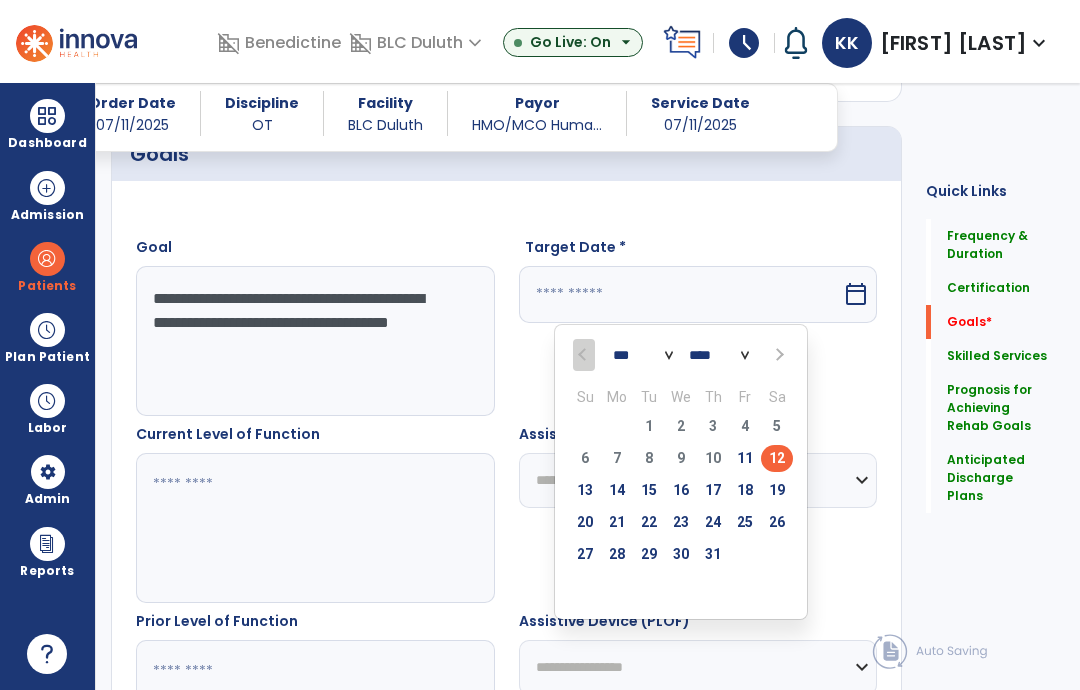 click at bounding box center (778, 355) 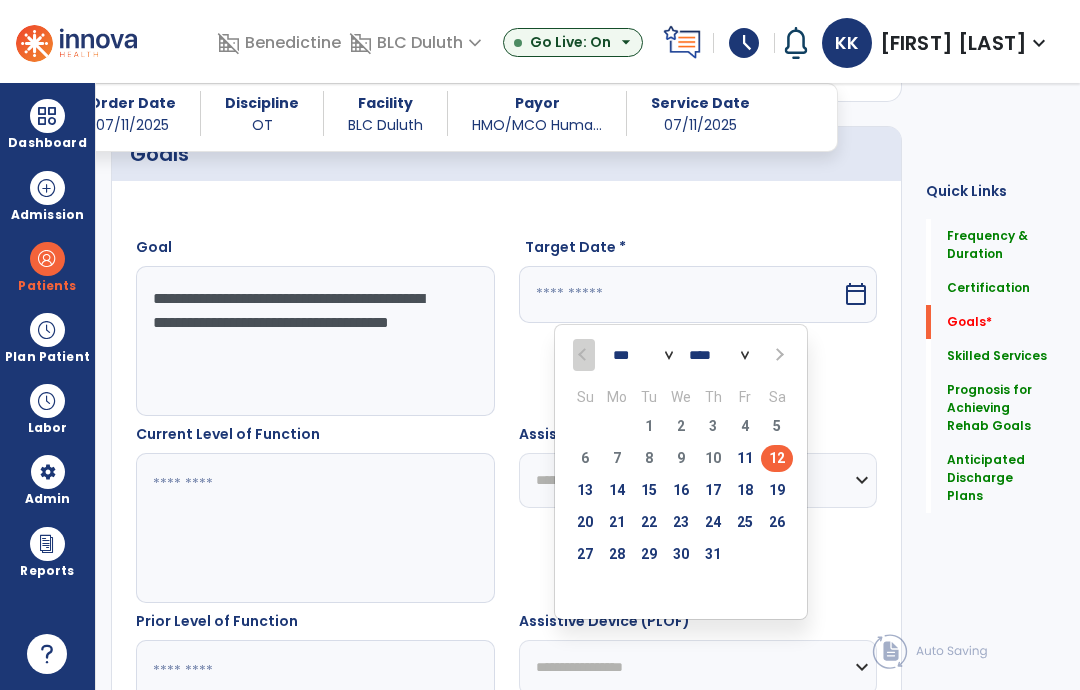 select on "*" 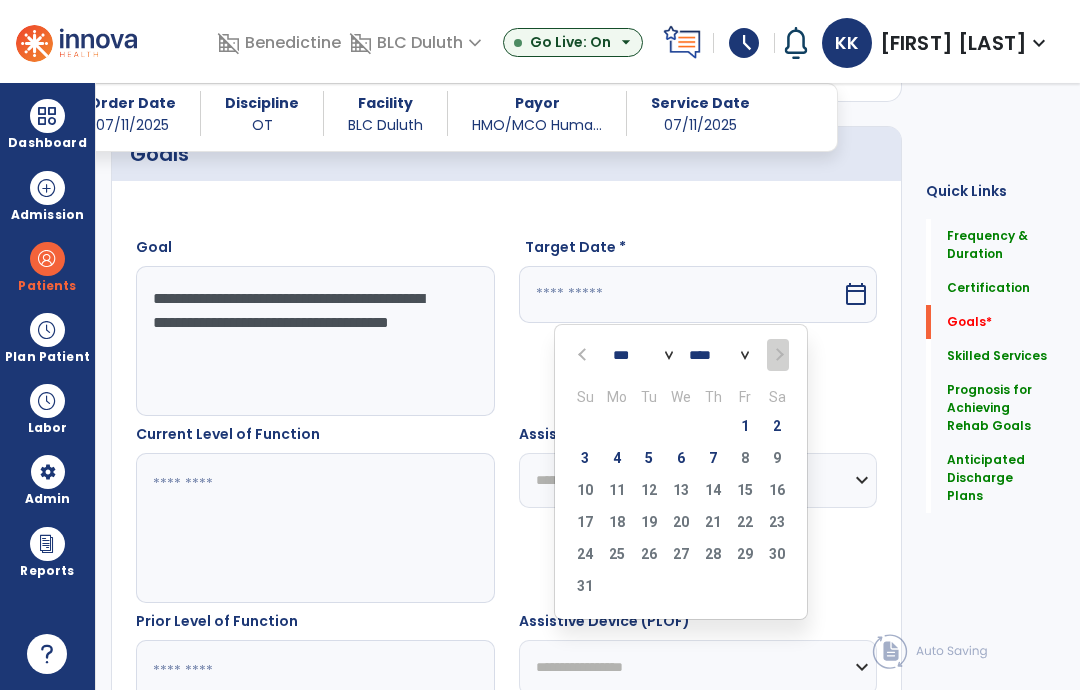 click on "7" at bounding box center [713, 458] 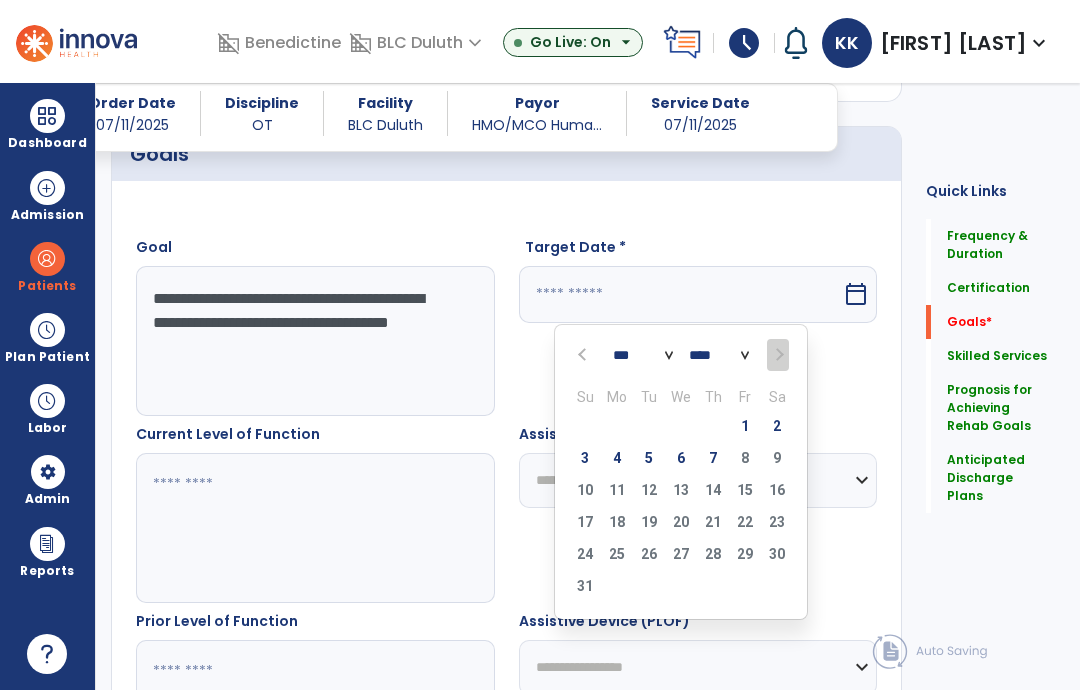 type on "********" 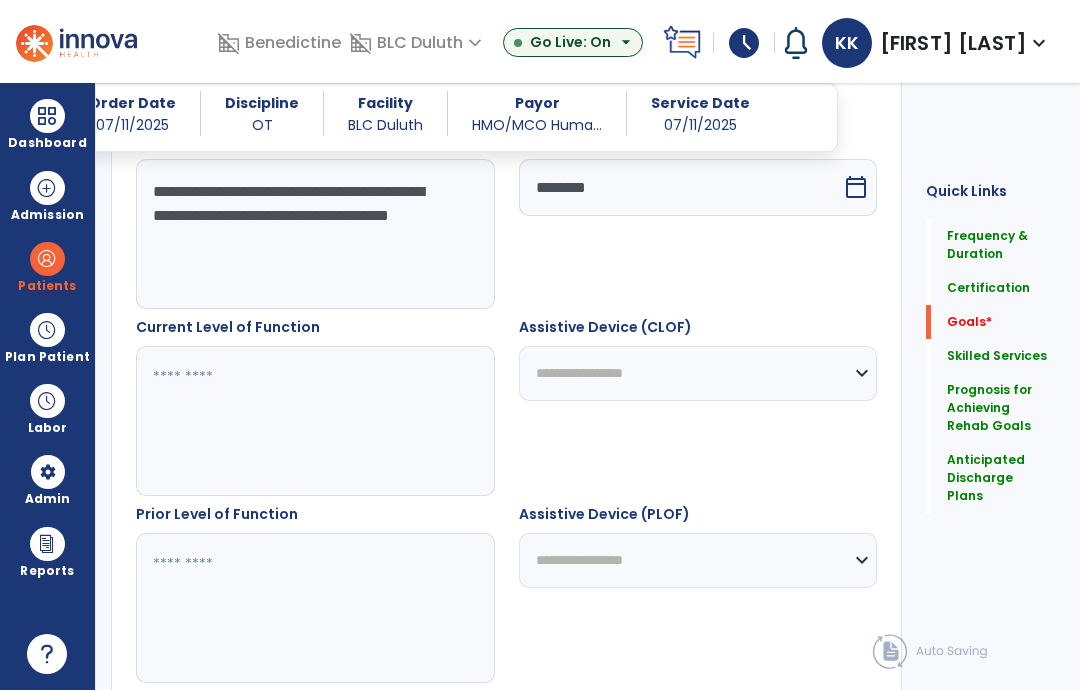 scroll, scrollTop: 747, scrollLeft: 0, axis: vertical 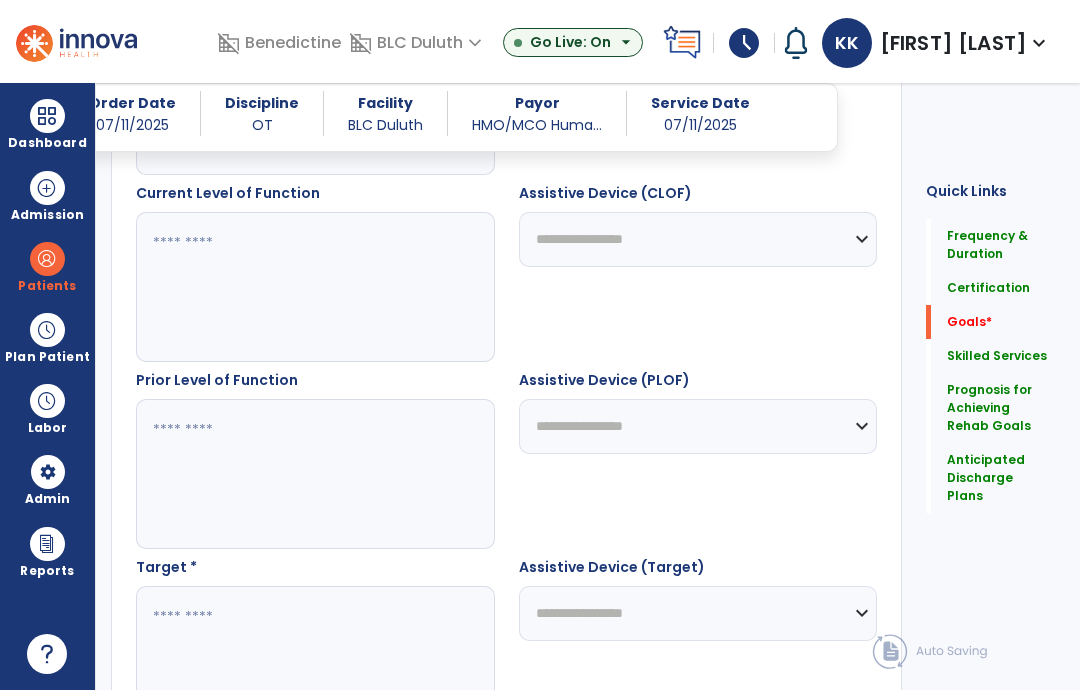 click at bounding box center (315, 287) 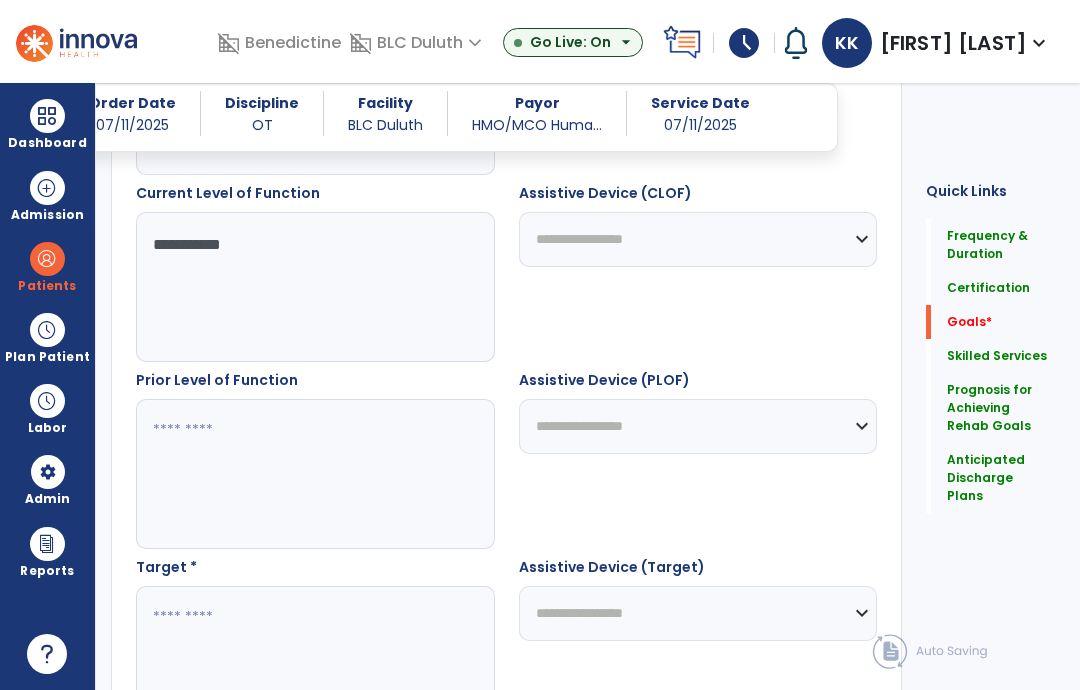 type on "**********" 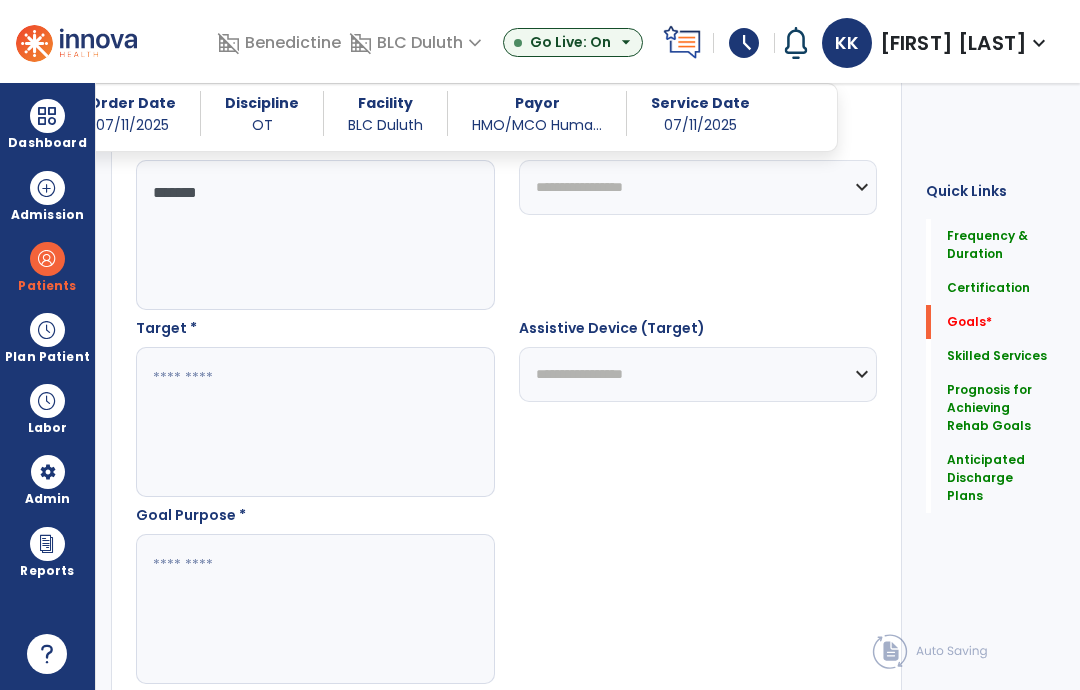 scroll, scrollTop: 986, scrollLeft: 0, axis: vertical 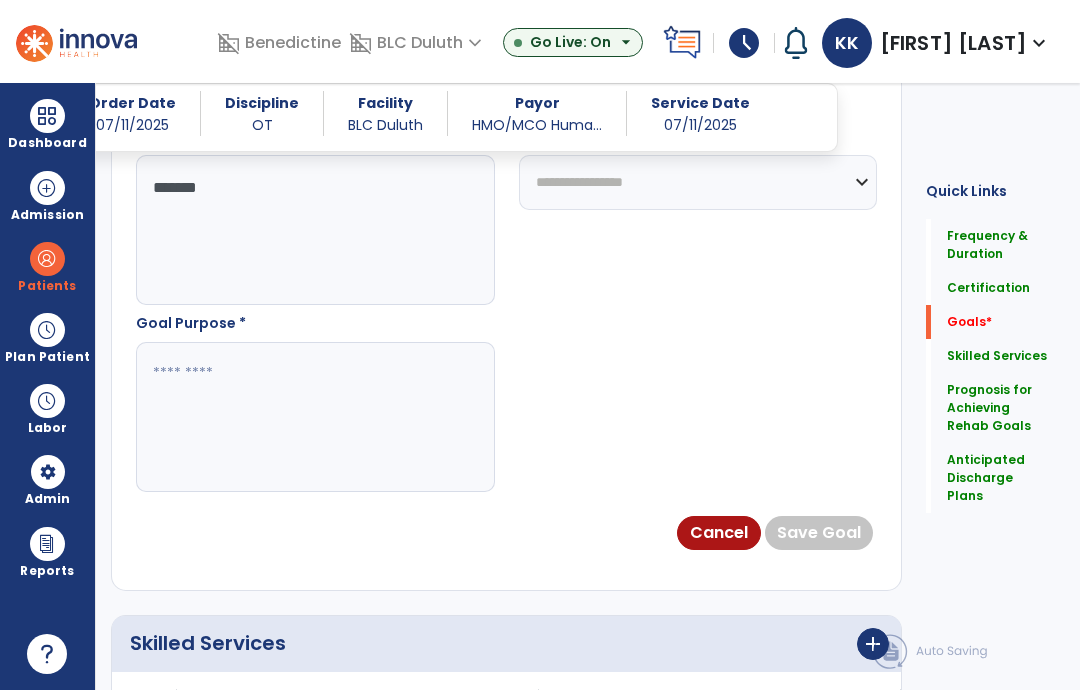 type on "*******" 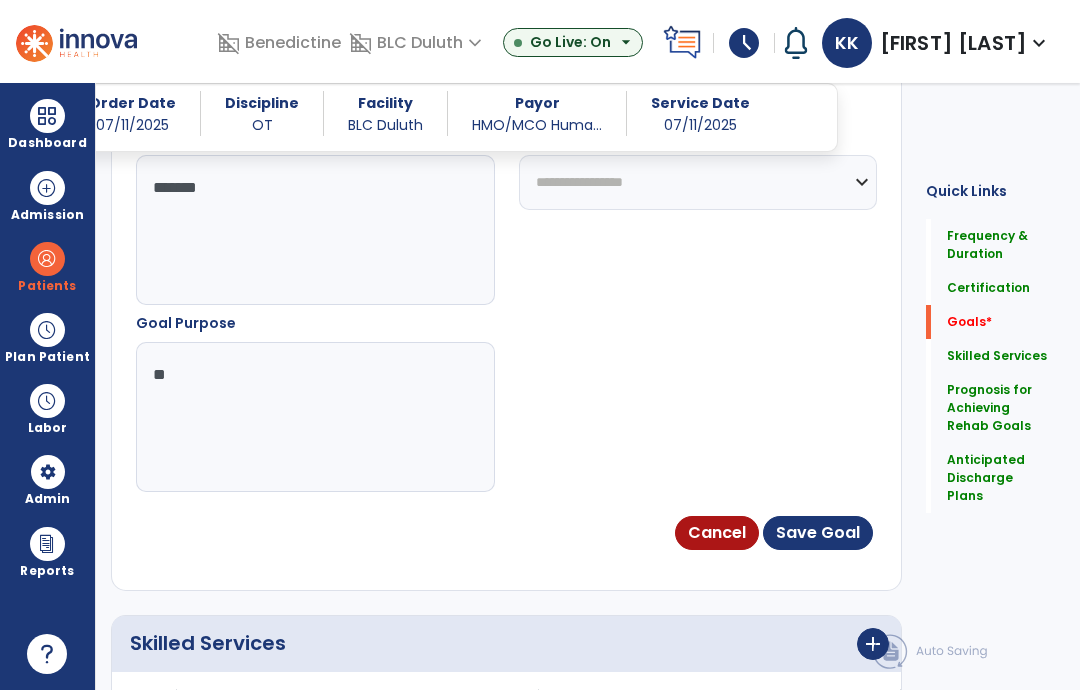 type on "*" 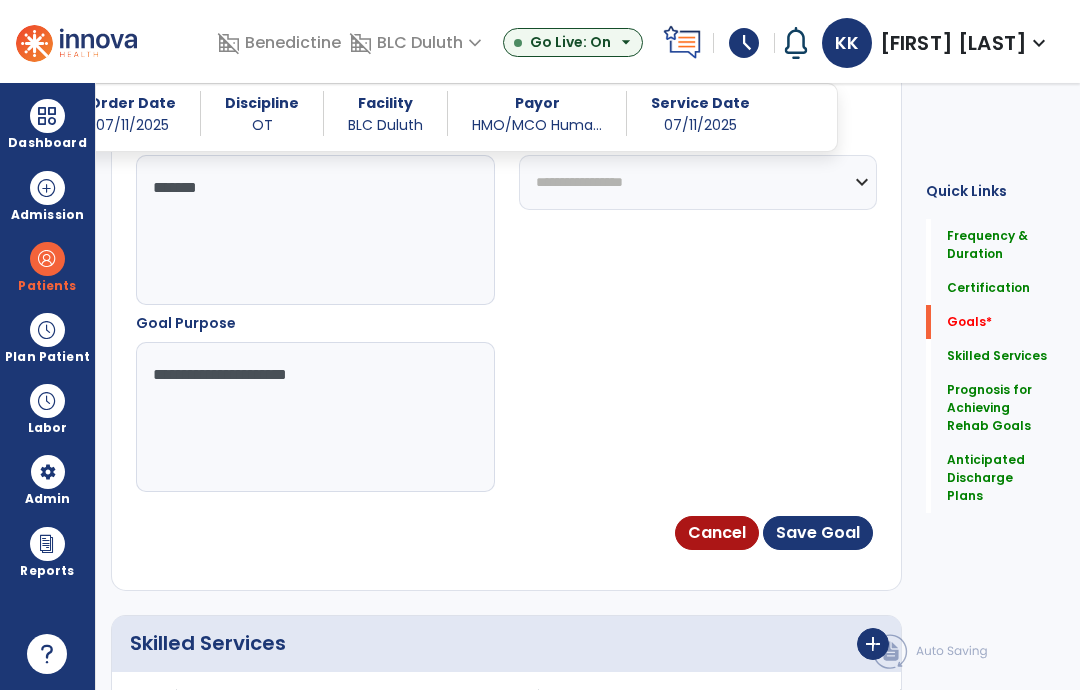 type on "**********" 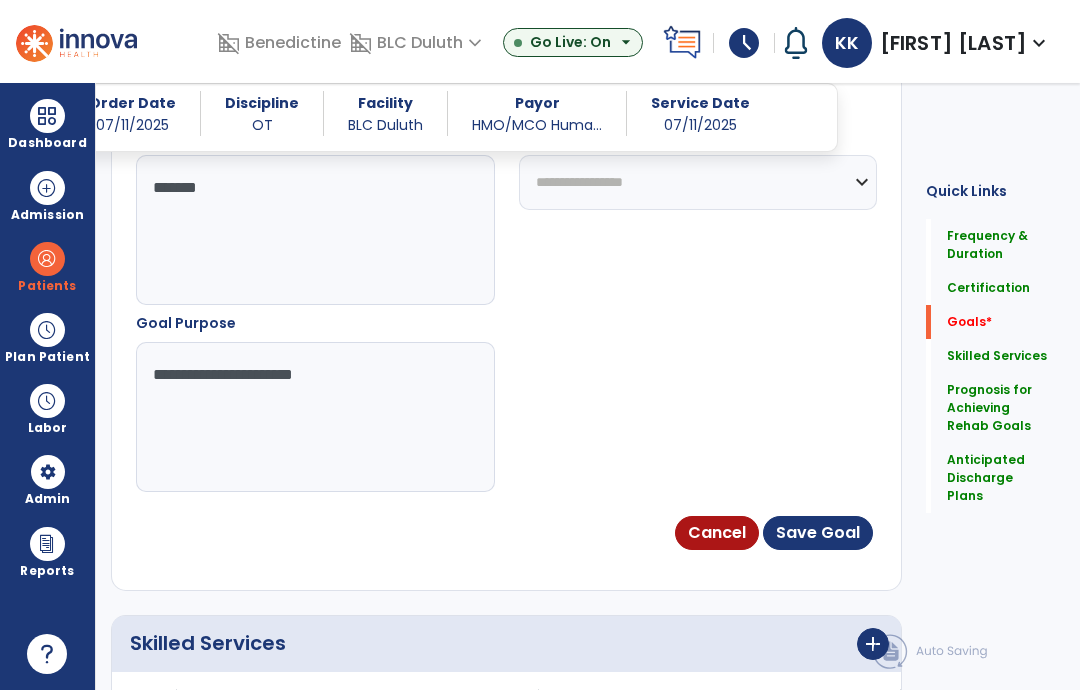 click on "**********" at bounding box center (315, 417) 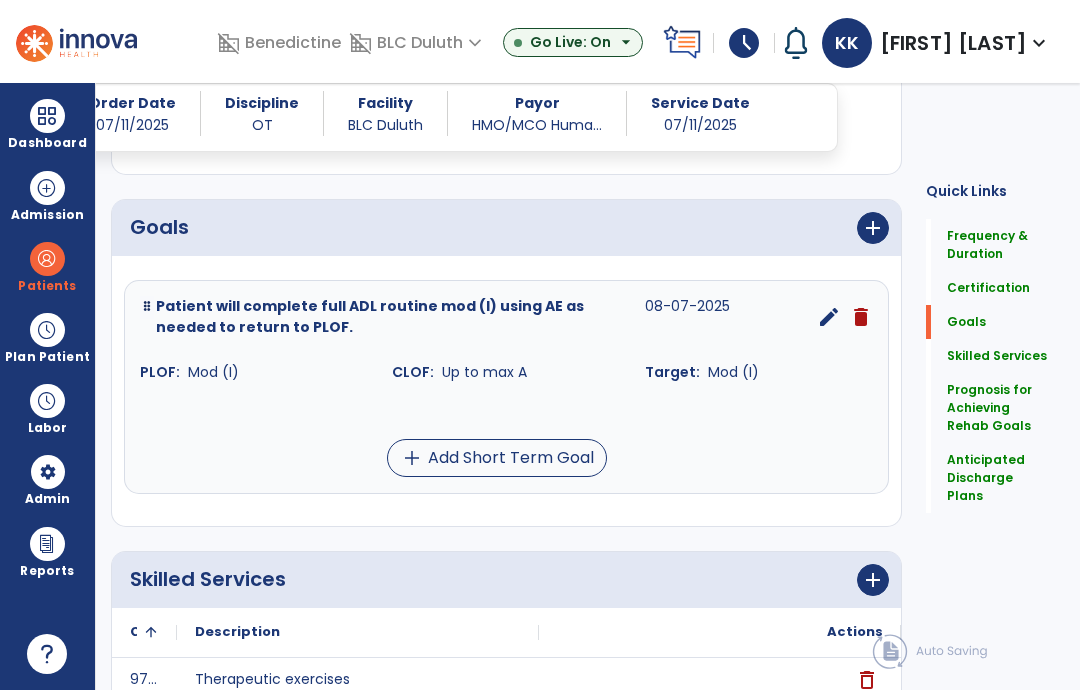 scroll, scrollTop: 433, scrollLeft: 0, axis: vertical 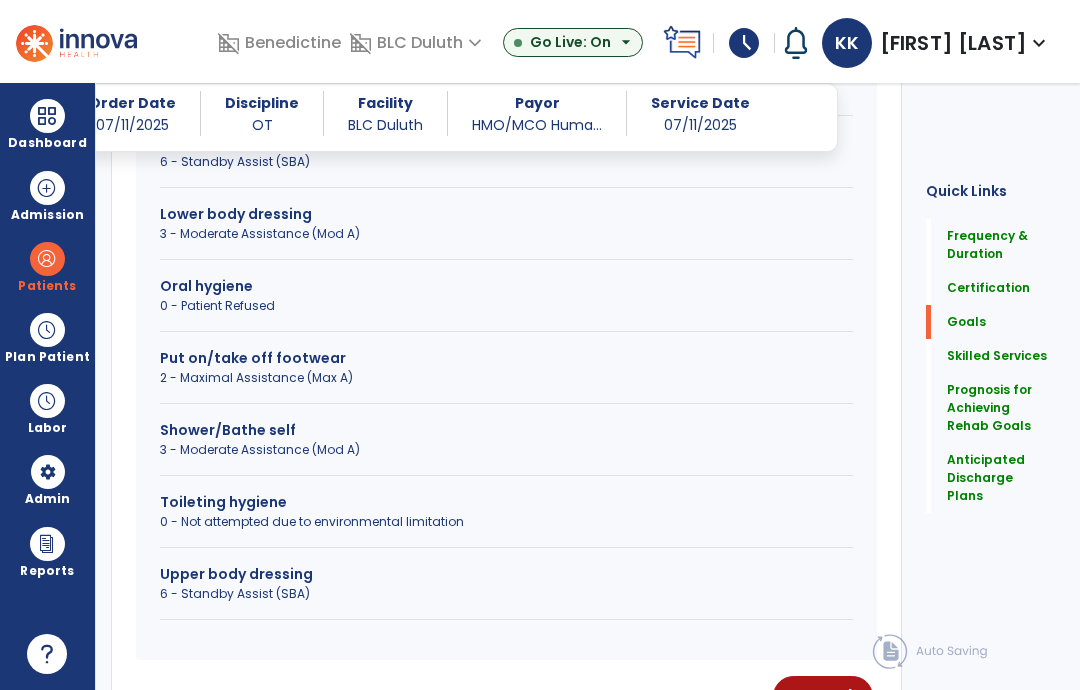 click on "0 - Patient Refused" at bounding box center (506, 306) 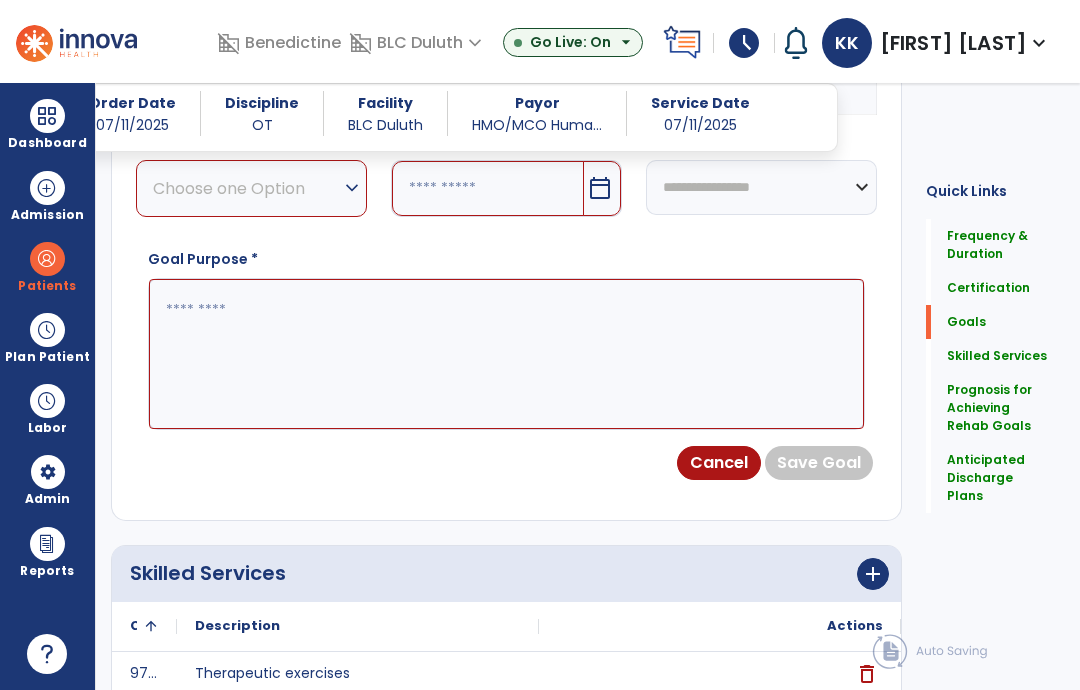 click on "Choose one Option" at bounding box center (246, 188) 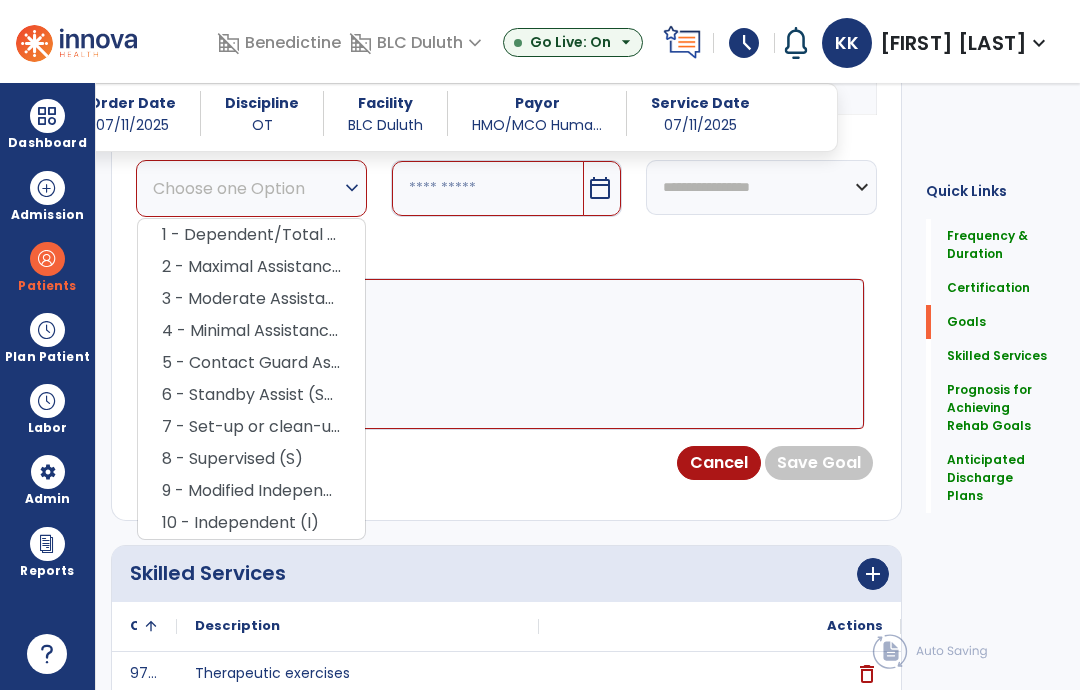click on "9 - Modified Independent (Mod I)" at bounding box center (251, 491) 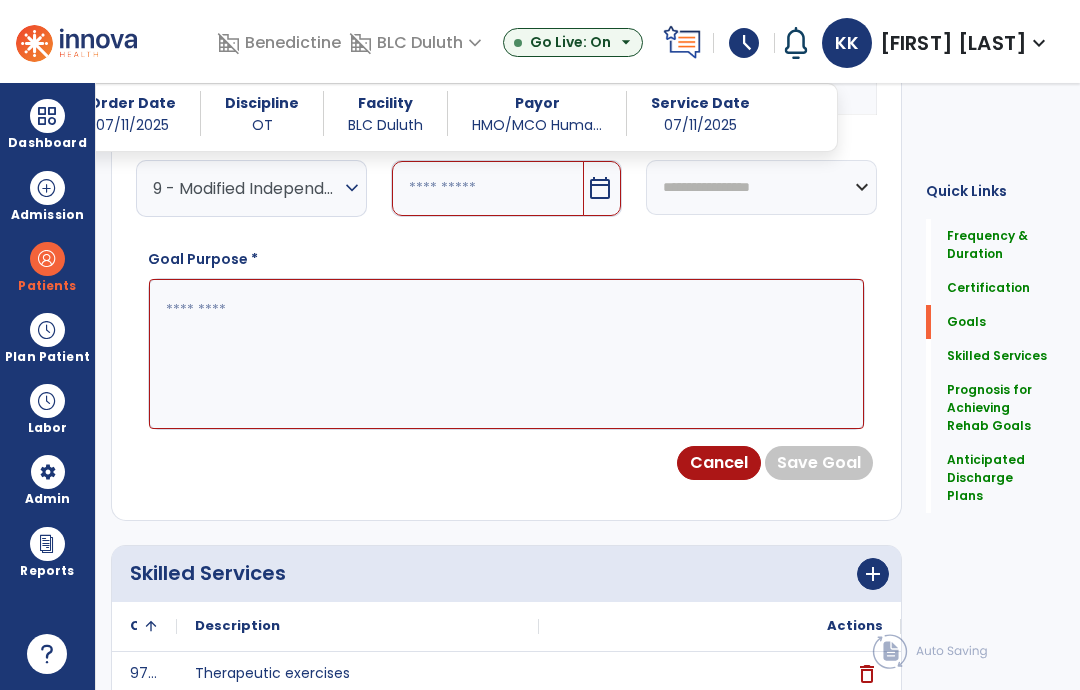 click at bounding box center [506, 354] 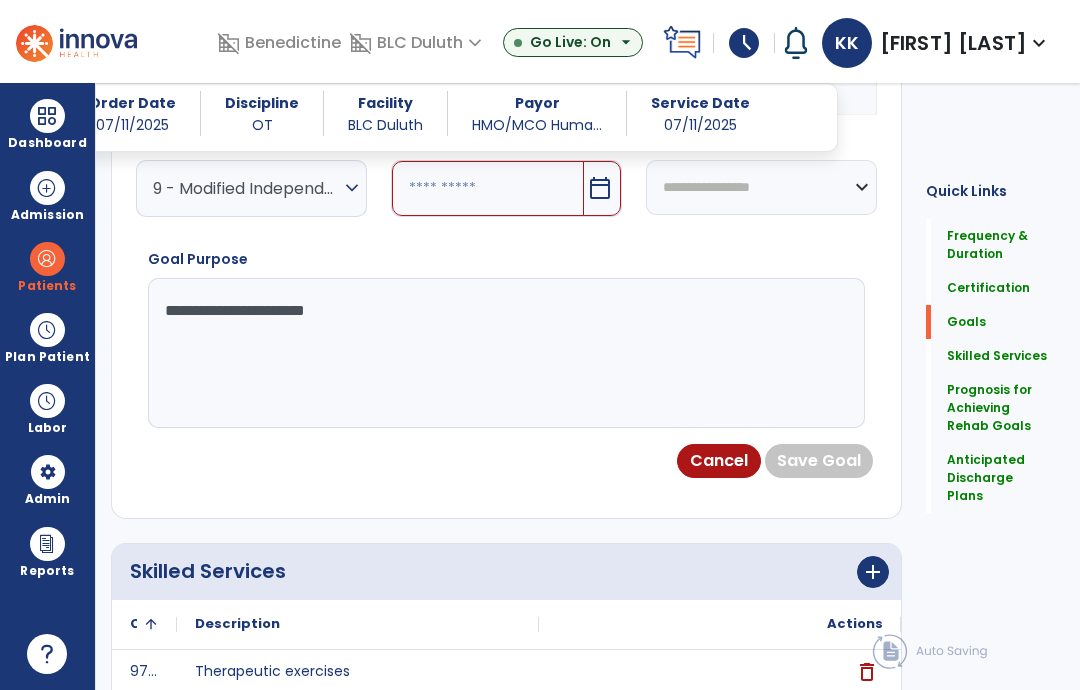 type on "**********" 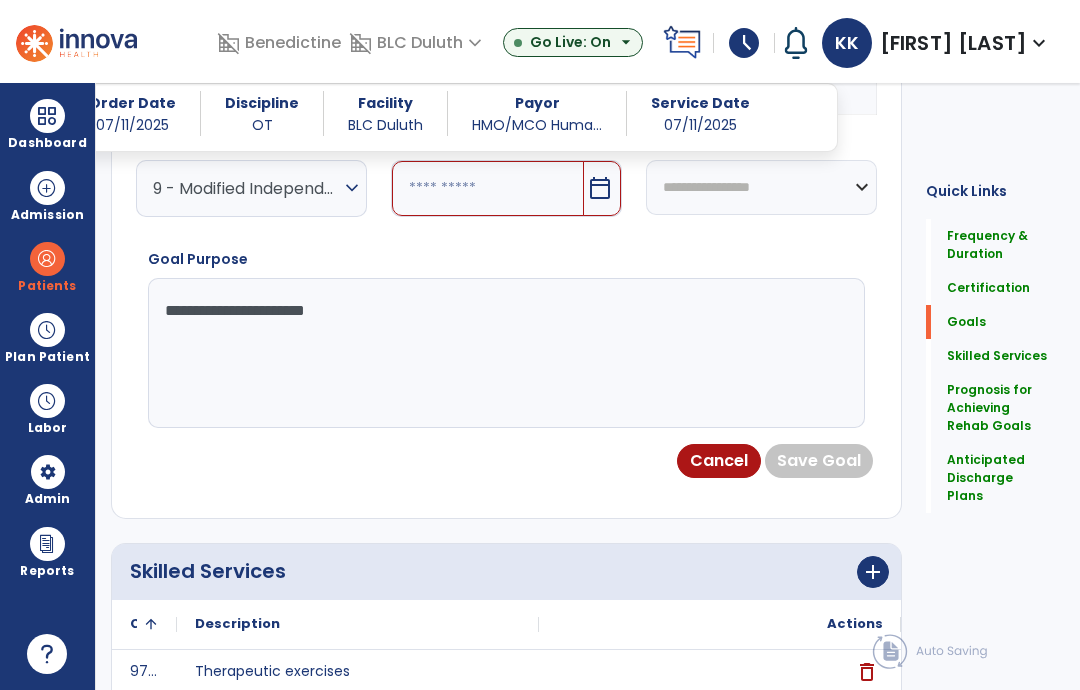 click at bounding box center [488, 188] 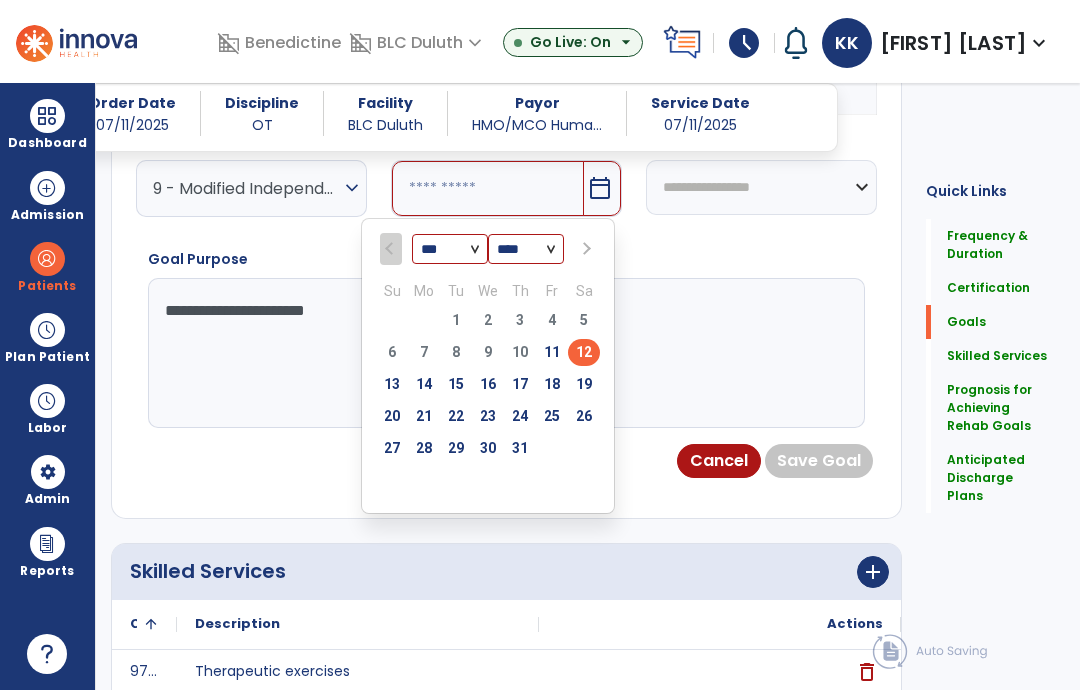 click on "31" at bounding box center (520, 451) 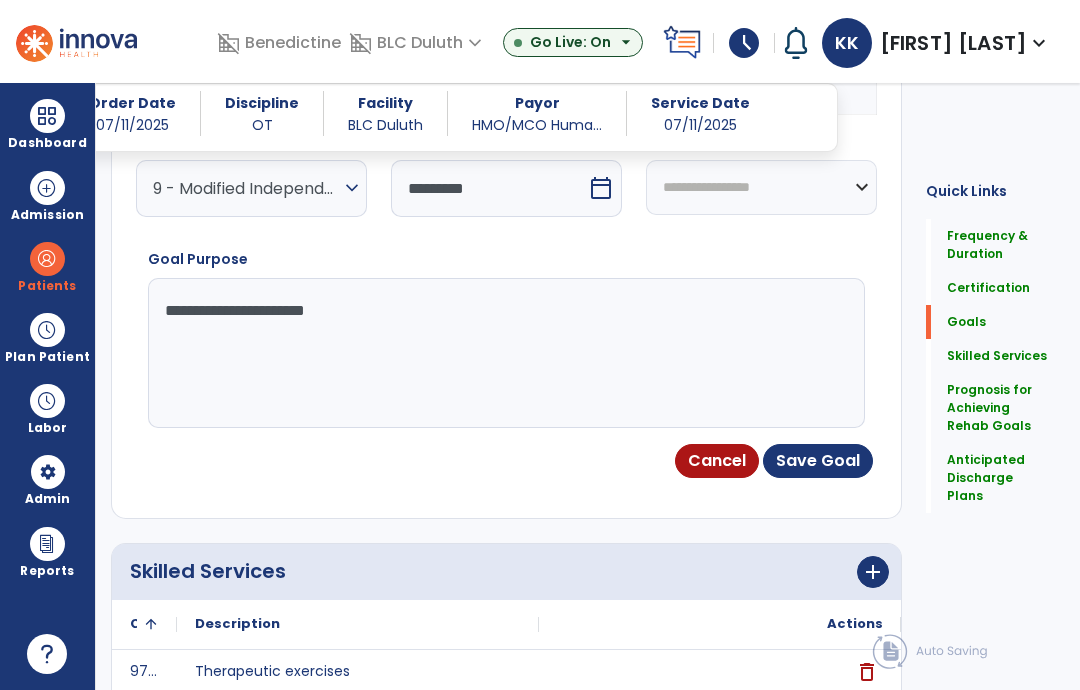 click on "calendar_today" at bounding box center (603, 188) 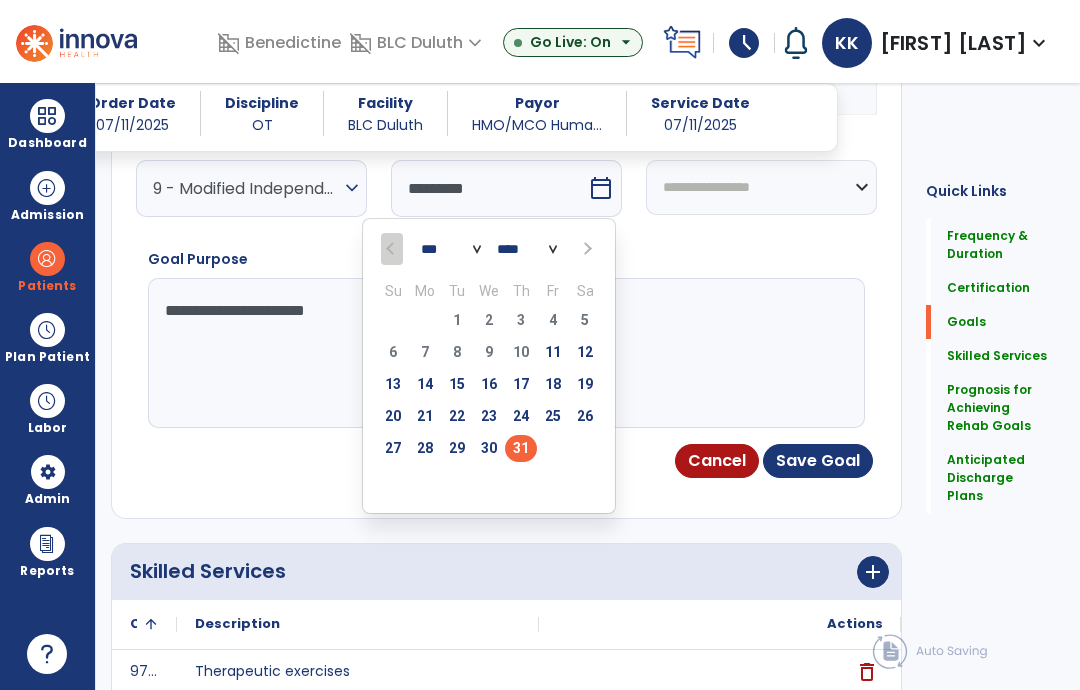 click on "25" at bounding box center (553, 416) 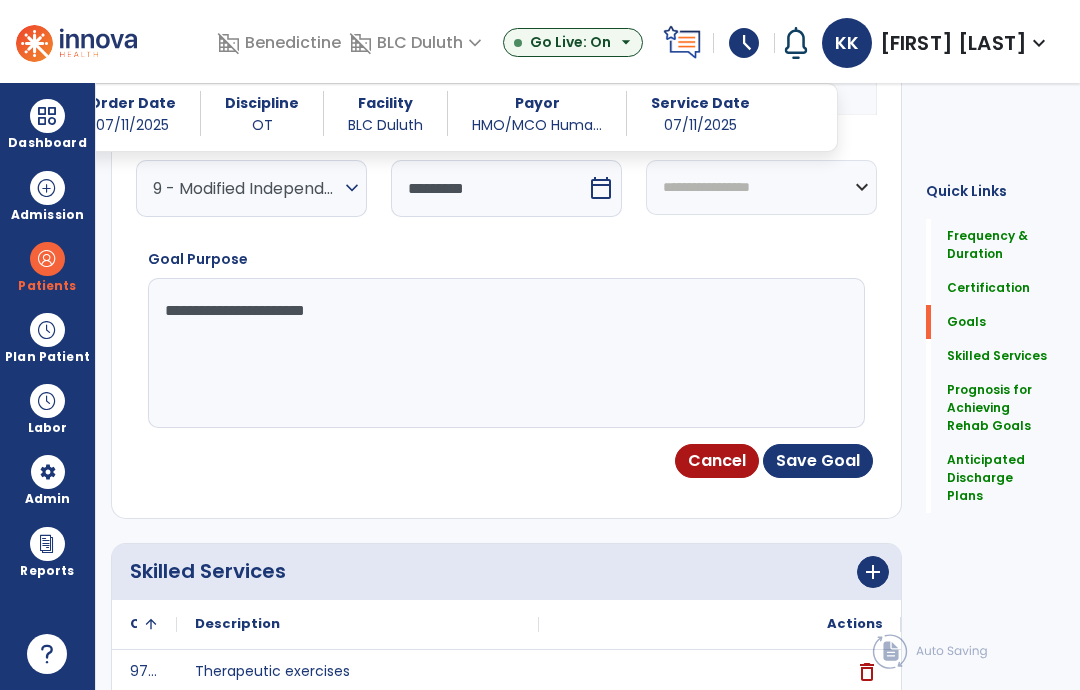 click on "Save Goal" at bounding box center [818, 461] 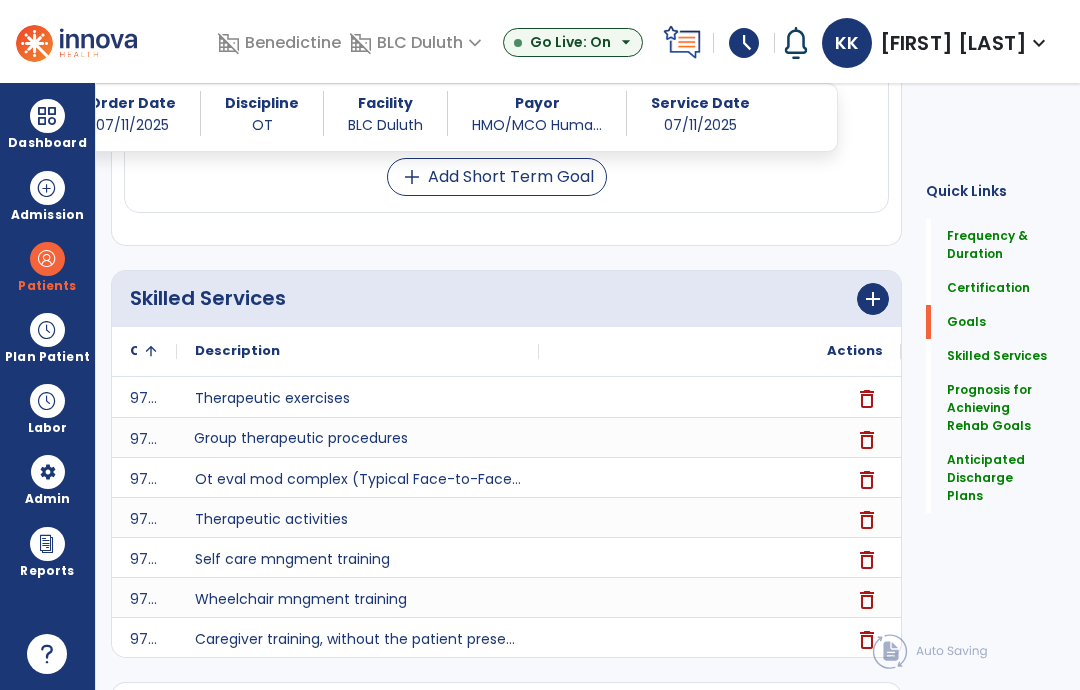 click on "add  Add Short Term Goal" at bounding box center [497, 177] 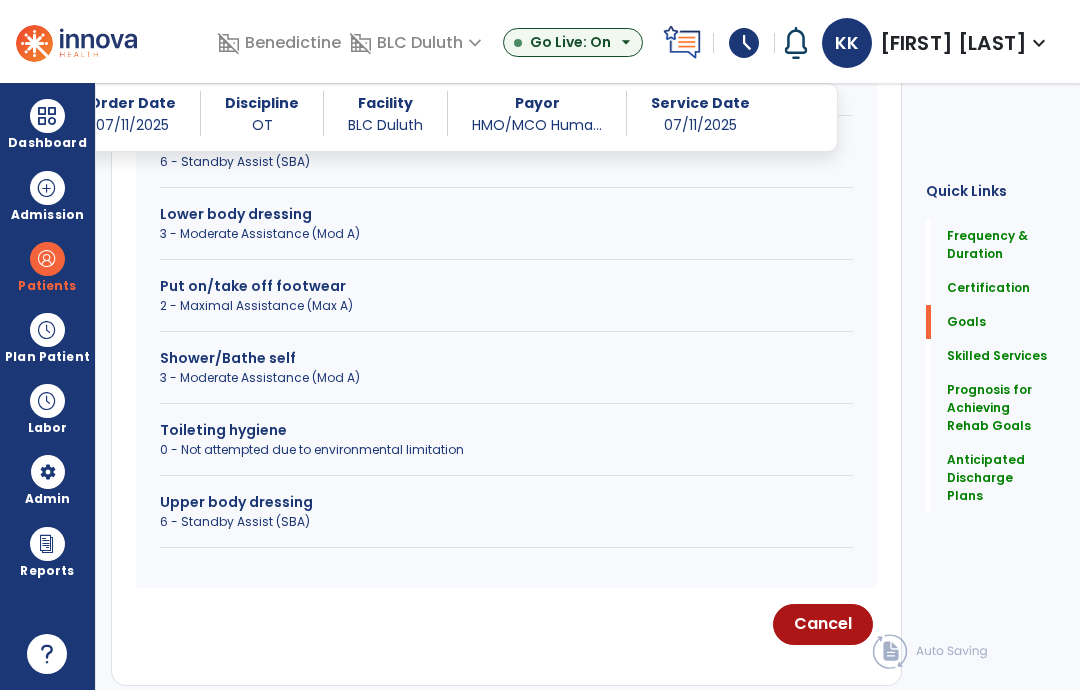 click on "3 - Moderate Assistance (Mod A)" at bounding box center (506, 234) 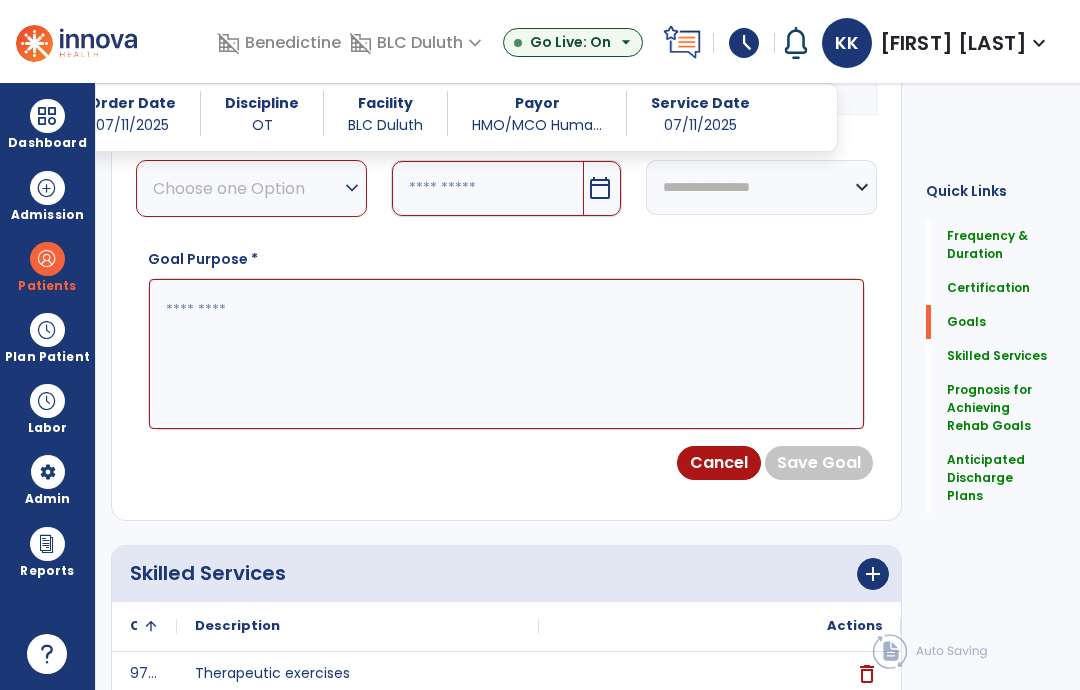 click on "Choose one Option" at bounding box center [246, 188] 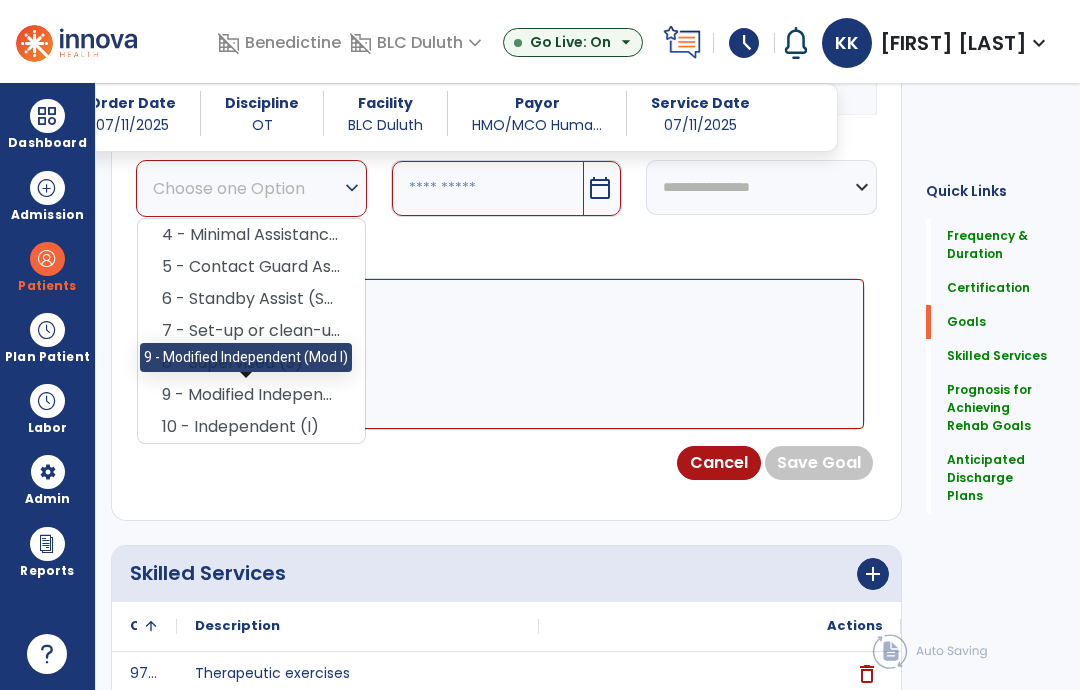 click on "9 - Modified Independent (Mod I)" at bounding box center [251, 395] 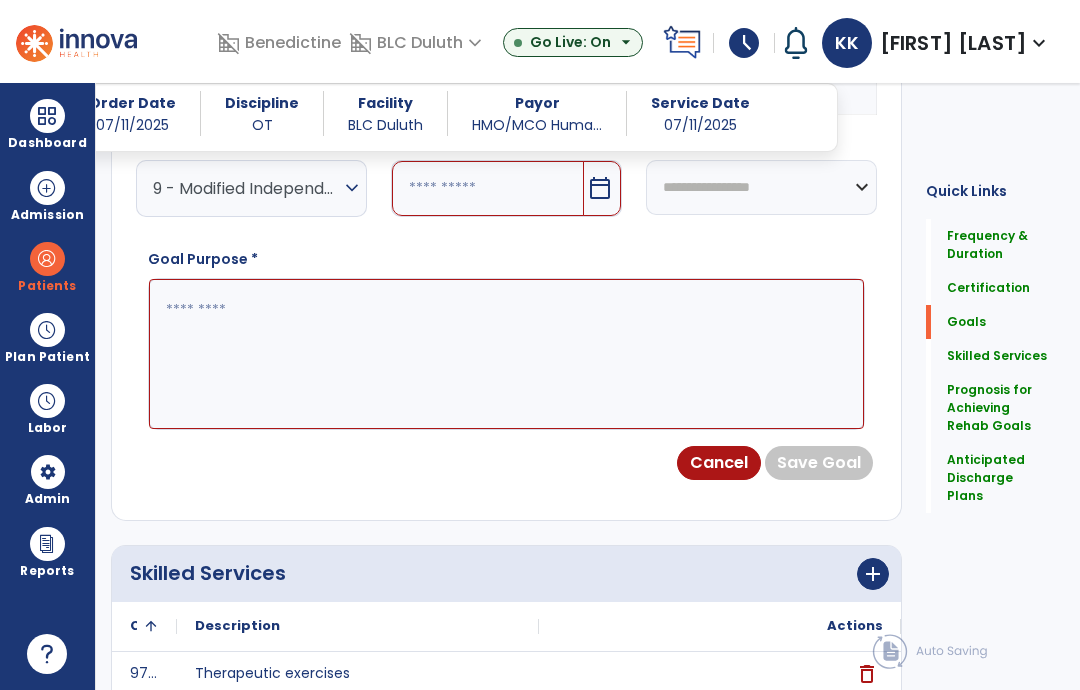click at bounding box center [488, 188] 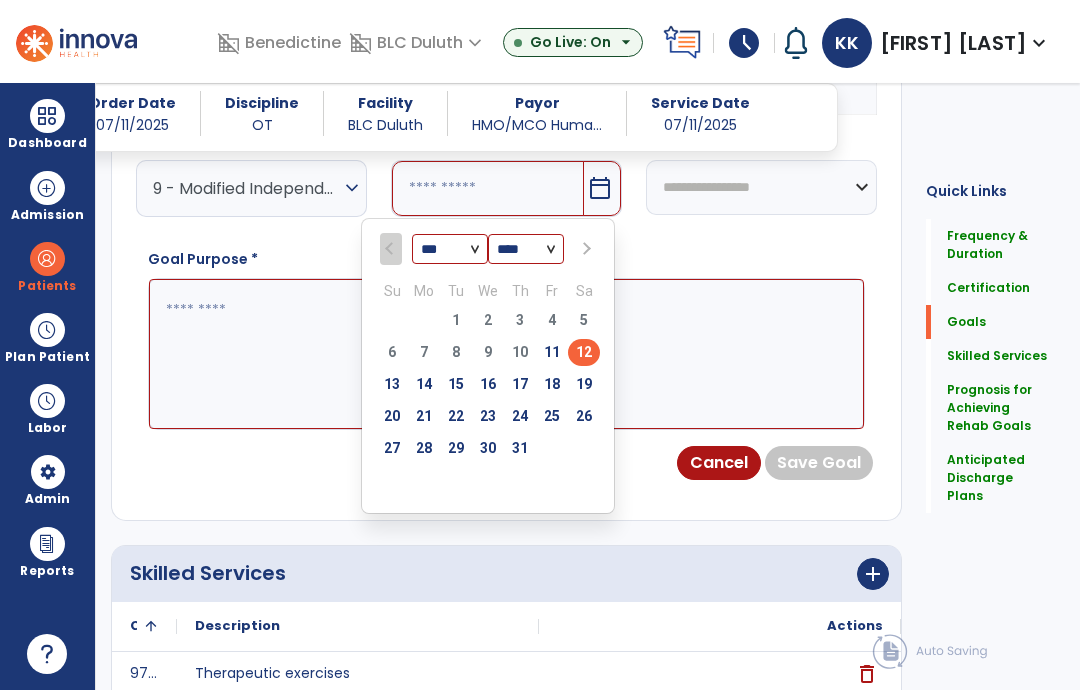 click at bounding box center [585, 249] 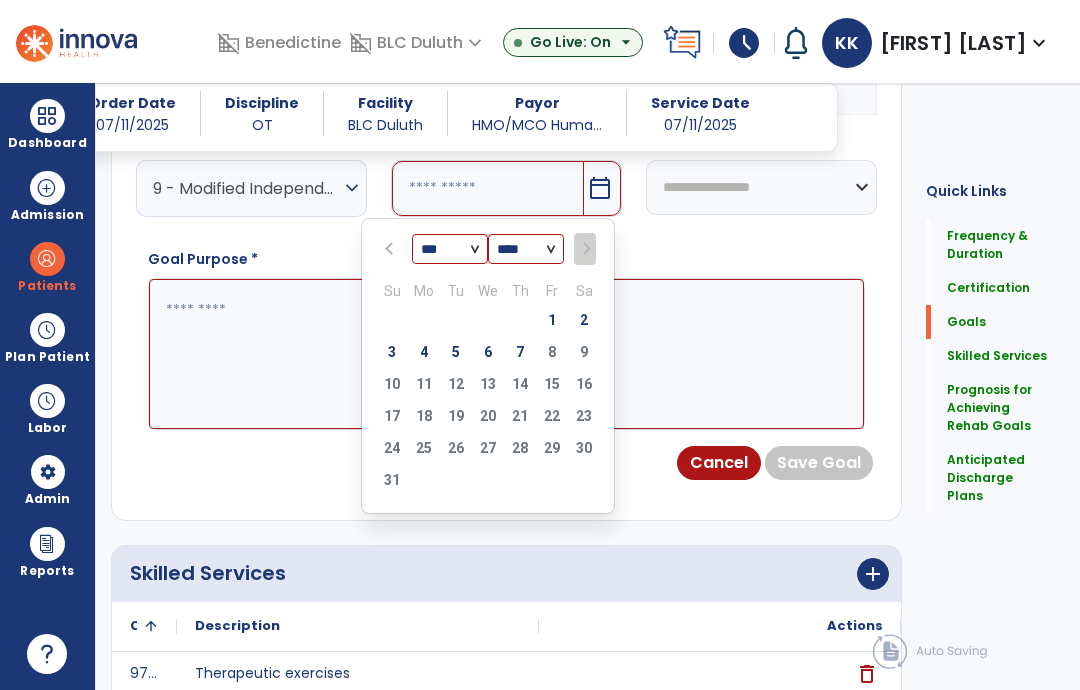 click at bounding box center (391, 249) 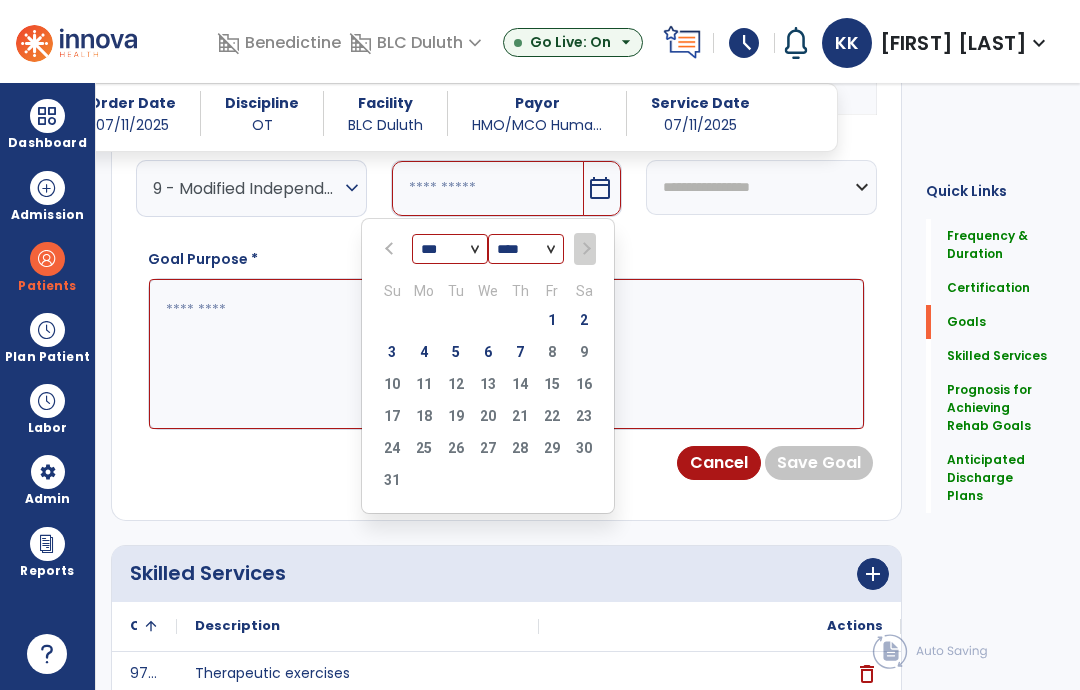 select on "*" 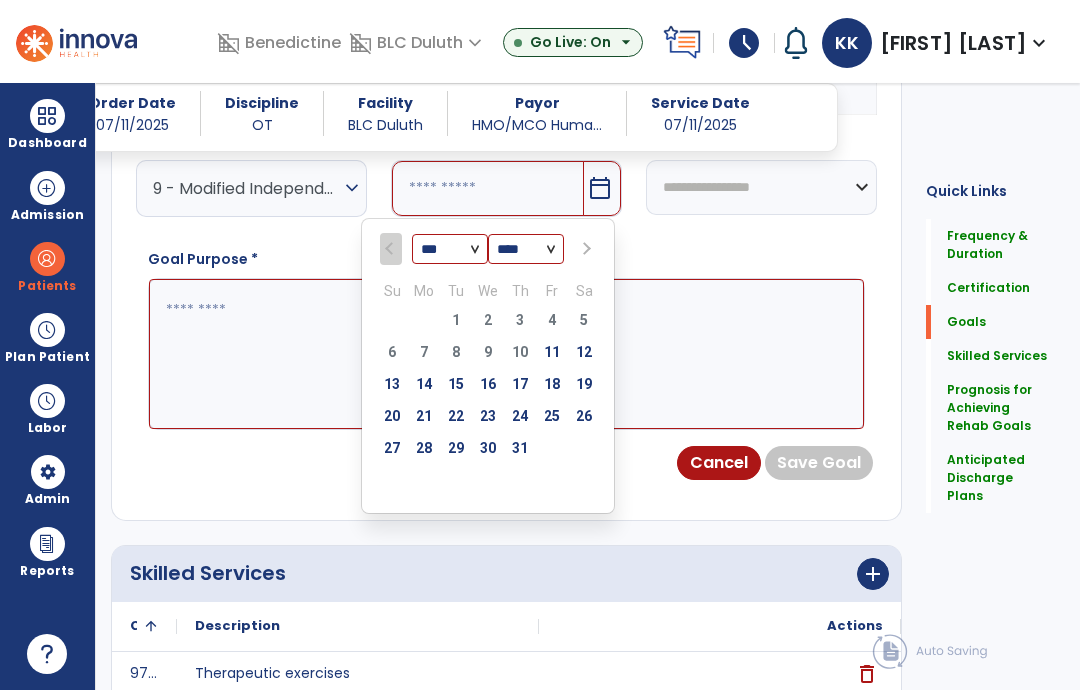 click on "25" at bounding box center (552, 416) 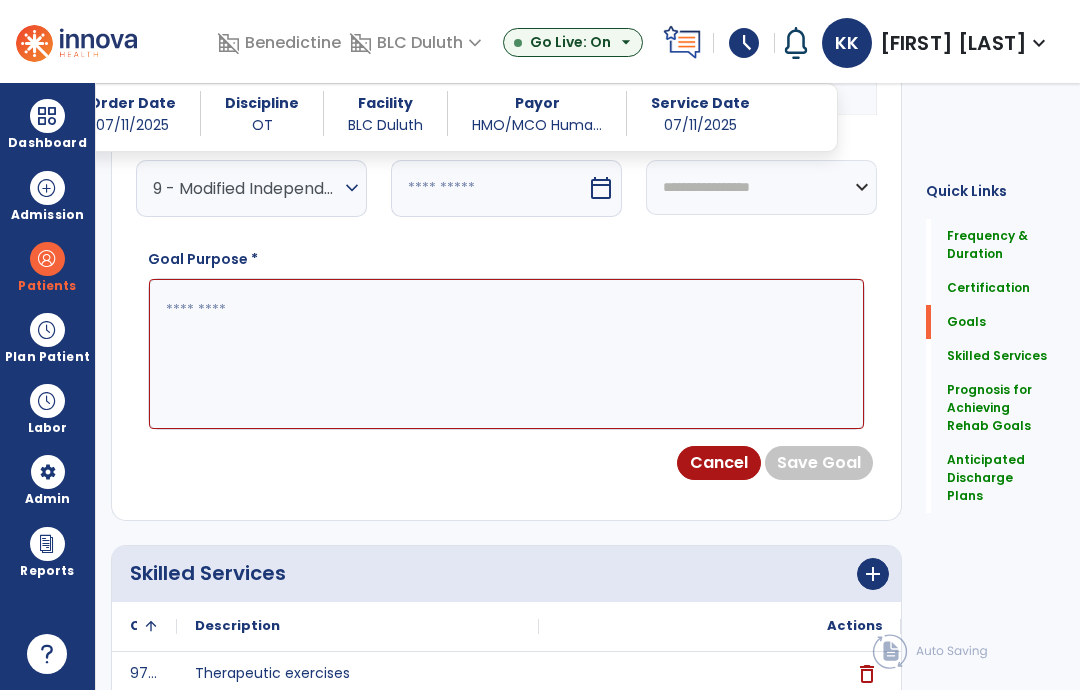 type on "*********" 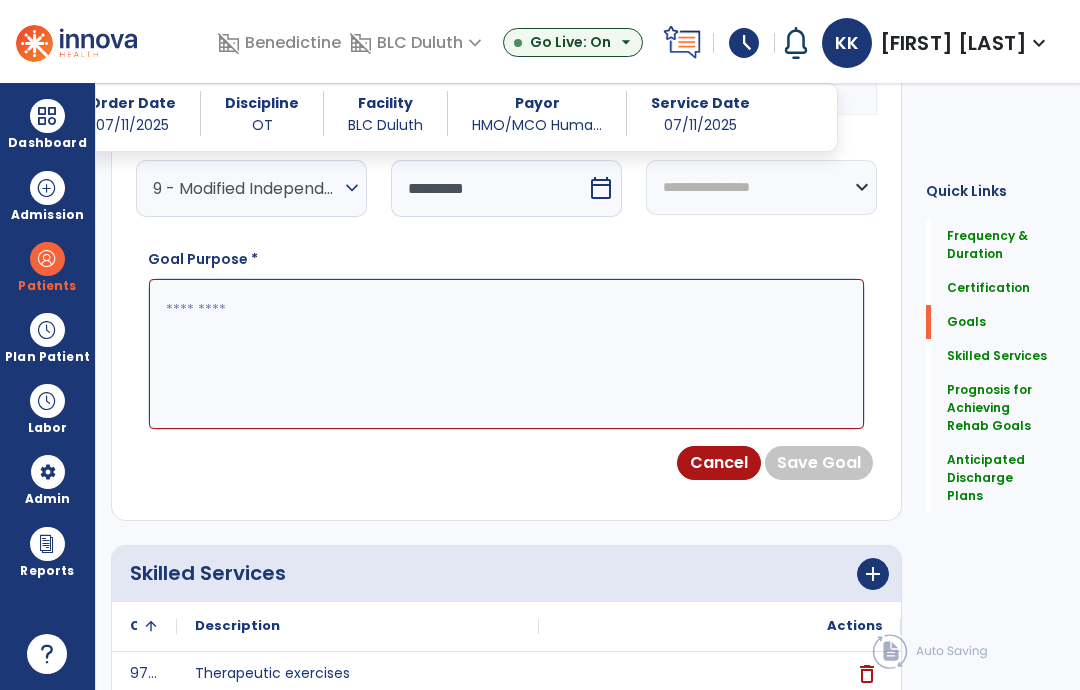 click at bounding box center (506, 354) 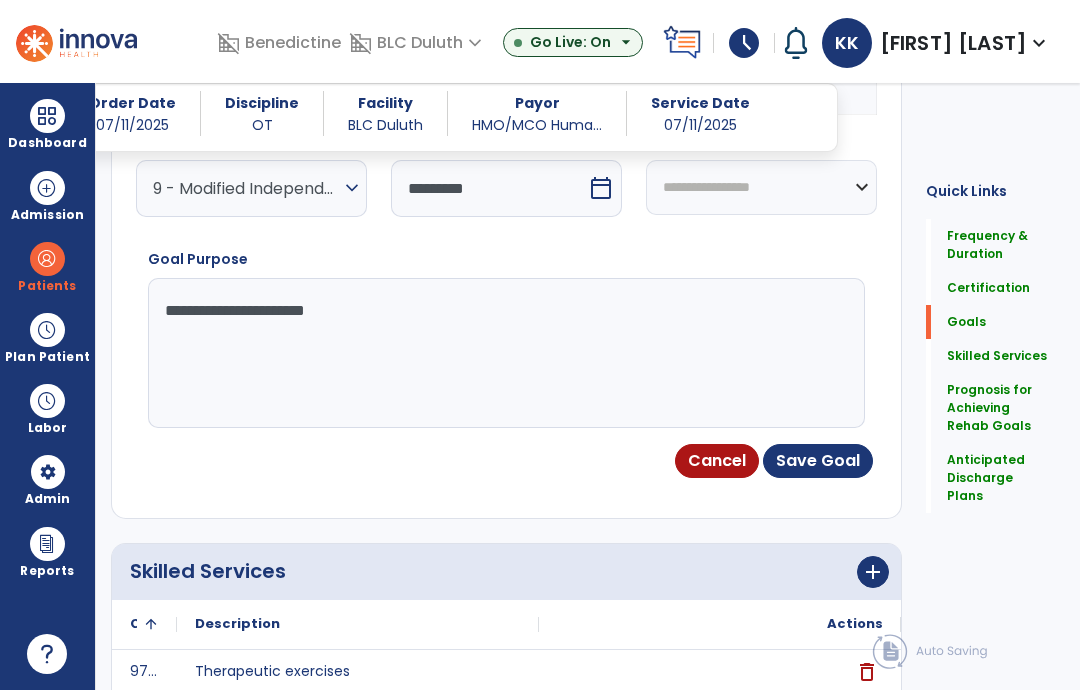 click on "Save Goal" at bounding box center [818, 461] 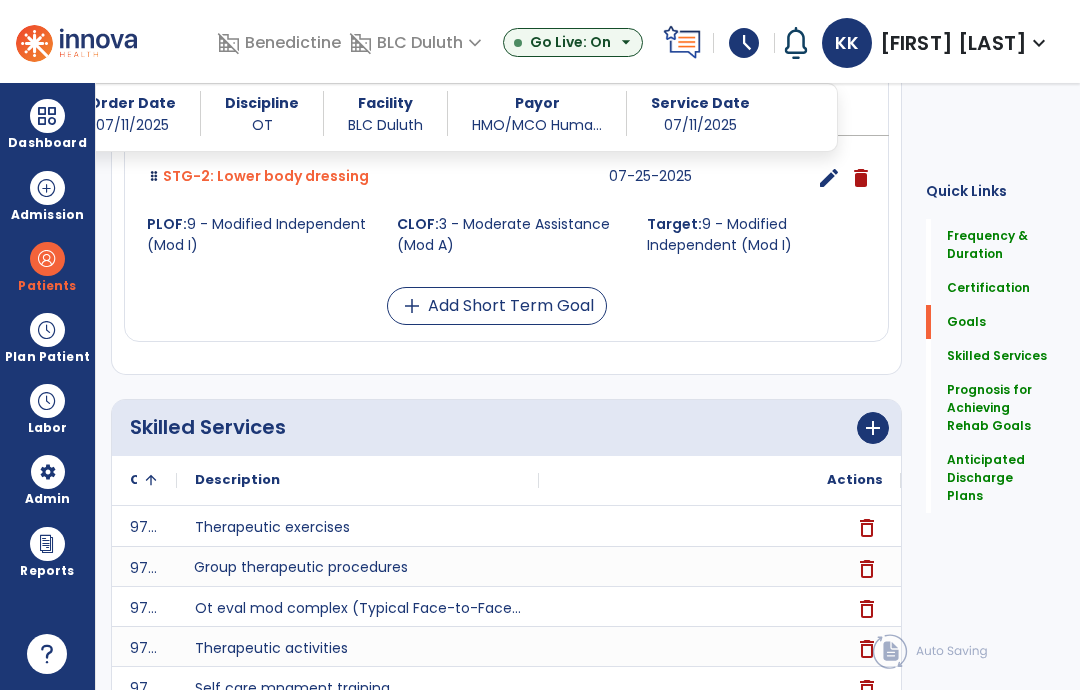 click on "add  Add Short Term Goal" at bounding box center (497, 306) 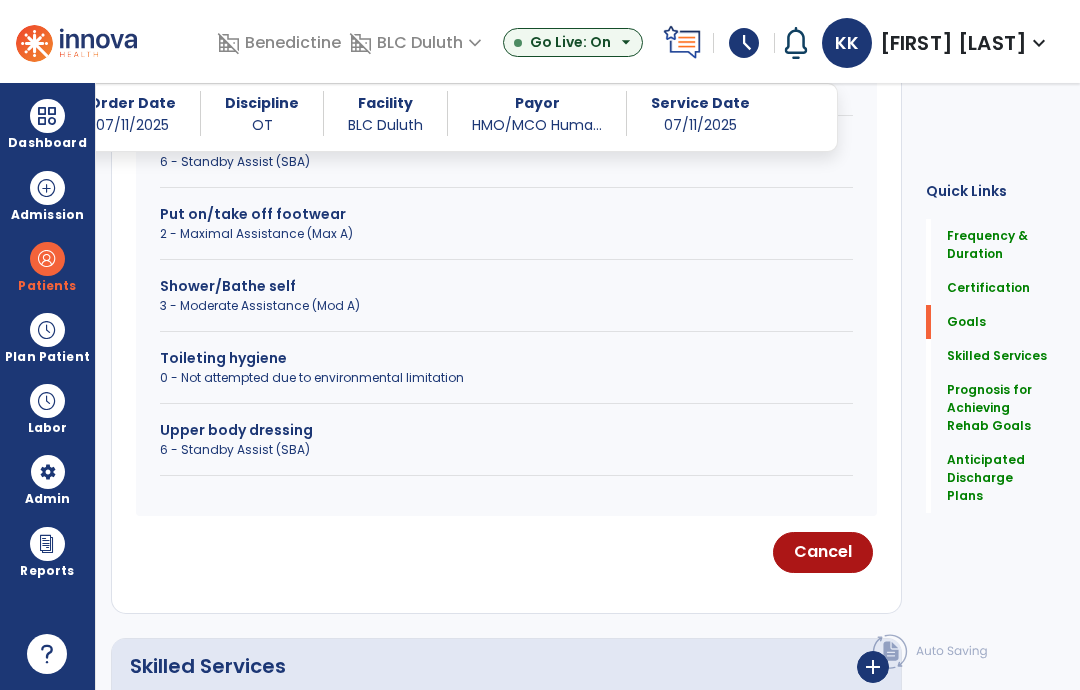 click on "0 - Not attempted due to environmental limitation" at bounding box center [506, 378] 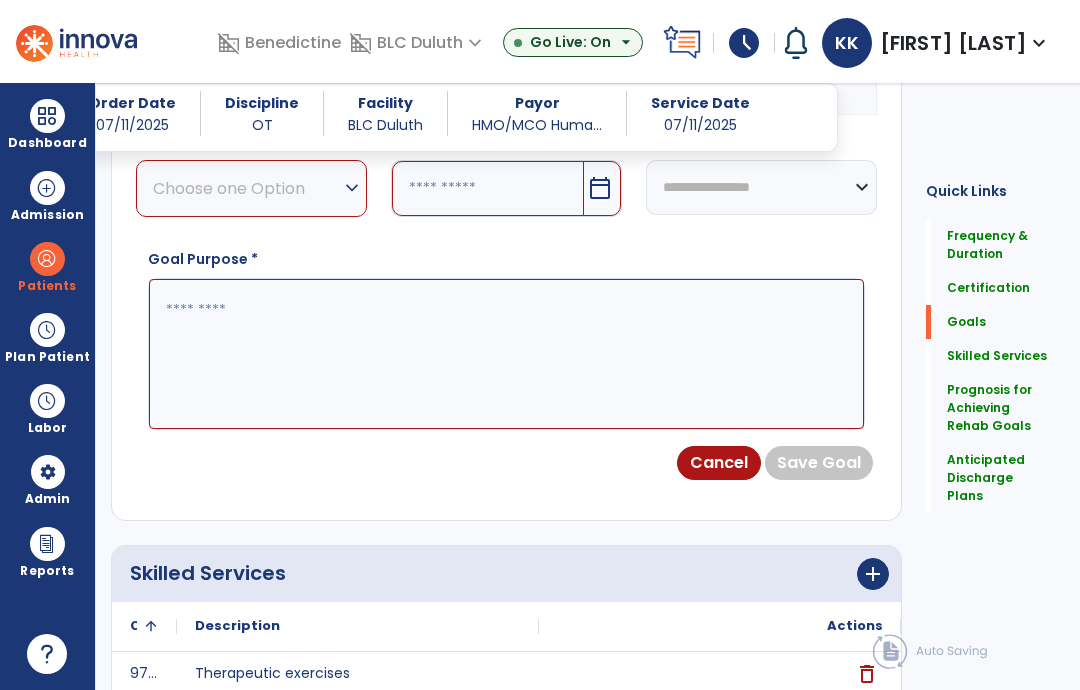click on "Choose one Option" at bounding box center (246, 188) 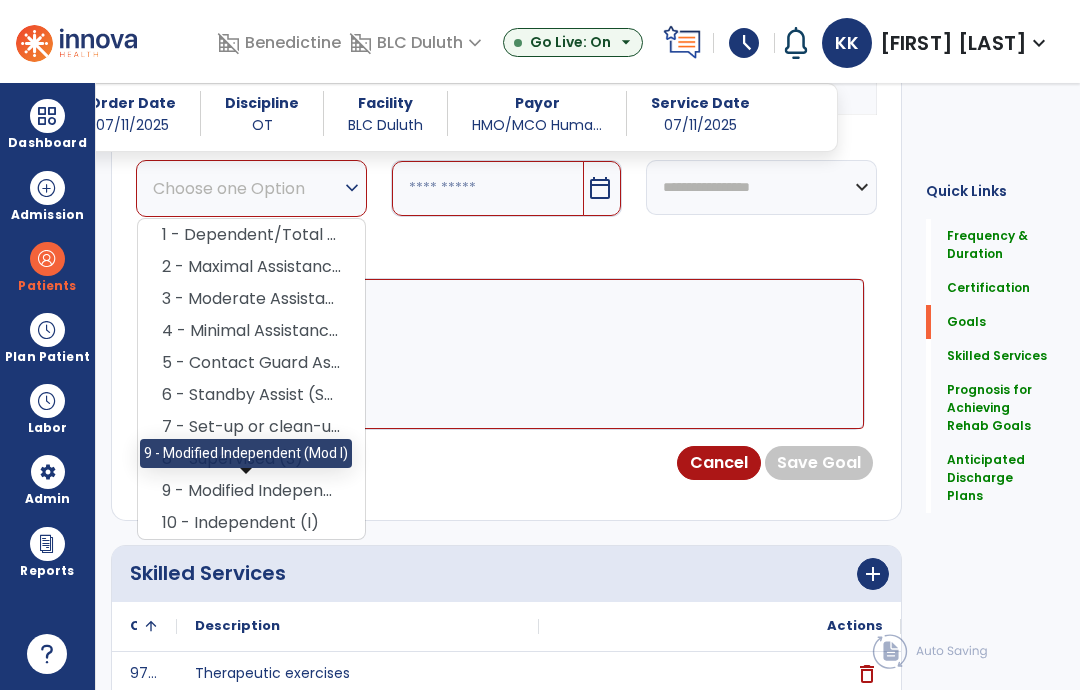 click on "9 - Modified Independent (Mod I)" at bounding box center (251, 491) 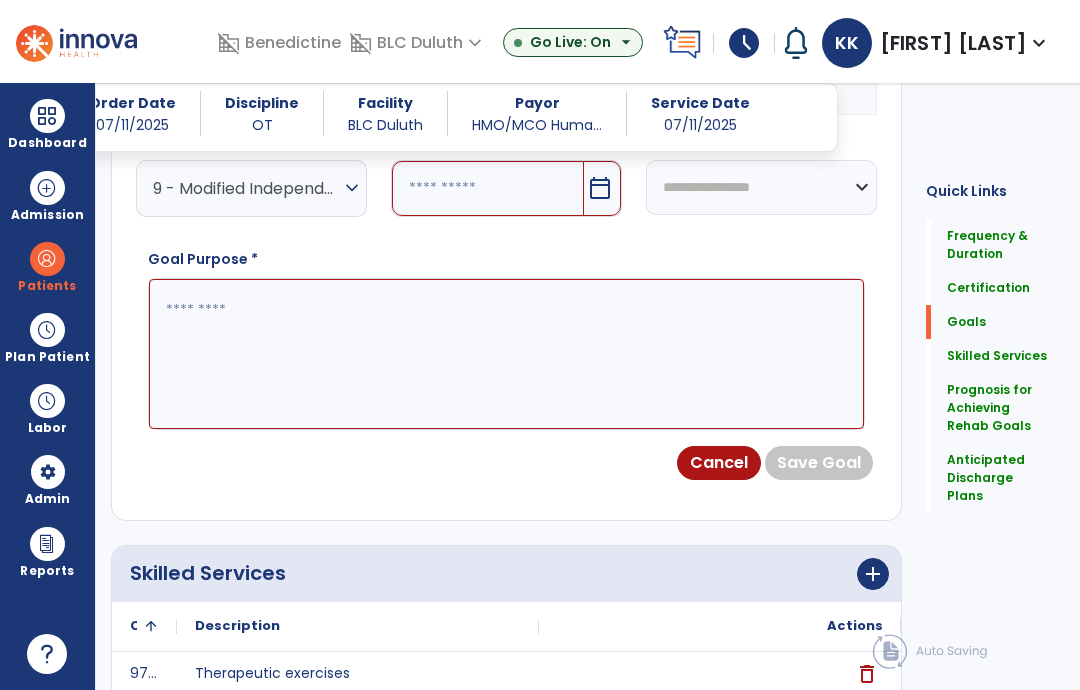 click at bounding box center (488, 188) 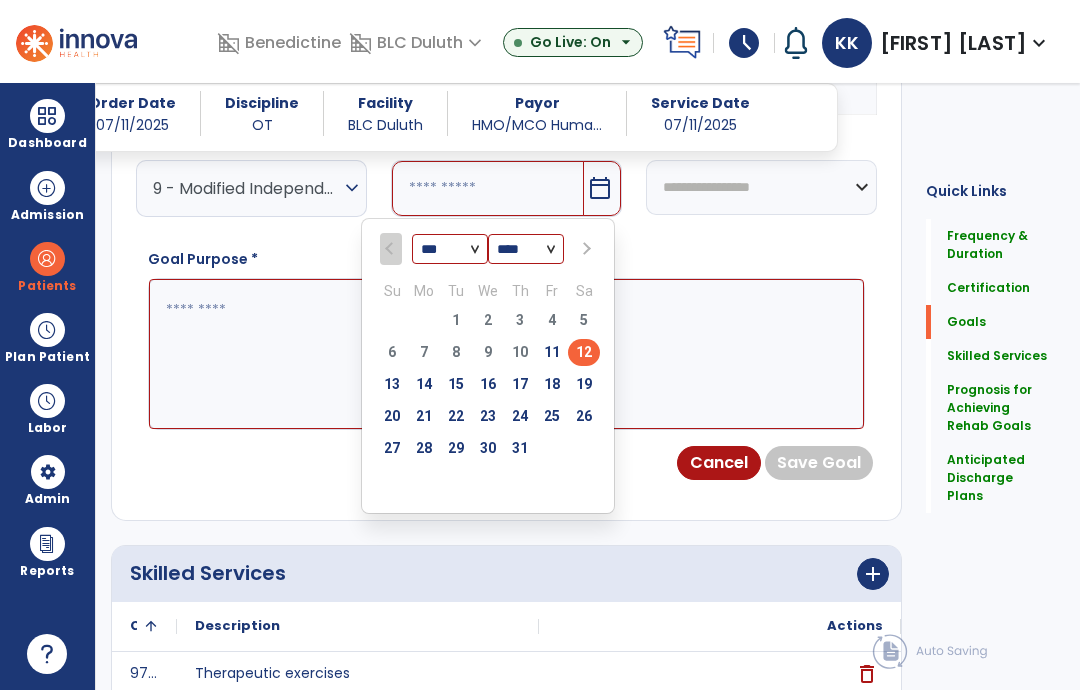 click on "25" at bounding box center [552, 419] 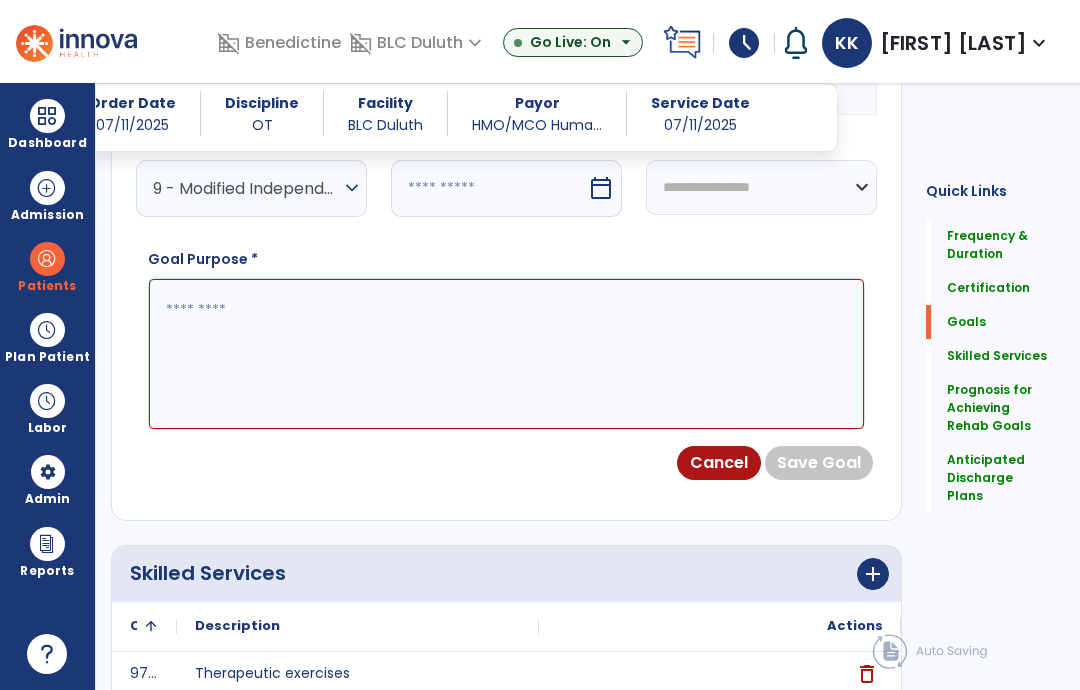 type on "*********" 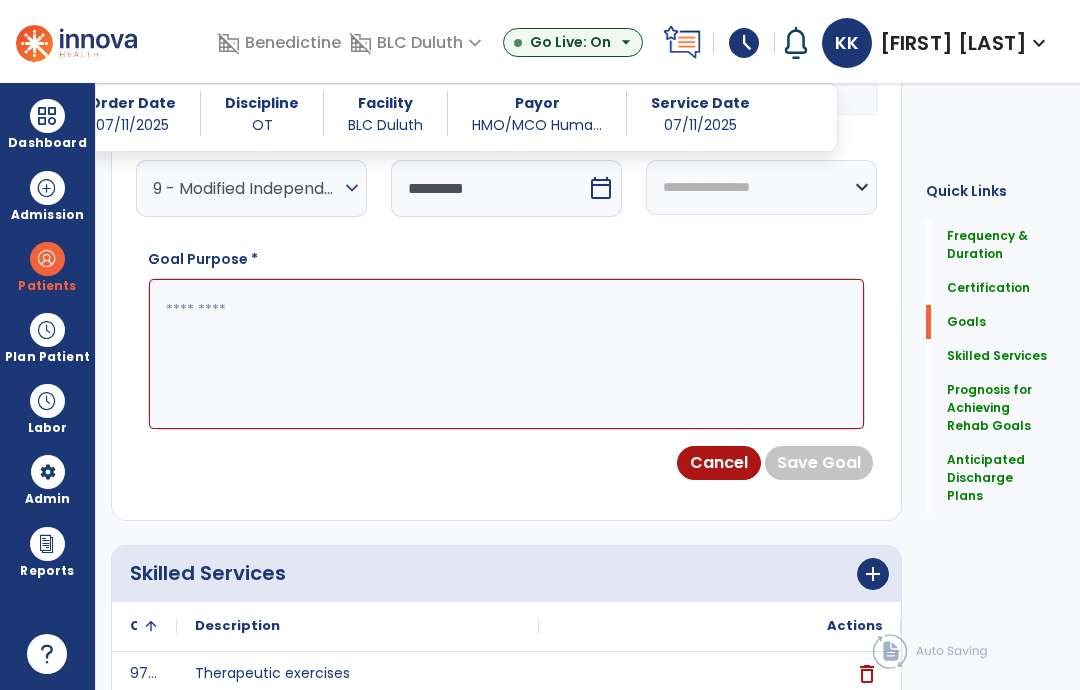 click at bounding box center [506, 354] 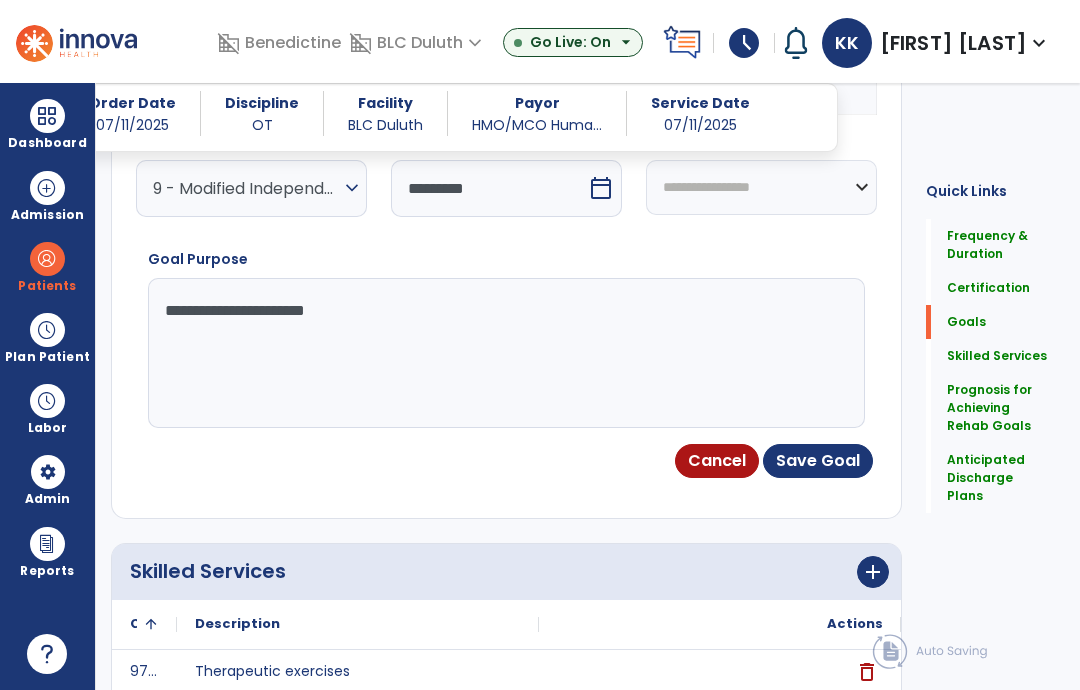 click on "Save Goal" at bounding box center [818, 461] 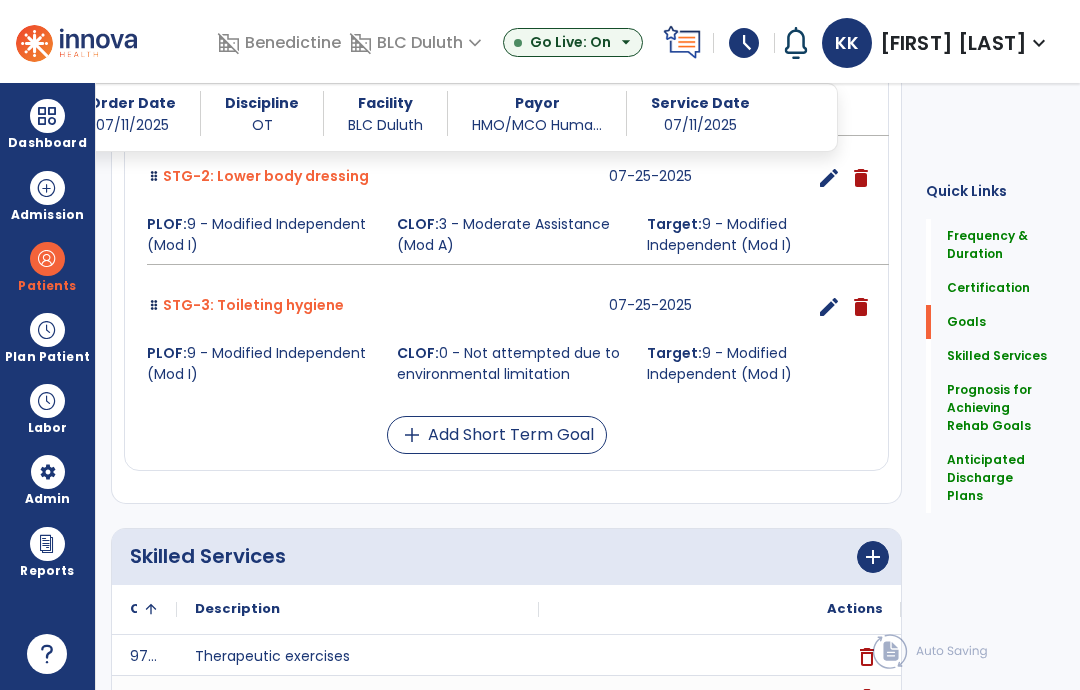 click on "add  Add Short Term Goal" at bounding box center (497, 435) 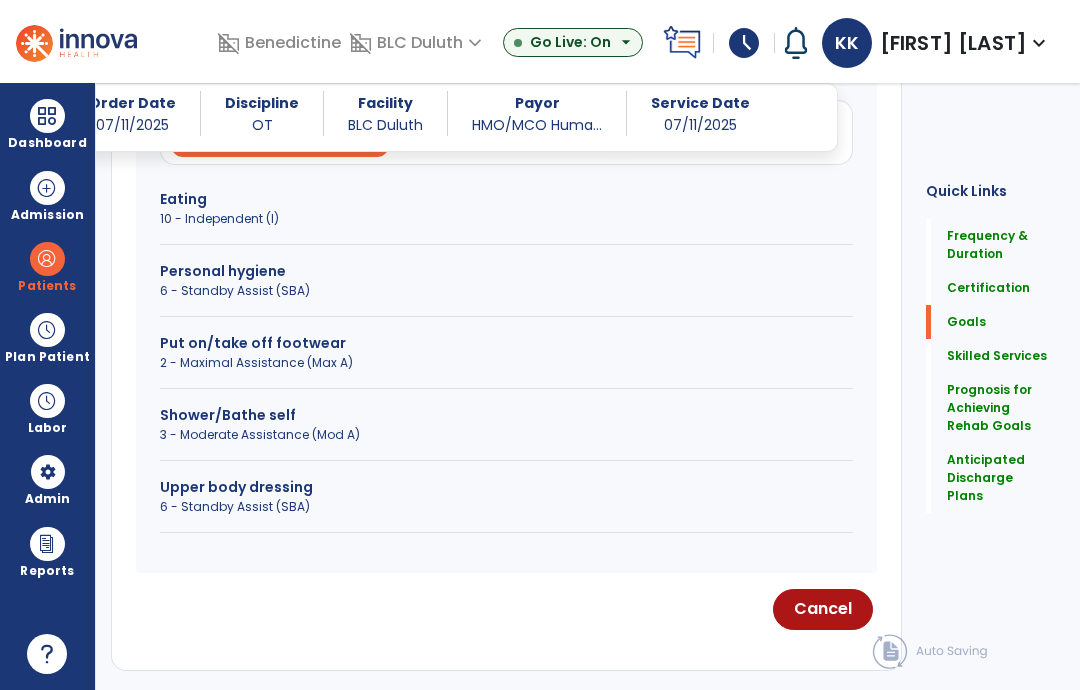 scroll, scrollTop: 680, scrollLeft: 0, axis: vertical 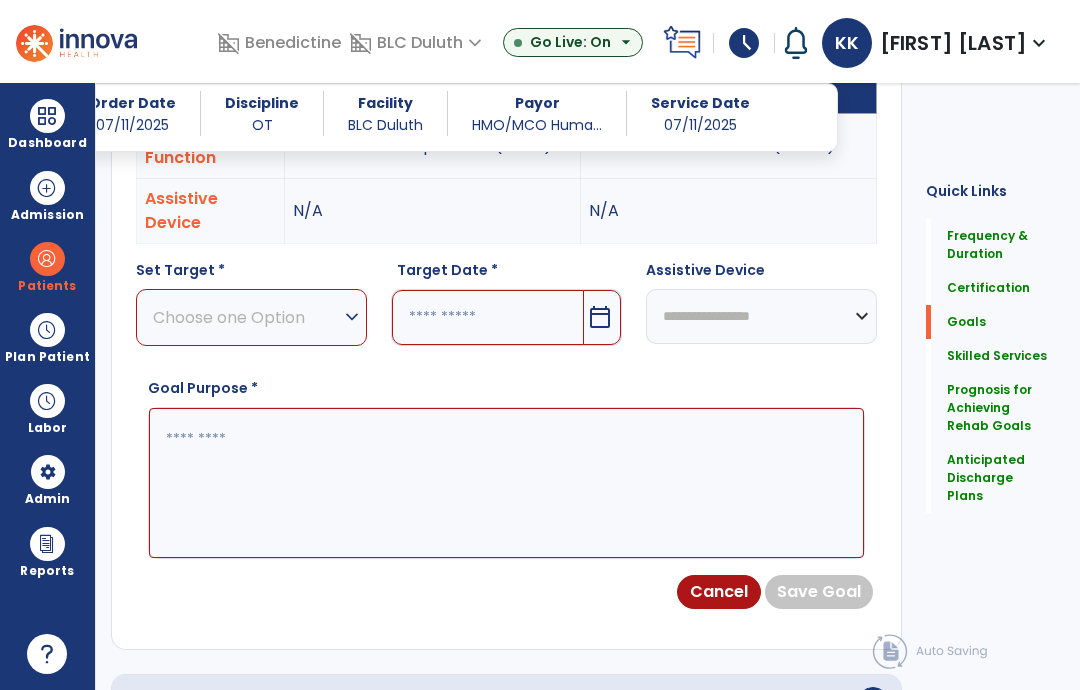 click on "Choose one Option" at bounding box center (246, 317) 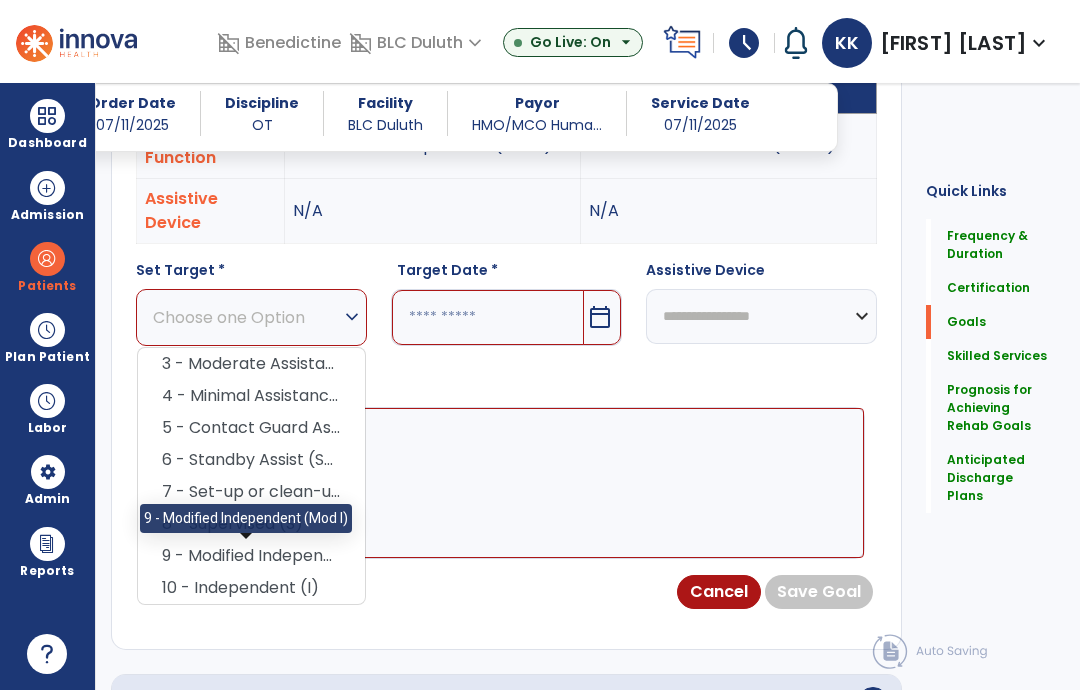 click on "9 - Modified Independent (Mod I)" at bounding box center [251, 556] 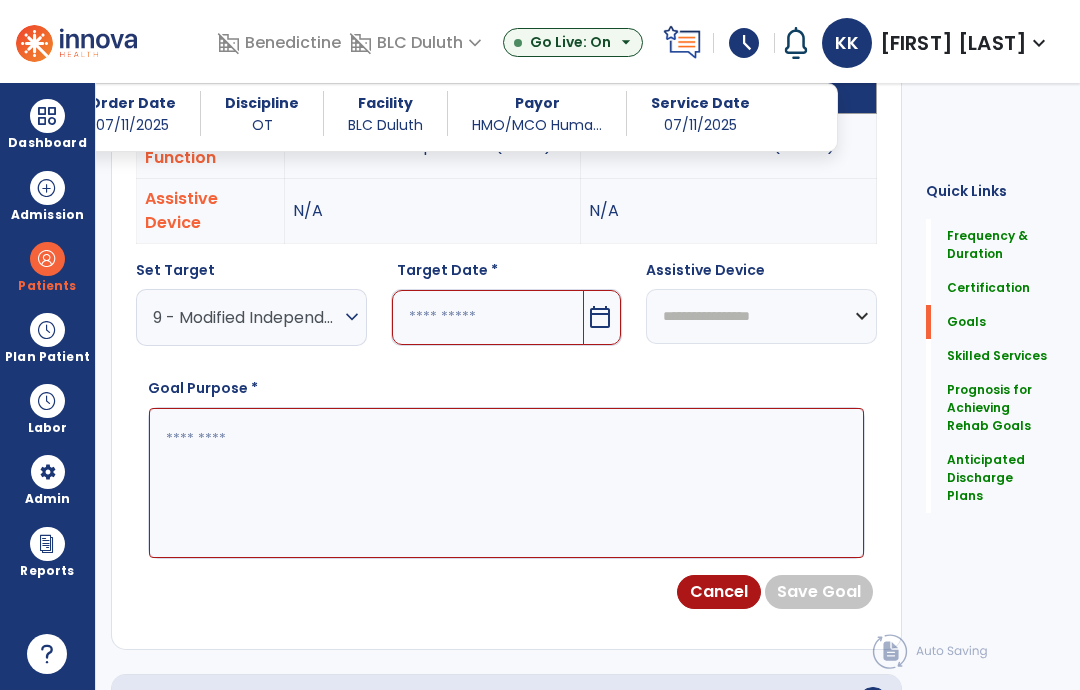 click at bounding box center (488, 317) 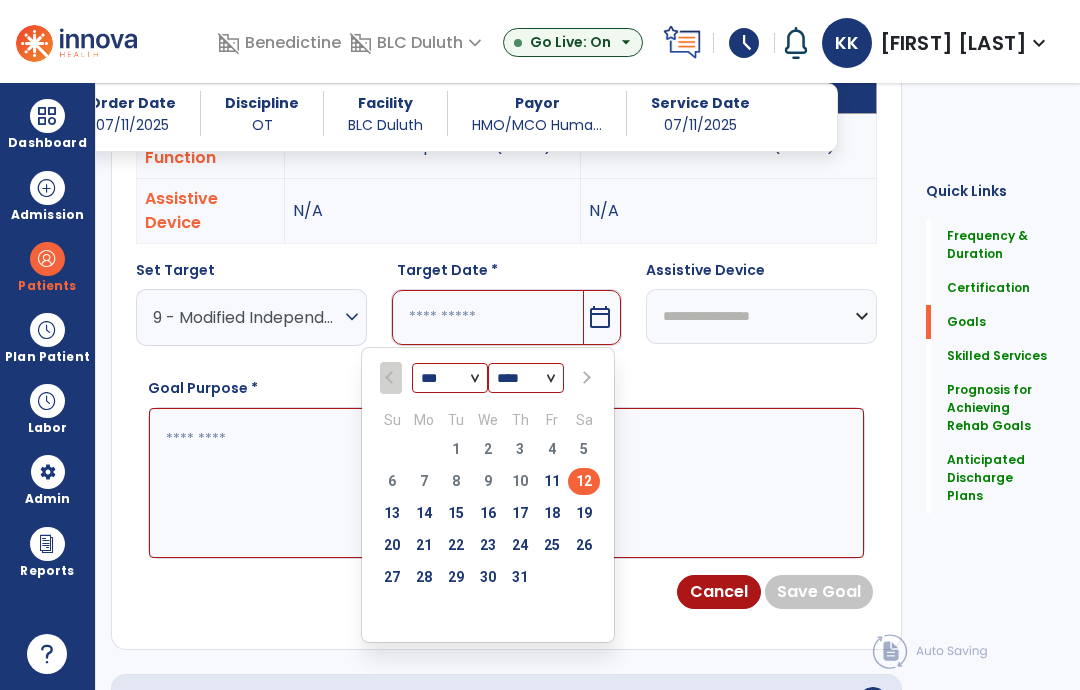 click on "25" at bounding box center (552, 545) 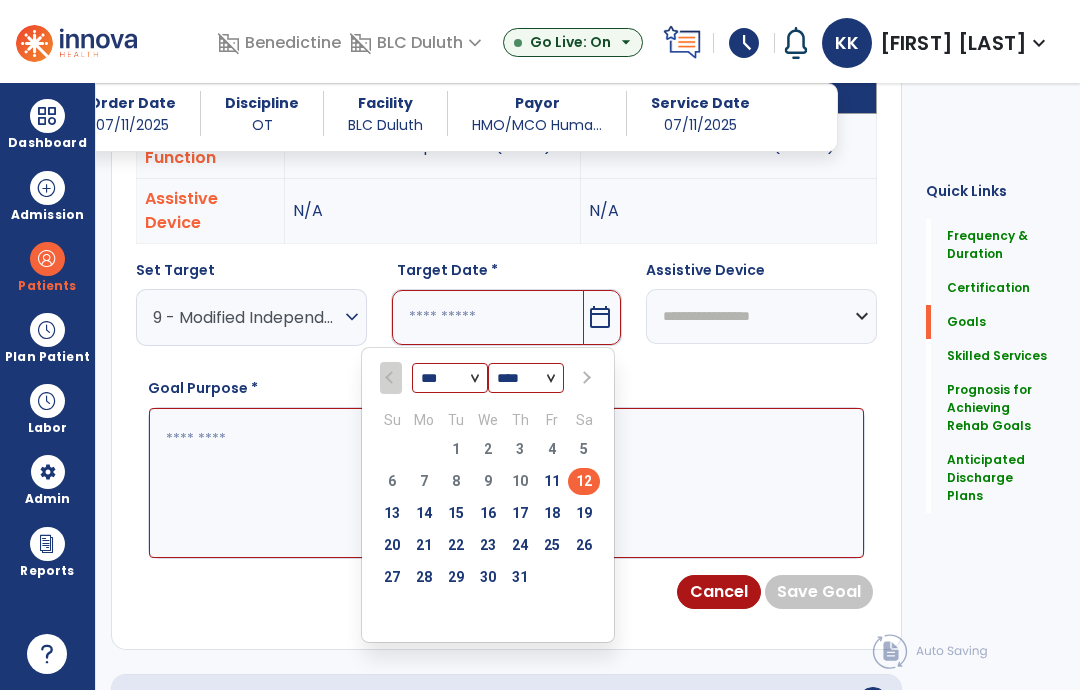 type on "*********" 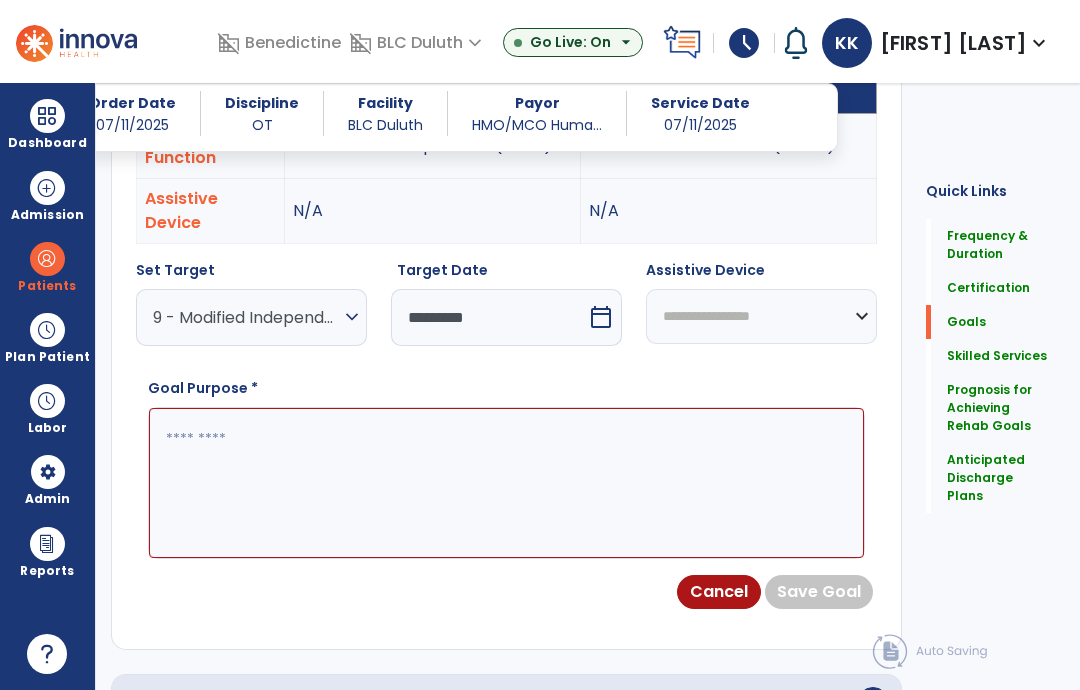 click at bounding box center [506, 483] 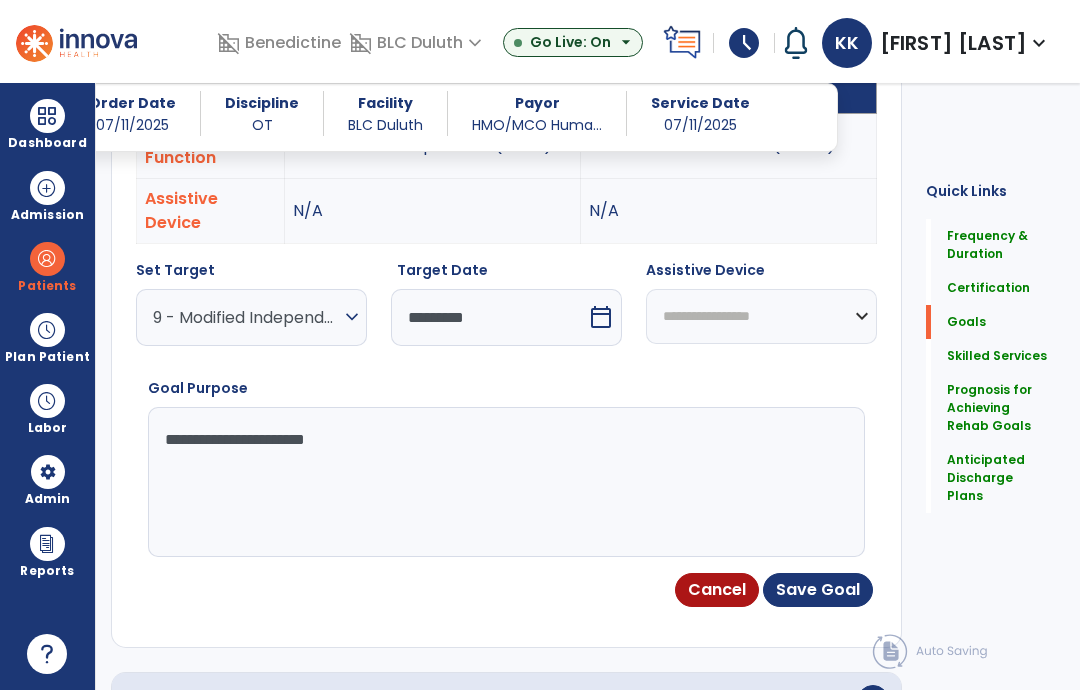 click on "**********" at bounding box center (506, 482) 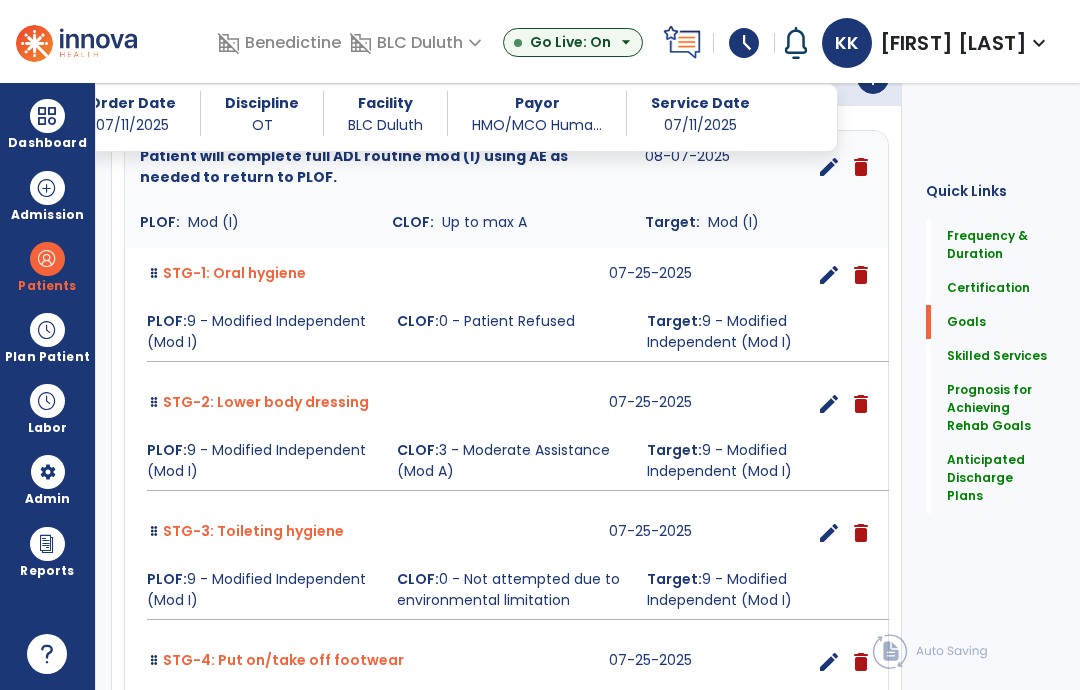 scroll, scrollTop: 559, scrollLeft: 0, axis: vertical 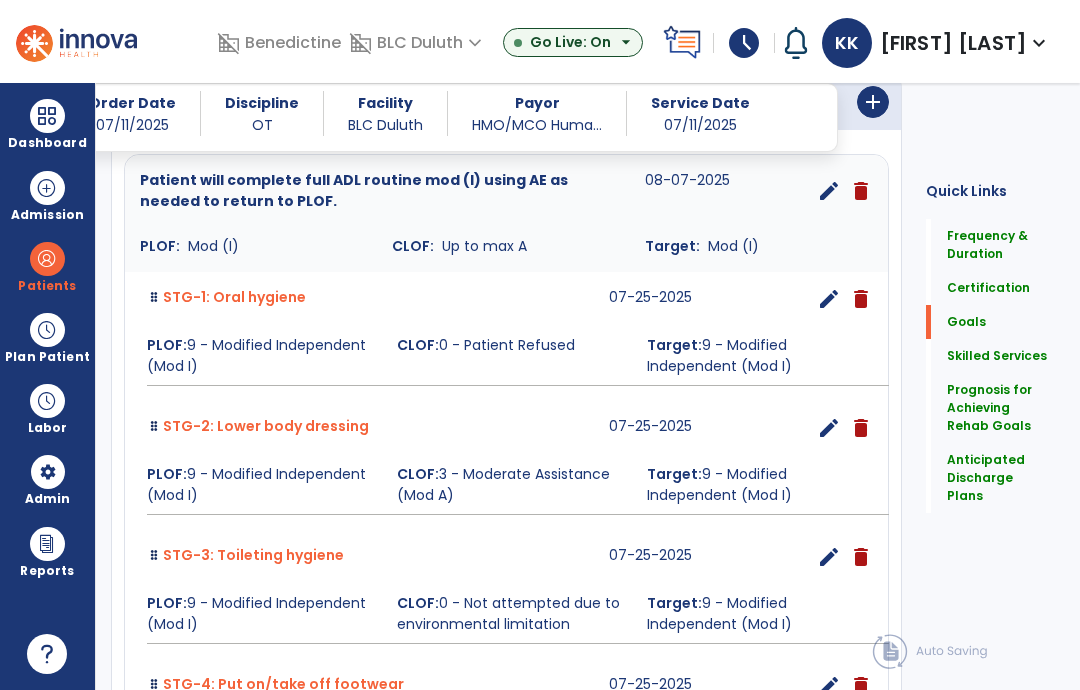 click on "add" at bounding box center (873, 102) 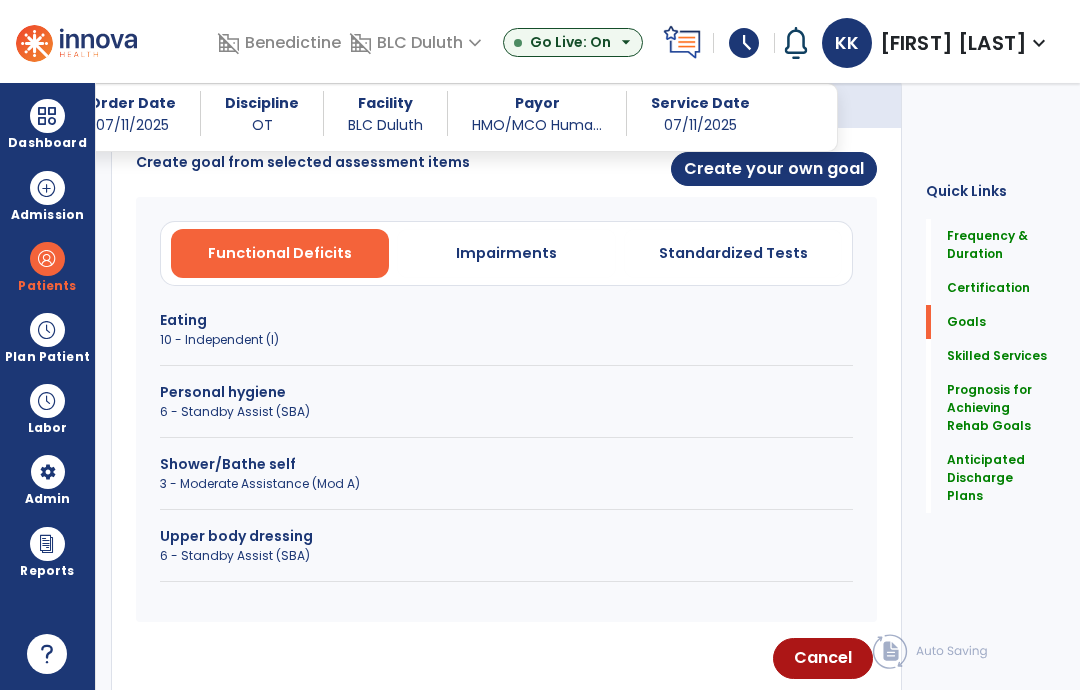 click on "3 - Moderate Assistance (Mod A)" at bounding box center (506, 484) 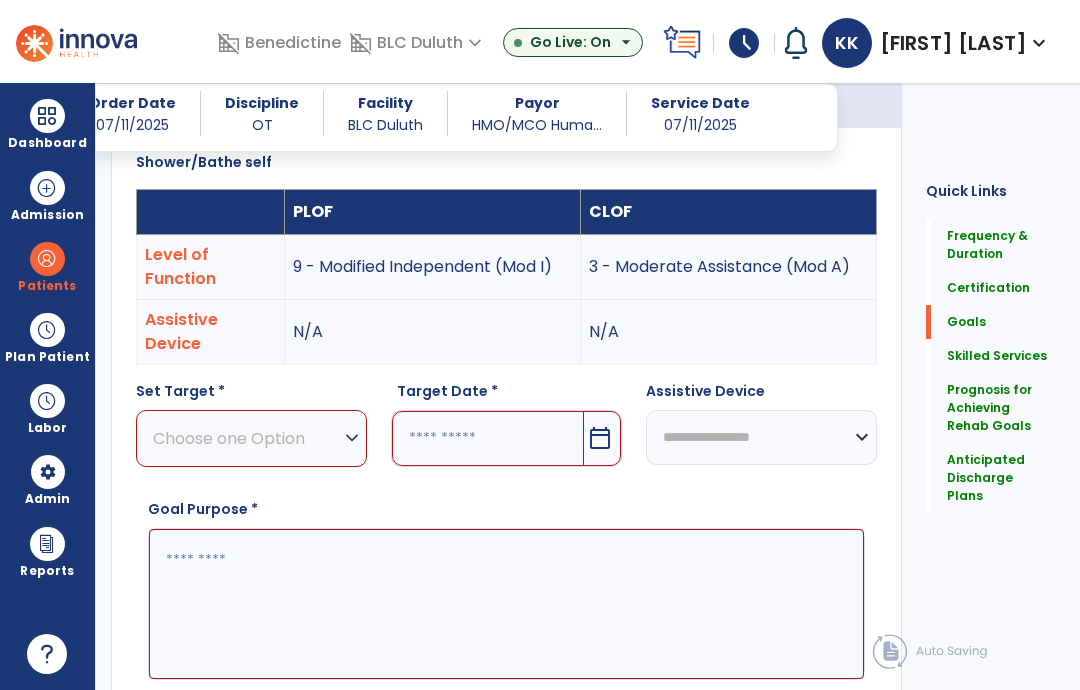 click on "Choose one Option" at bounding box center (246, 438) 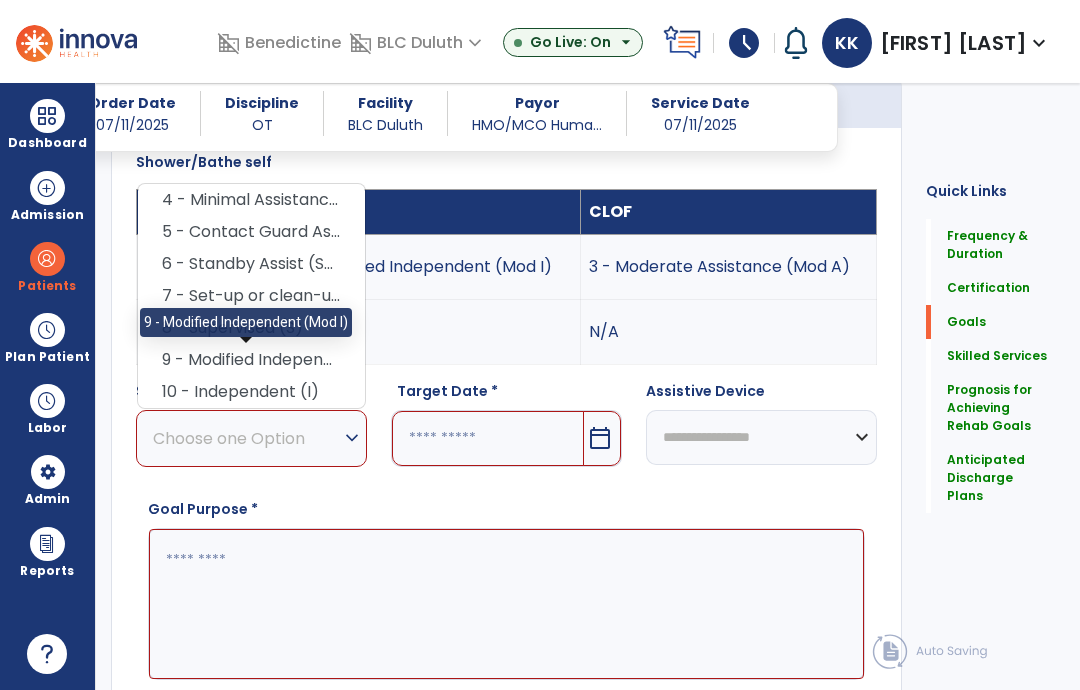 click on "9 - Modified Independent (Mod I)" at bounding box center (251, 360) 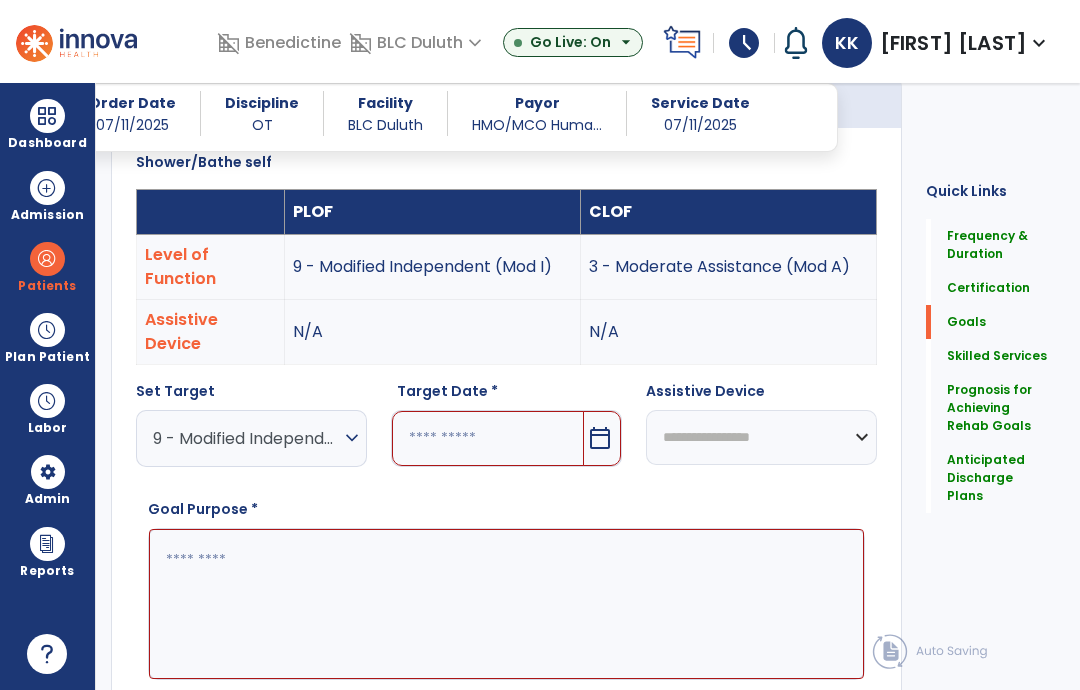 click at bounding box center [488, 438] 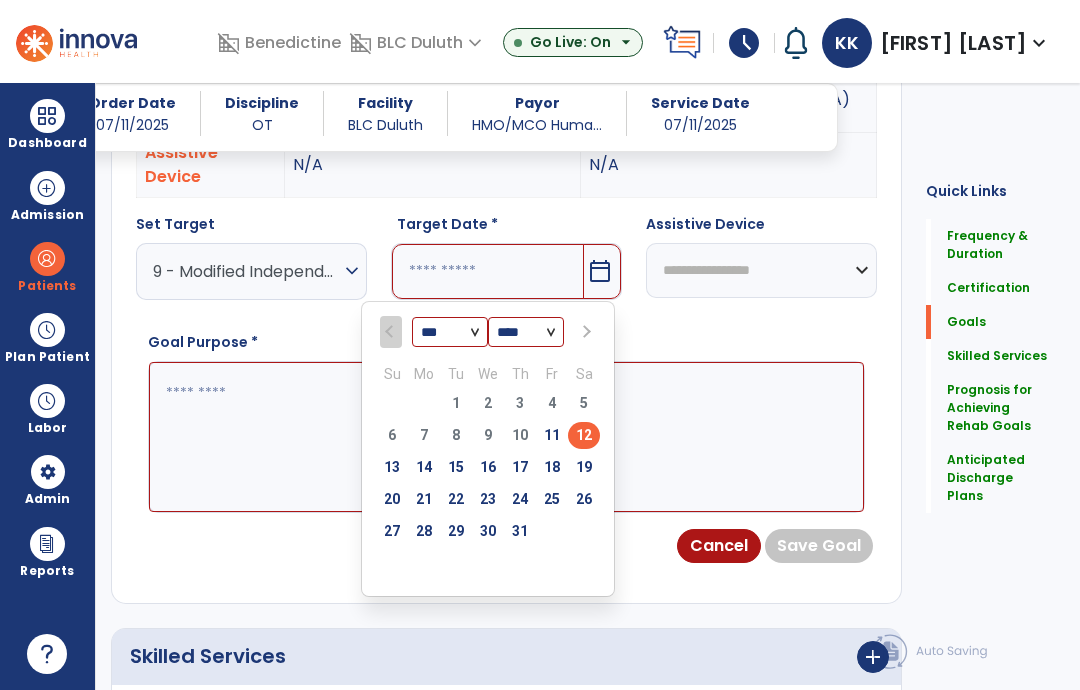 scroll, scrollTop: 725, scrollLeft: 0, axis: vertical 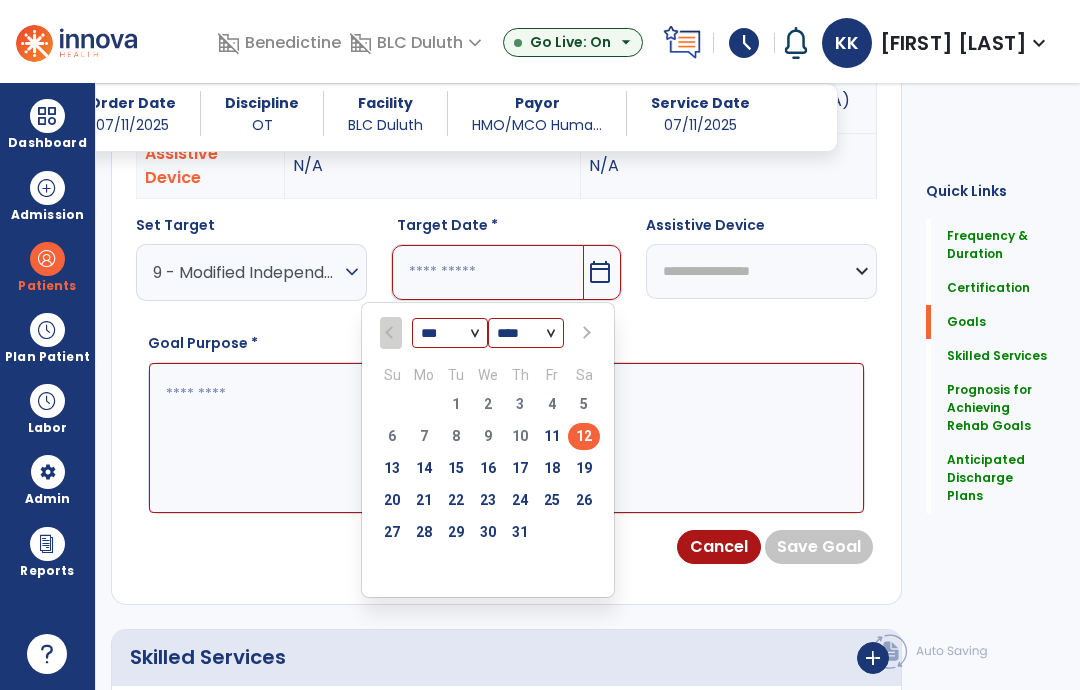 click on "25" at bounding box center [552, 503] 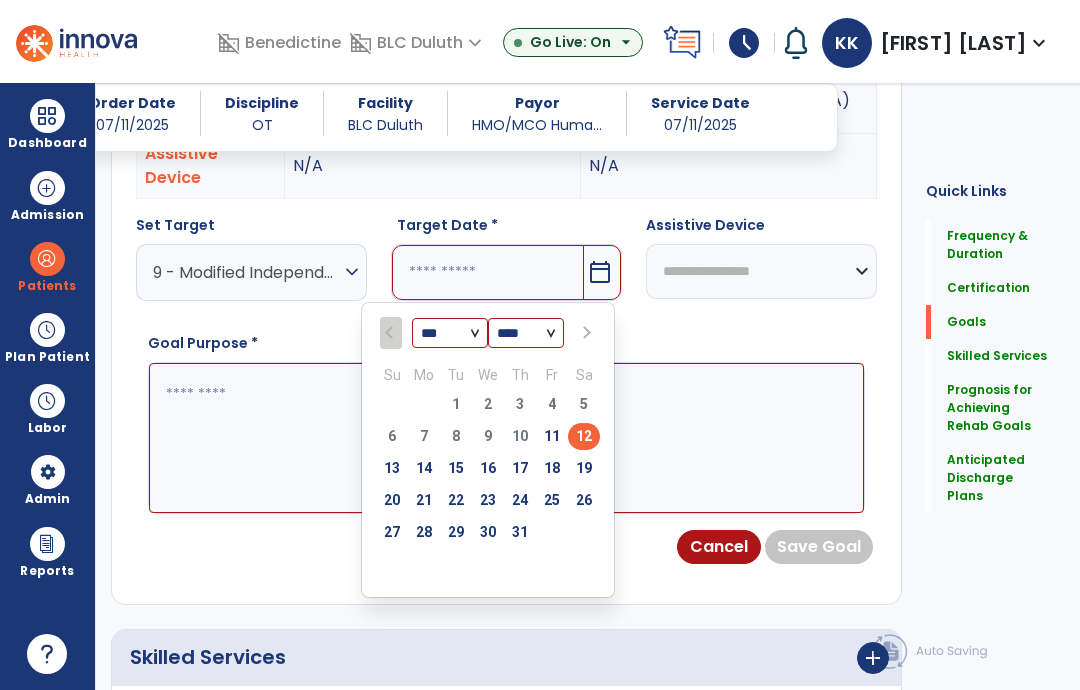type on "*********" 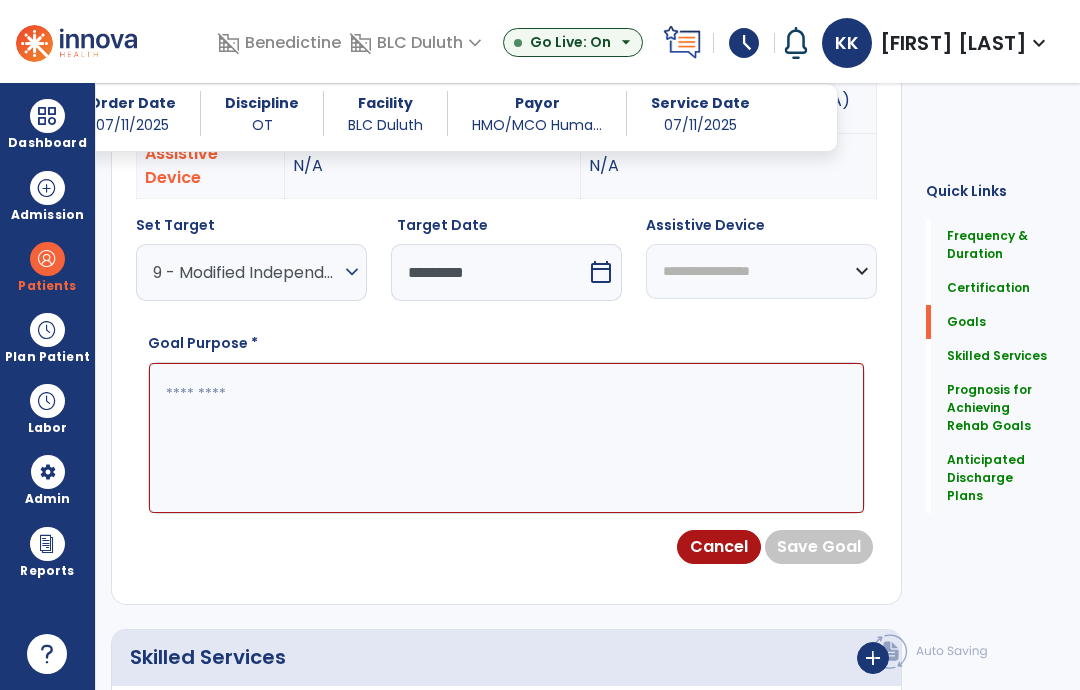 click at bounding box center [506, 438] 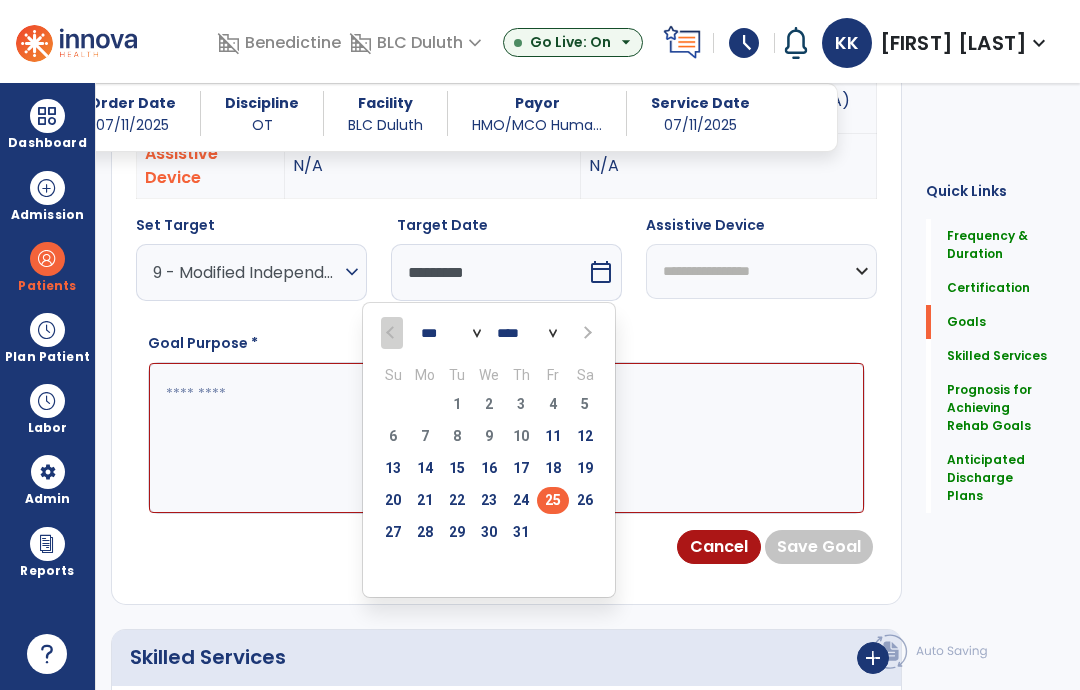 click at bounding box center (585, 332) 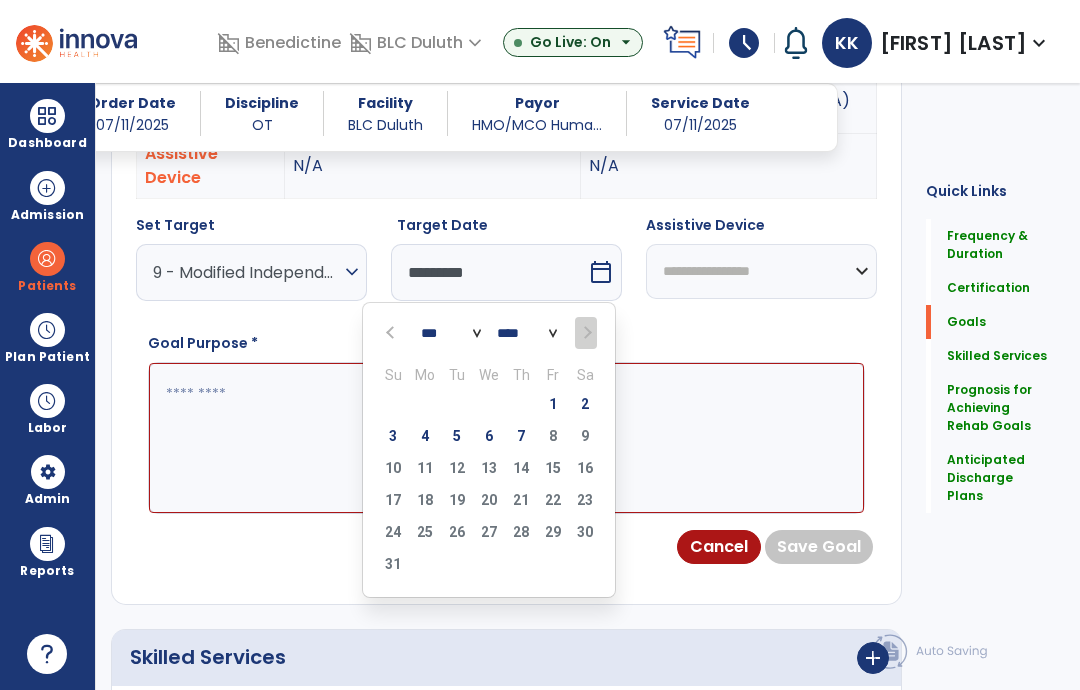 click on "7" at bounding box center [521, 436] 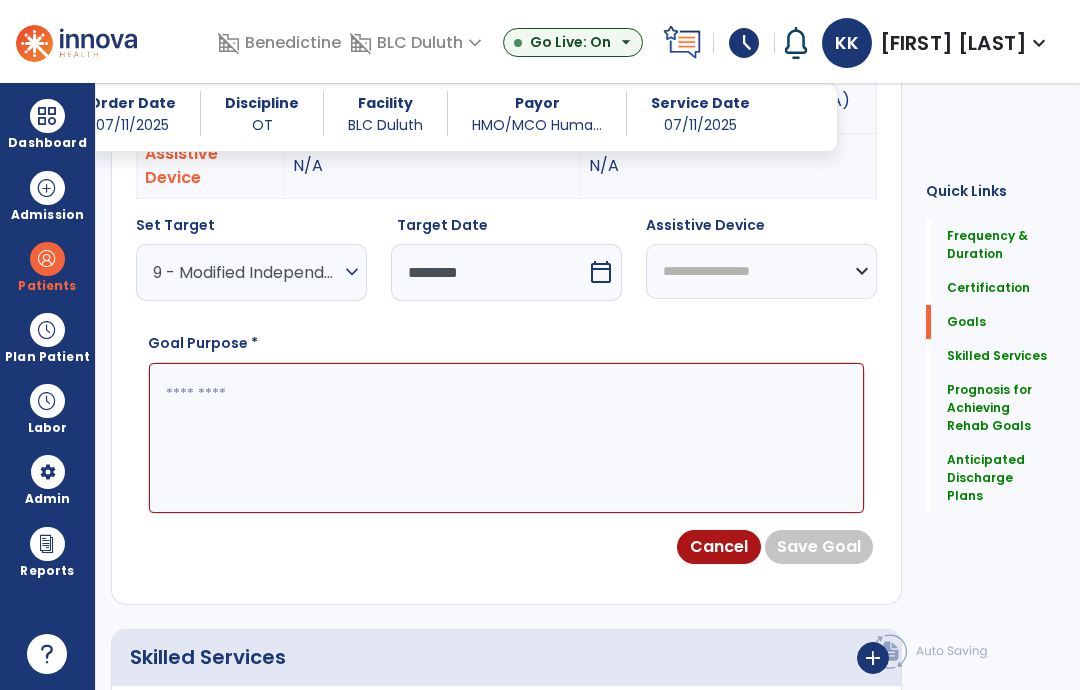 click at bounding box center [506, 438] 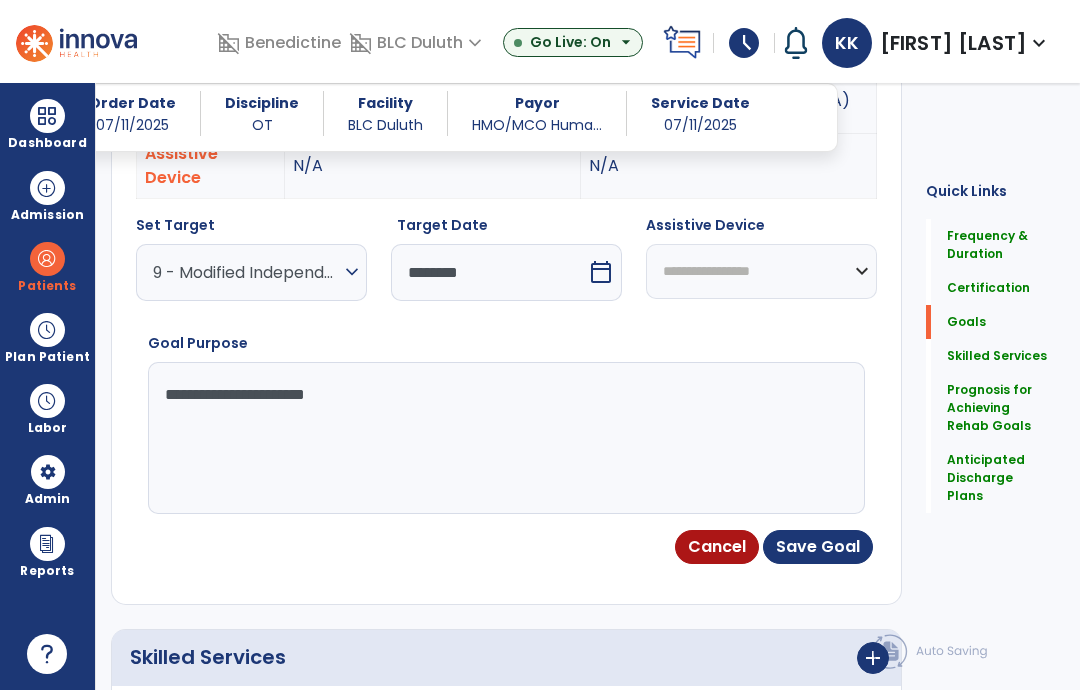 type on "**********" 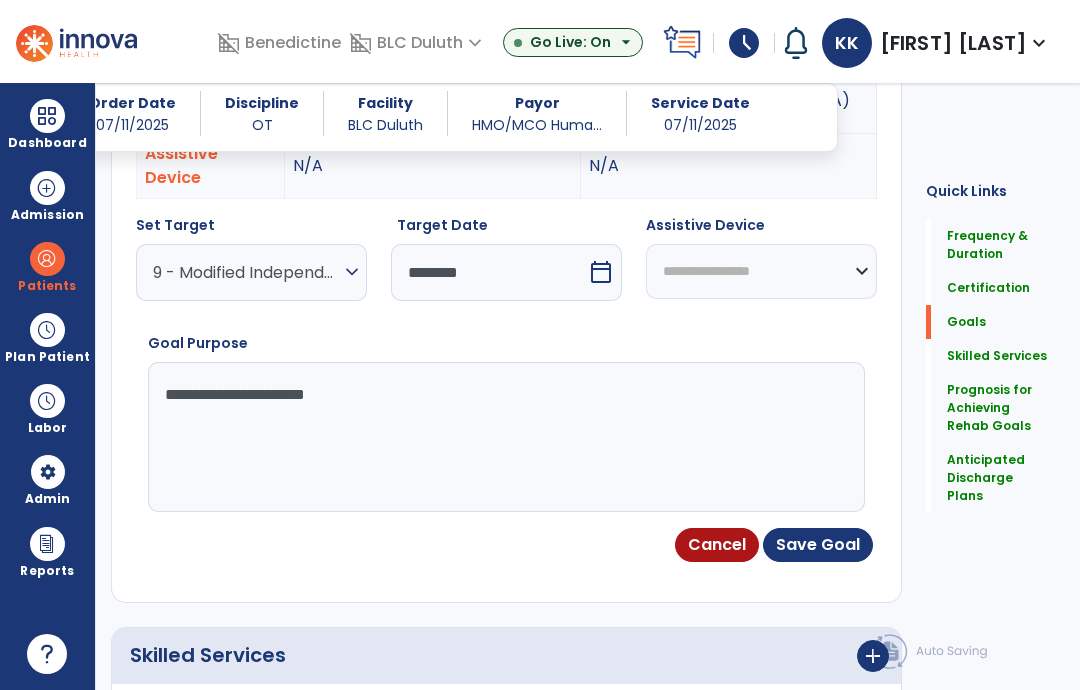 click on "Save Goal" at bounding box center (818, 545) 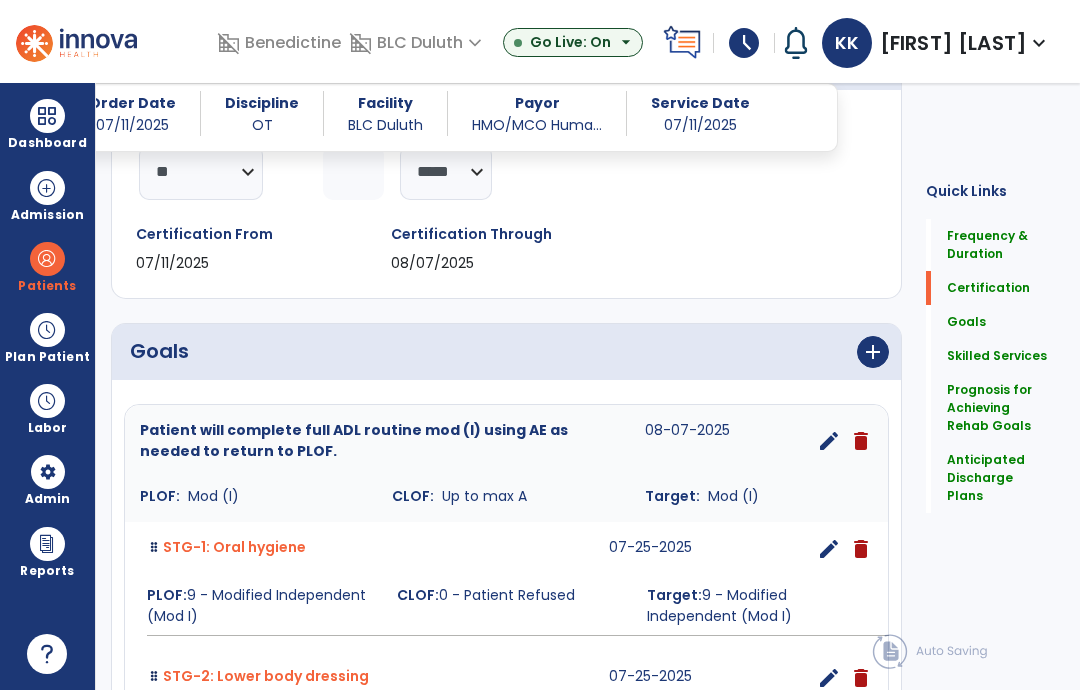 scroll, scrollTop: 309, scrollLeft: 0, axis: vertical 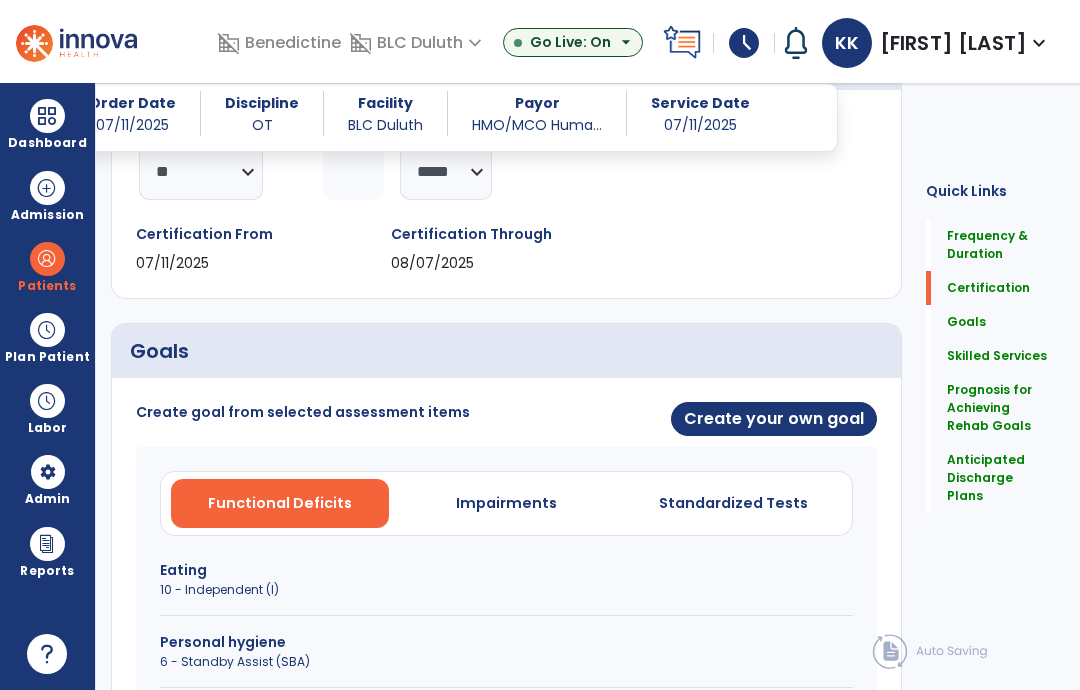 click on "Create your own goal" at bounding box center [774, 419] 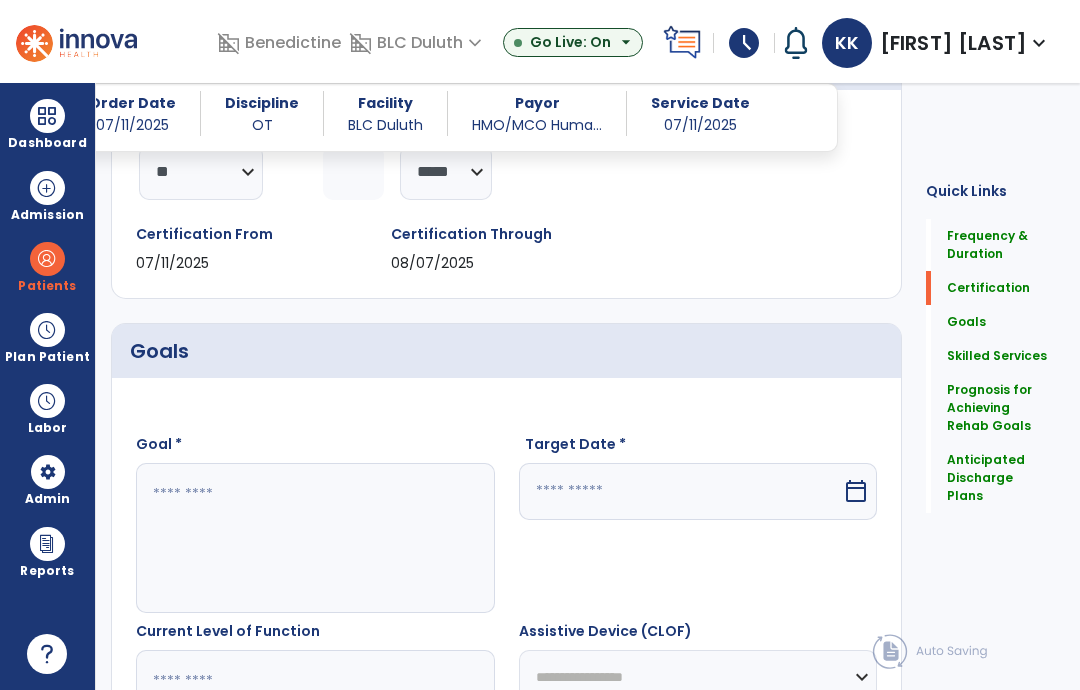 click at bounding box center (315, 538) 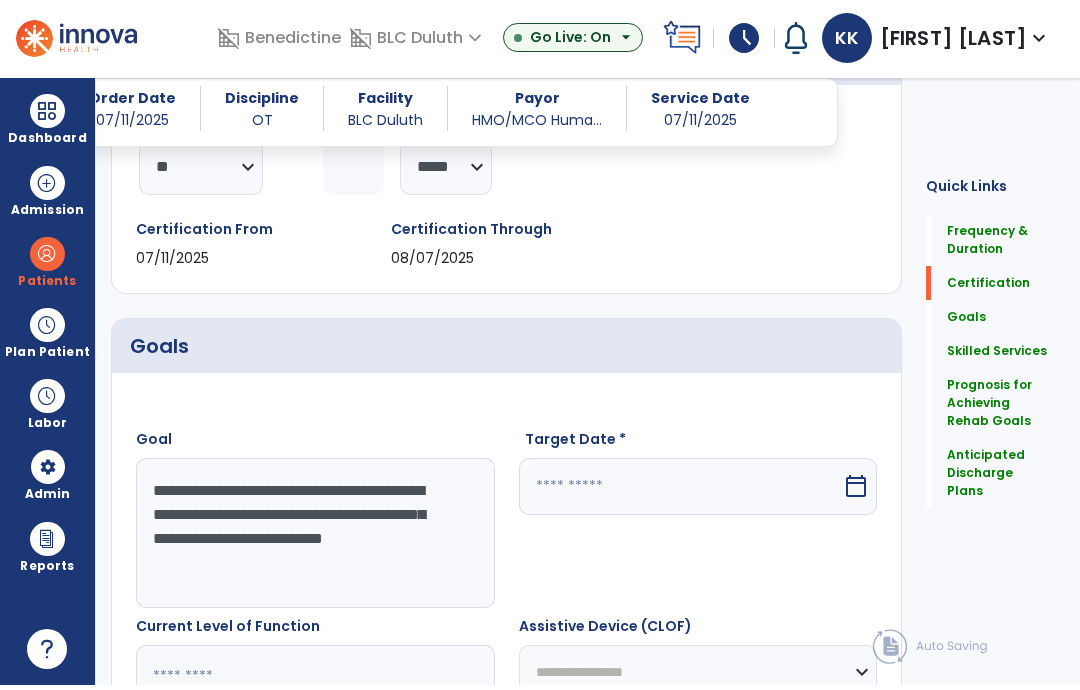 type on "**********" 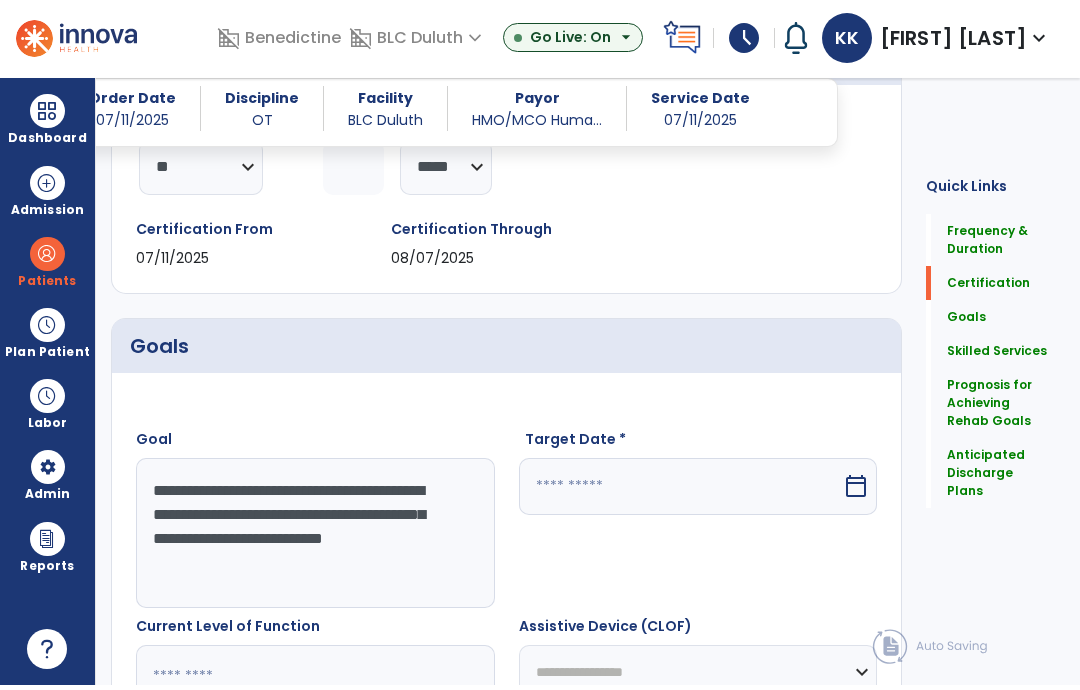click at bounding box center [681, 491] 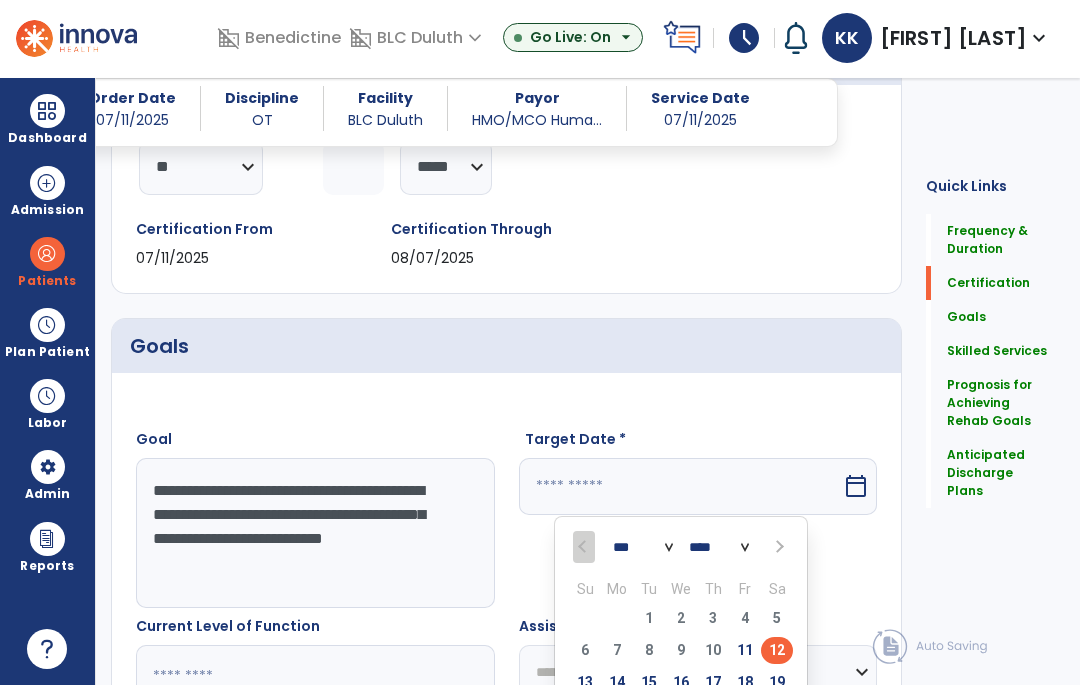 scroll, scrollTop: 653, scrollLeft: 0, axis: vertical 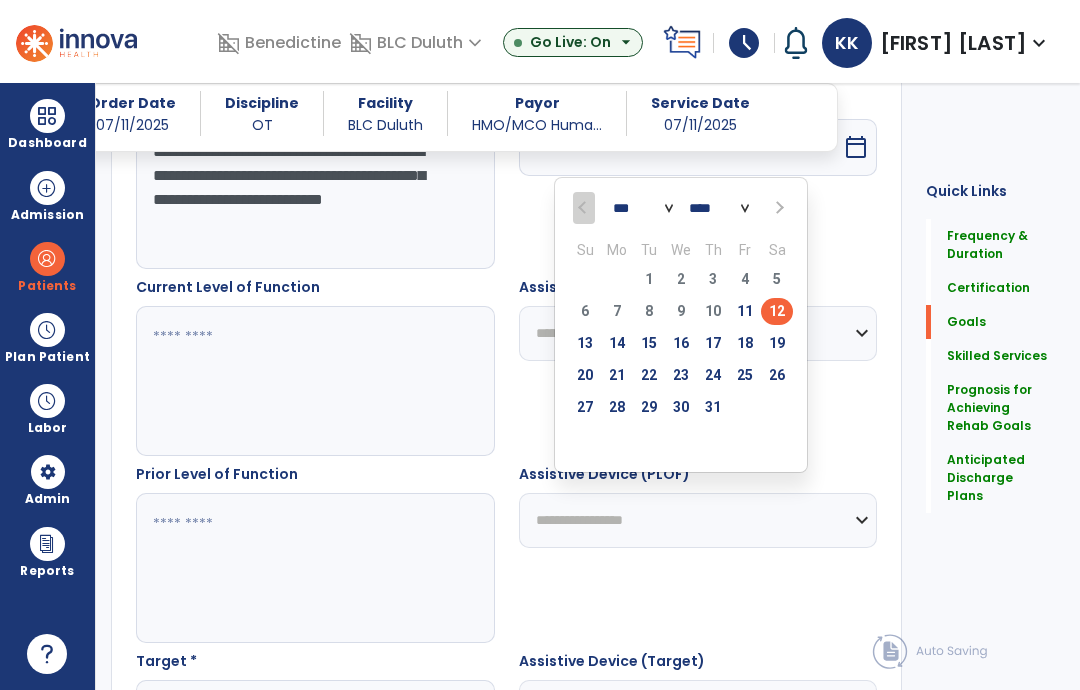 click at bounding box center (777, 207) 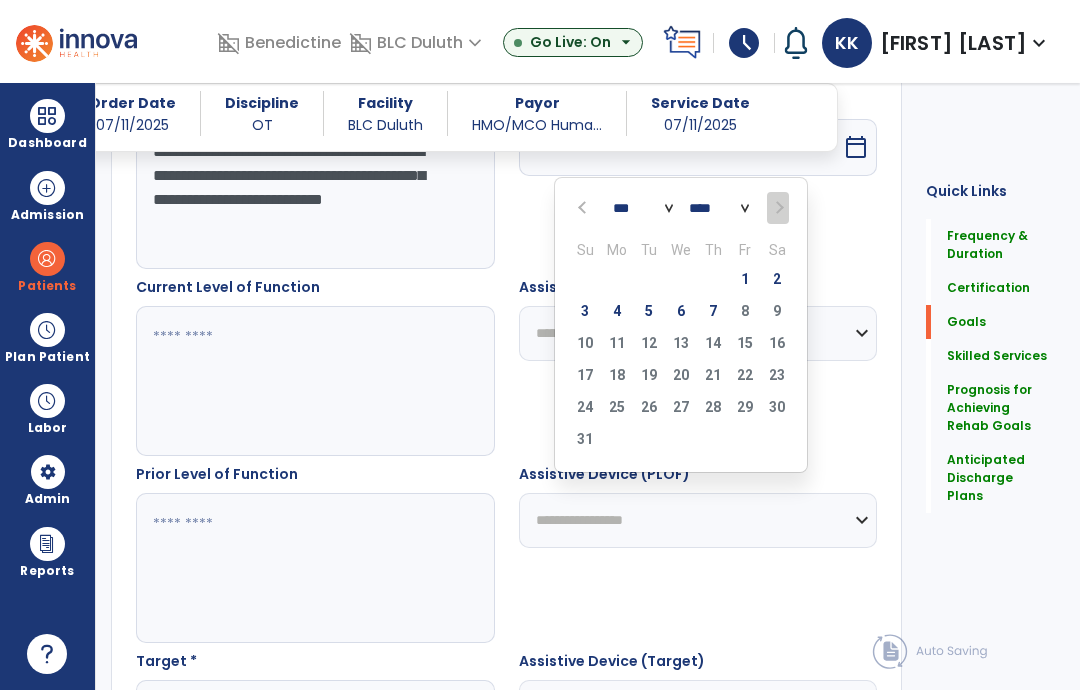 click on "7" at bounding box center (713, 311) 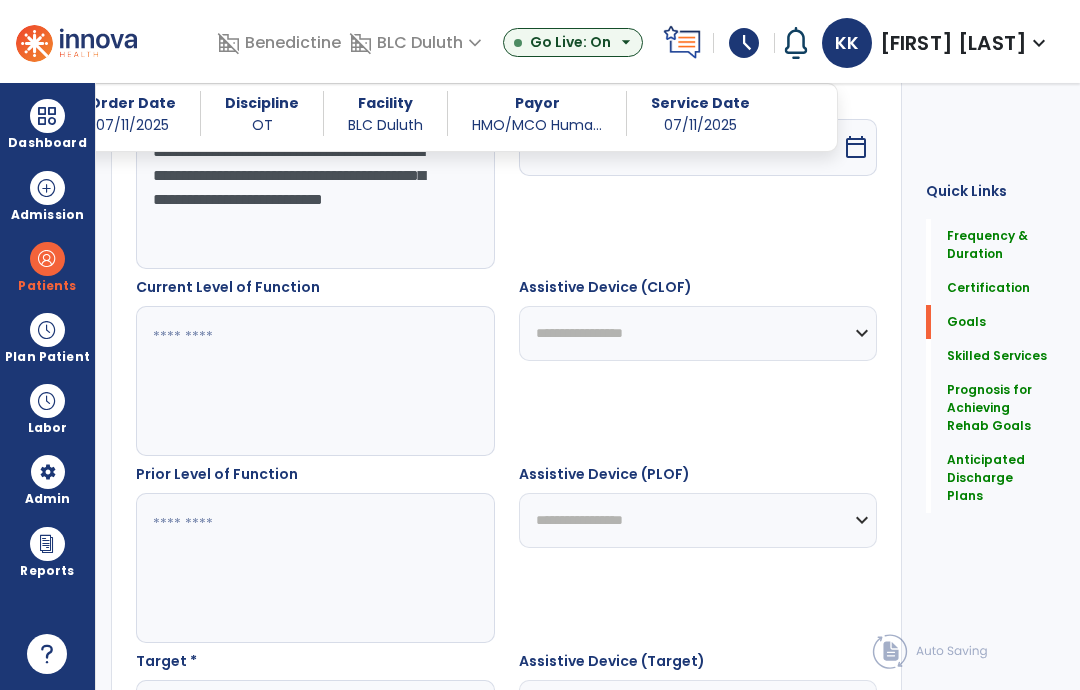 click at bounding box center (315, 381) 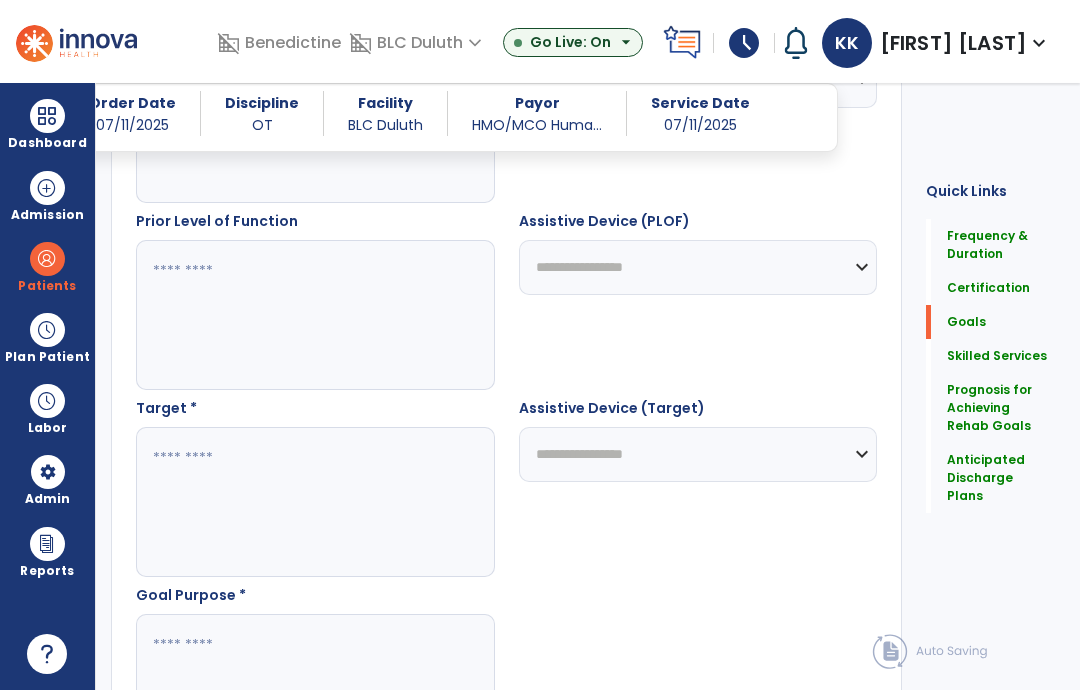 scroll, scrollTop: 906, scrollLeft: 0, axis: vertical 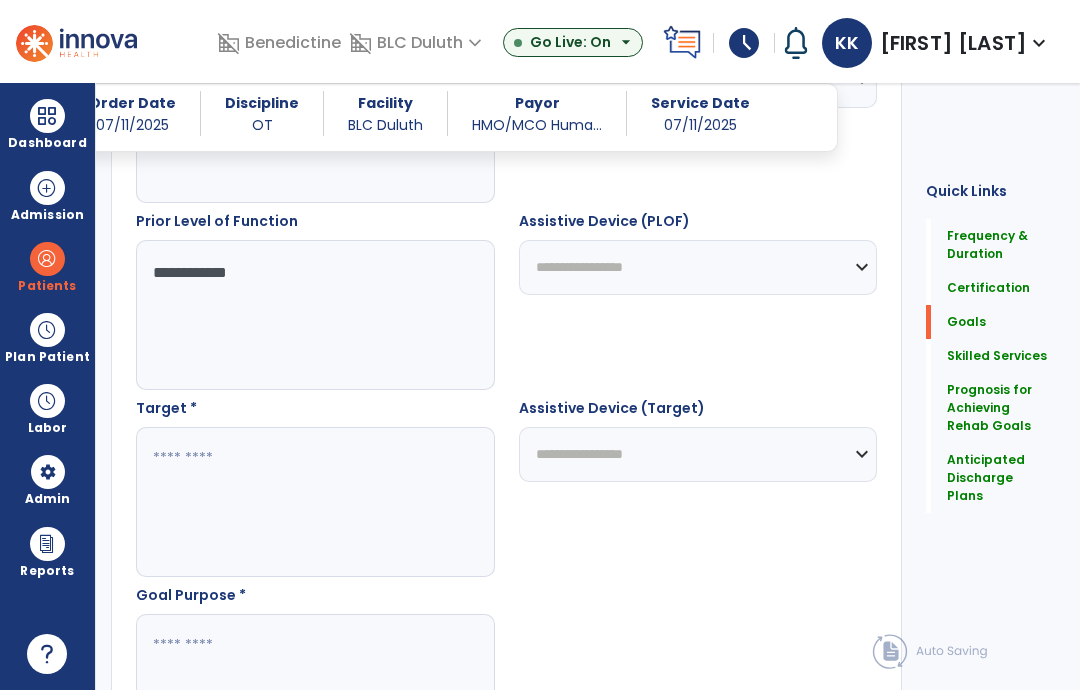 click on "**********" at bounding box center [315, 315] 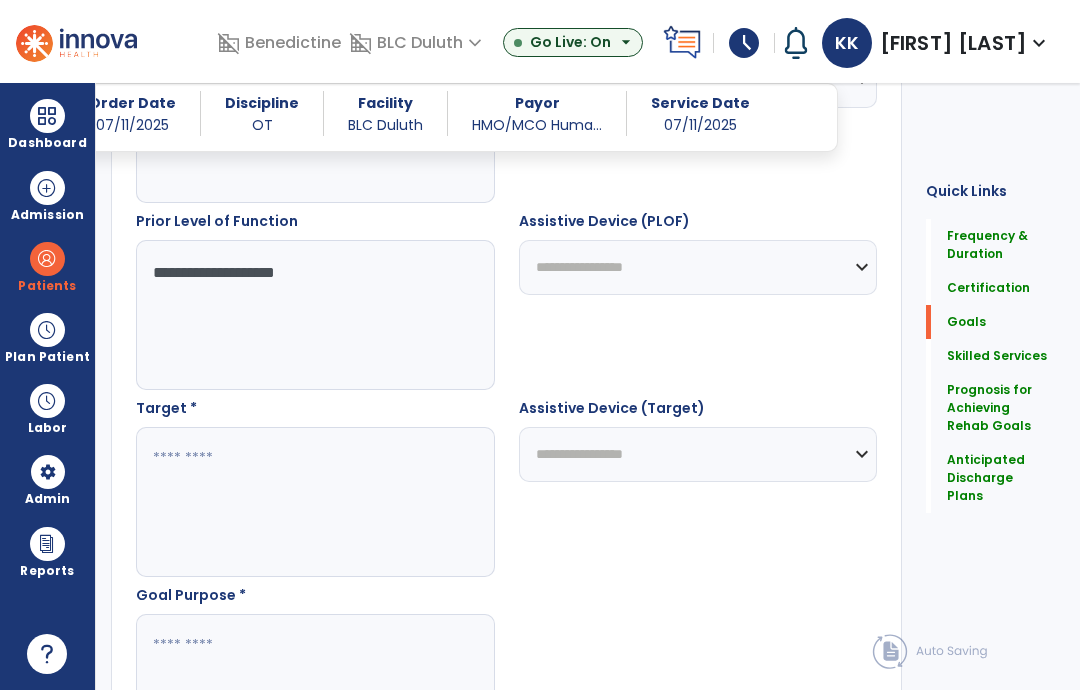 click on "**********" at bounding box center [315, 315] 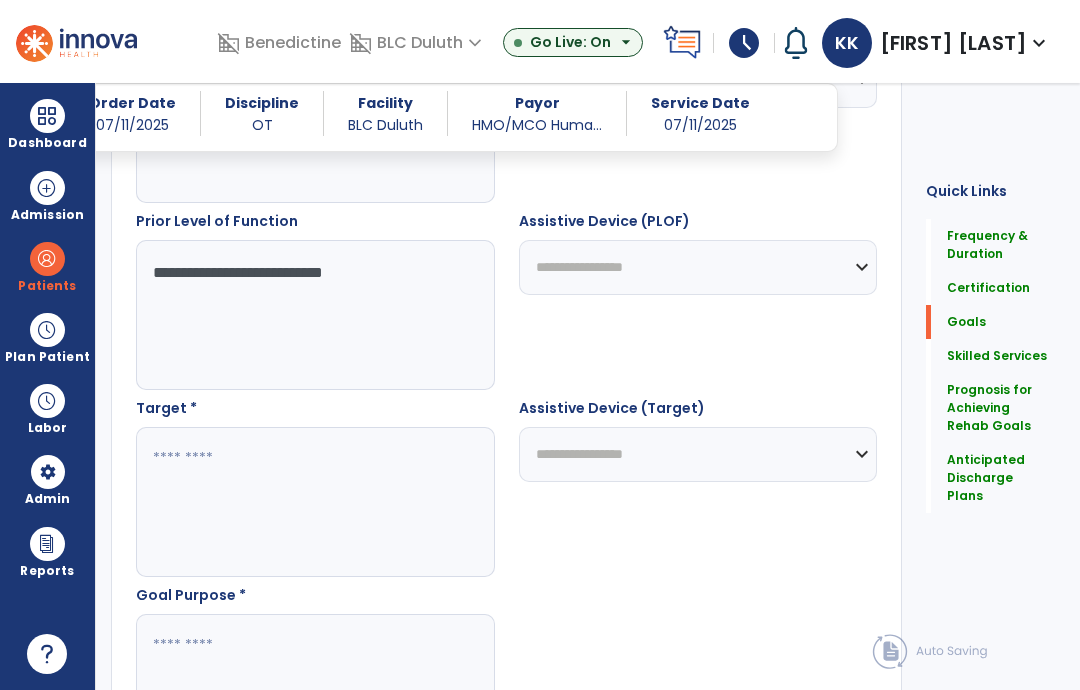 type on "**********" 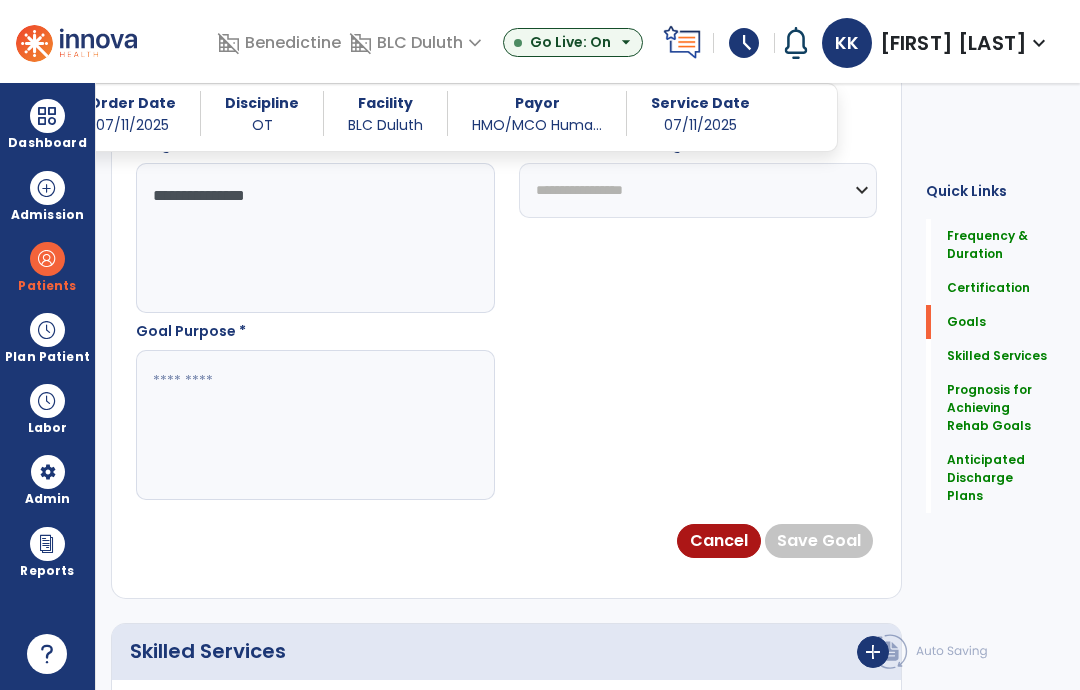 scroll, scrollTop: 1172, scrollLeft: 0, axis: vertical 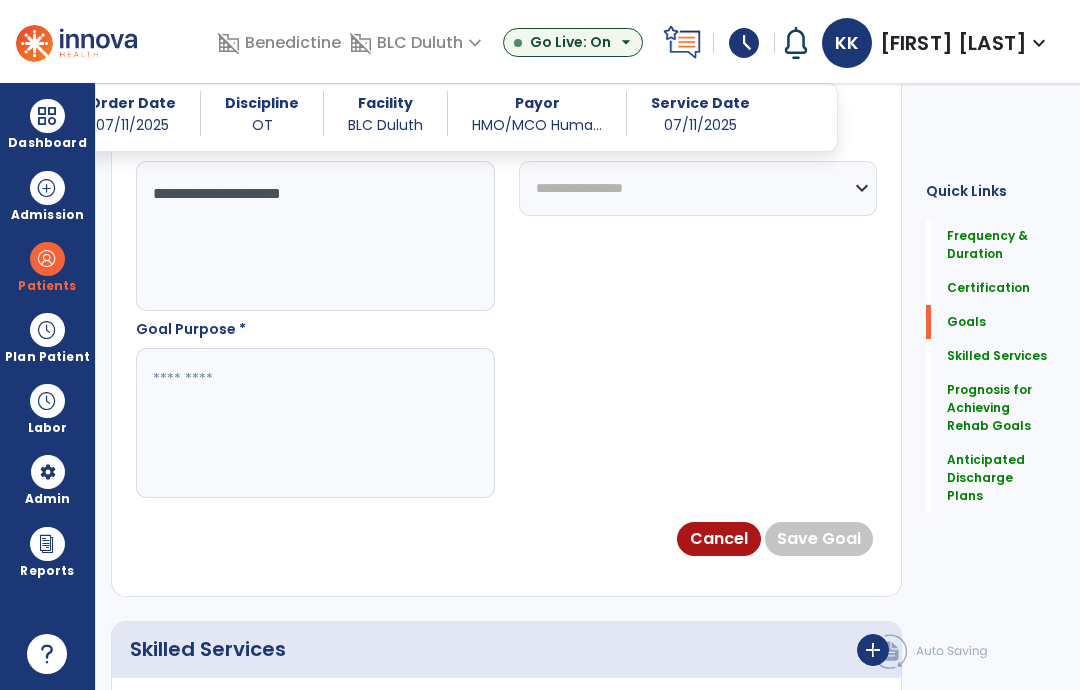 click on "**********" at bounding box center (315, 236) 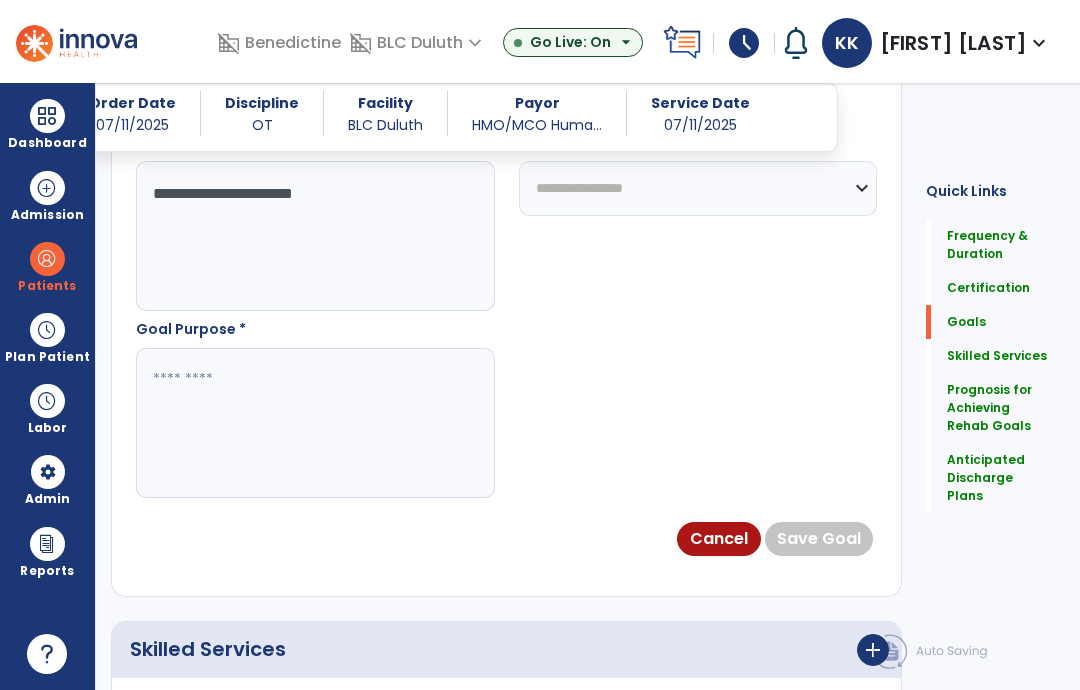 type on "**********" 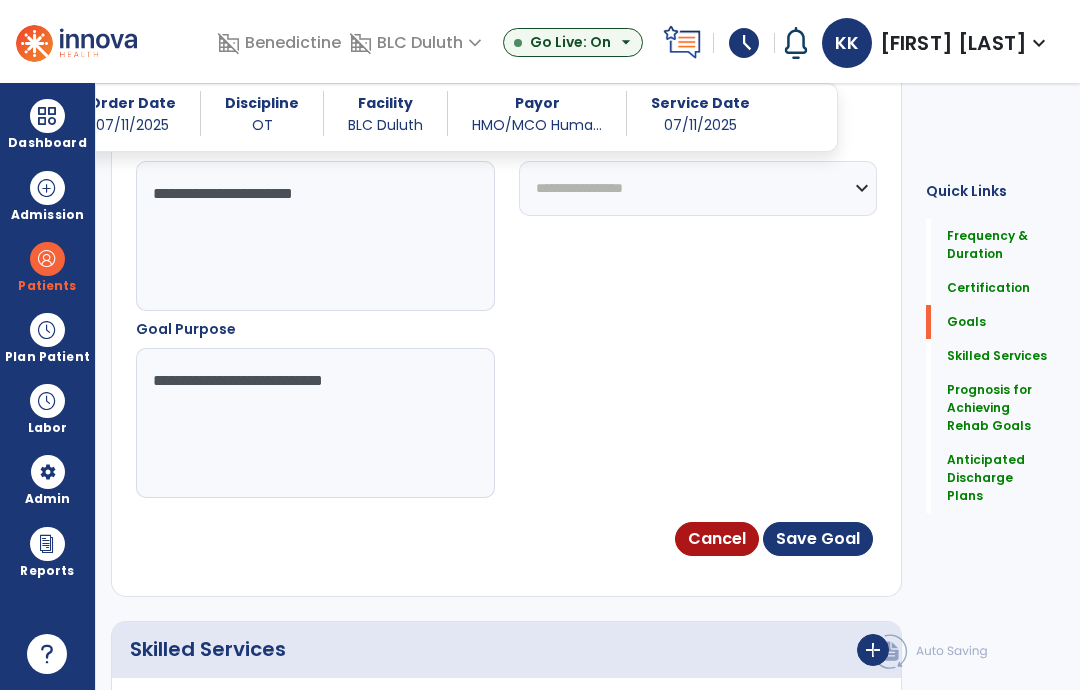 click on "**********" at bounding box center (315, 423) 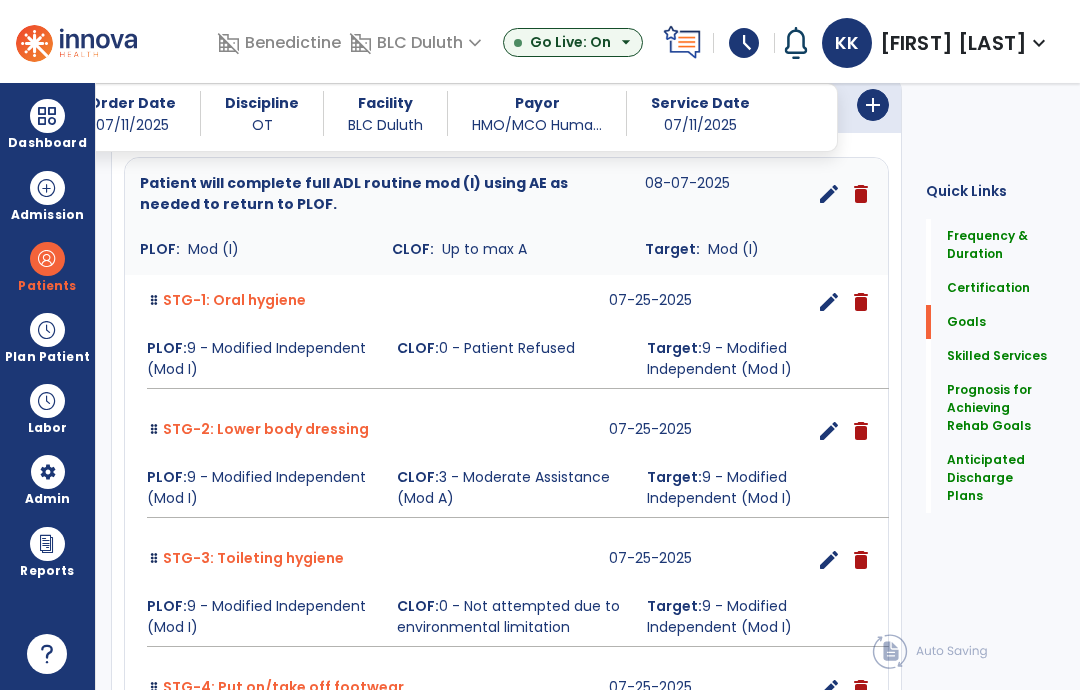 scroll, scrollTop: 510, scrollLeft: 0, axis: vertical 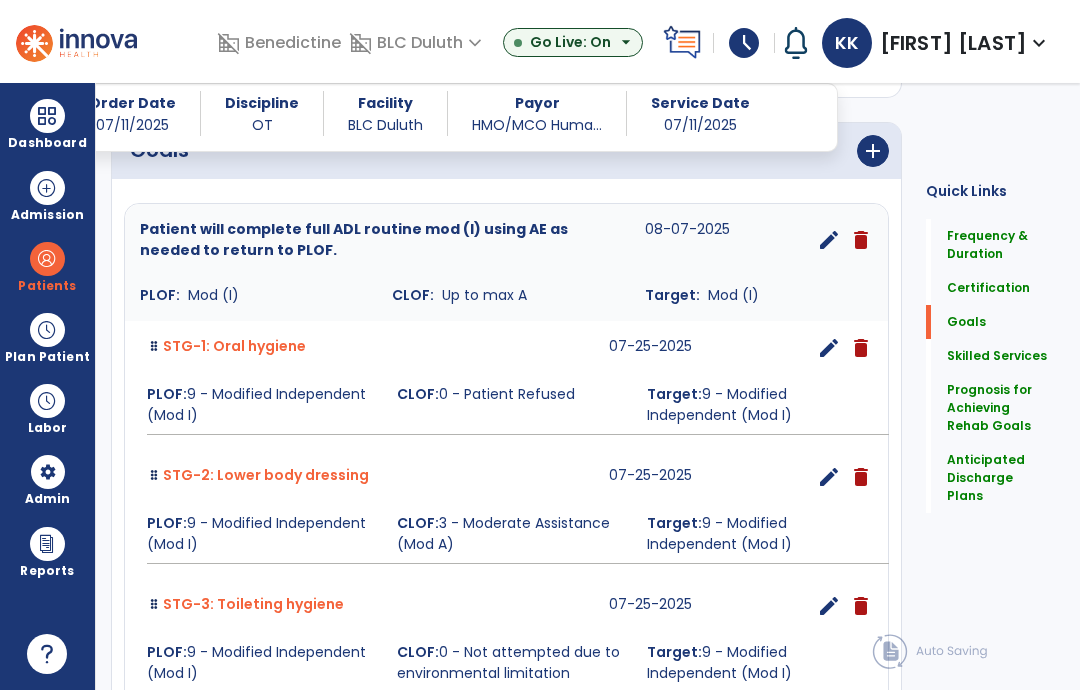 click on "add" at bounding box center (873, 151) 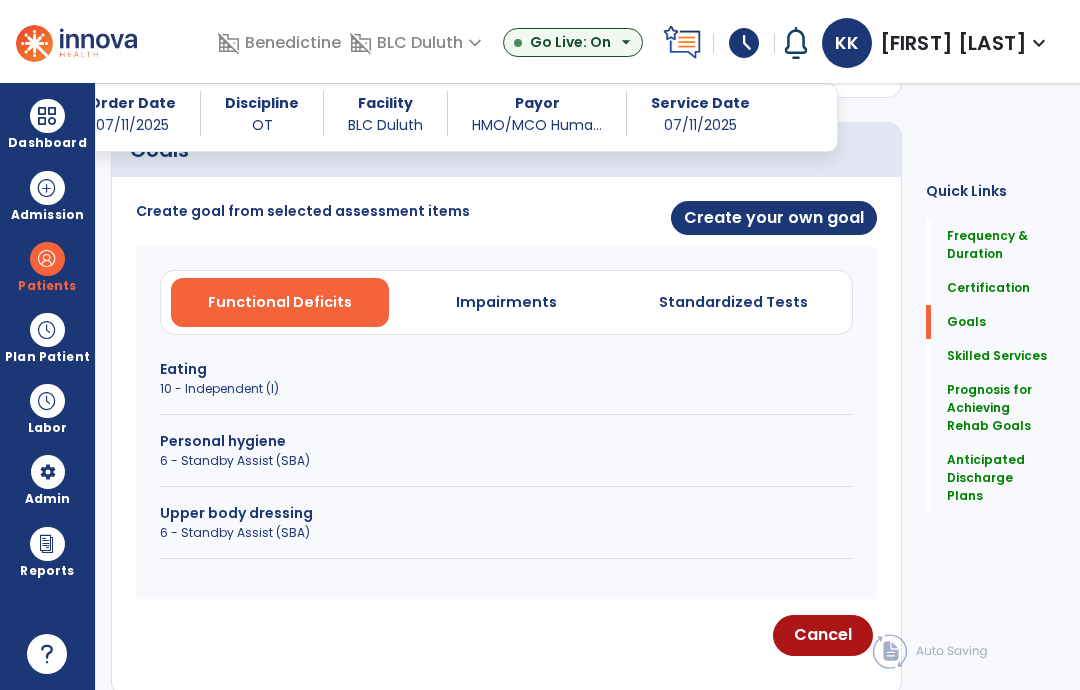 click on "Create your own goal" at bounding box center (774, 218) 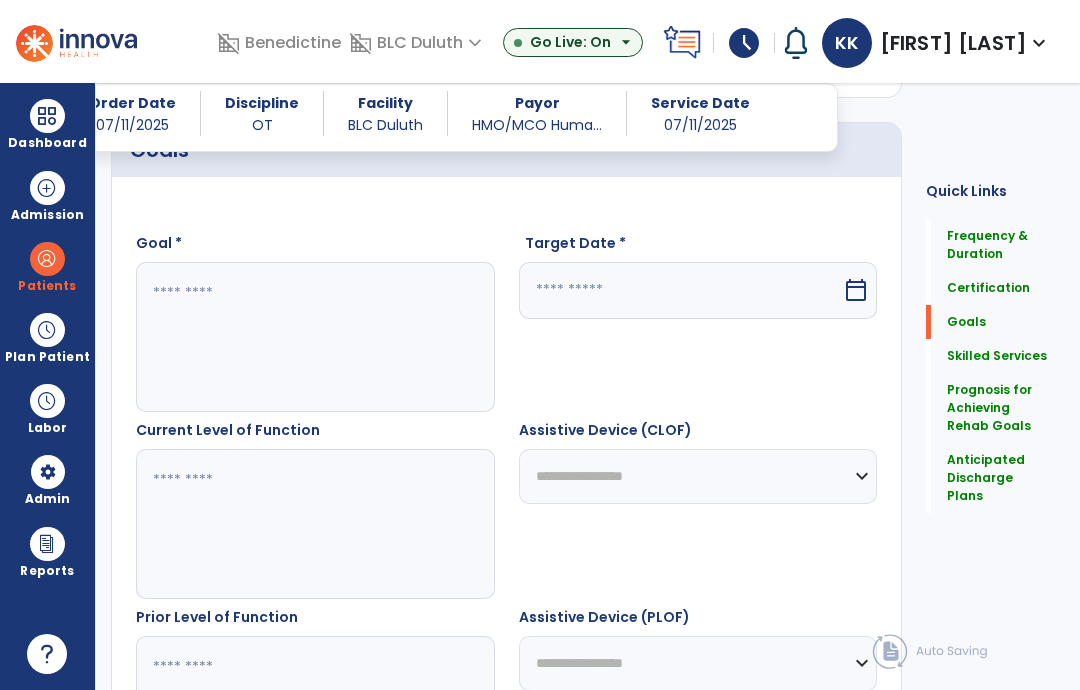 click at bounding box center (315, 337) 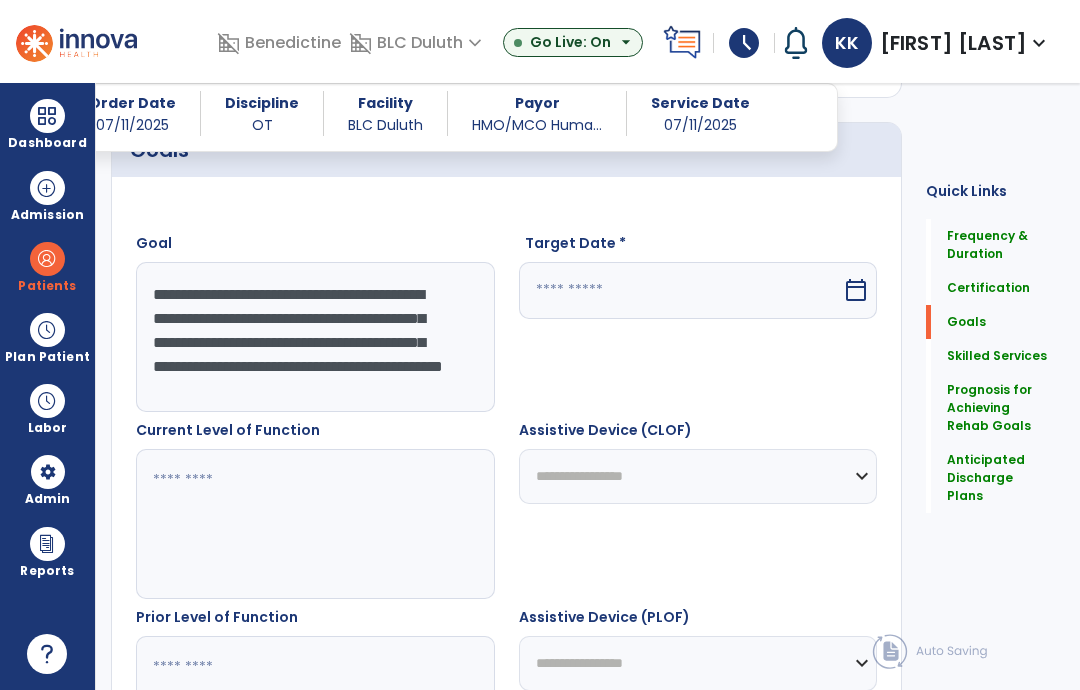 scroll, scrollTop: 15, scrollLeft: 0, axis: vertical 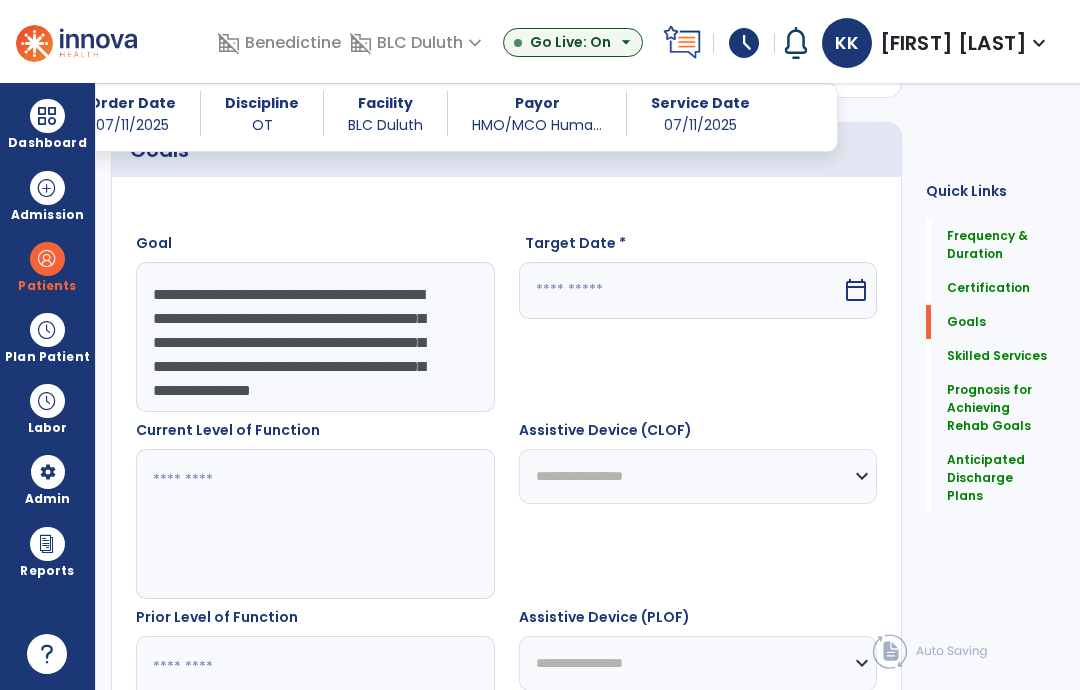 type on "**********" 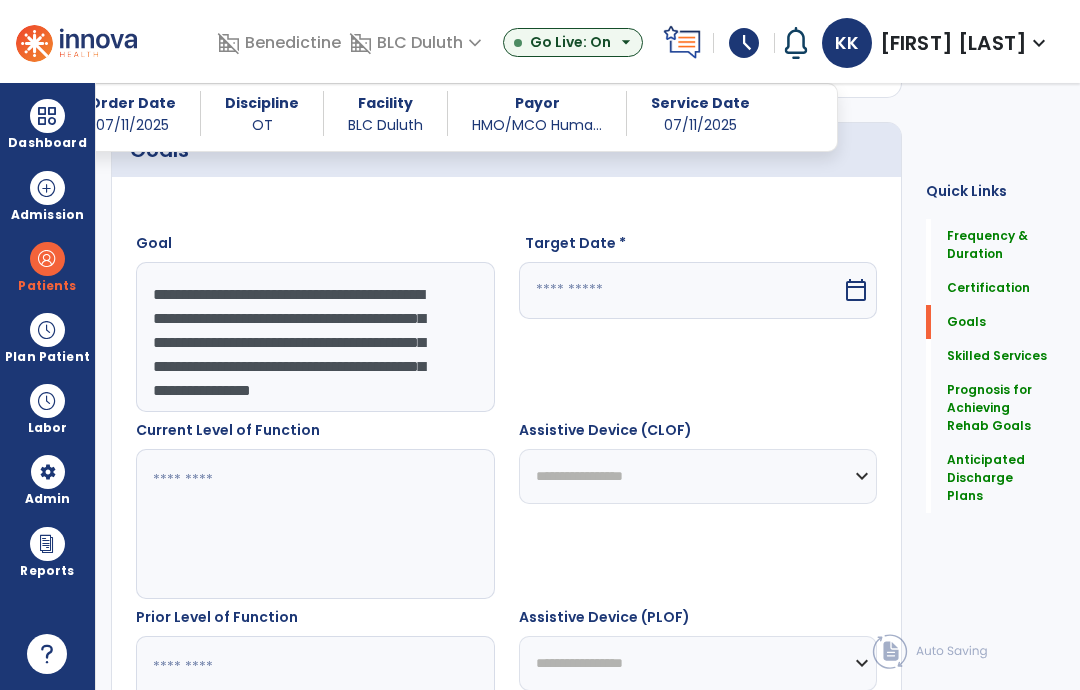 click at bounding box center (681, 290) 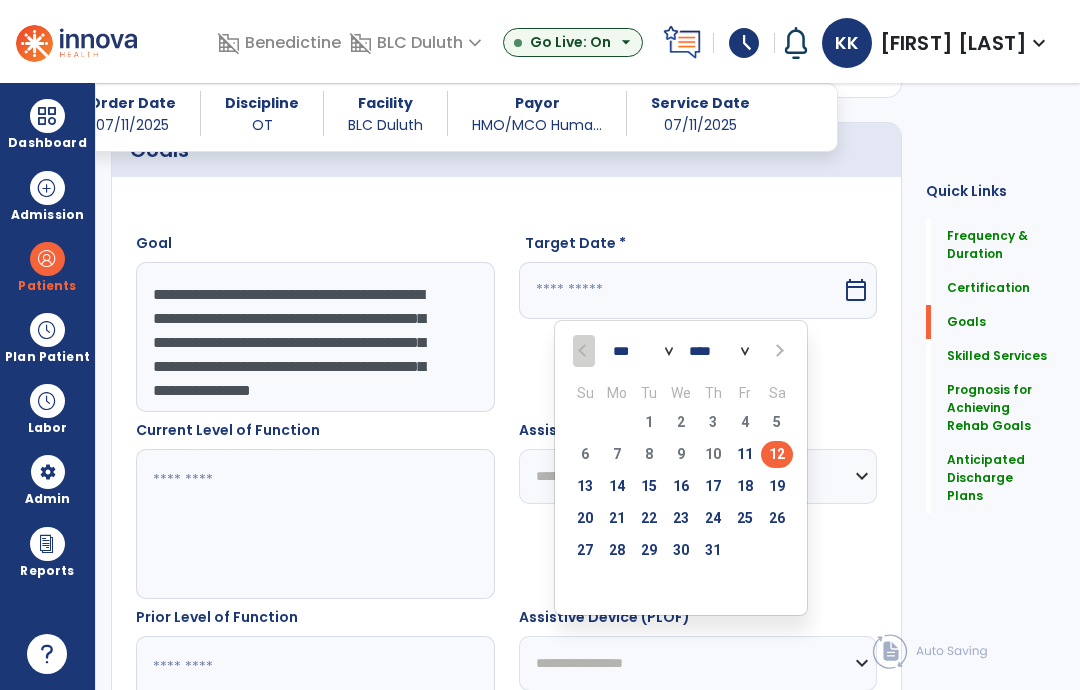 click at bounding box center [777, 350] 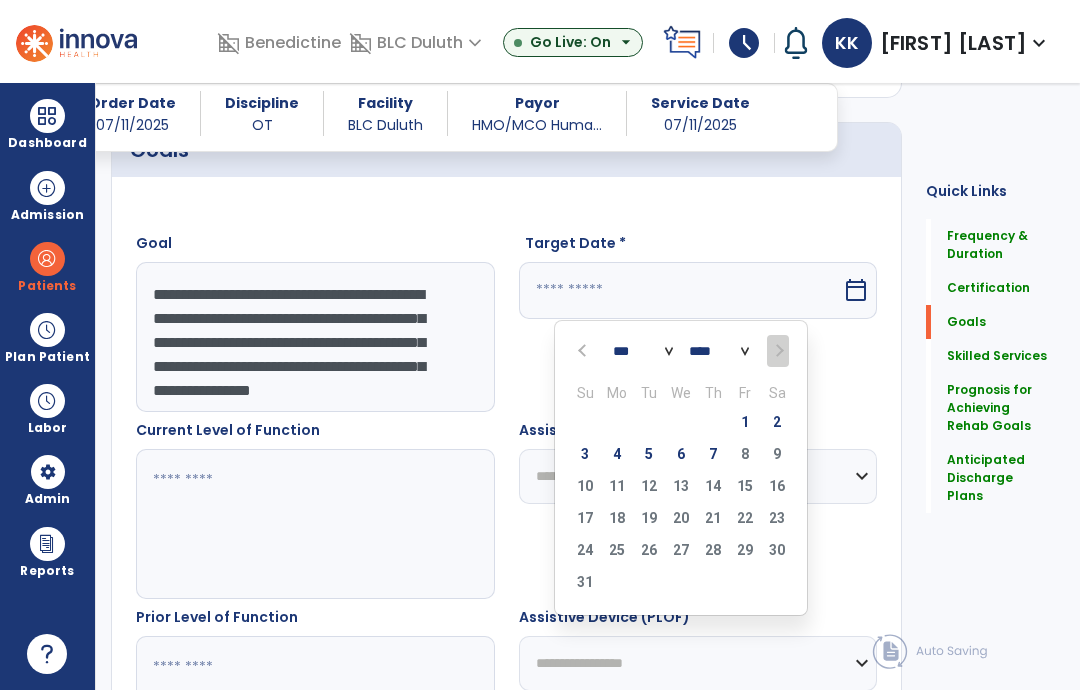 click on "7" at bounding box center (713, 454) 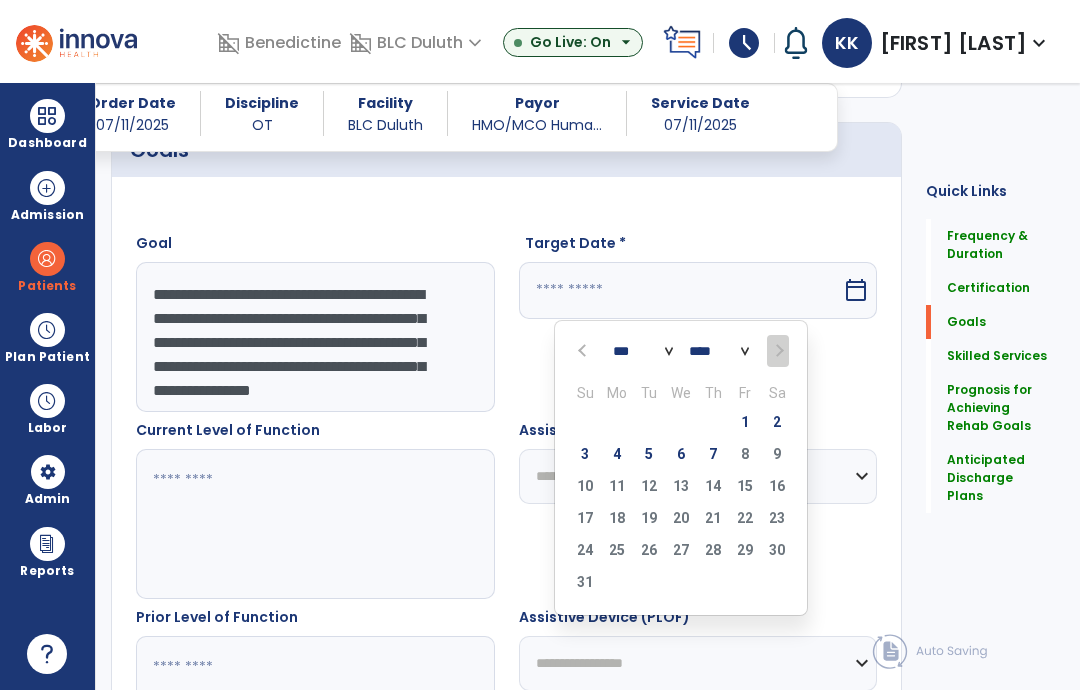 type on "********" 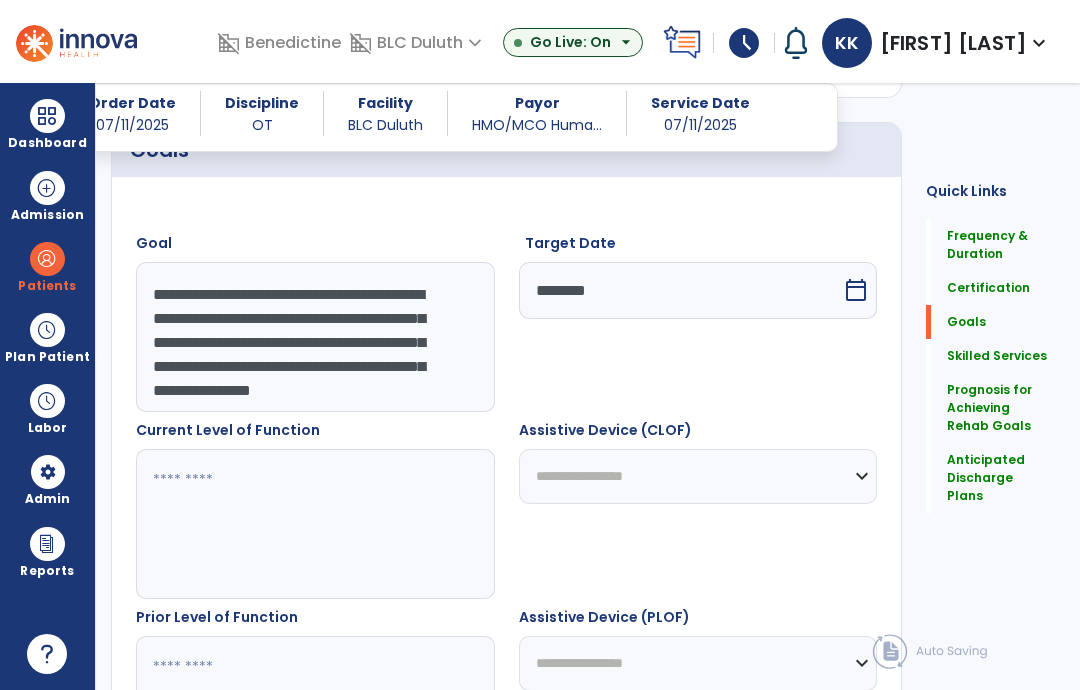 click at bounding box center [315, 524] 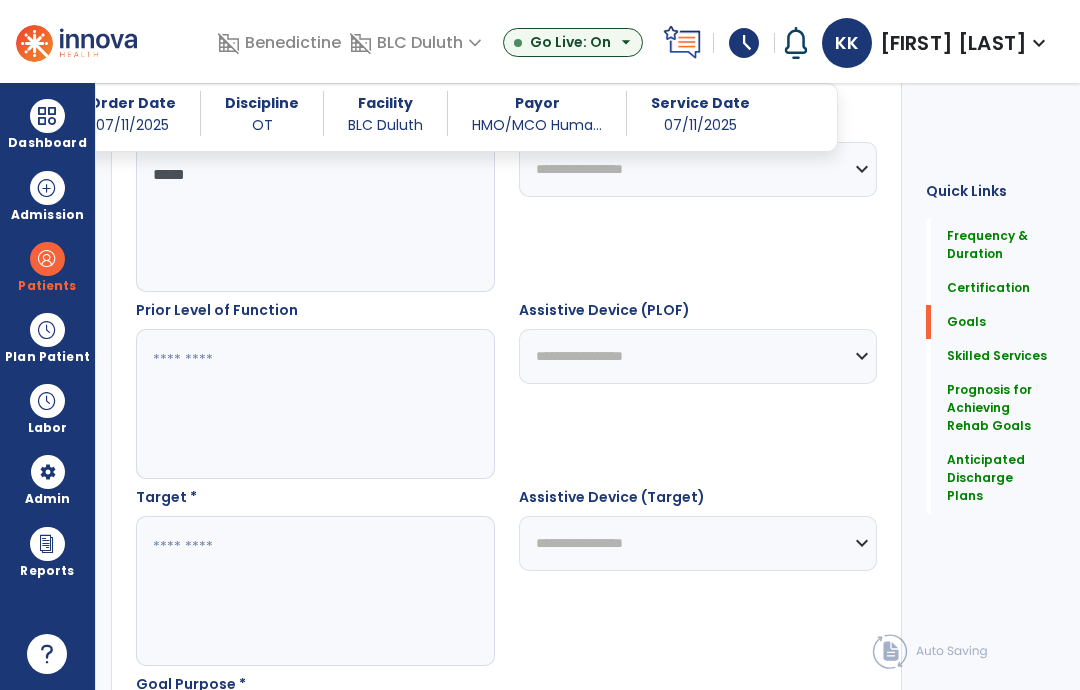 scroll, scrollTop: 815, scrollLeft: 0, axis: vertical 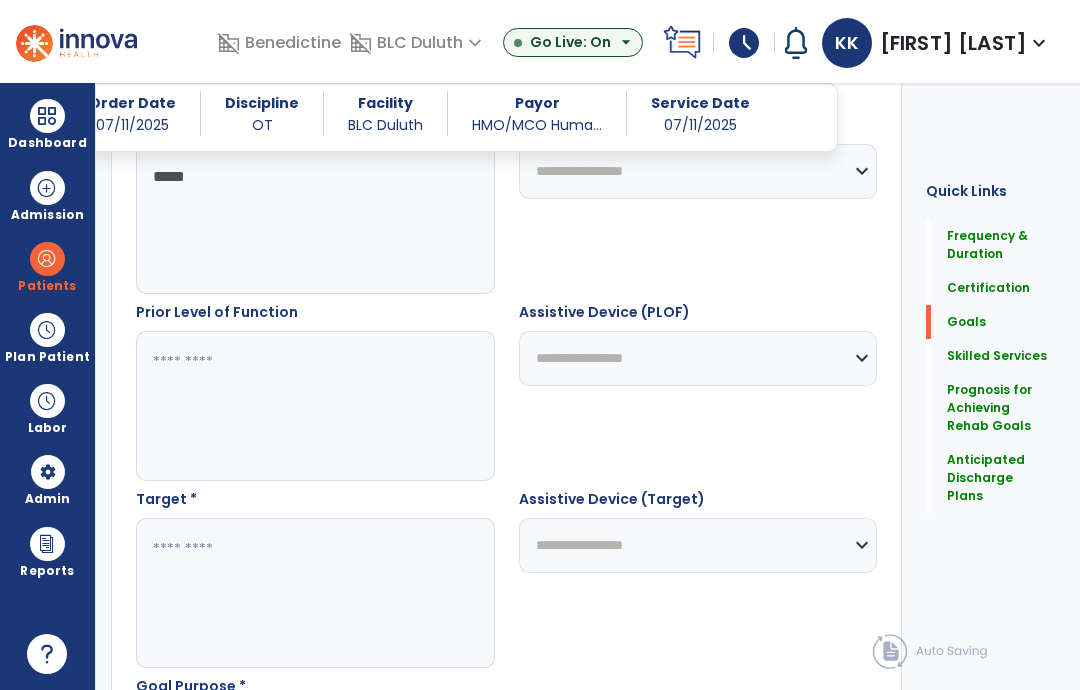 type on "*****" 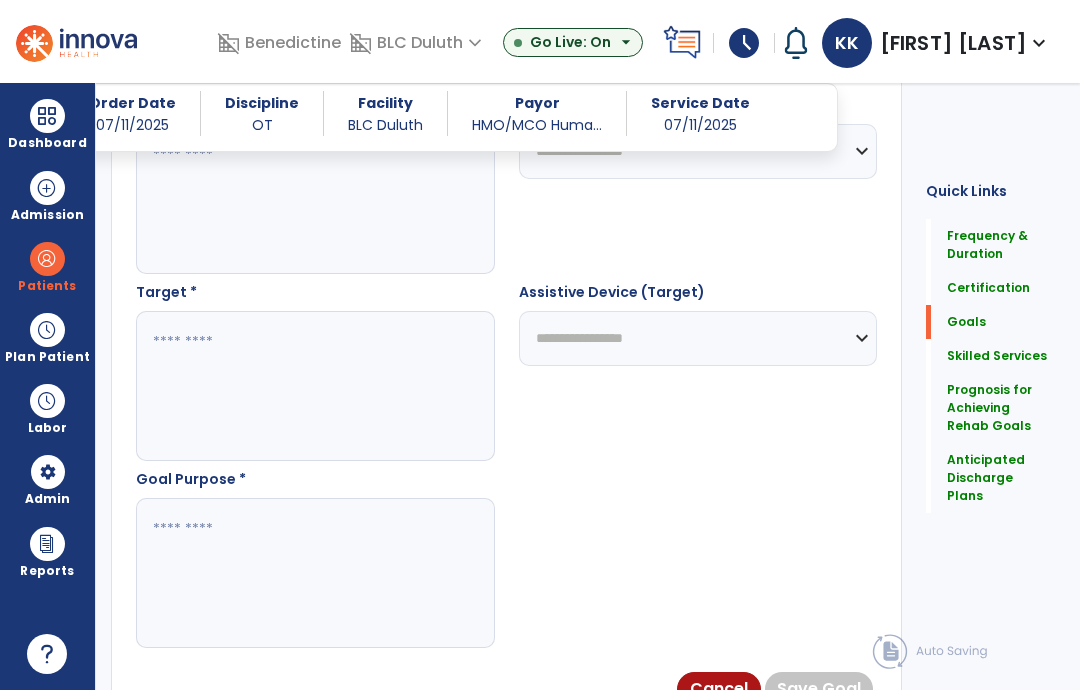 scroll, scrollTop: 1019, scrollLeft: 0, axis: vertical 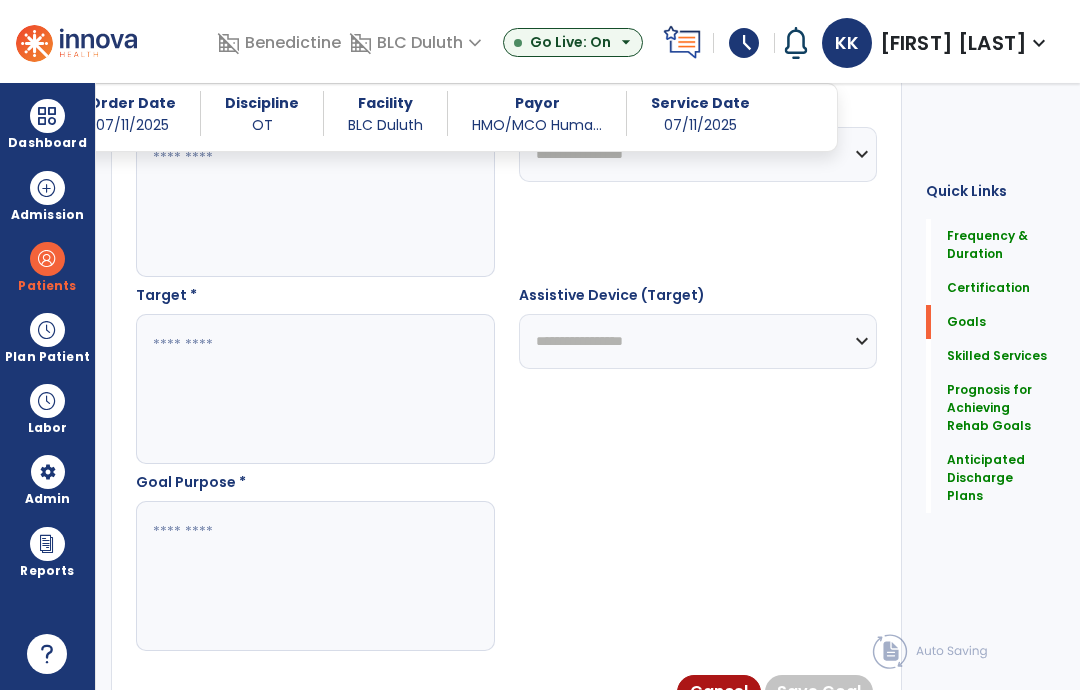 click at bounding box center [315, 389] 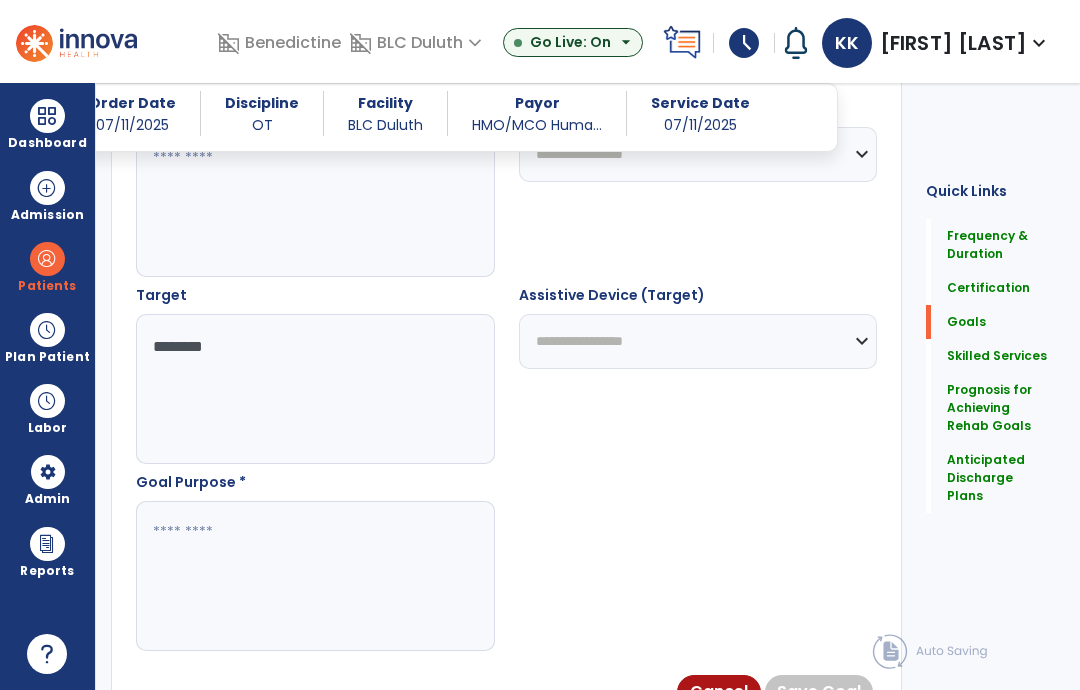 type on "********" 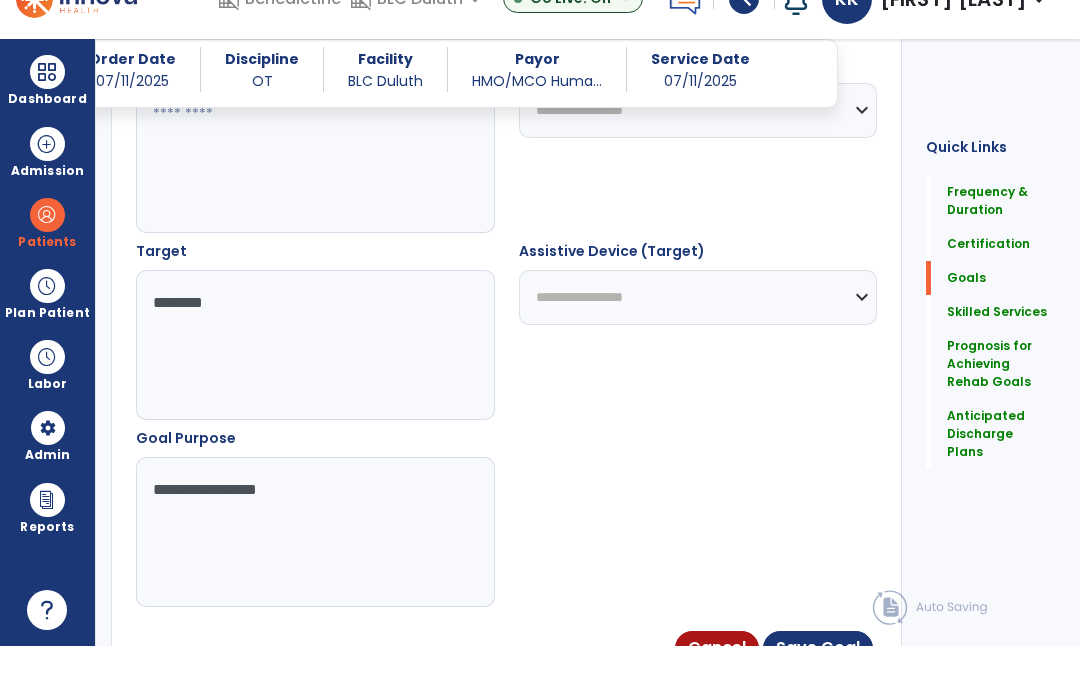 type on "**********" 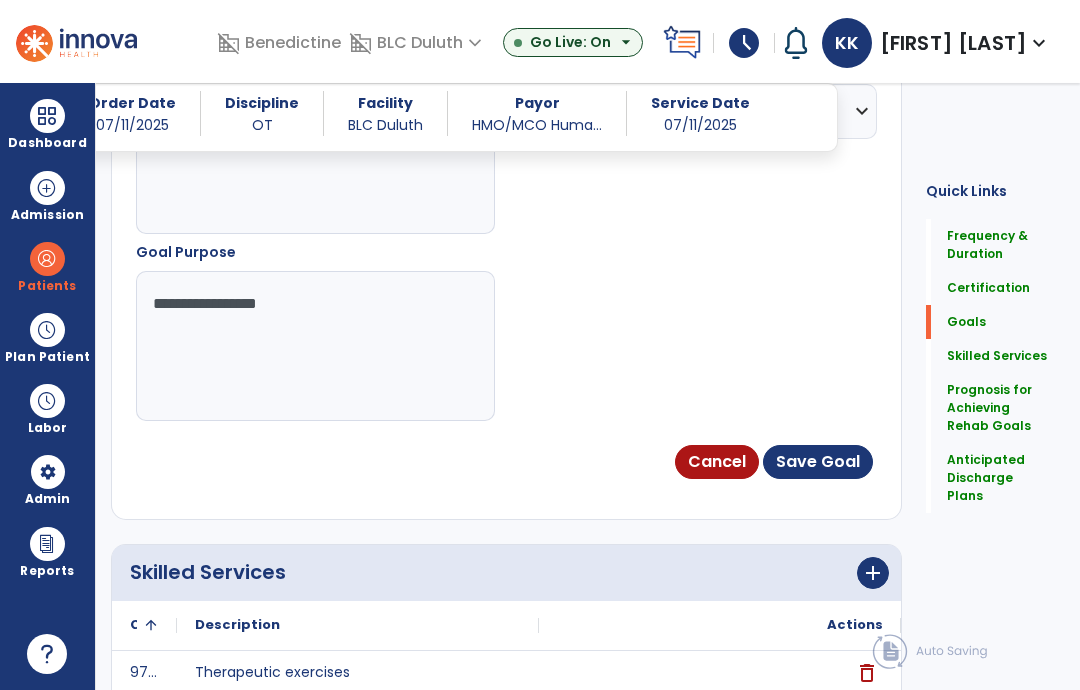 scroll, scrollTop: 1251, scrollLeft: 0, axis: vertical 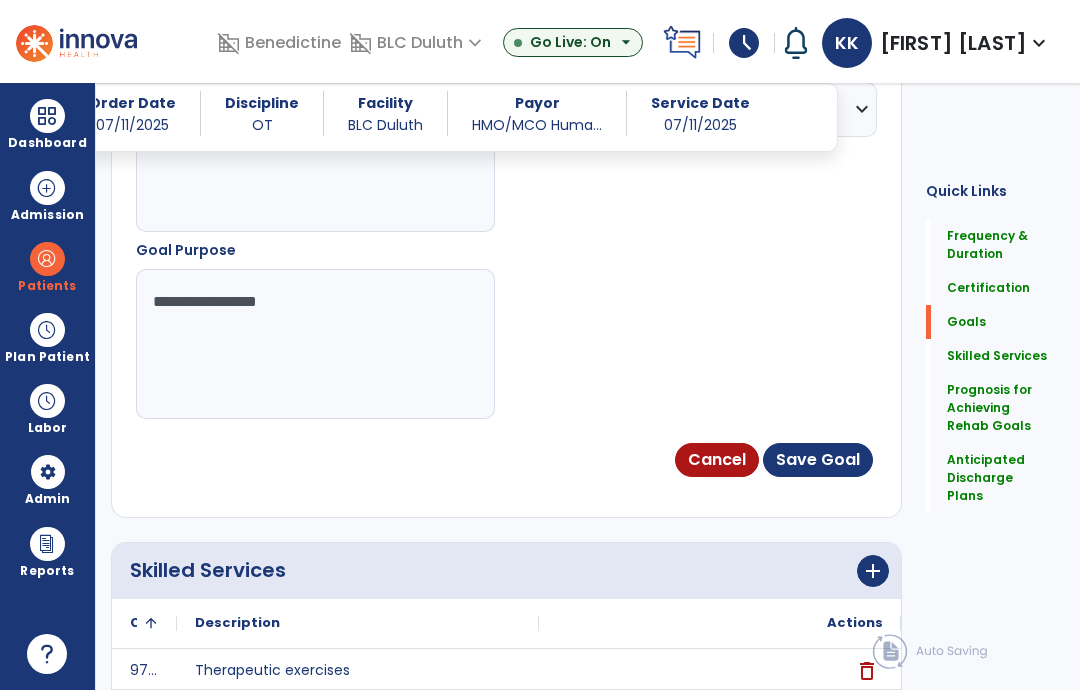 click on "Save Goal" at bounding box center [818, 460] 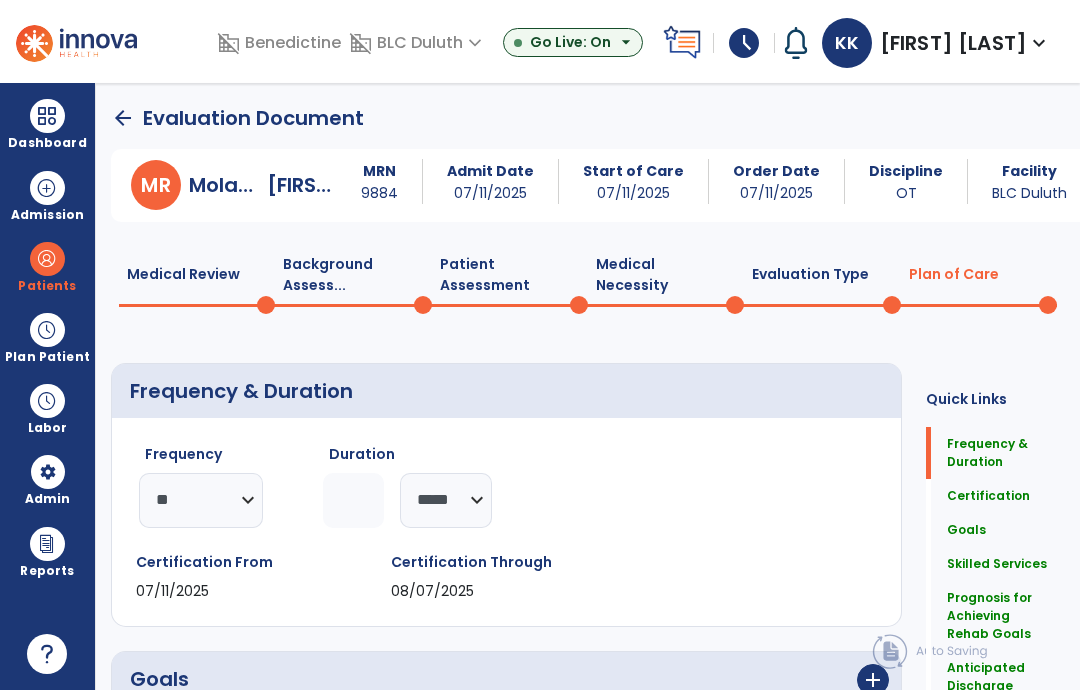 scroll, scrollTop: 0, scrollLeft: 0, axis: both 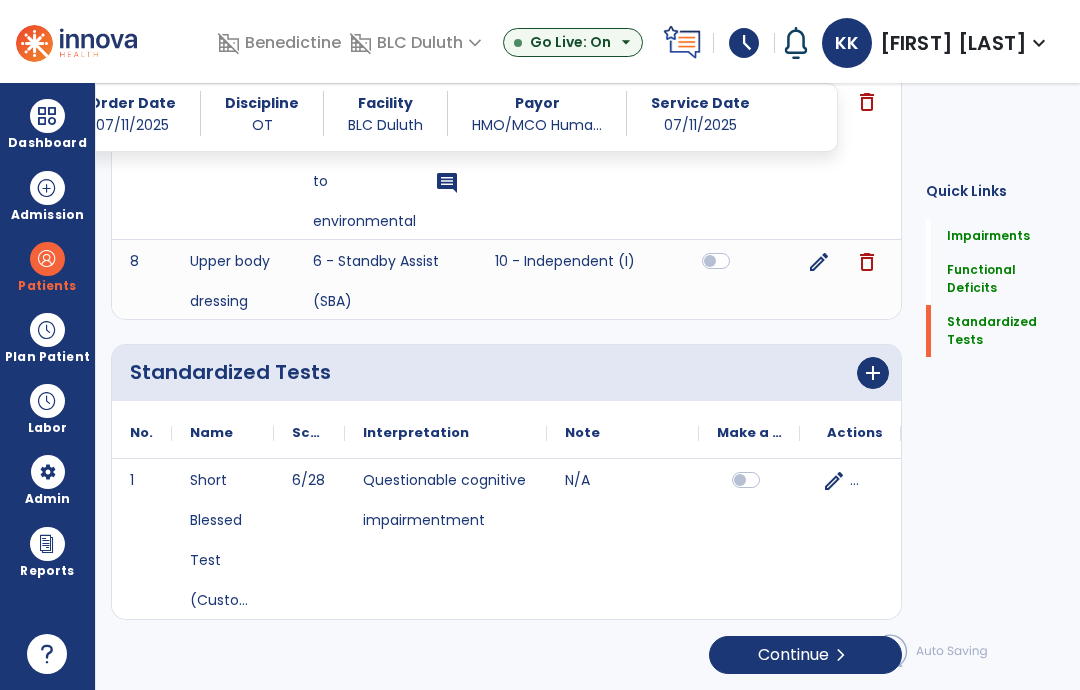 click on "Standardized Tests" 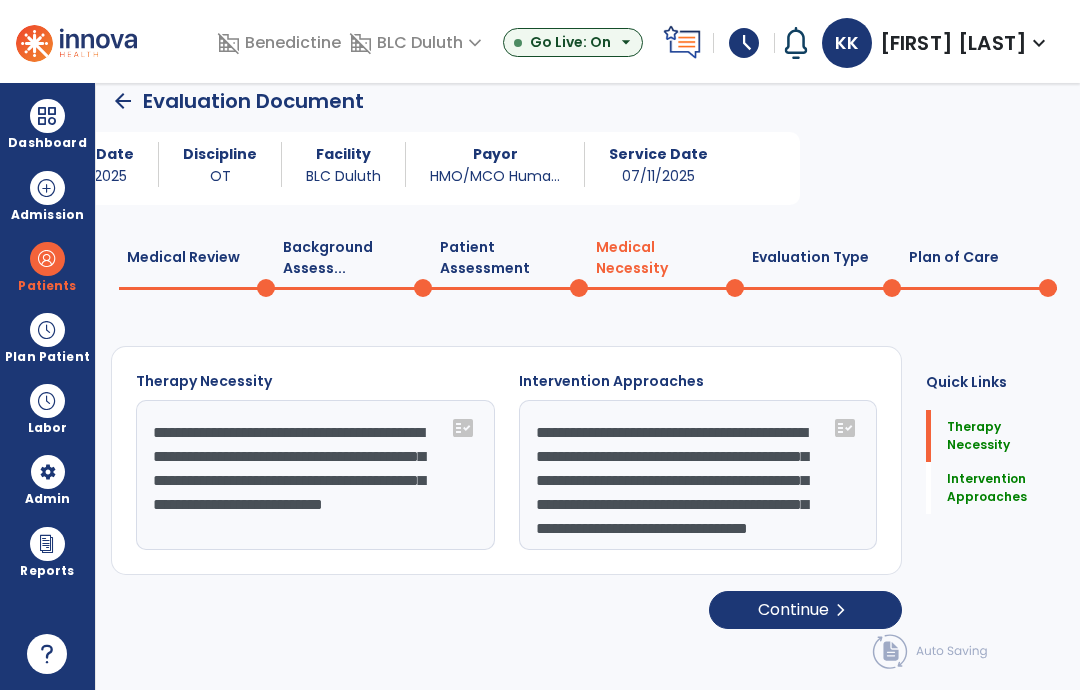 scroll, scrollTop: 0, scrollLeft: 0, axis: both 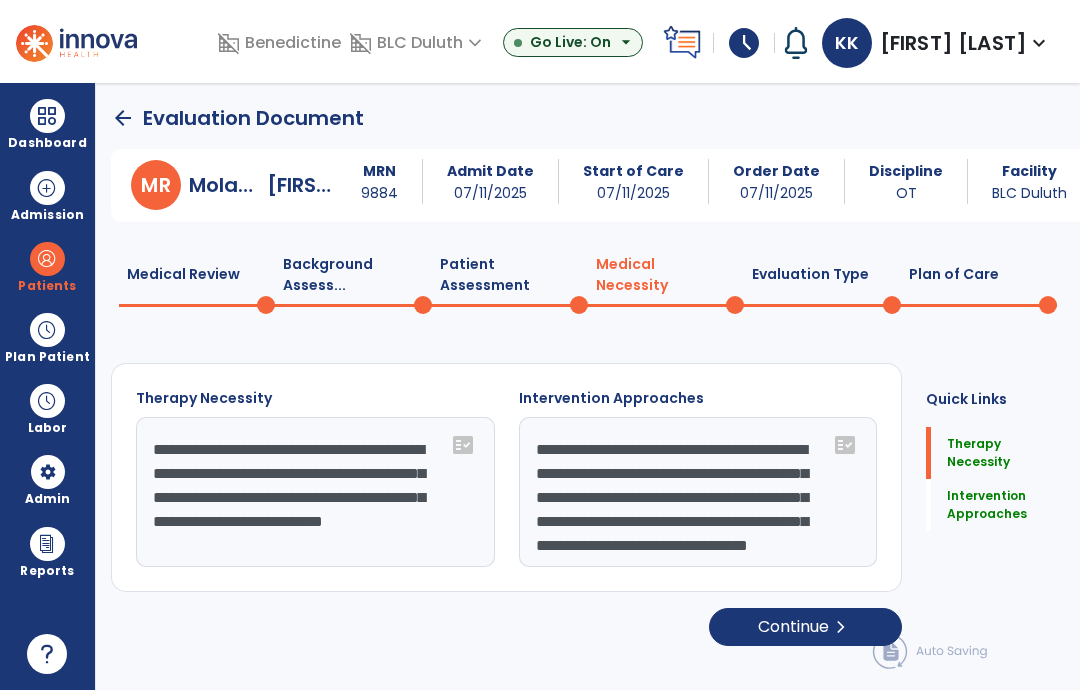 click on "Continue  chevron_right" 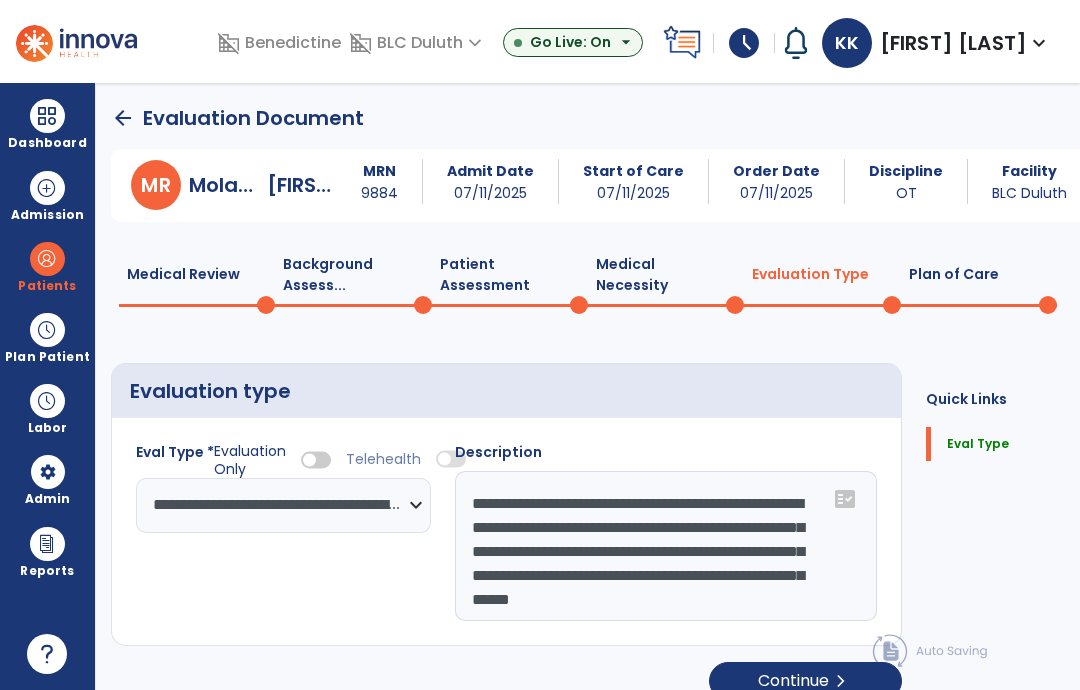 click on "Plan of Care  0" 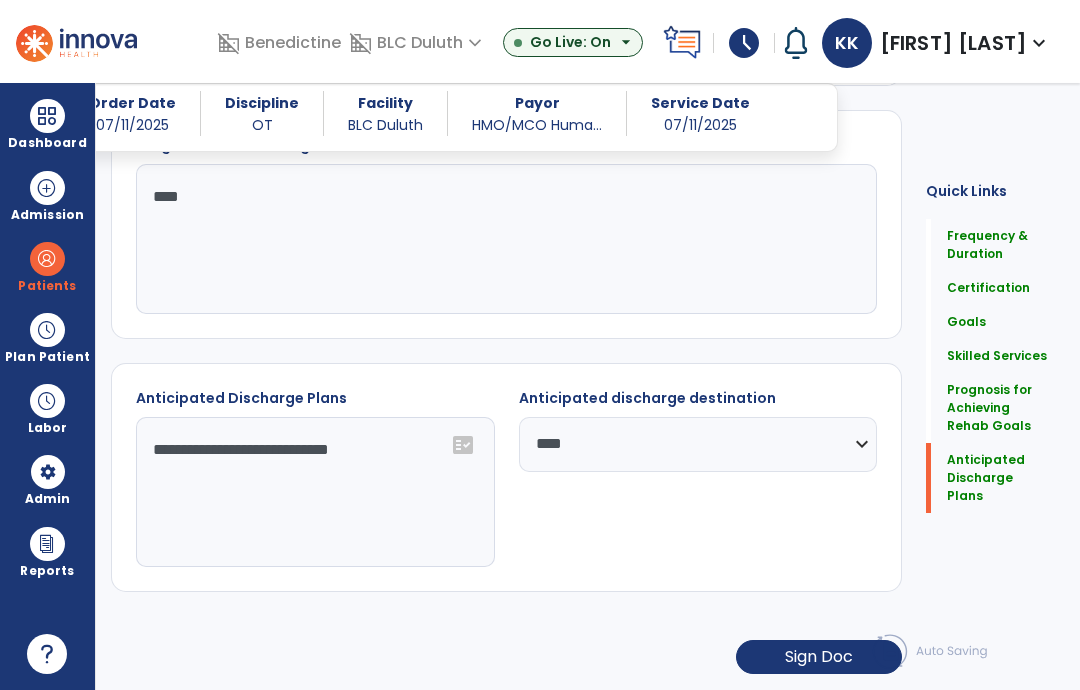 scroll, scrollTop: 2588, scrollLeft: 0, axis: vertical 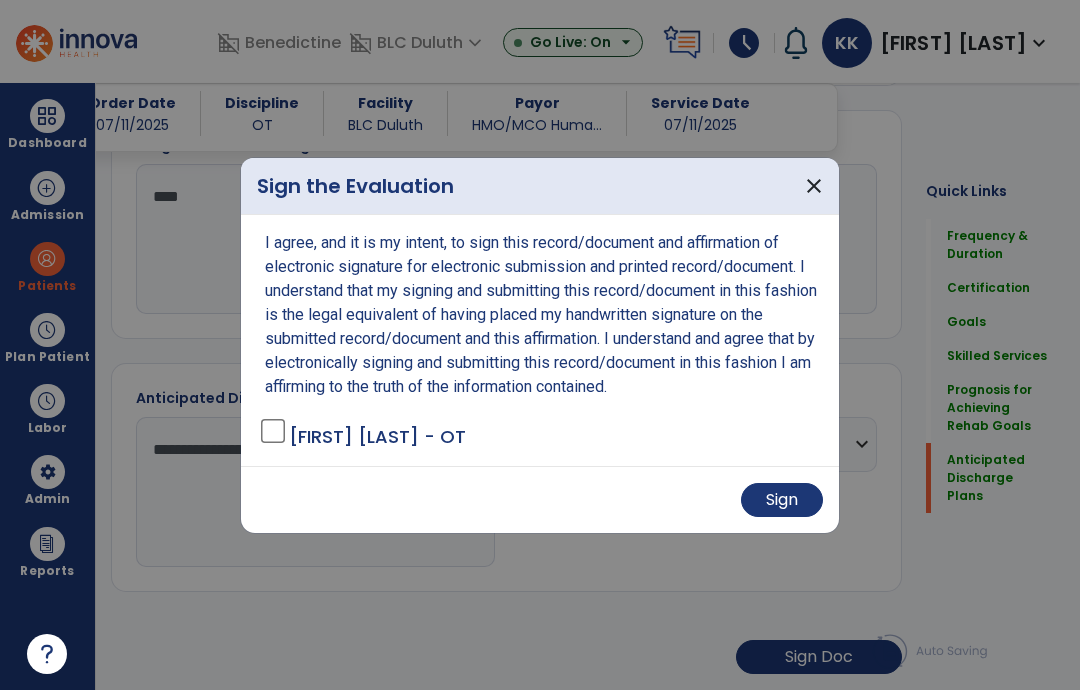 click on "Sign" at bounding box center [782, 500] 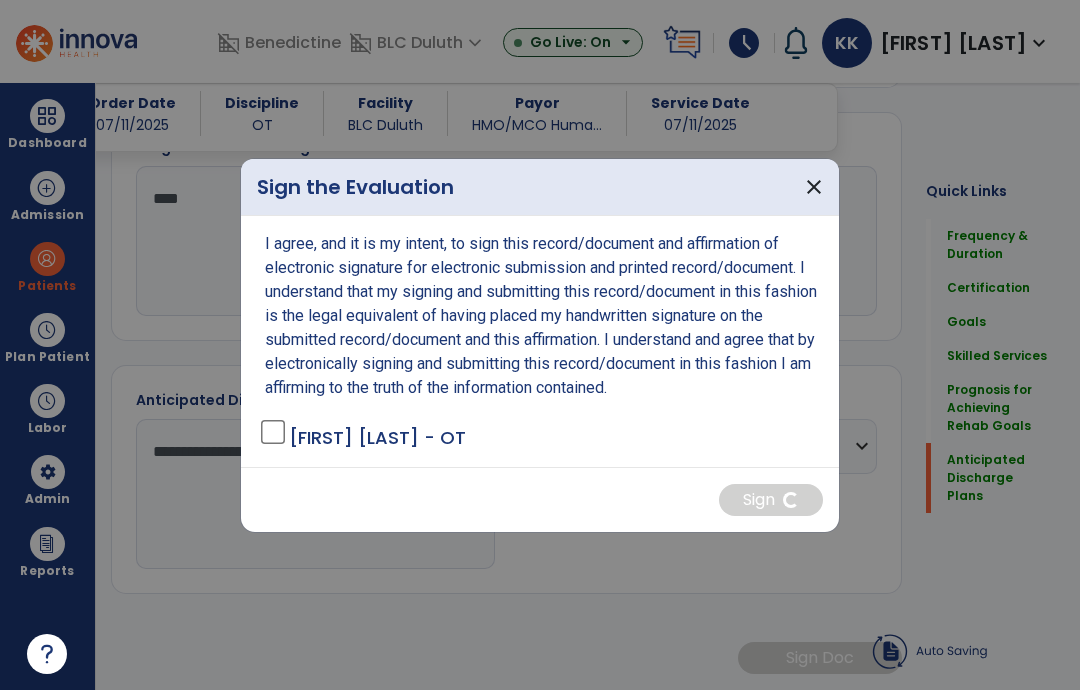 scroll, scrollTop: 2586, scrollLeft: 0, axis: vertical 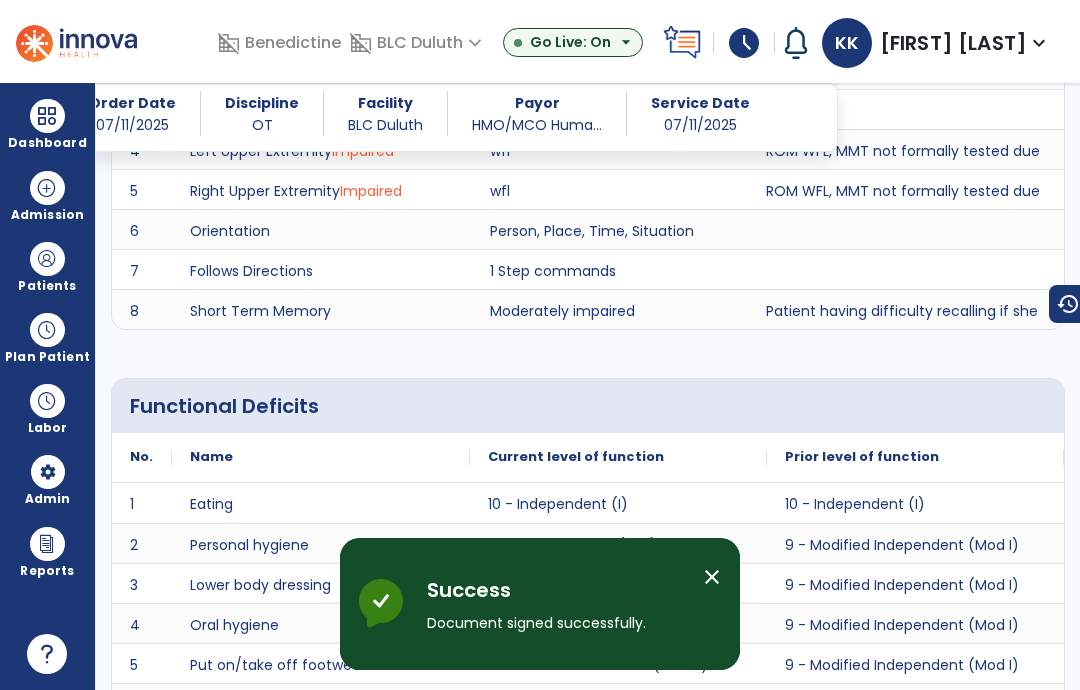 click on "Discipline OT" at bounding box center (262, 113) 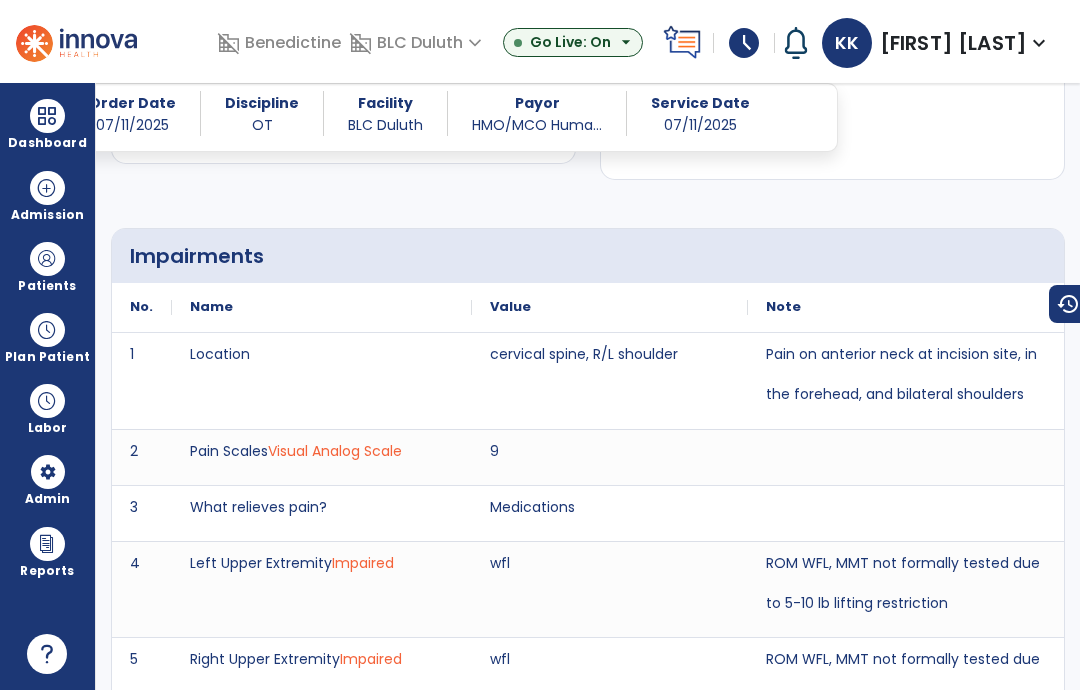 click on "Dashboard" at bounding box center (47, 124) 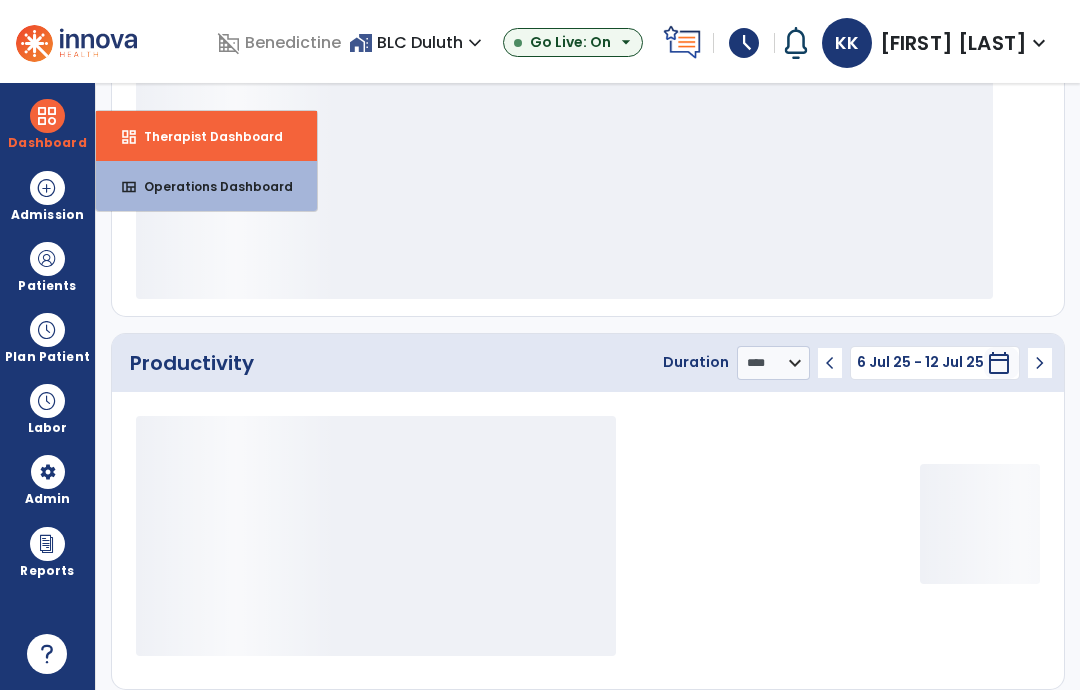 scroll, scrollTop: 469, scrollLeft: 0, axis: vertical 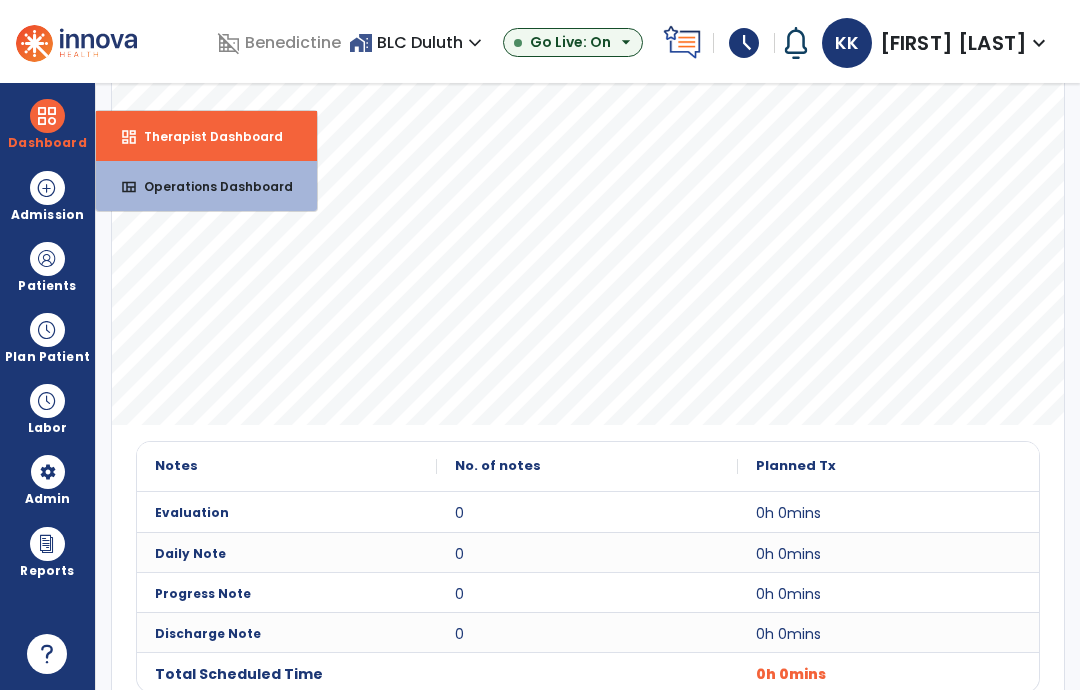 click on "dashboard  Therapist Dashboard" at bounding box center (206, 136) 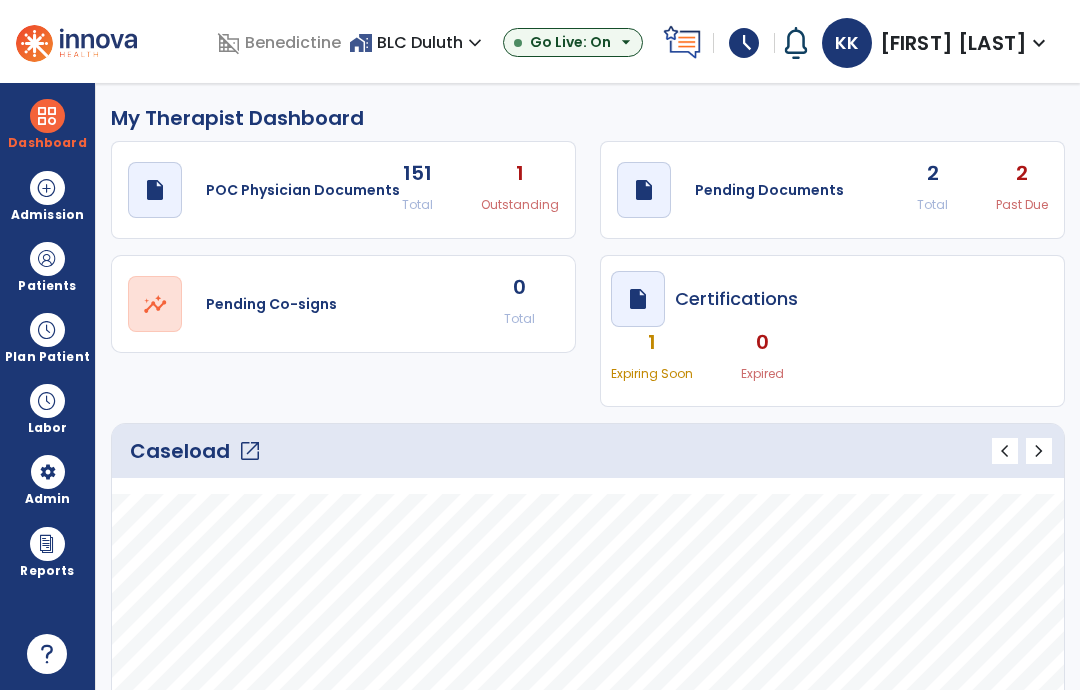 scroll, scrollTop: 0, scrollLeft: 0, axis: both 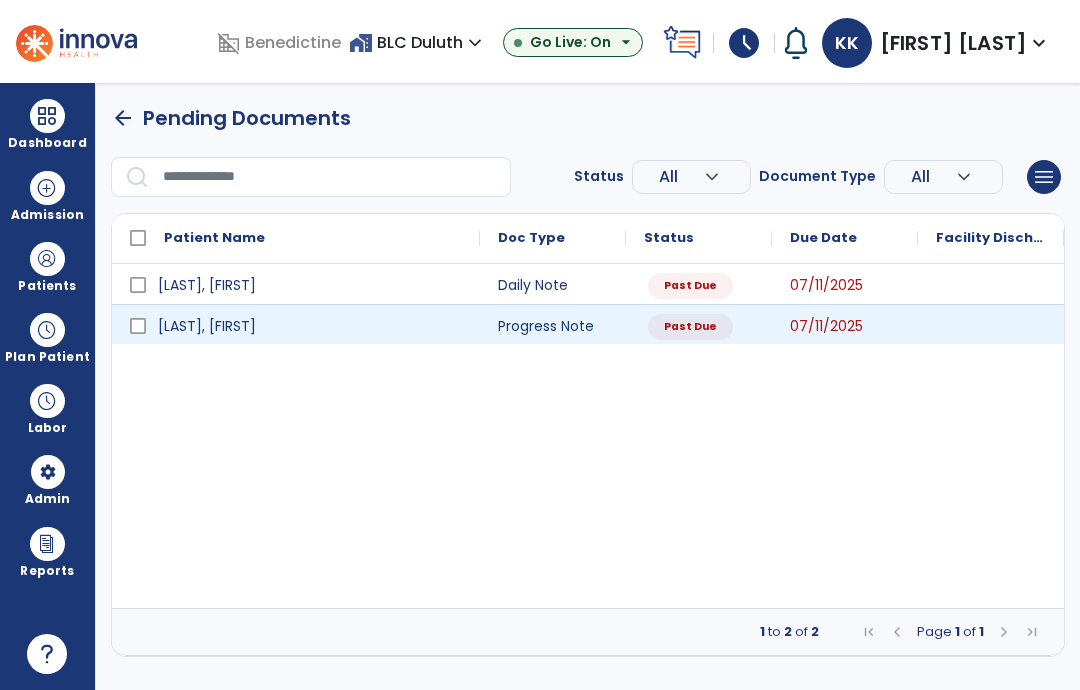 click at bounding box center [991, 324] 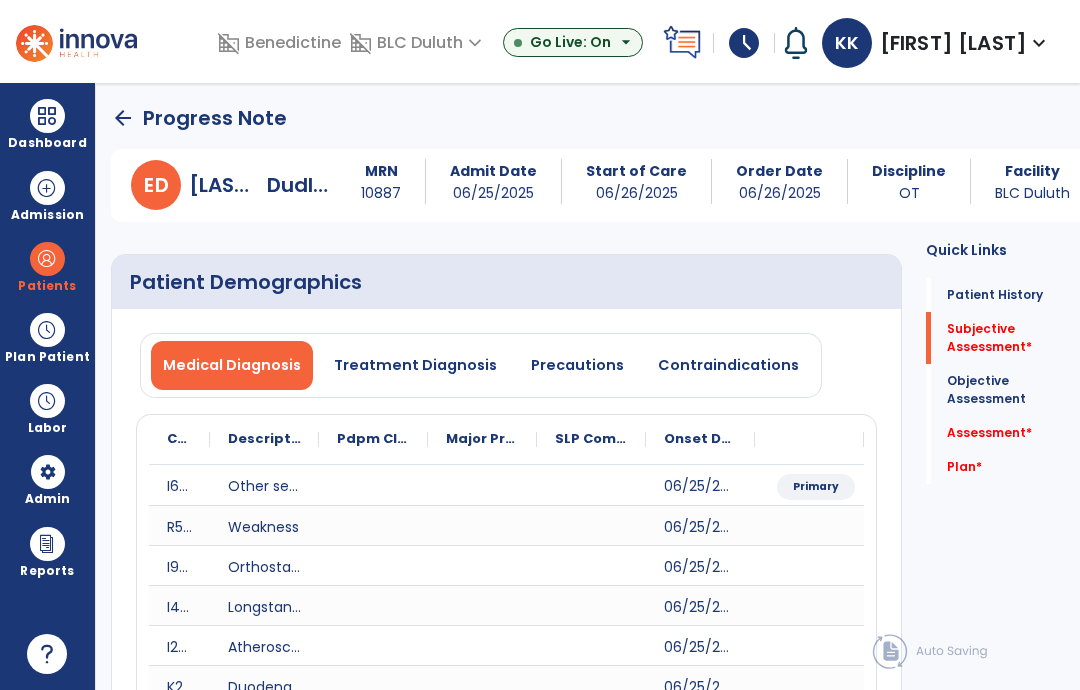 click on "Objective Assessment" 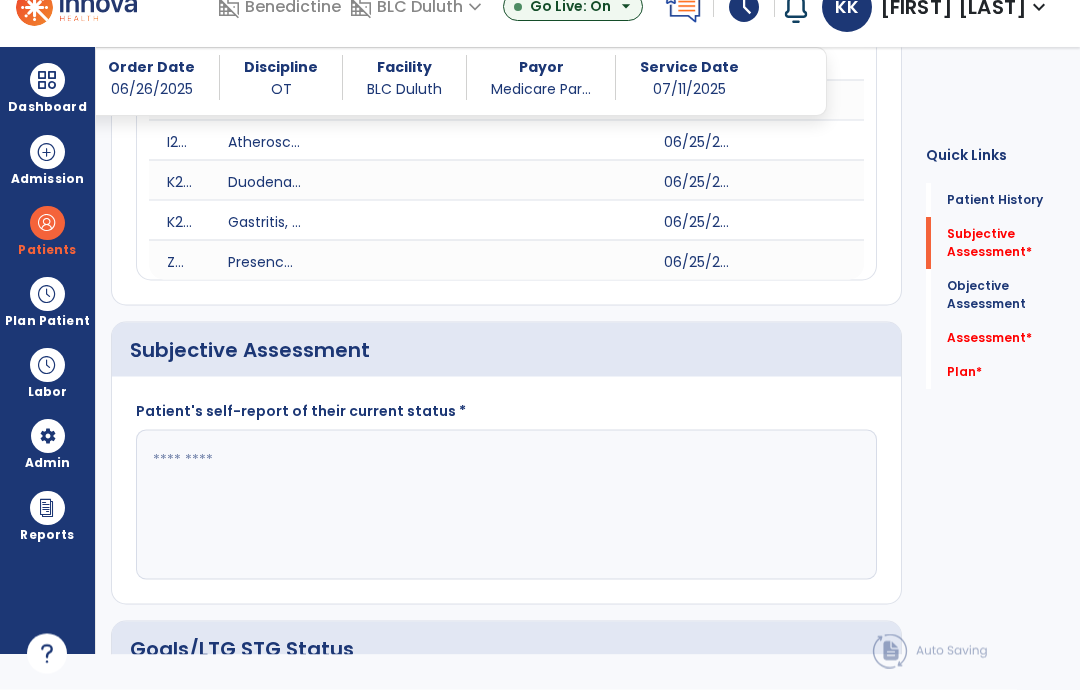 scroll, scrollTop: 42, scrollLeft: 0, axis: vertical 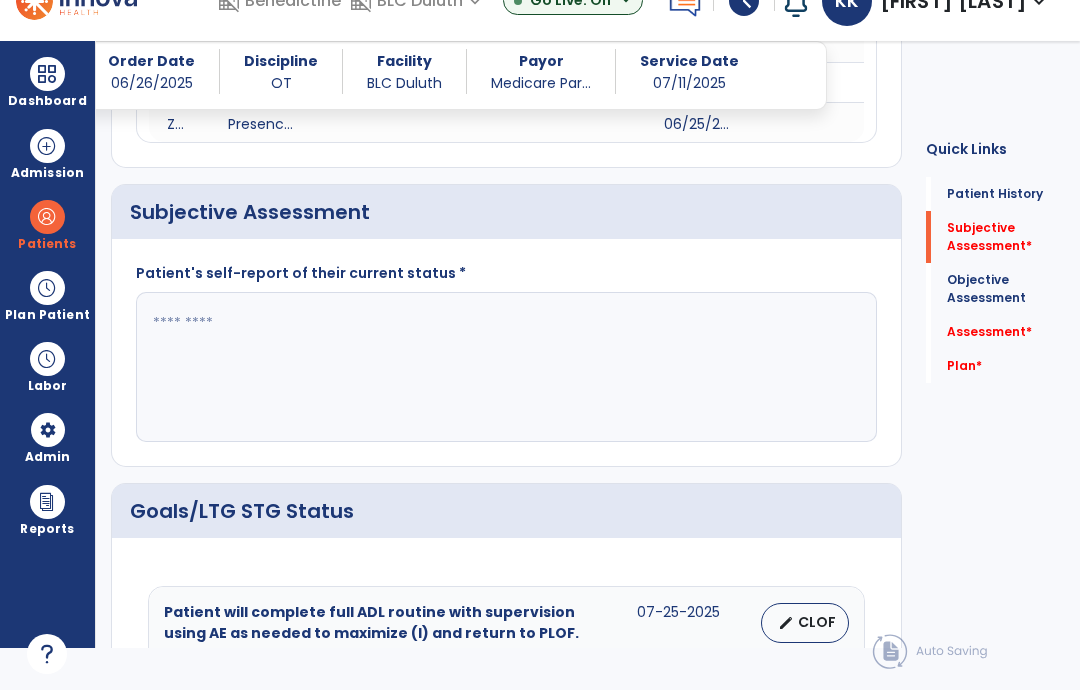 click 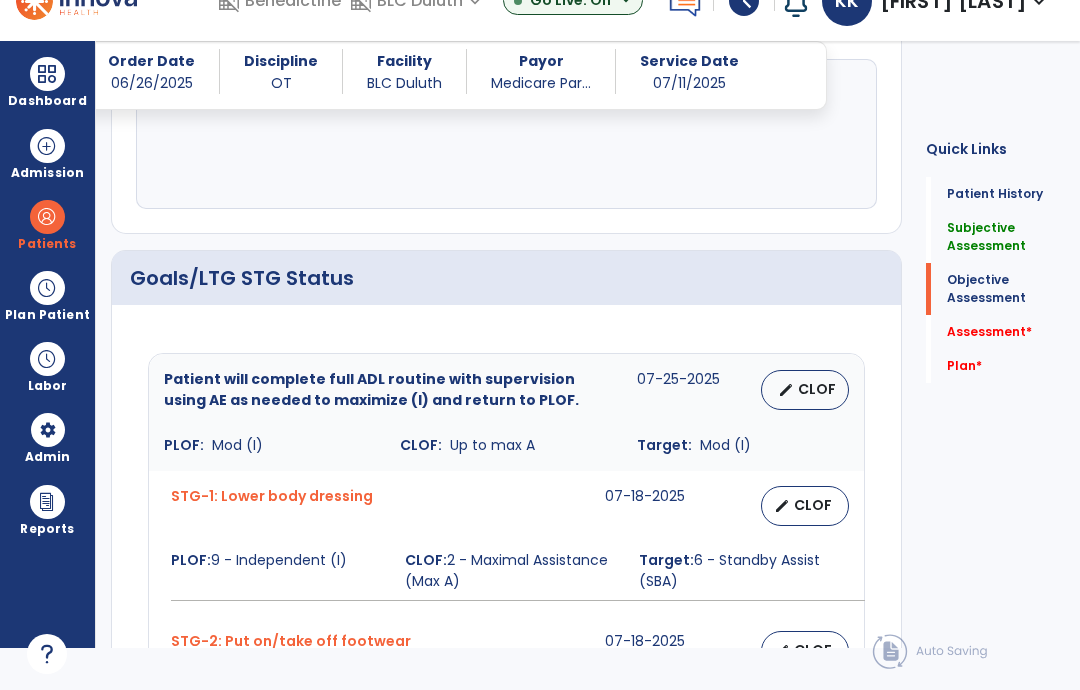 scroll, scrollTop: 779, scrollLeft: 0, axis: vertical 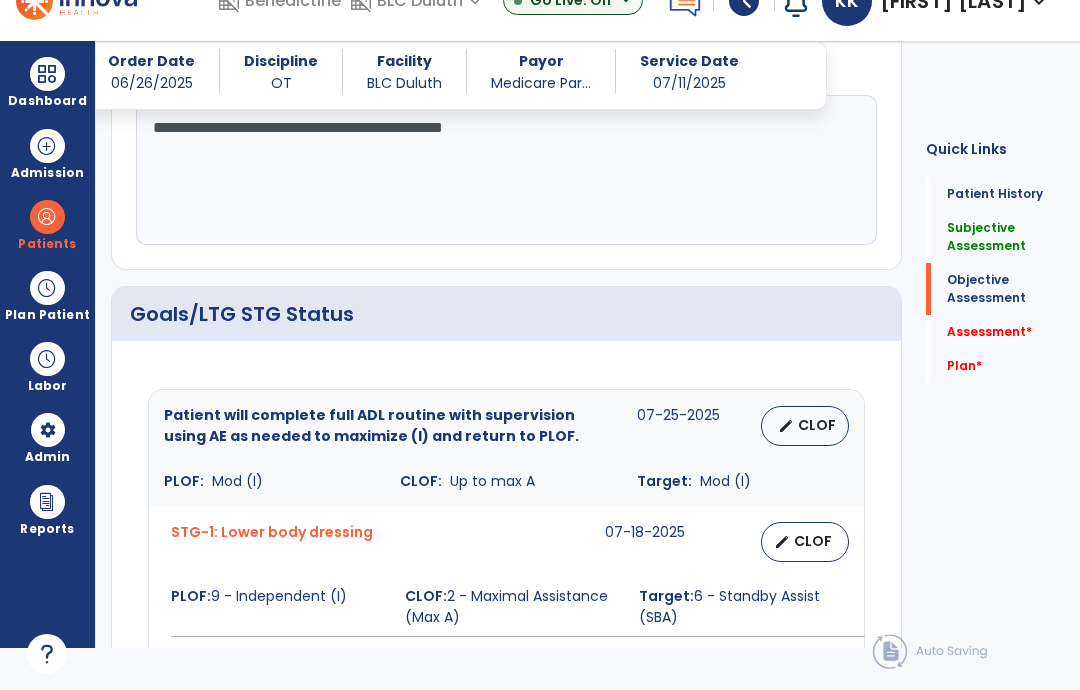 click on "**********" 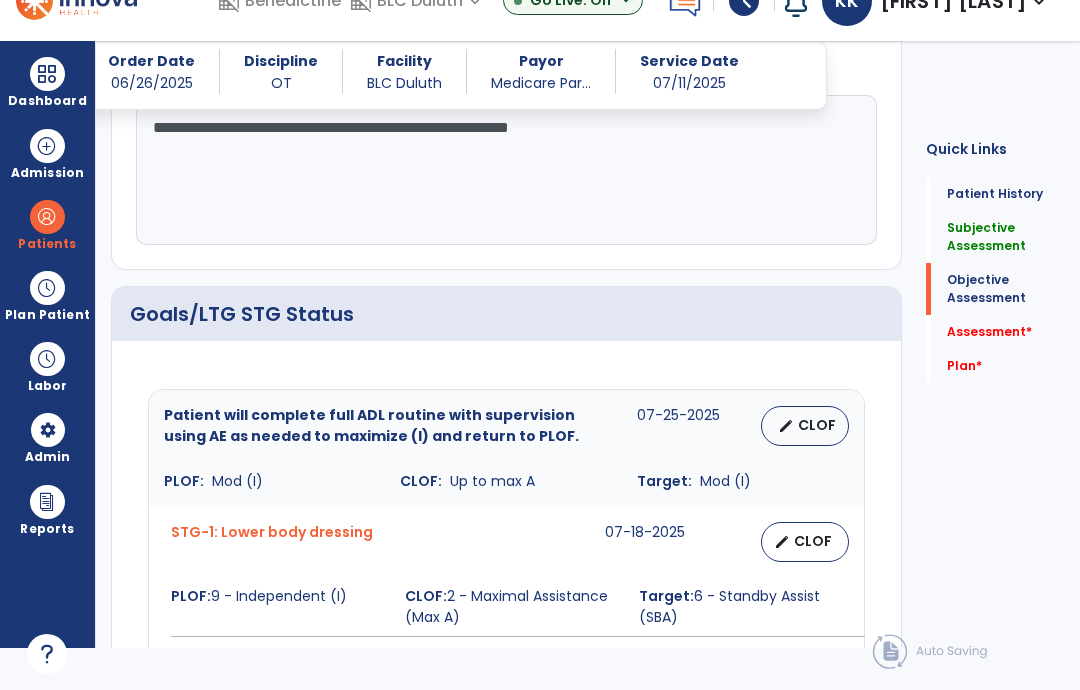 type on "**********" 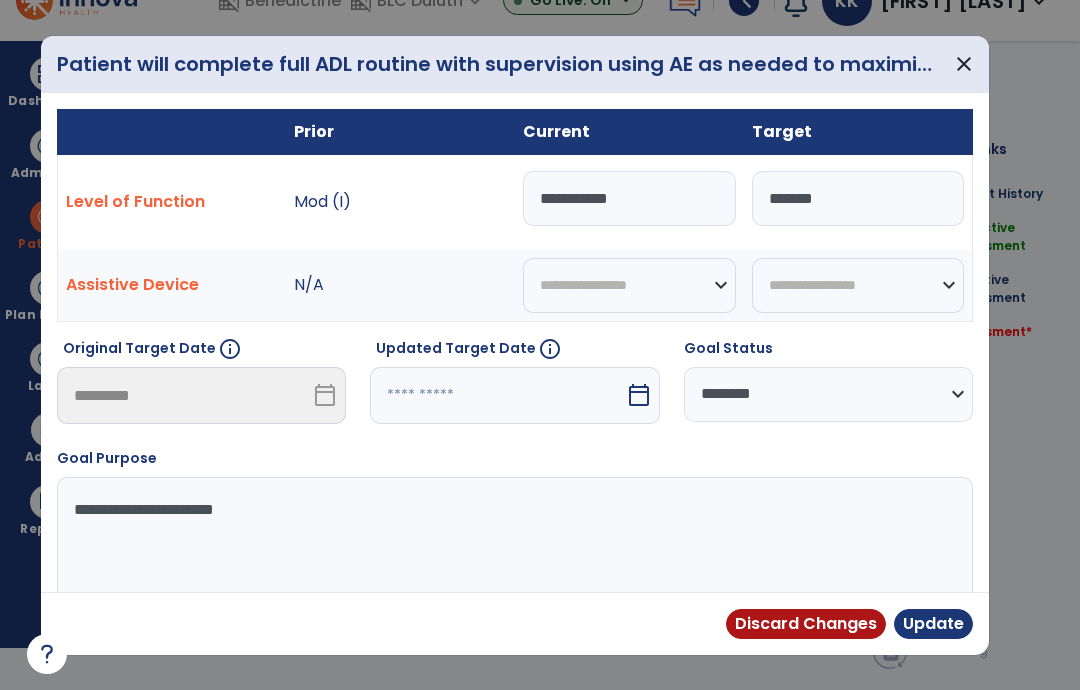 click on "**********" at bounding box center (629, 198) 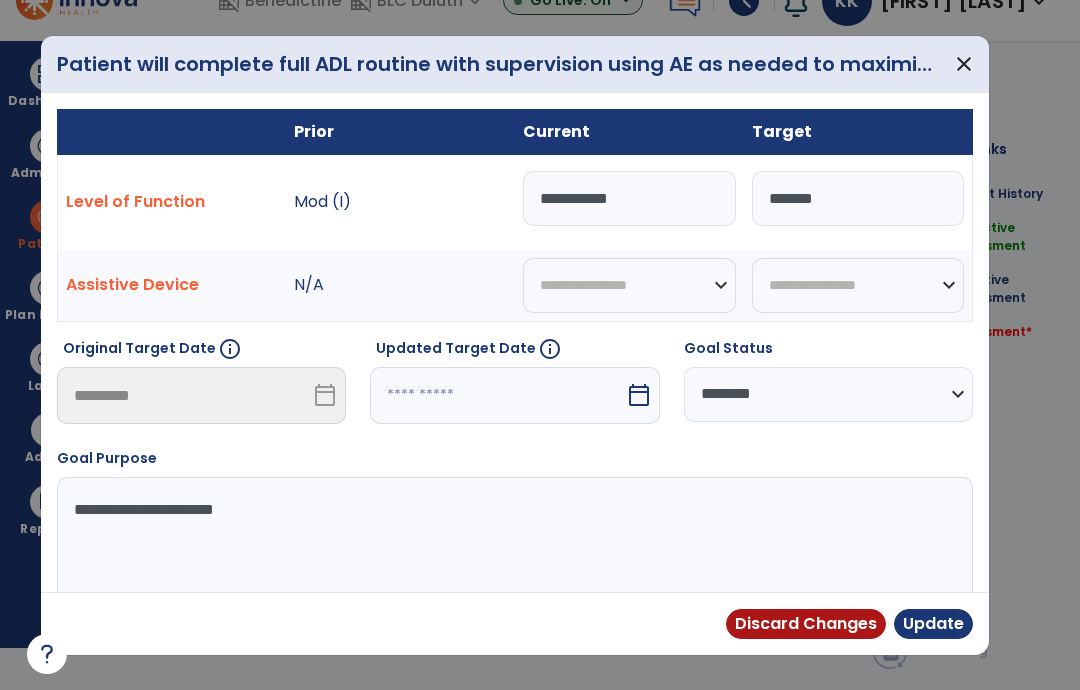 type on "**********" 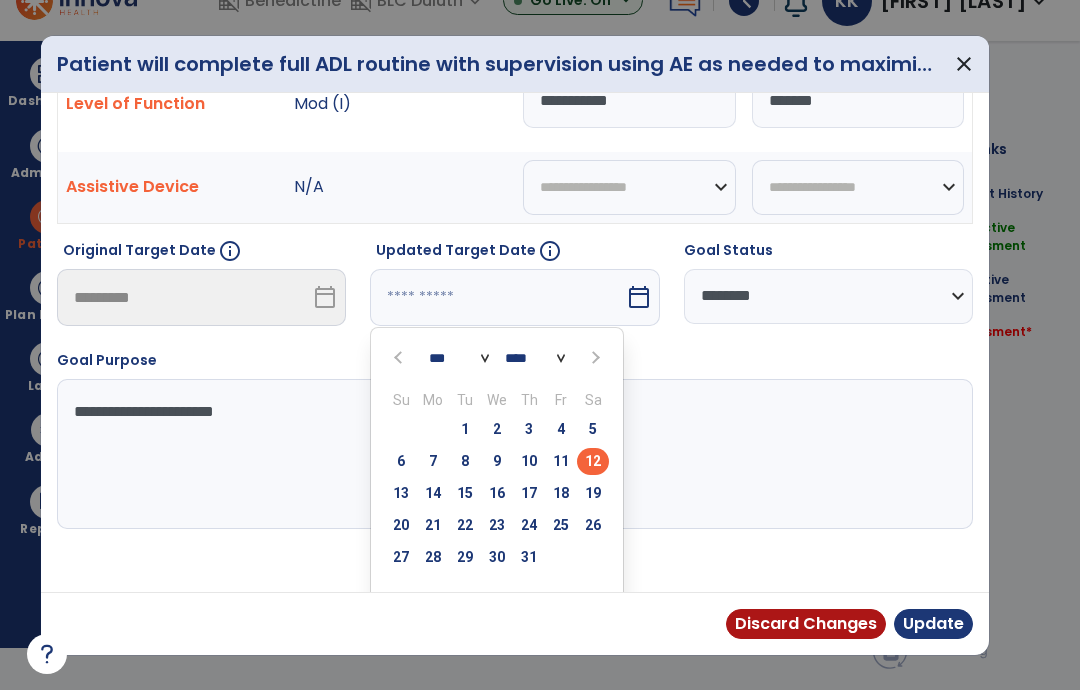 scroll, scrollTop: 104, scrollLeft: 0, axis: vertical 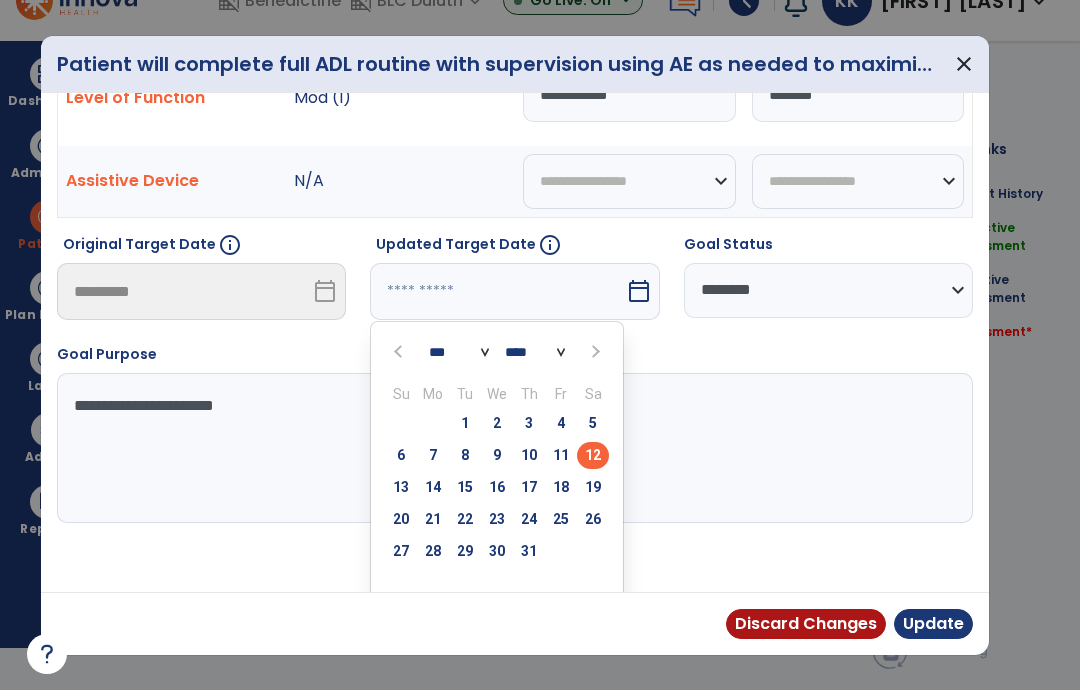 click on "25" at bounding box center [561, 519] 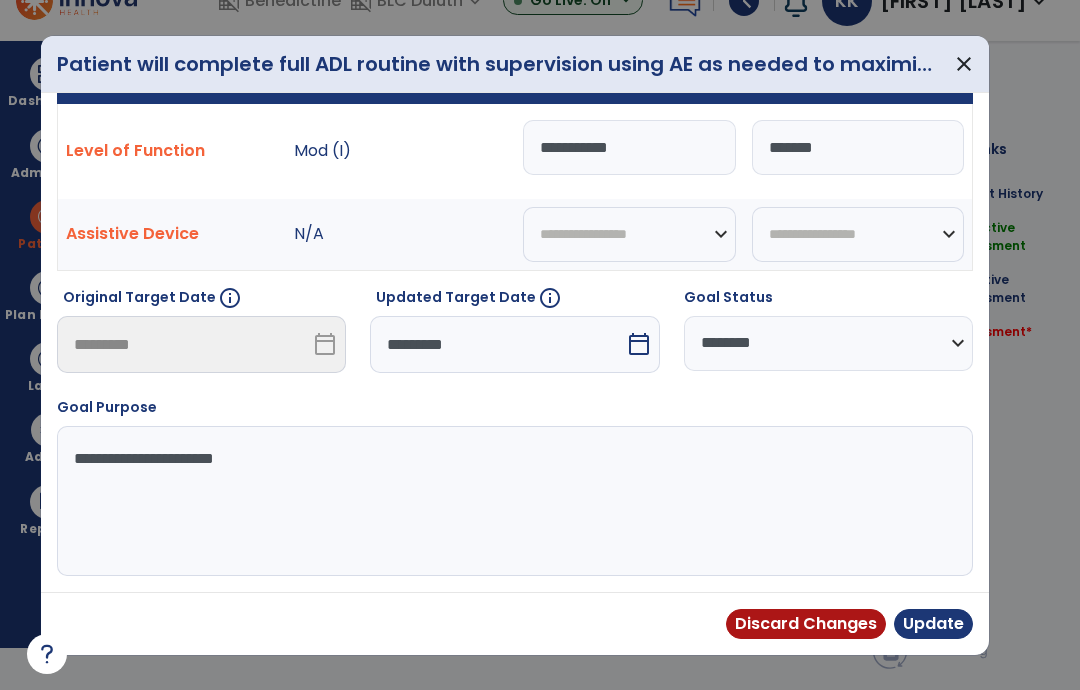 scroll, scrollTop: 51, scrollLeft: 0, axis: vertical 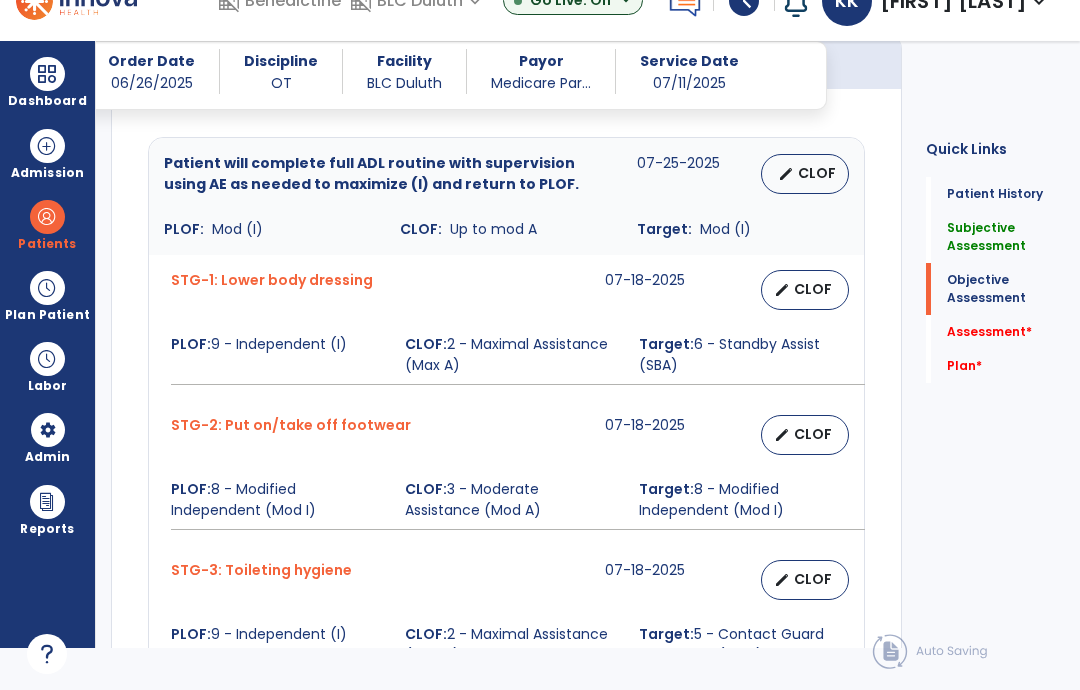 click on "CLOF" at bounding box center [813, 289] 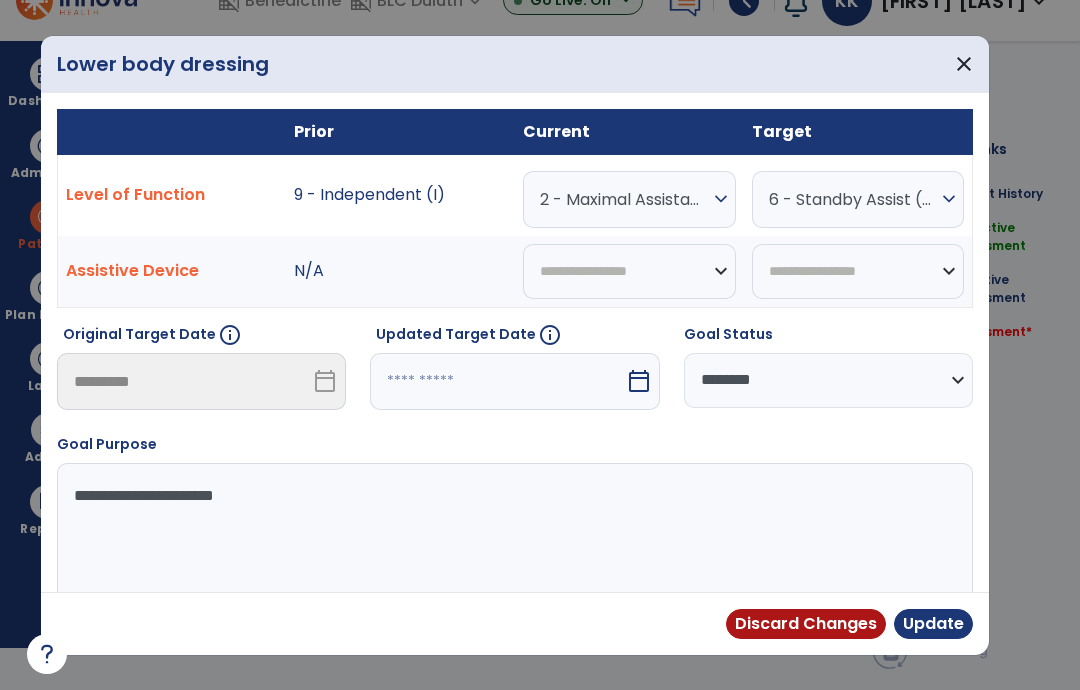 click on "2 - Maximal Assistance (Max A)" at bounding box center (624, 199) 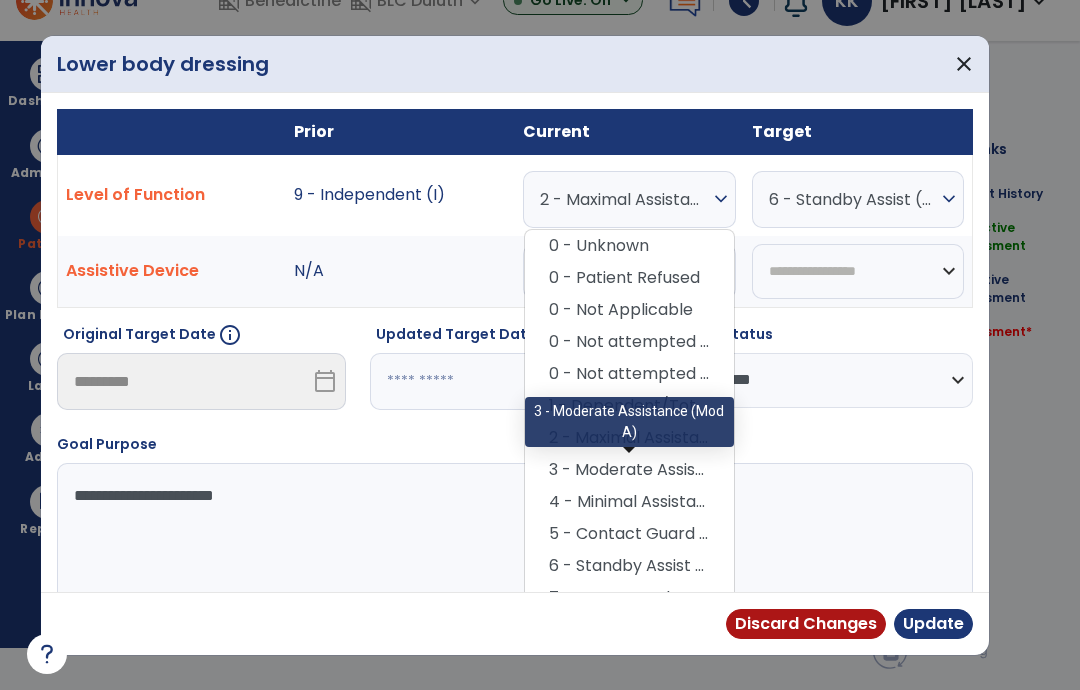 click on "3 - Moderate Assistance (Mod A)" at bounding box center (629, 470) 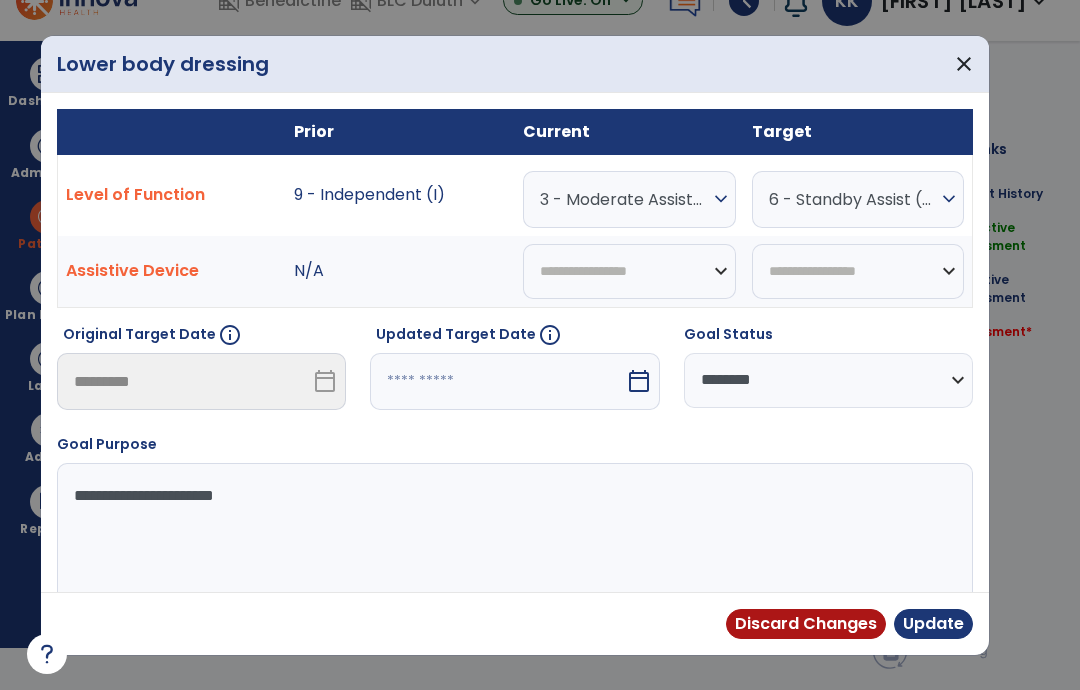 click on "3 - Moderate Assistance (Mod A)" at bounding box center [624, 199] 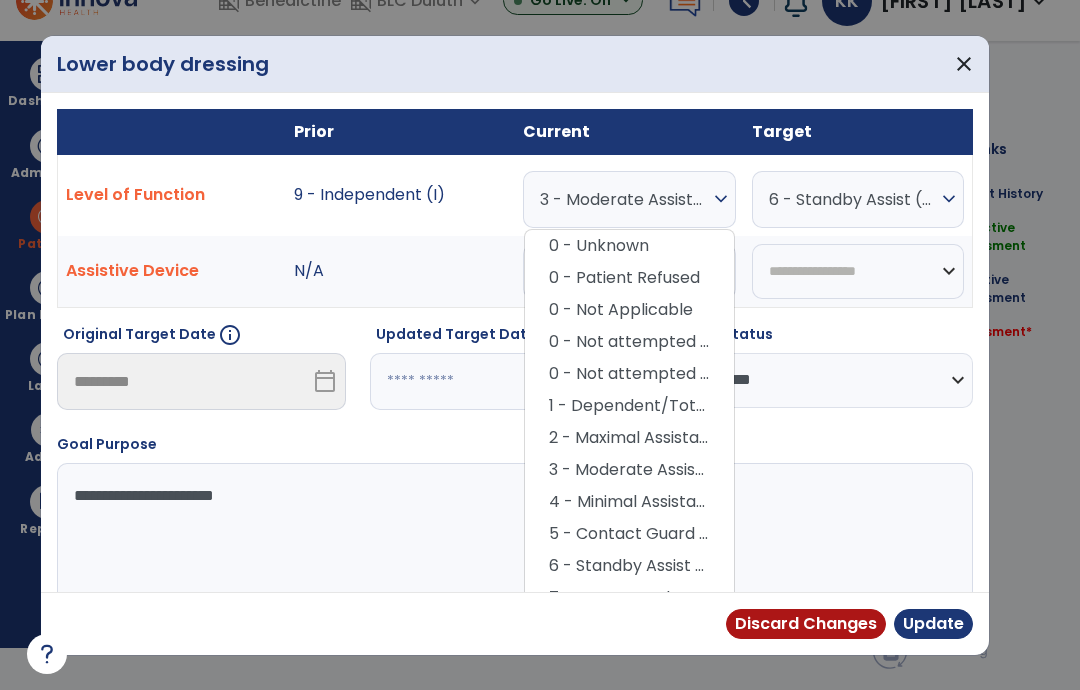 click on "4 - Minimal Assistance (Min A)" at bounding box center (629, 502) 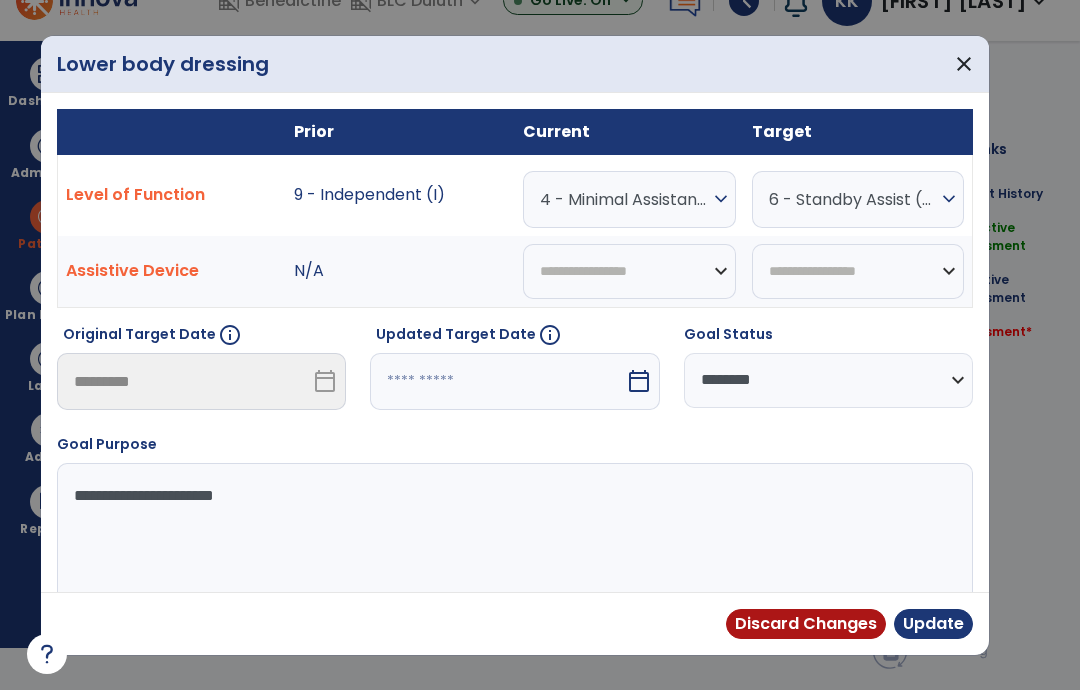 click at bounding box center (497, 381) 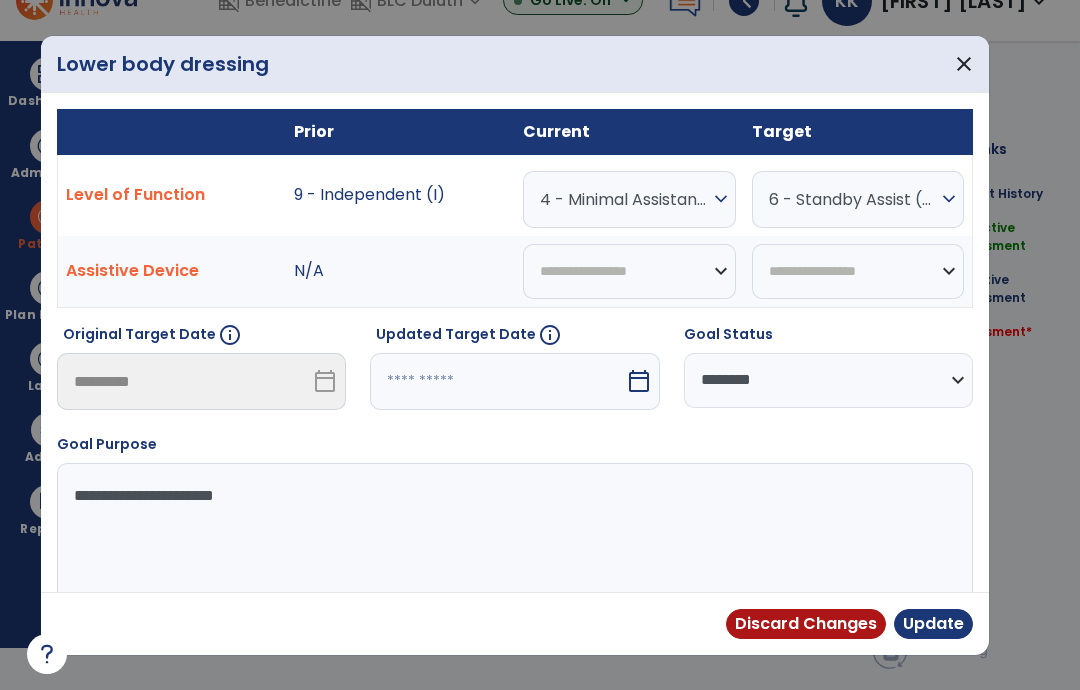 select on "*" 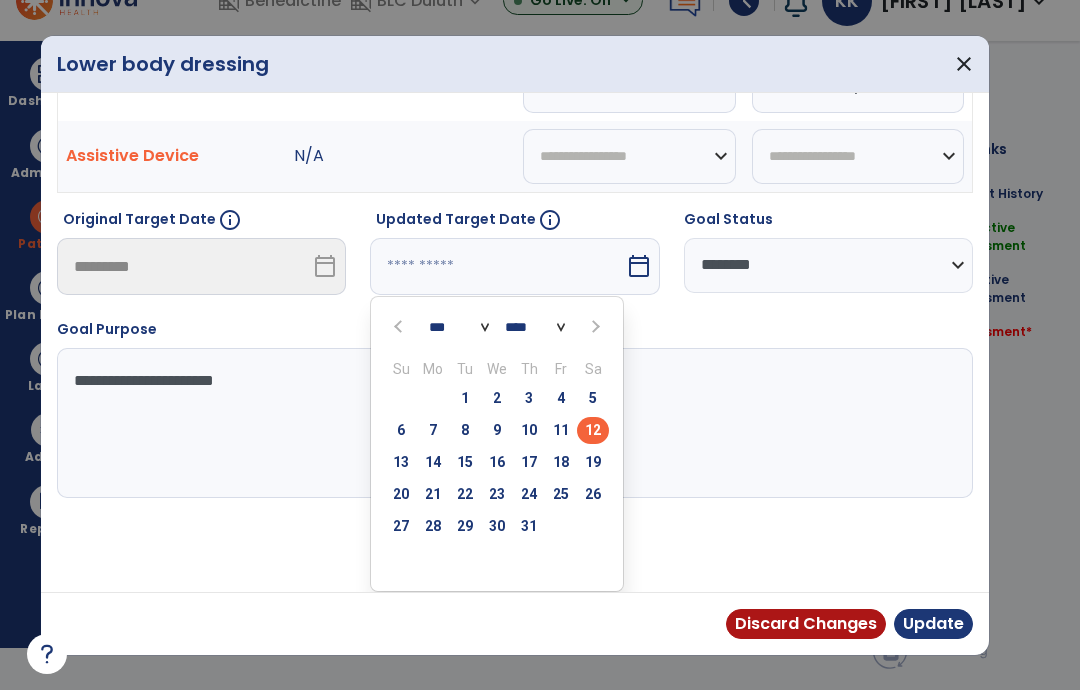 click on "25" at bounding box center (561, 494) 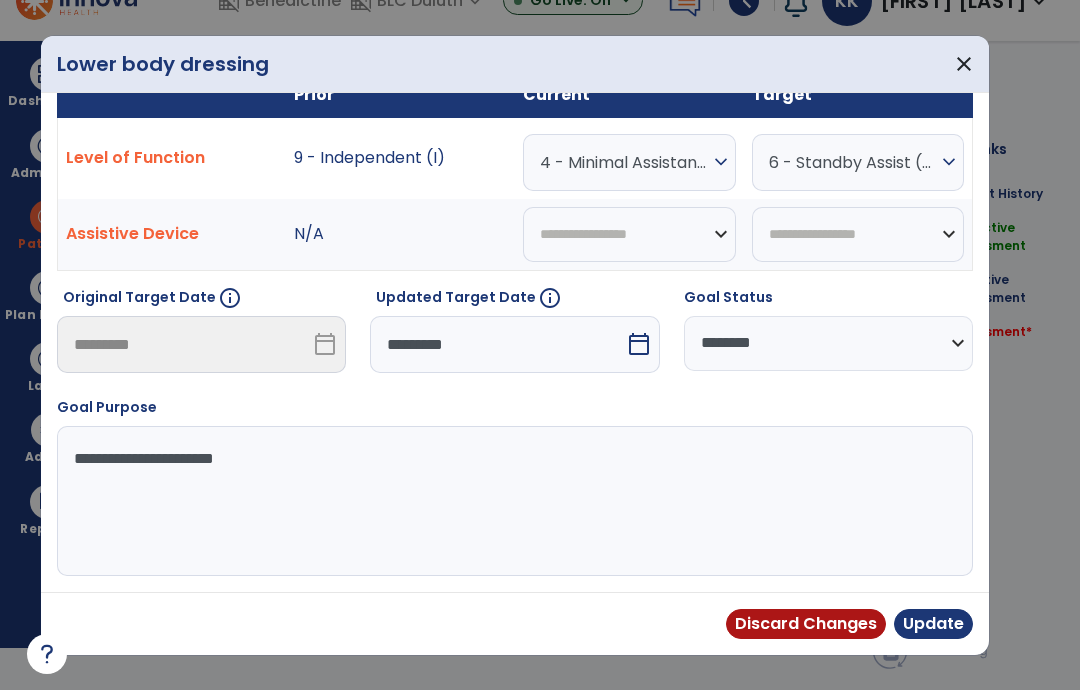 scroll, scrollTop: 37, scrollLeft: 0, axis: vertical 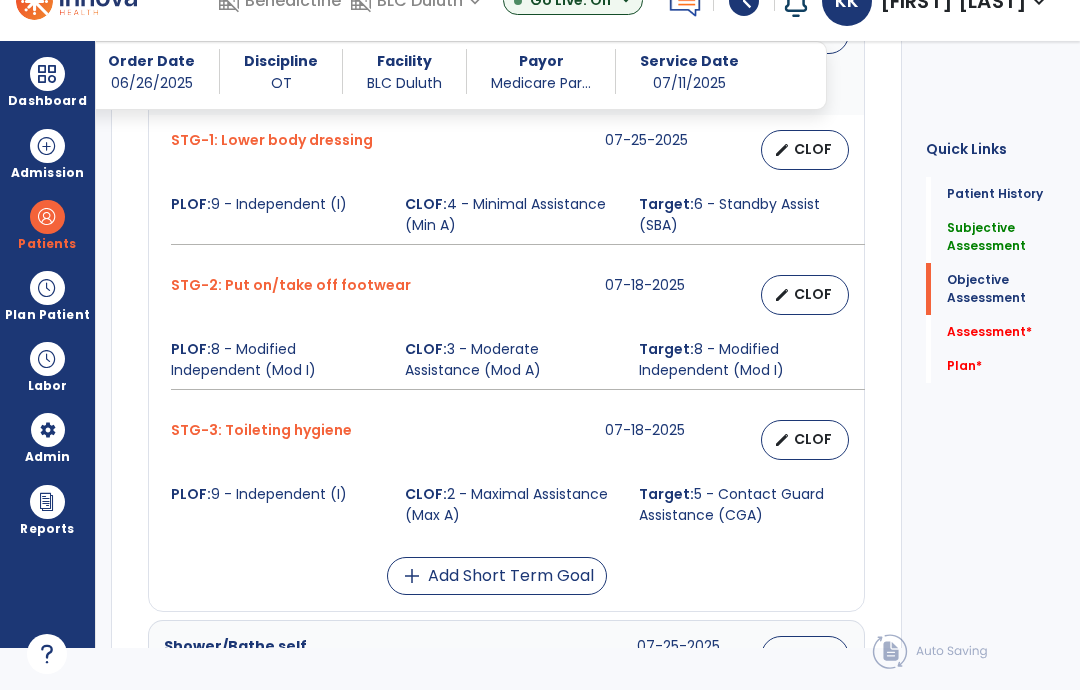 click on "CLOF" at bounding box center [813, 294] 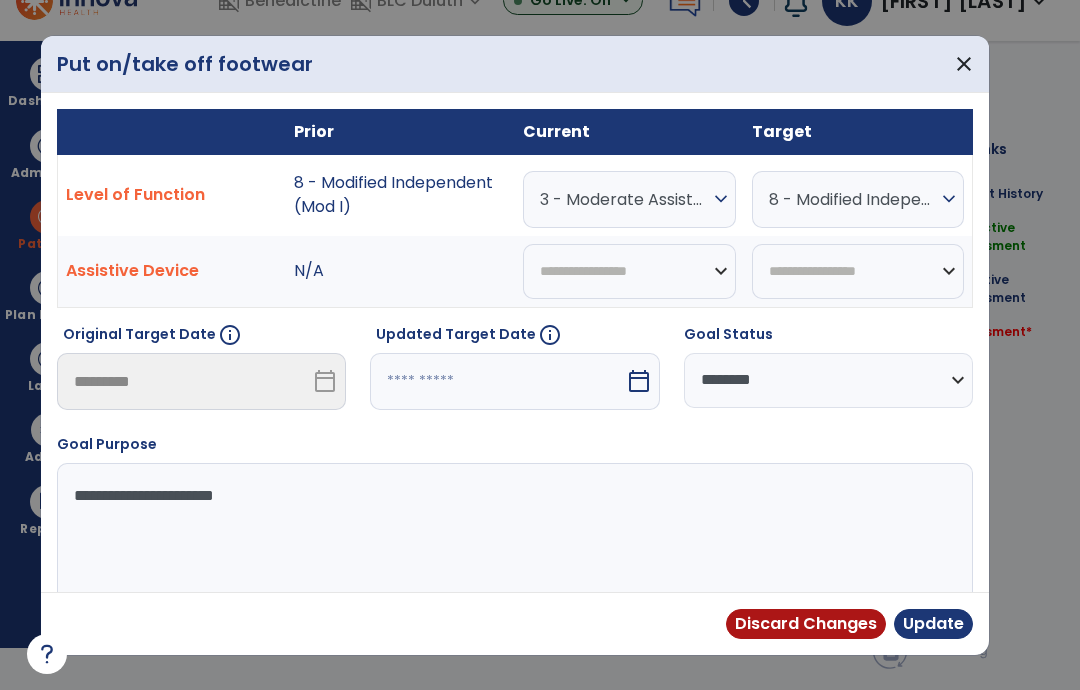 click on "3 - Moderate Assistance (Mod A)" at bounding box center [624, 199] 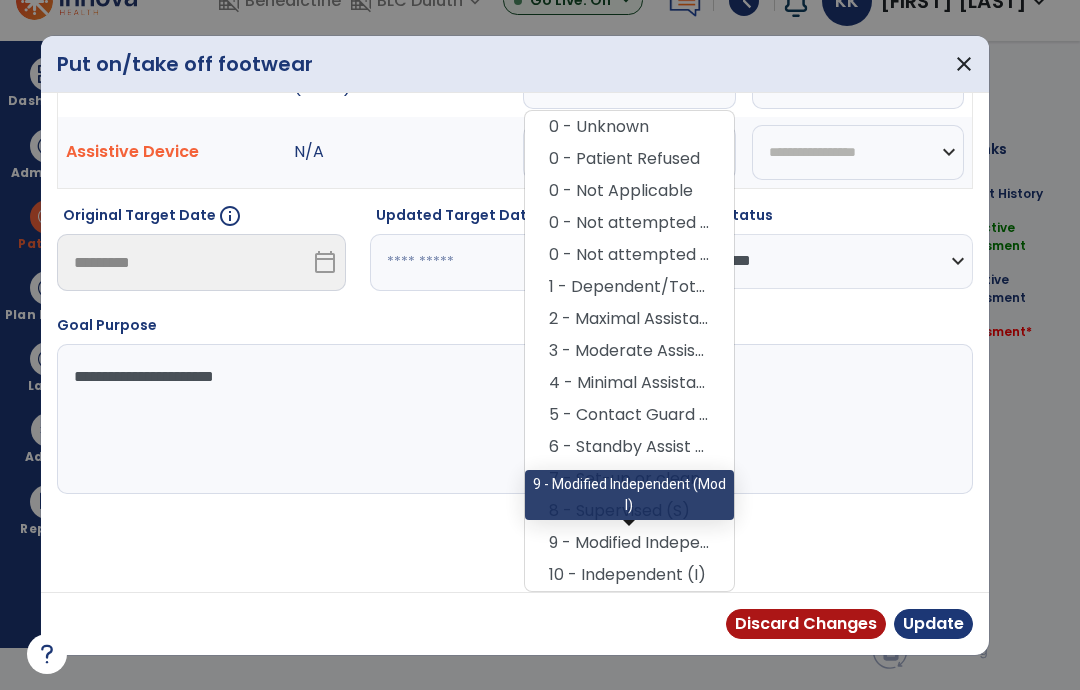 click on "9 - Modified Independent (Mod I)" at bounding box center [629, 543] 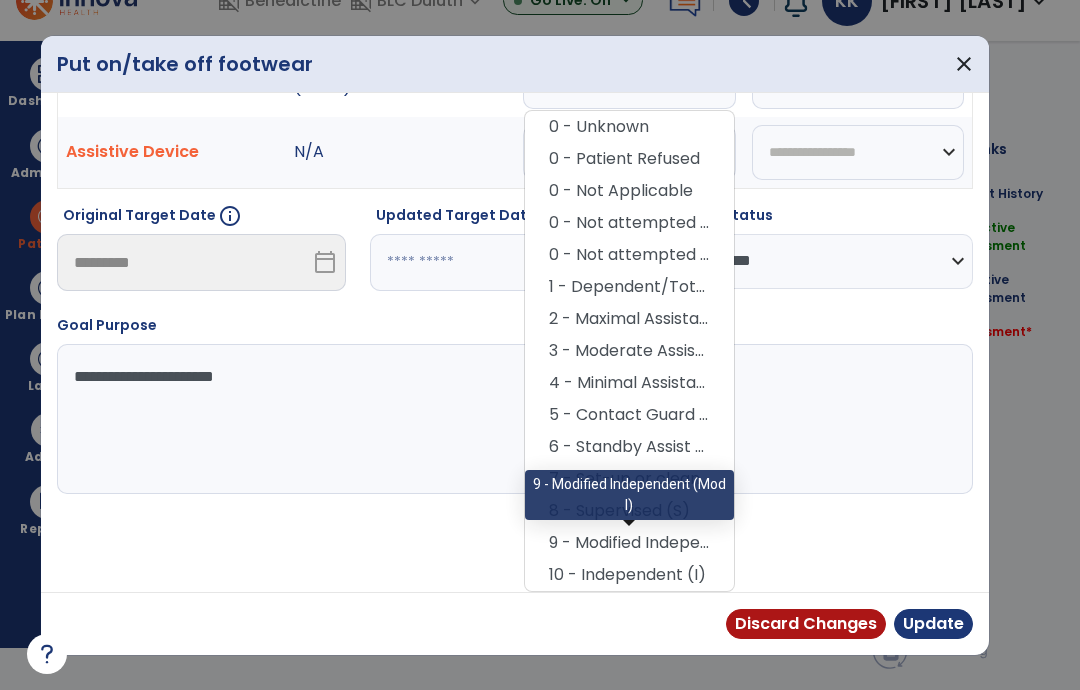 scroll, scrollTop: 37, scrollLeft: 0, axis: vertical 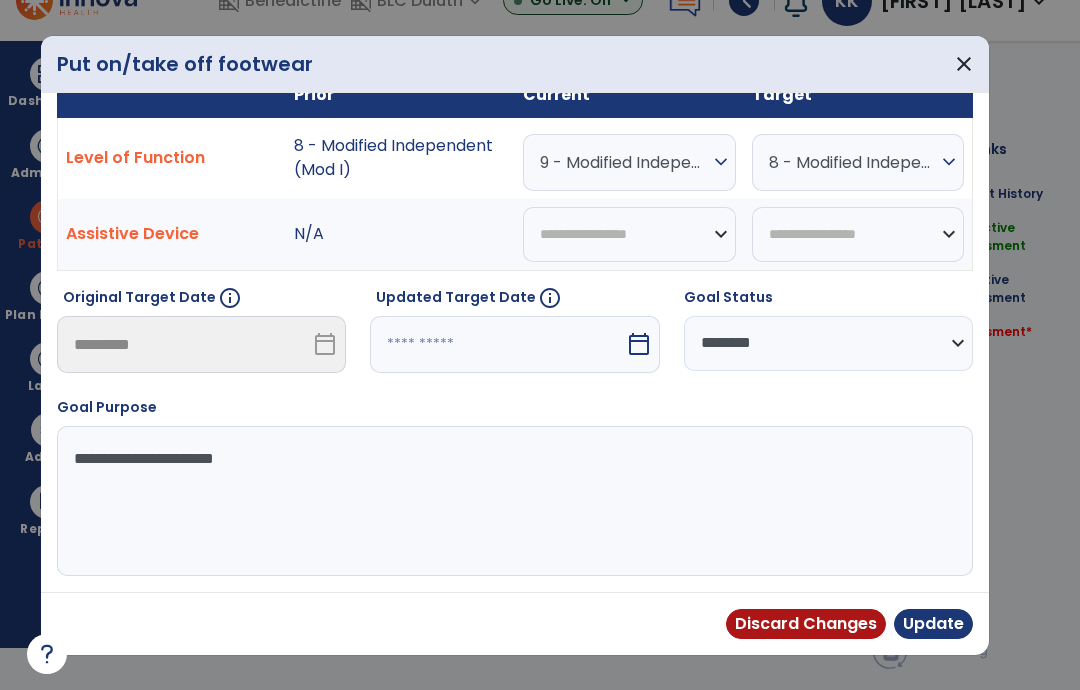 click on "**********" at bounding box center [828, 343] 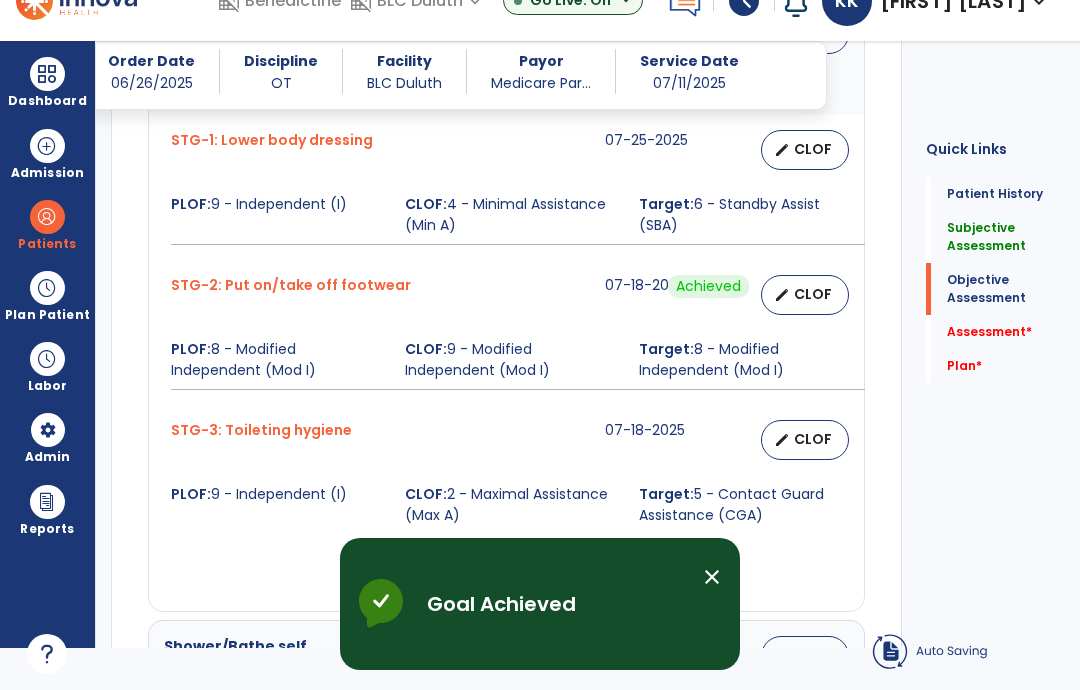 click on "Quick Links  Patient History   Patient History   Subjective Assessment   Subjective Assessment   Objective Assessment   Objective Assessment   Assessment   *  Assessment   *  Plan   *  Plan   *" 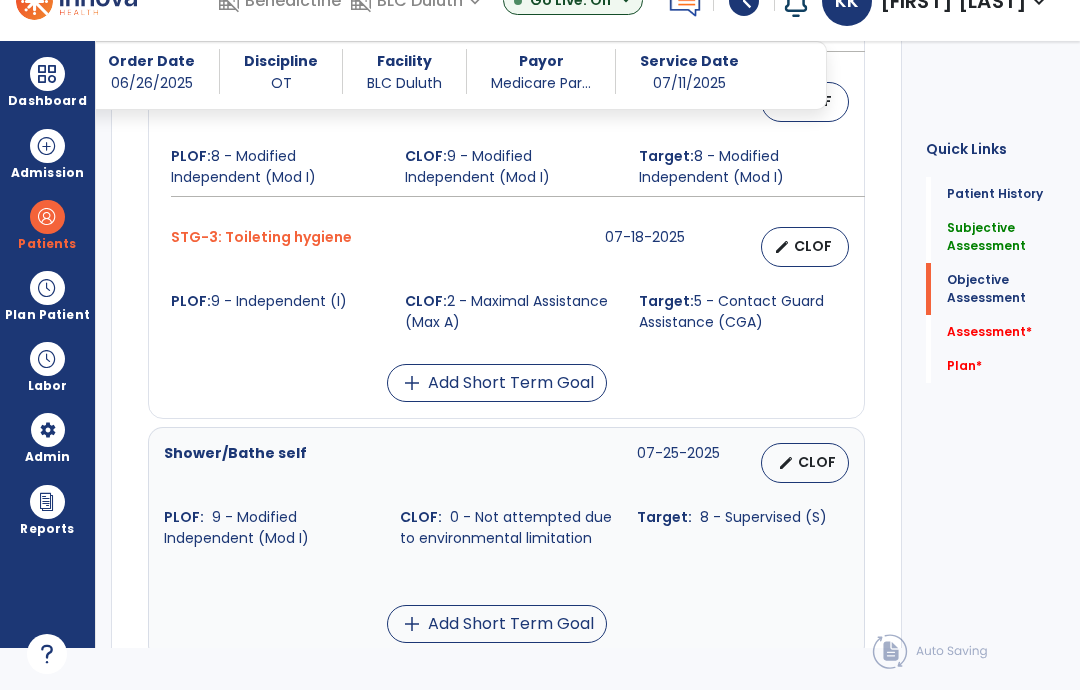 scroll, scrollTop: 1369, scrollLeft: 0, axis: vertical 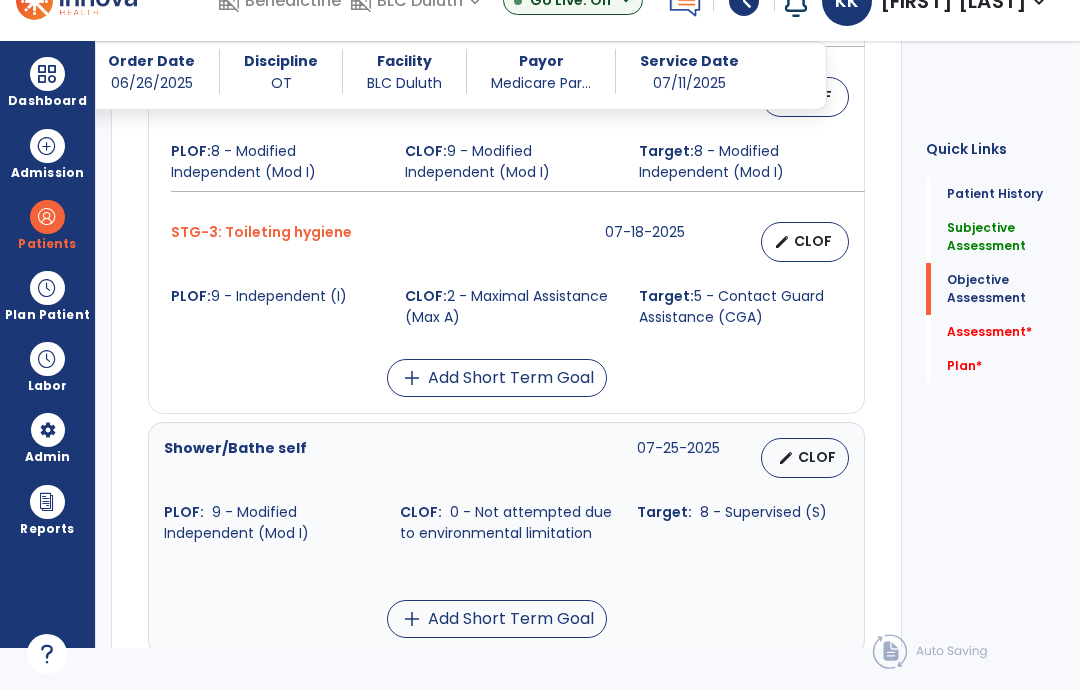 click on "CLOF" at bounding box center [813, 241] 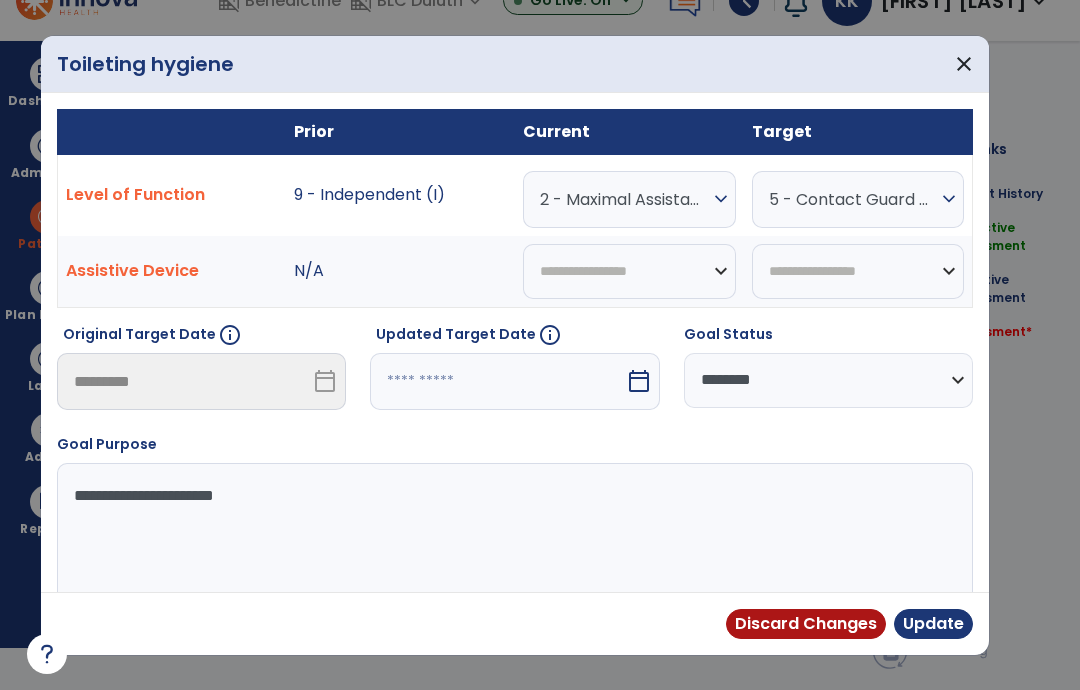 click on "2 - Maximal Assistance (Max A)" at bounding box center [624, 199] 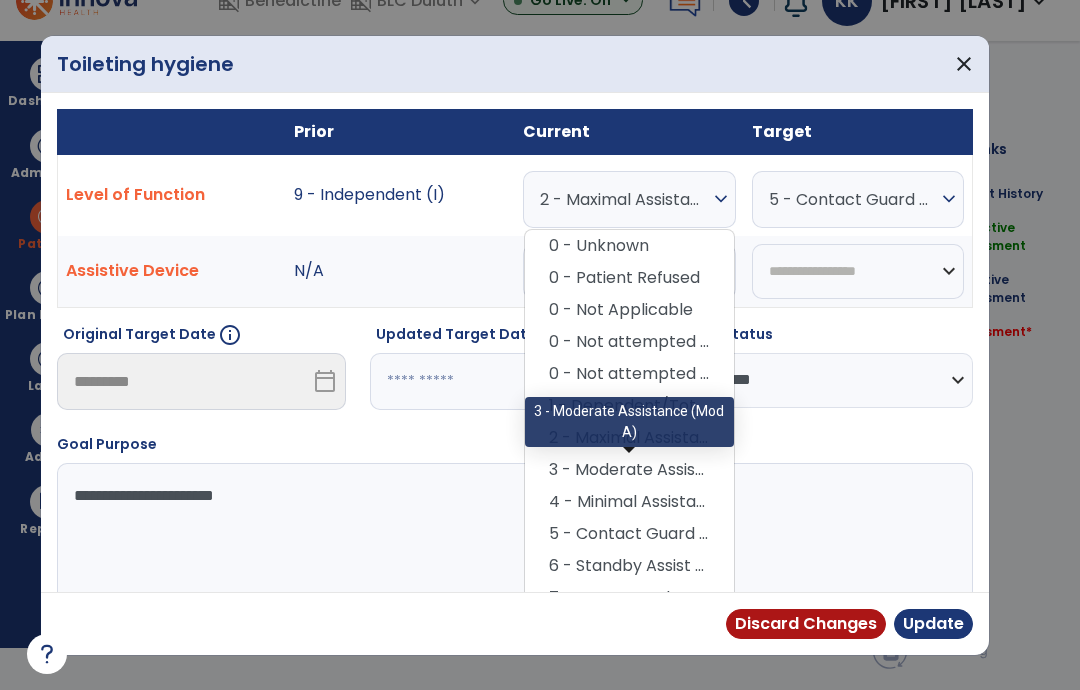 click on "3 - Moderate Assistance (Mod A)" at bounding box center (629, 470) 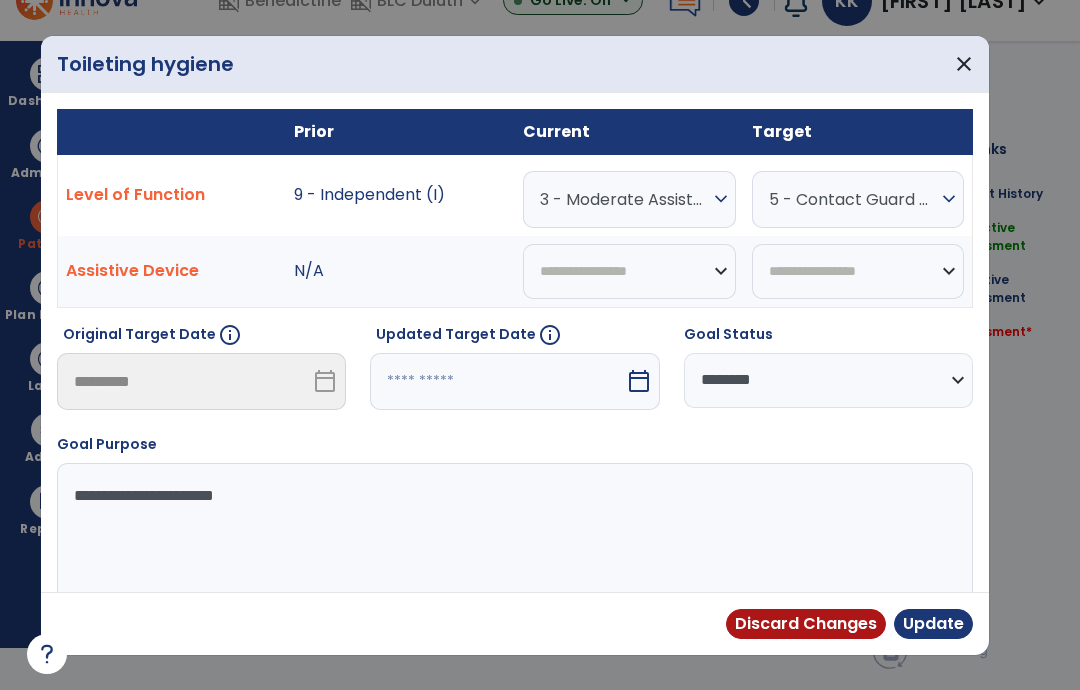 click on "**********" at bounding box center [828, 380] 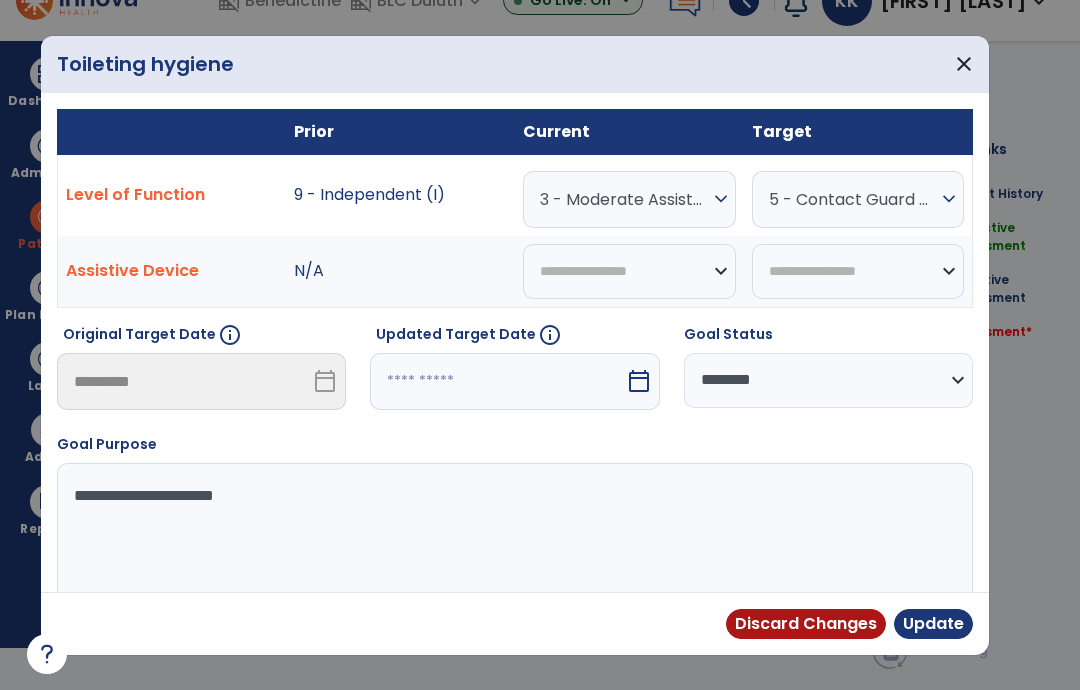click at bounding box center (497, 381) 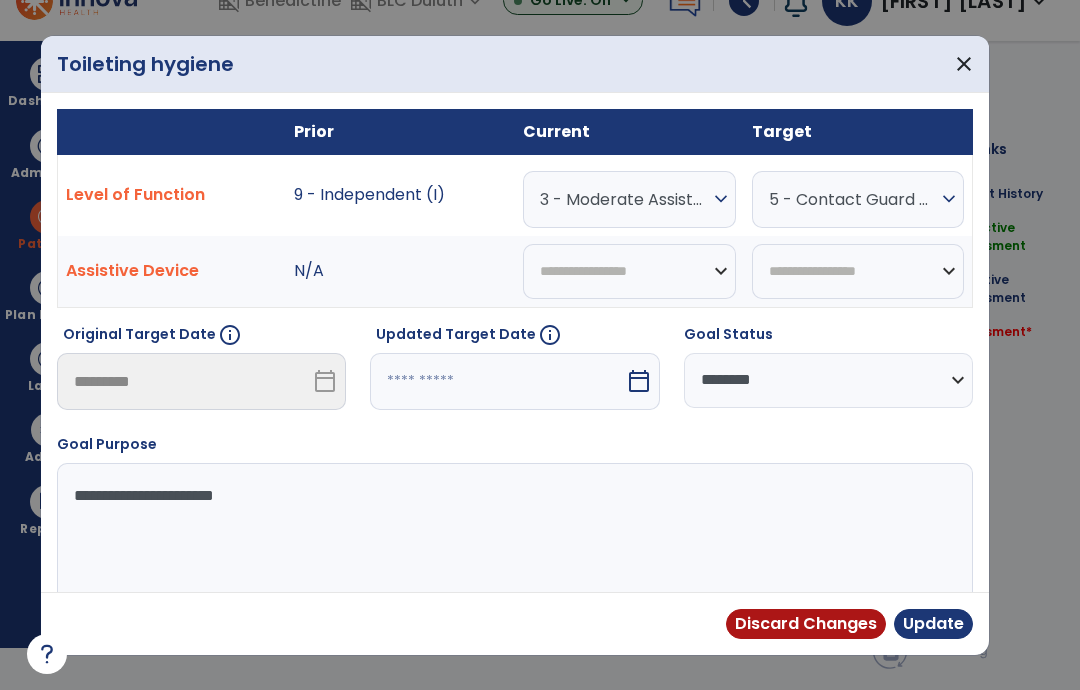 select on "*" 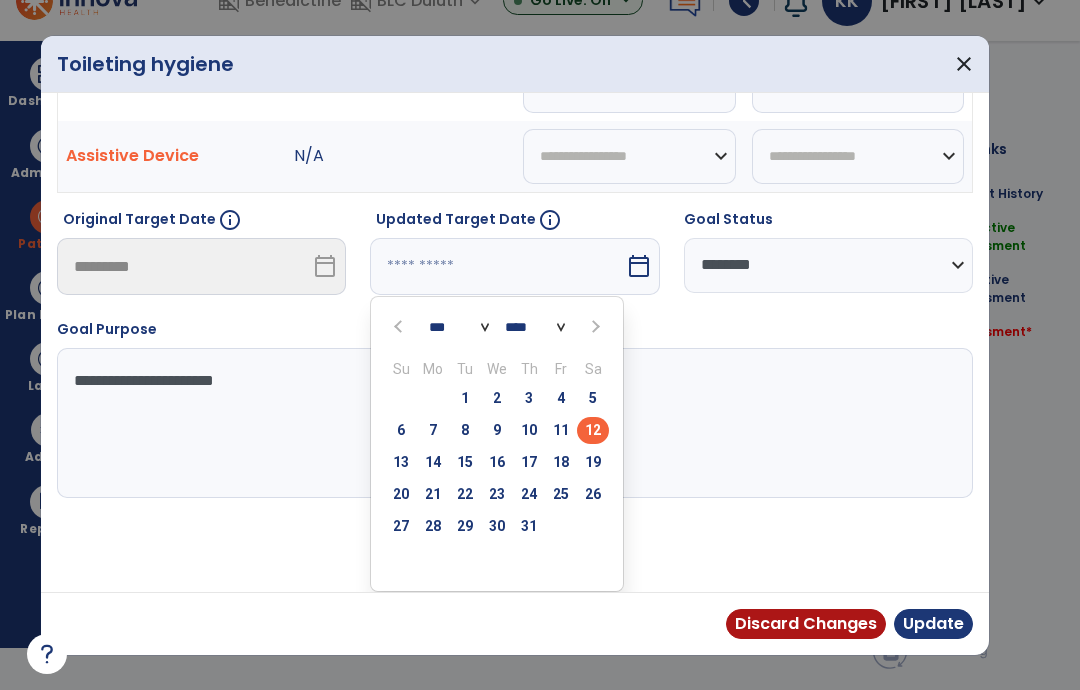scroll, scrollTop: 115, scrollLeft: 0, axis: vertical 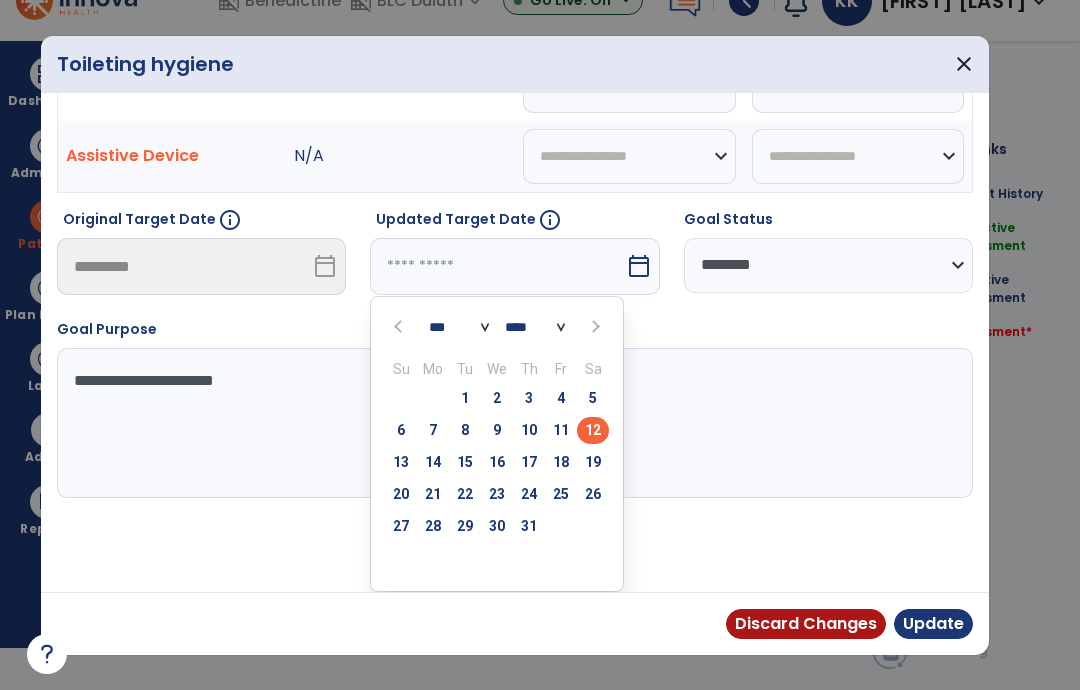 click on "25" at bounding box center [561, 494] 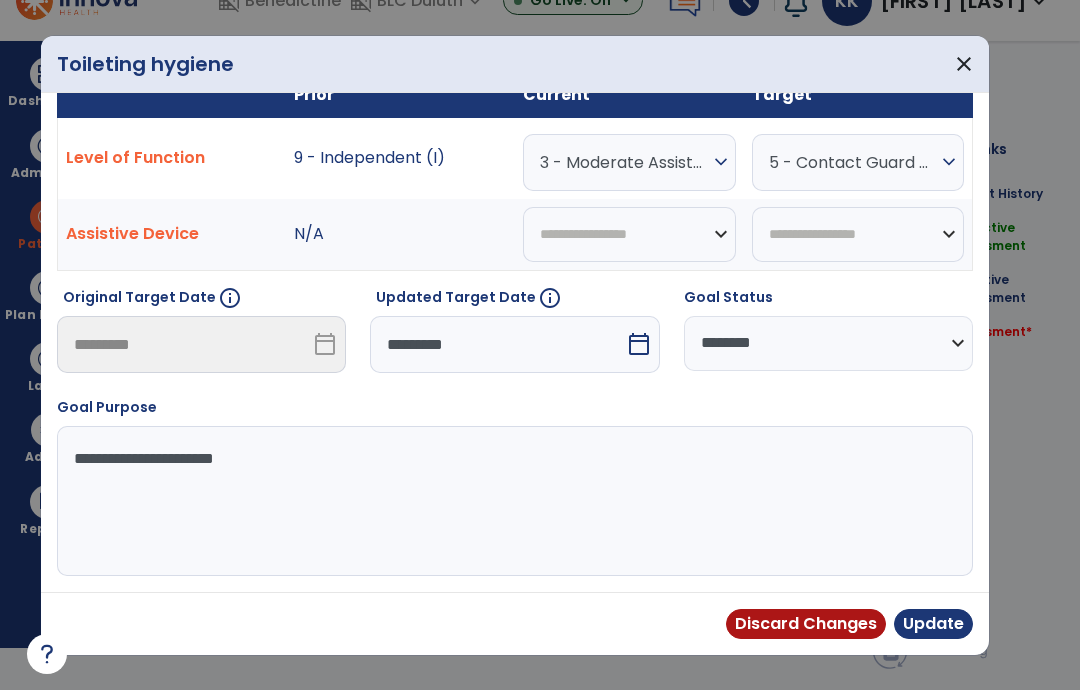 scroll, scrollTop: 37, scrollLeft: 0, axis: vertical 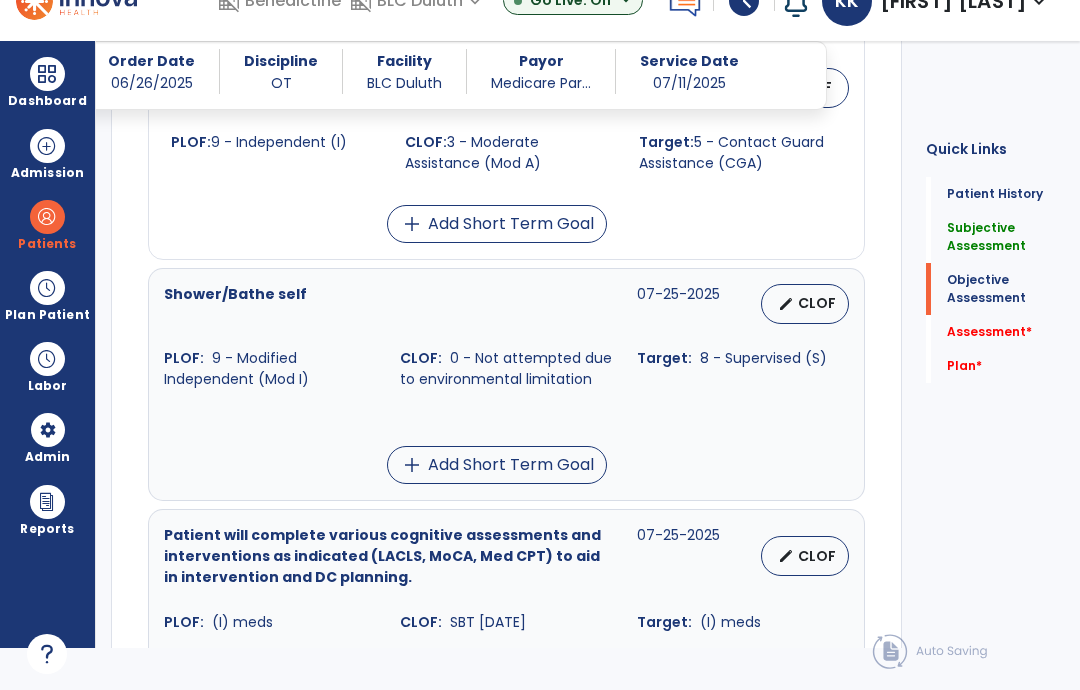 click on "CLOF" at bounding box center (817, 303) 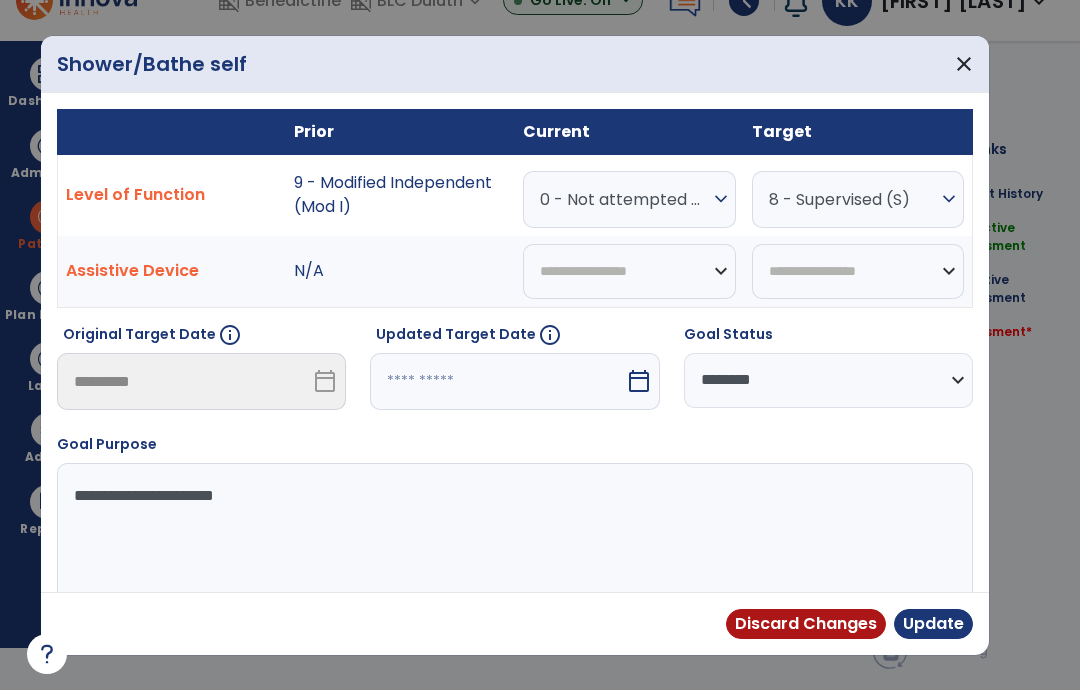 click on "0 - Not attempted due to environmental limitation" at bounding box center [624, 199] 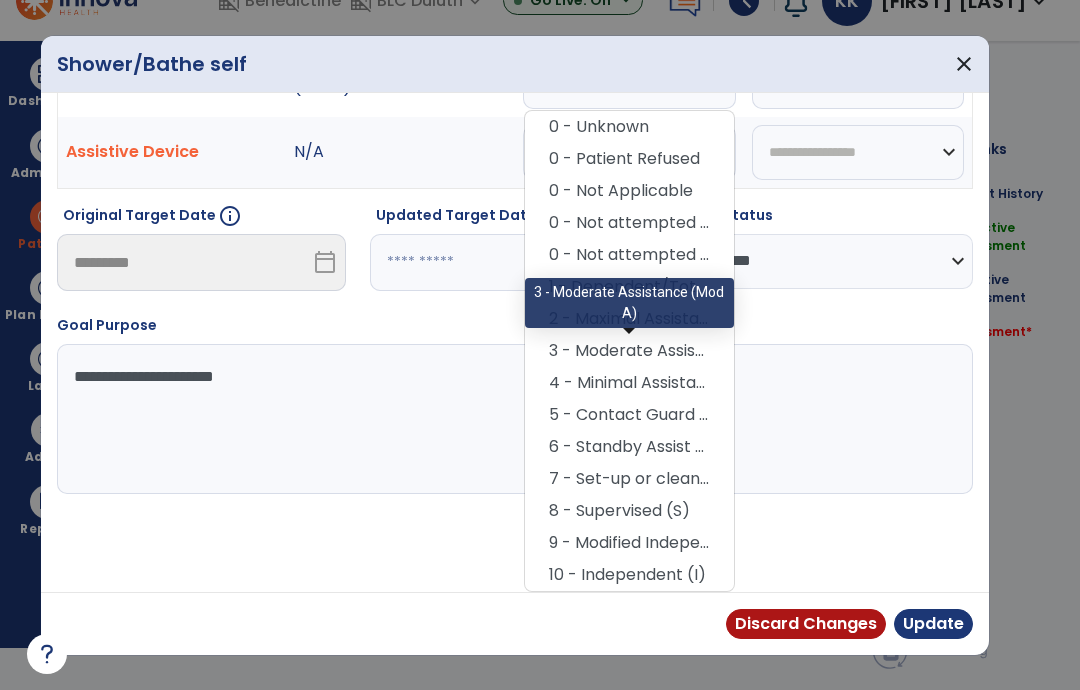 click on "3 - Moderate Assistance (Mod A)" at bounding box center (629, 351) 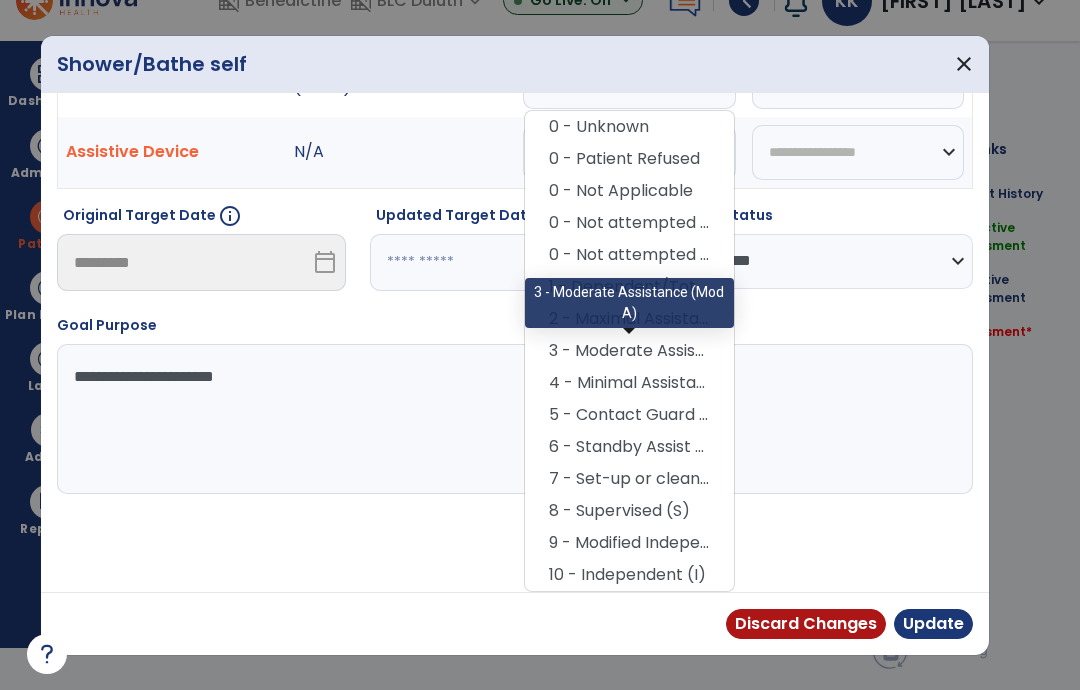 scroll, scrollTop: 37, scrollLeft: 0, axis: vertical 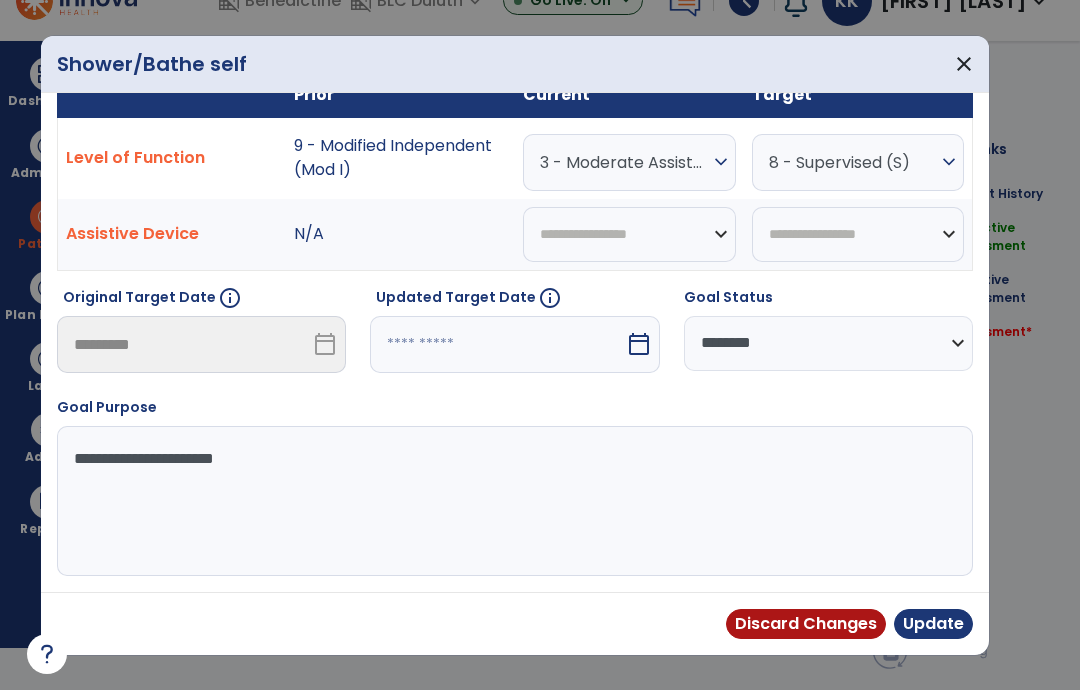 click at bounding box center (497, 344) 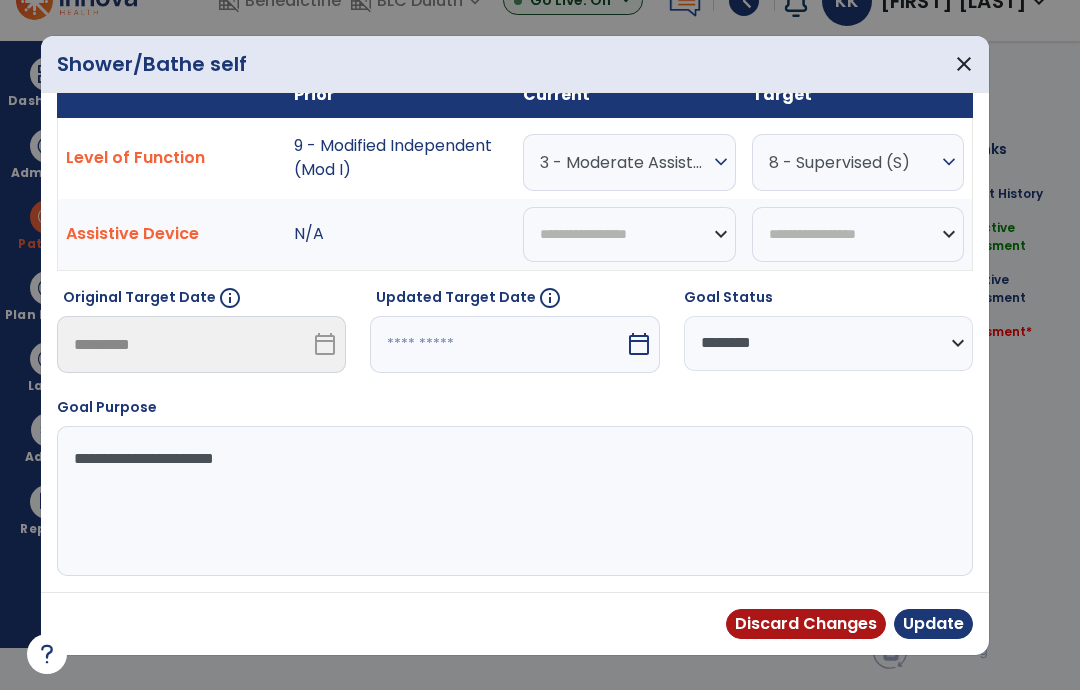 select on "*" 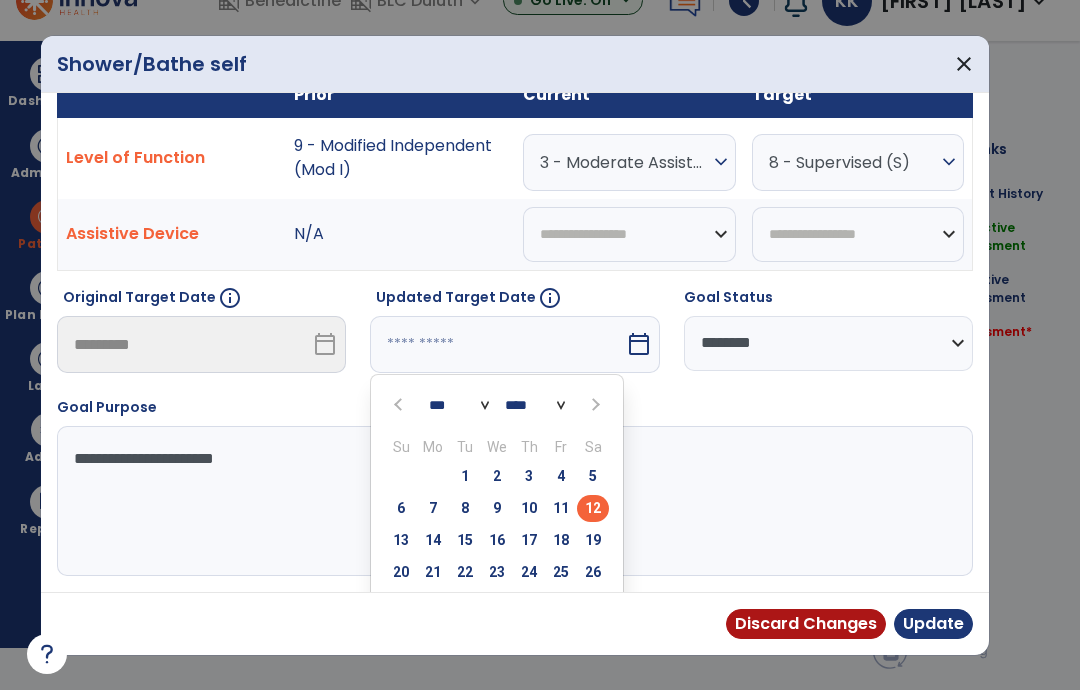 click on "25" at bounding box center [561, 572] 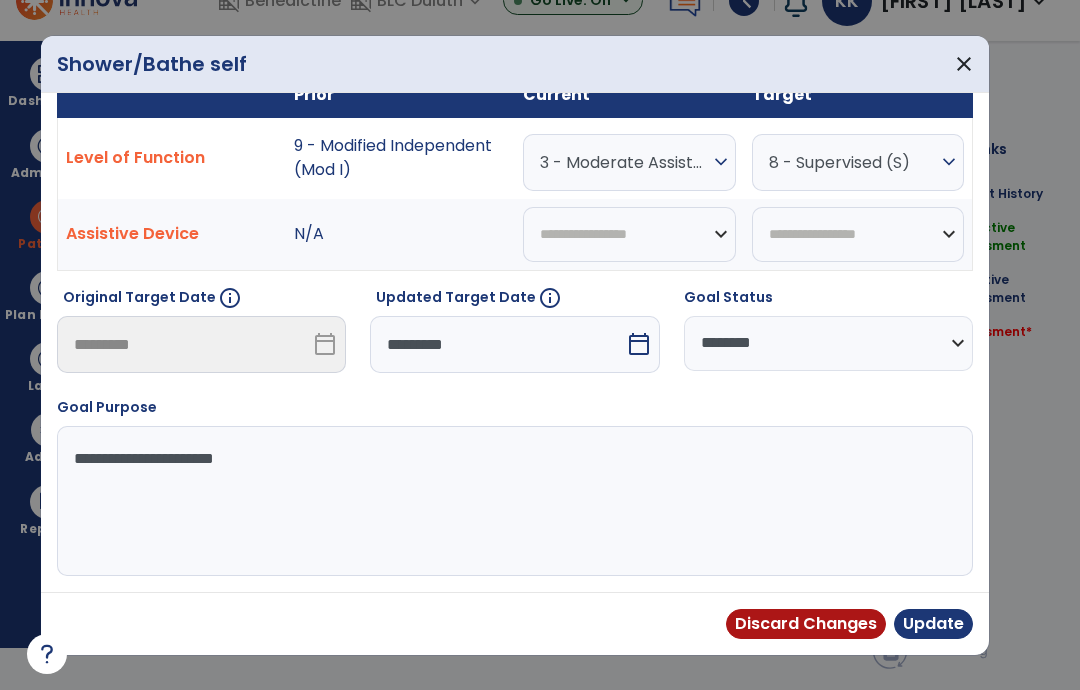 click on "Update" at bounding box center (933, 624) 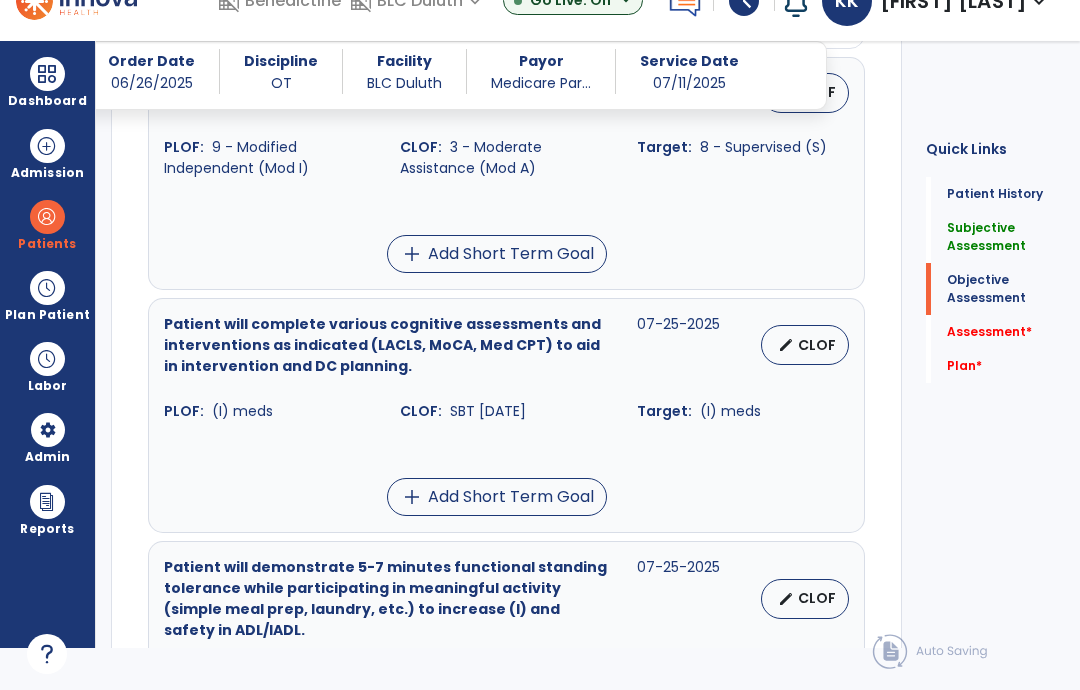 scroll, scrollTop: 1734, scrollLeft: 0, axis: vertical 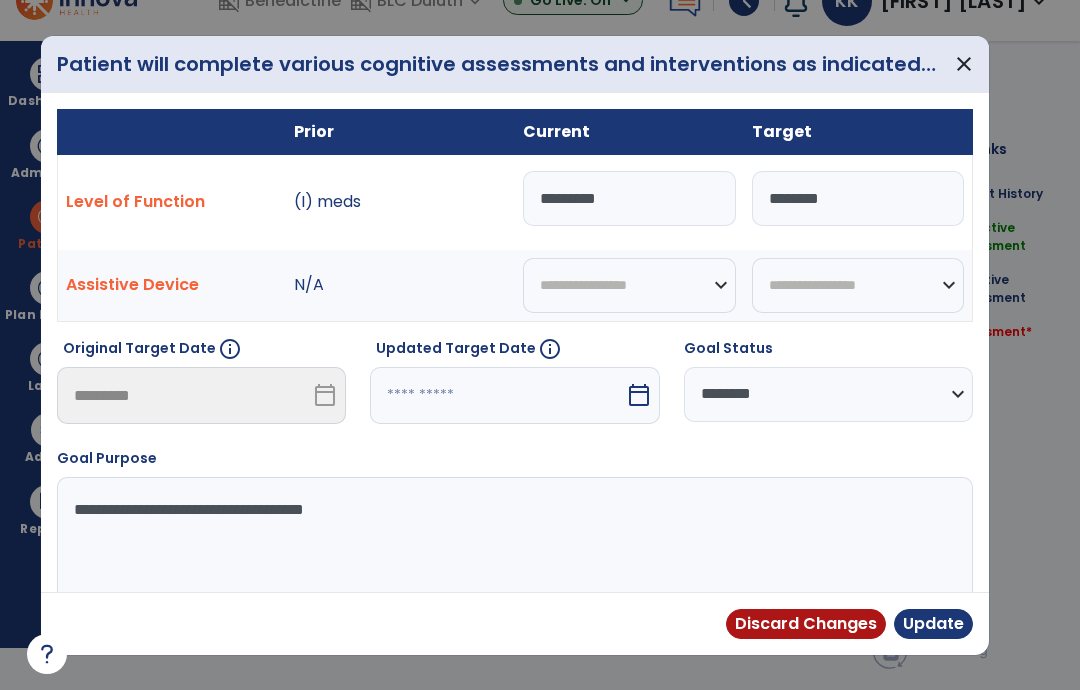 click on "*********" at bounding box center [629, 198] 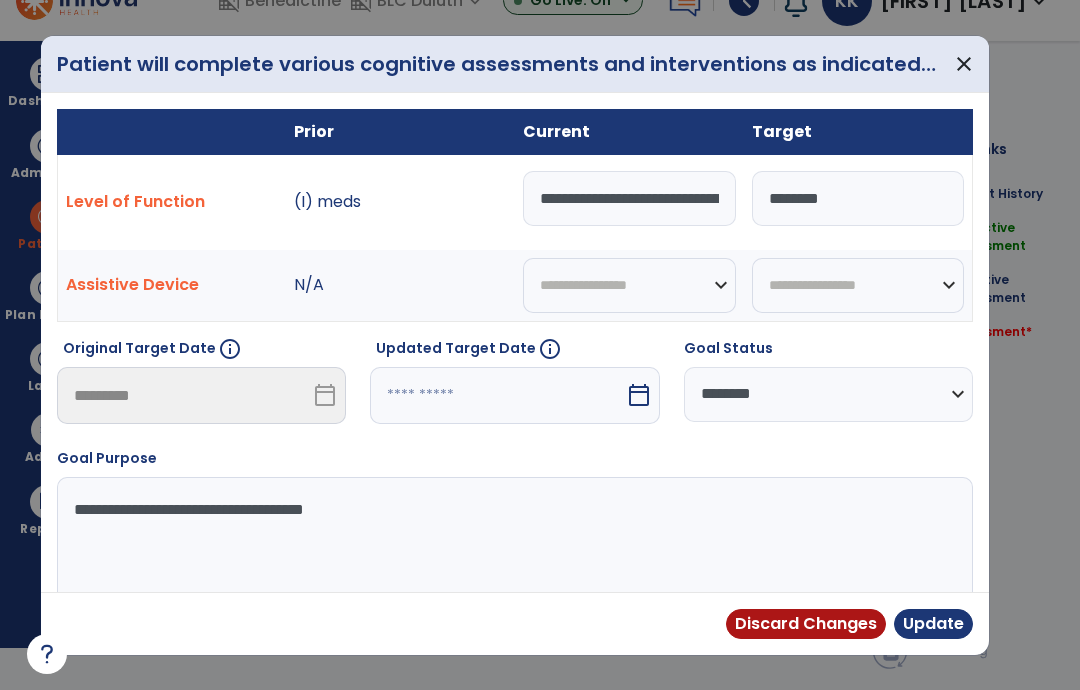 type on "**********" 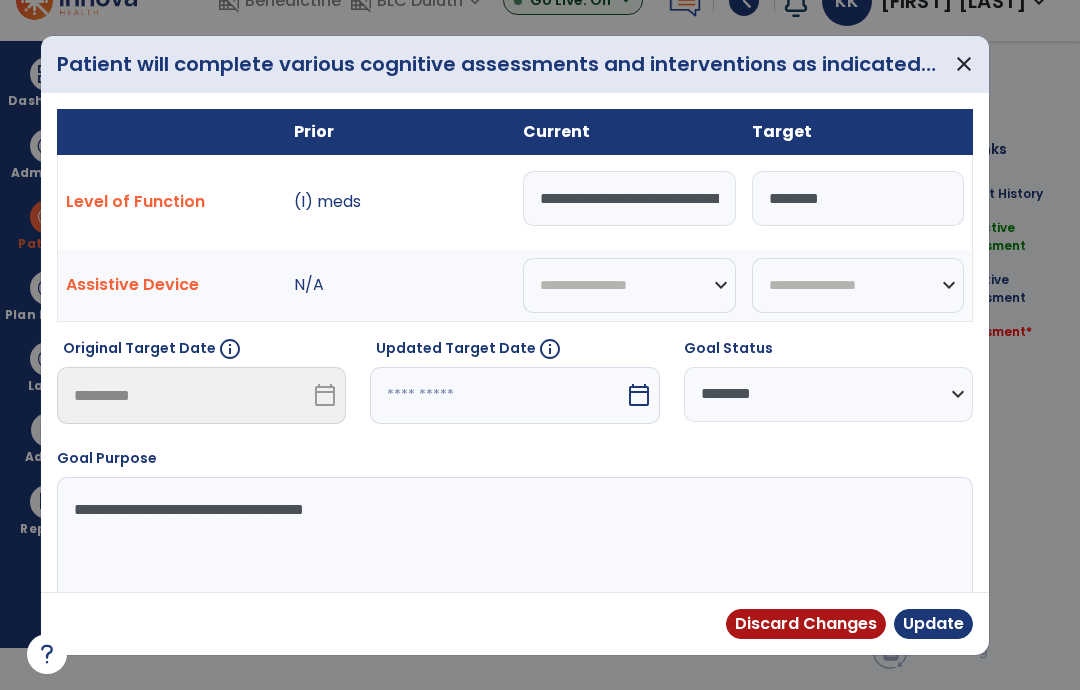 click on "Update" at bounding box center (933, 624) 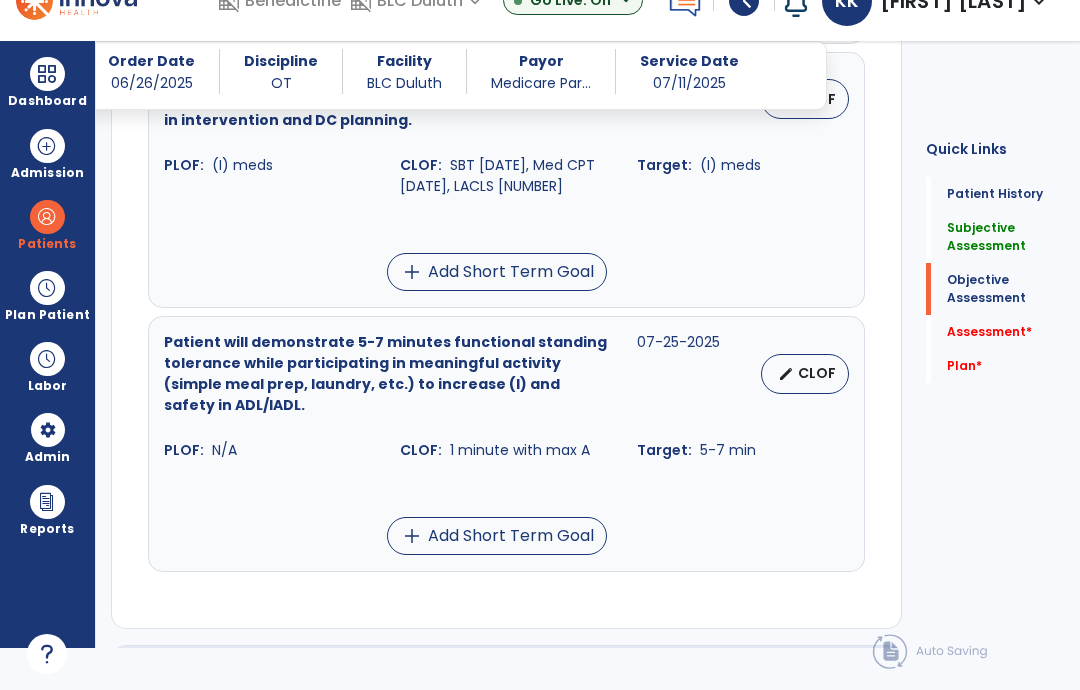 scroll, scrollTop: 1980, scrollLeft: 0, axis: vertical 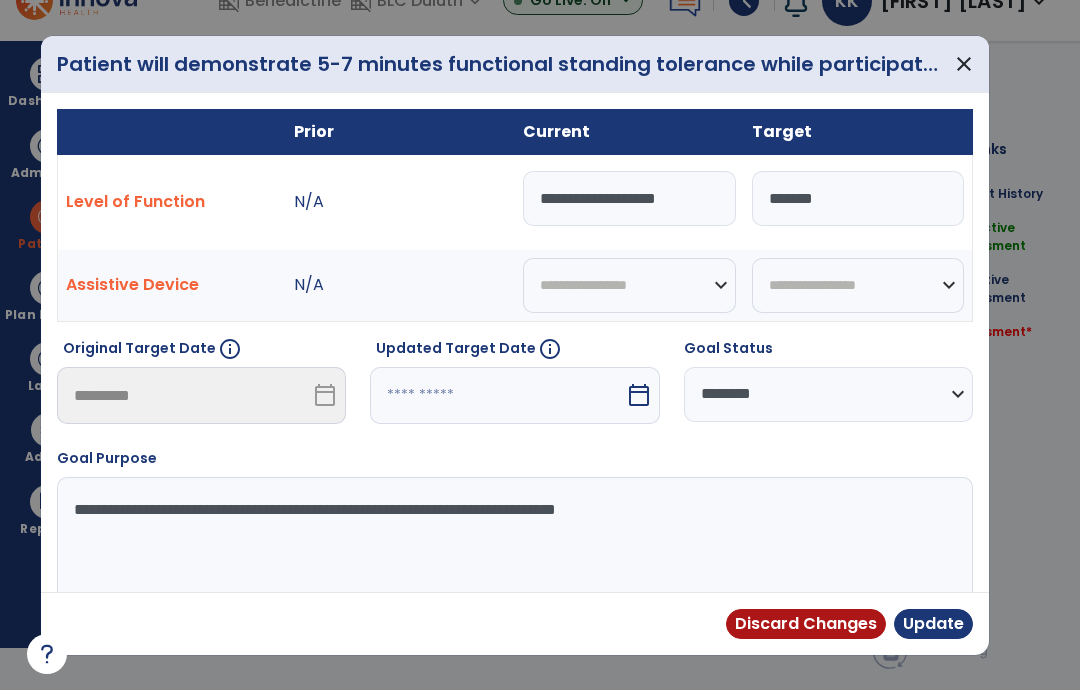 click on "**********" at bounding box center (629, 198) 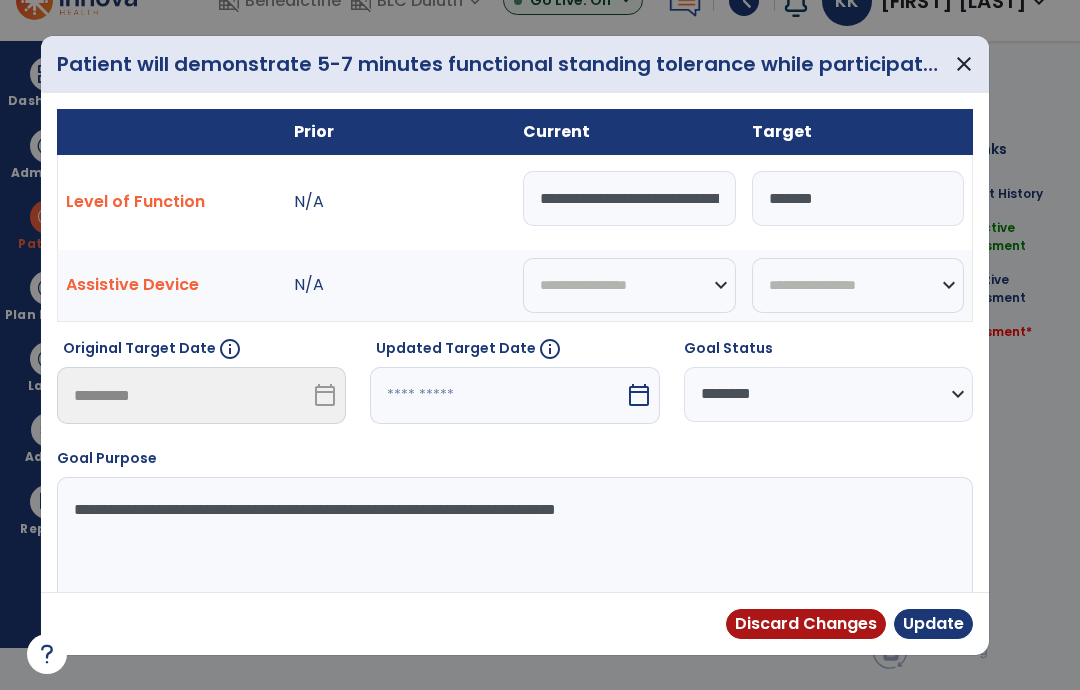 type on "**********" 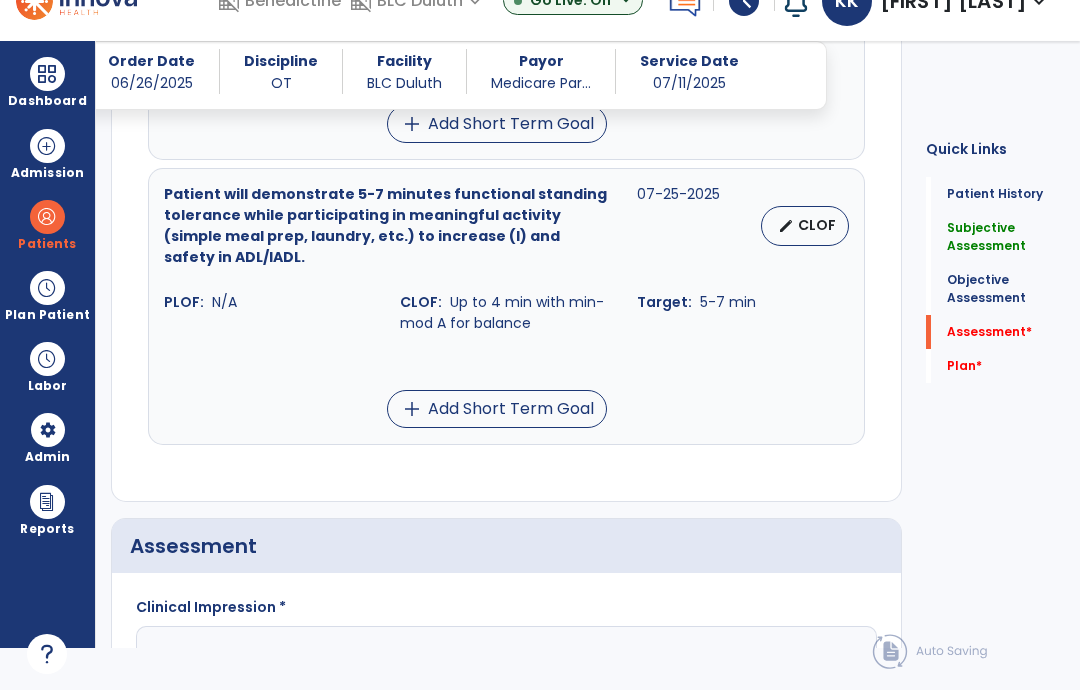 click on "Assessment   *" 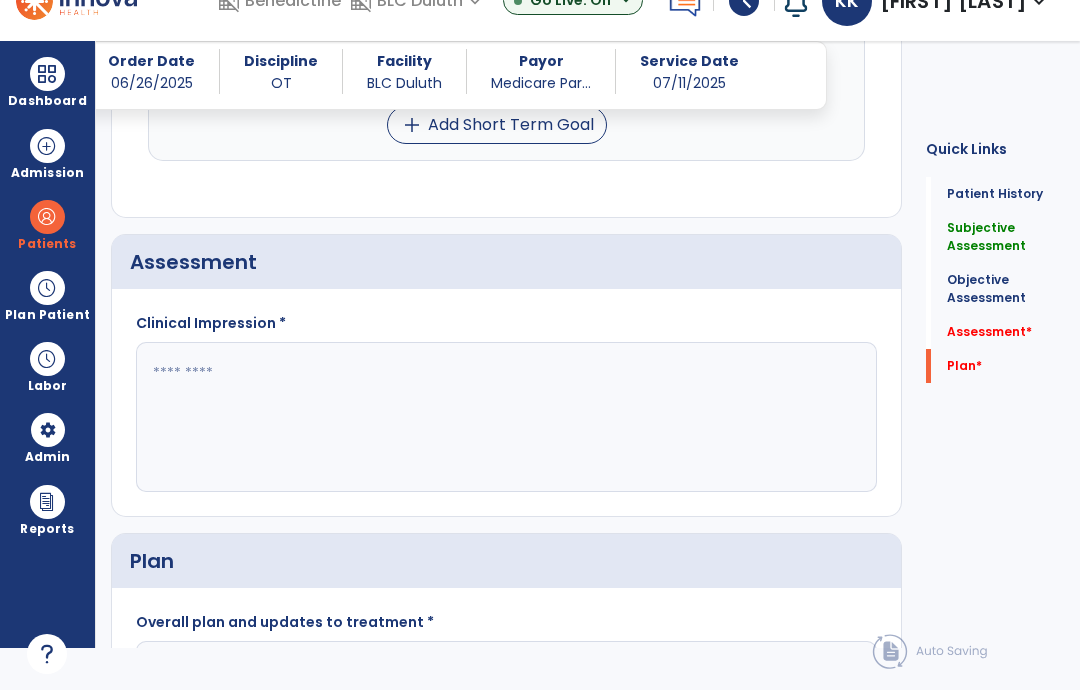 scroll, scrollTop: 2443, scrollLeft: 0, axis: vertical 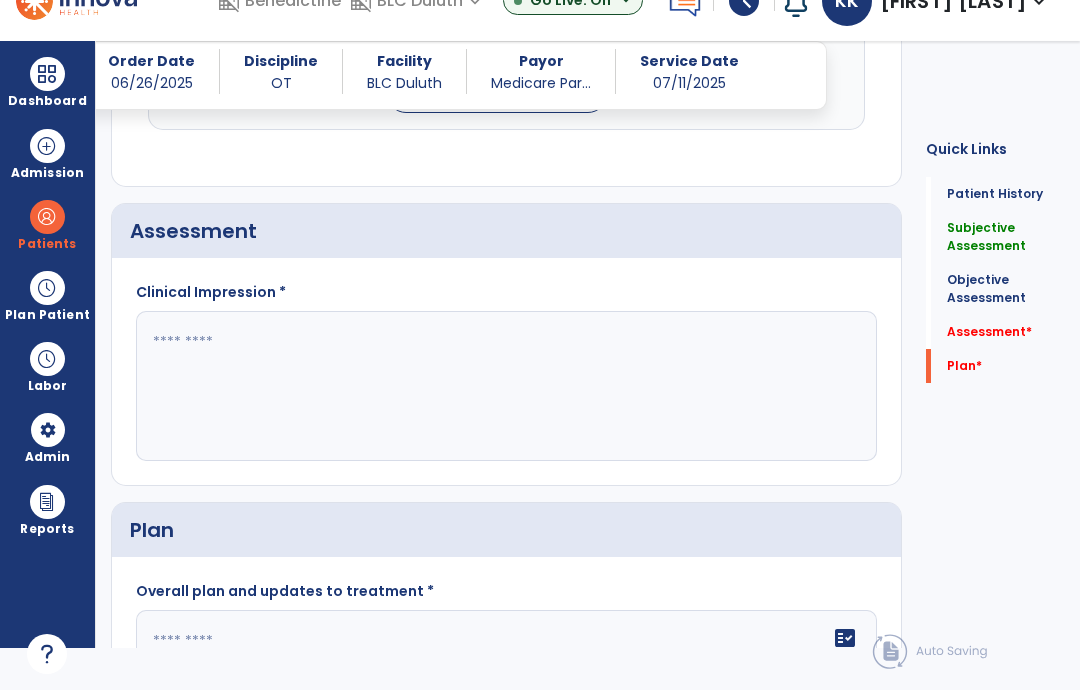 click 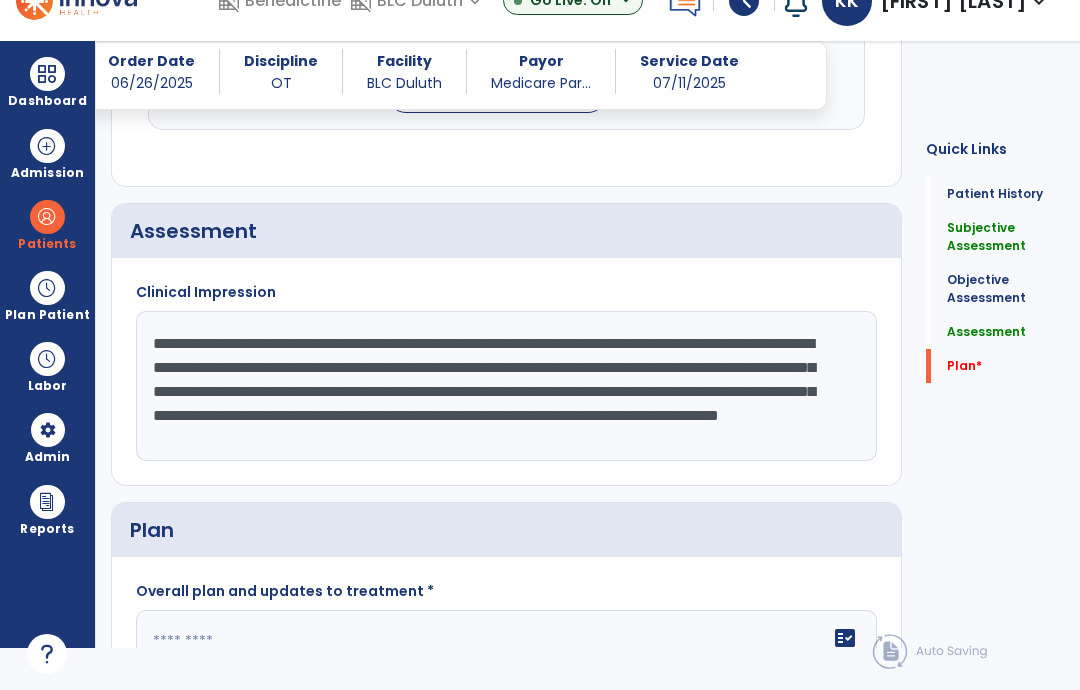 scroll, scrollTop: 15, scrollLeft: 0, axis: vertical 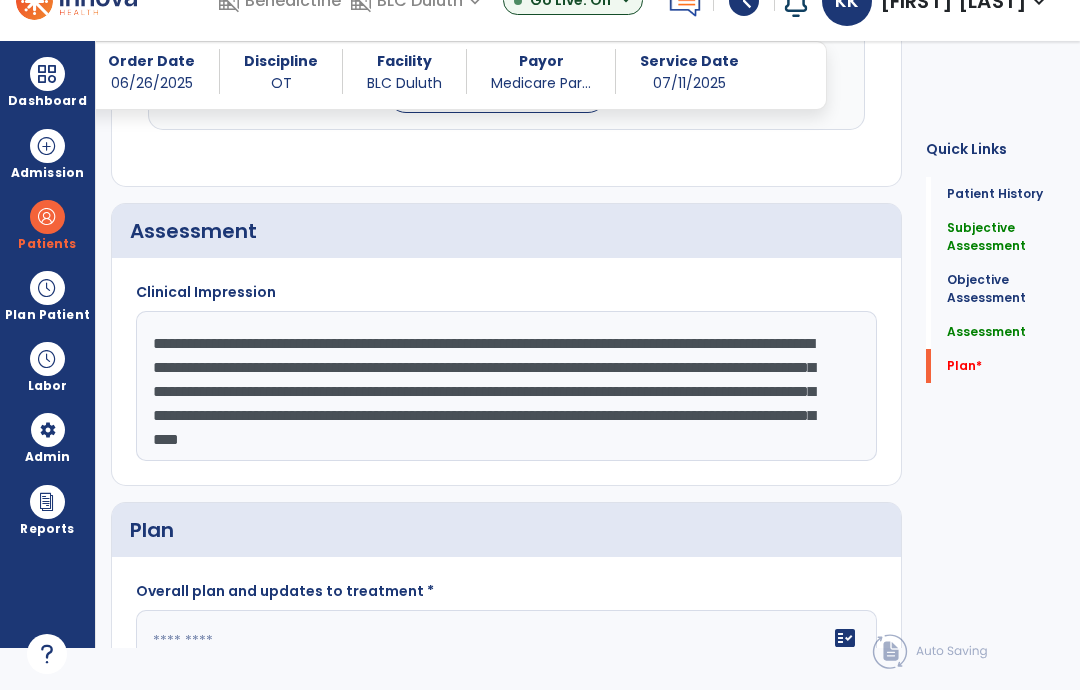 type on "**********" 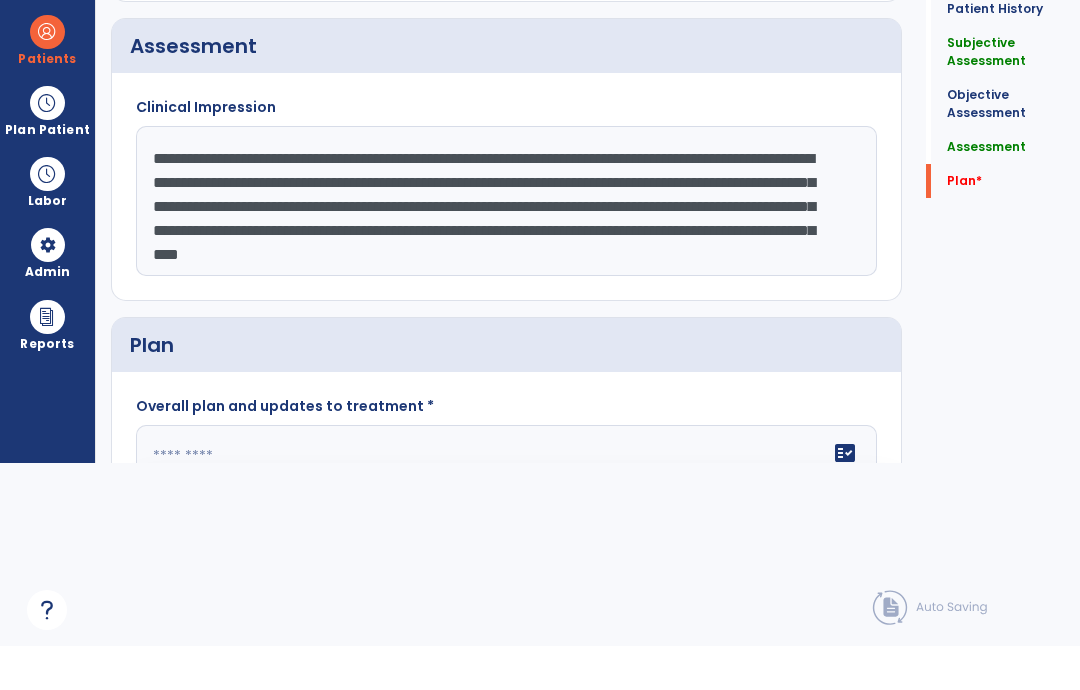 scroll, scrollTop: 2486, scrollLeft: 0, axis: vertical 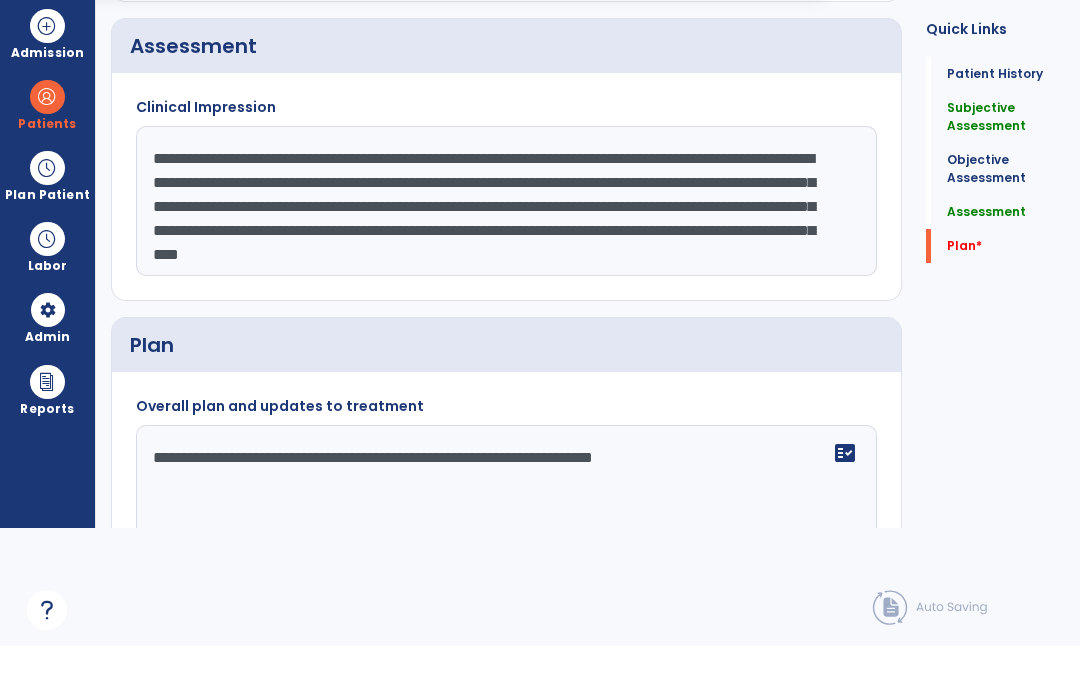 click on "**********" 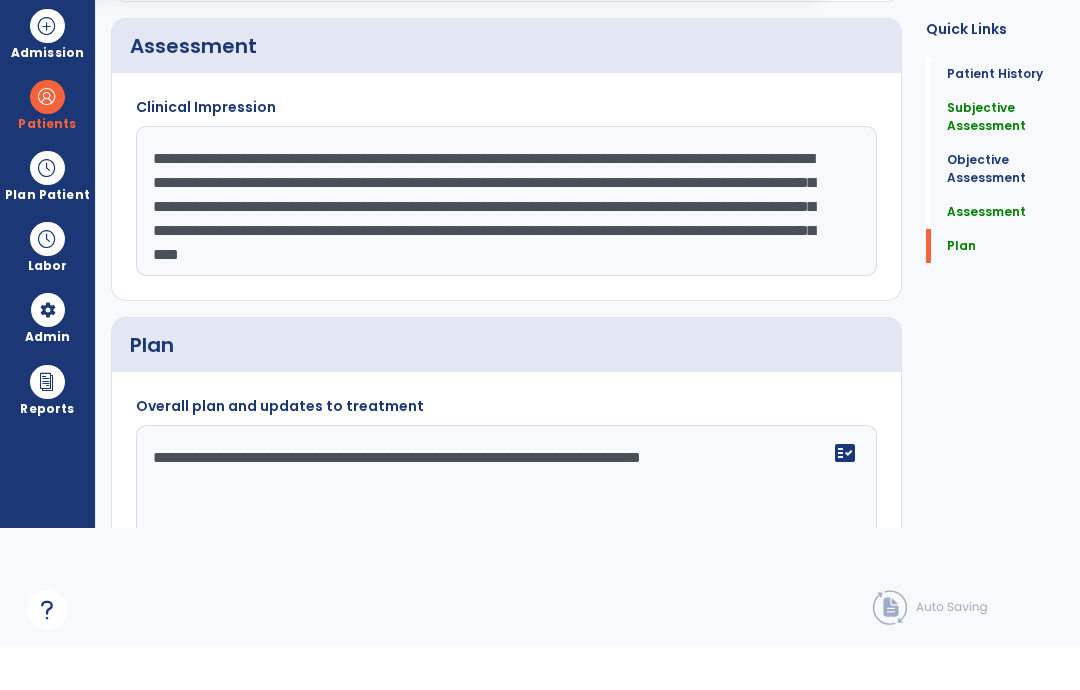 type on "**********" 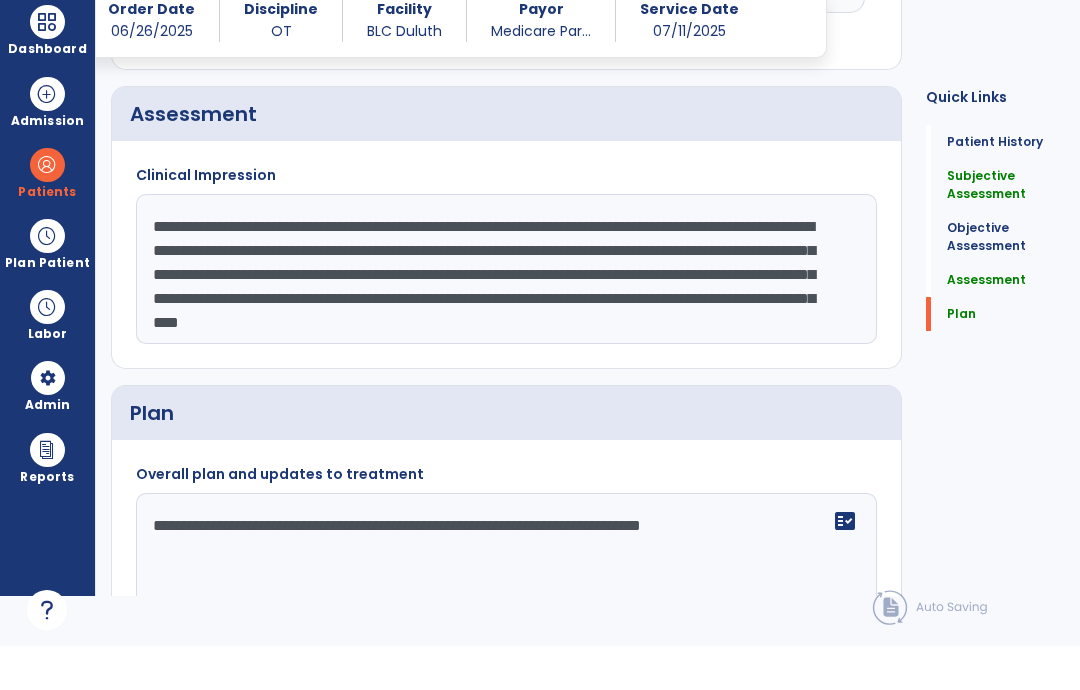 scroll, scrollTop: 50, scrollLeft: 0, axis: vertical 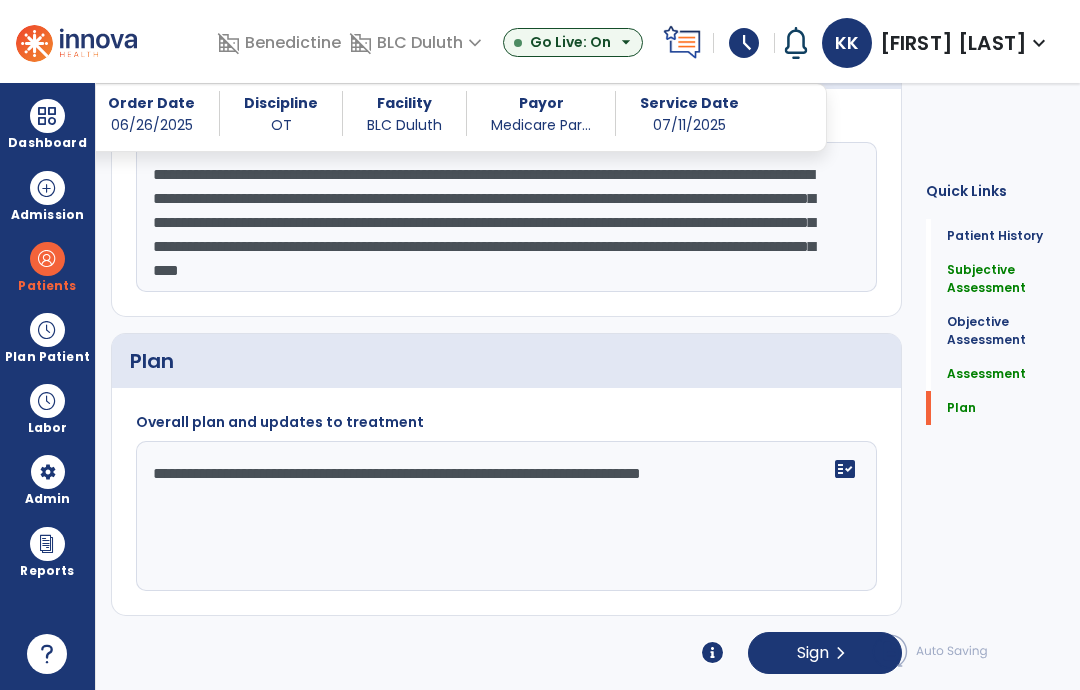 click on "Sign  chevron_right" 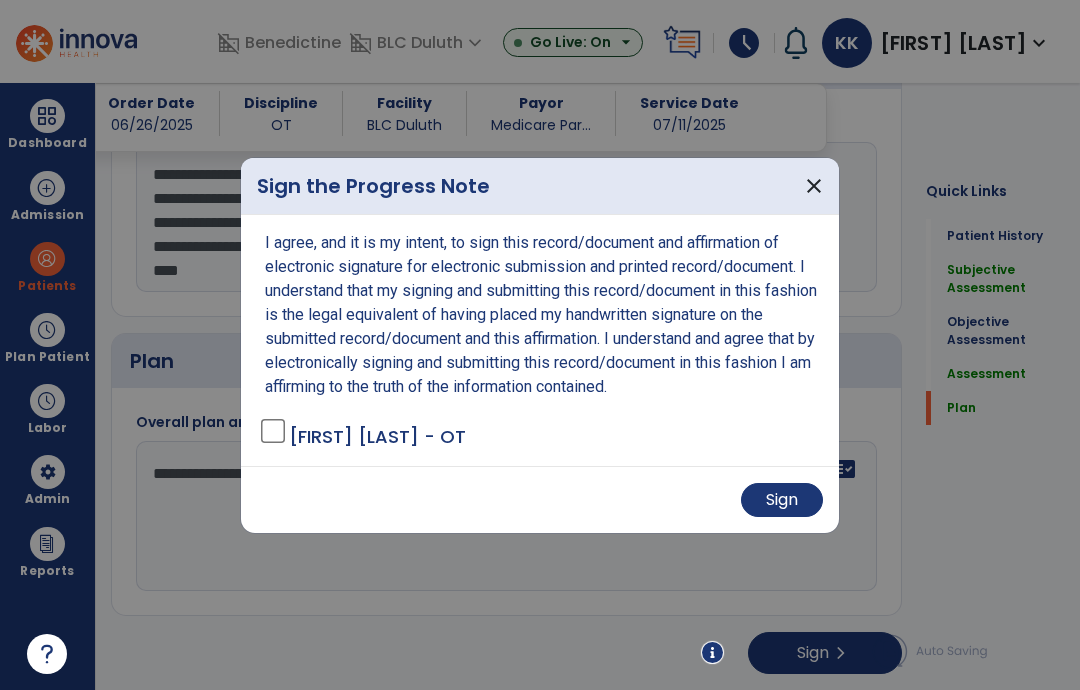 click on "Sign" at bounding box center (782, 500) 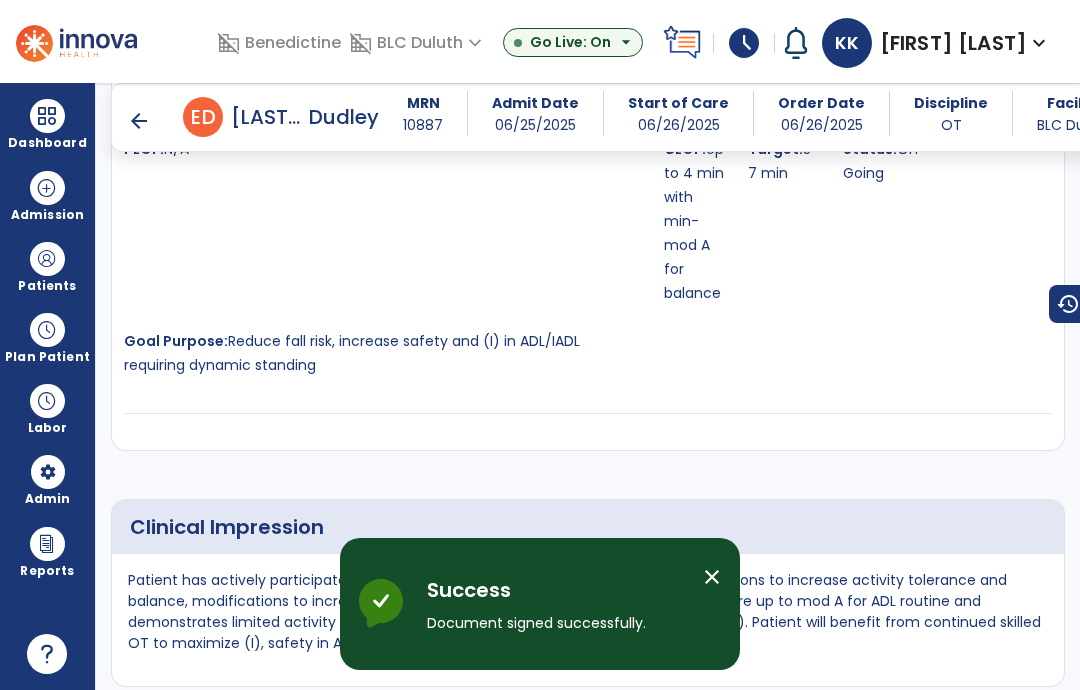 scroll, scrollTop: 1358, scrollLeft: 0, axis: vertical 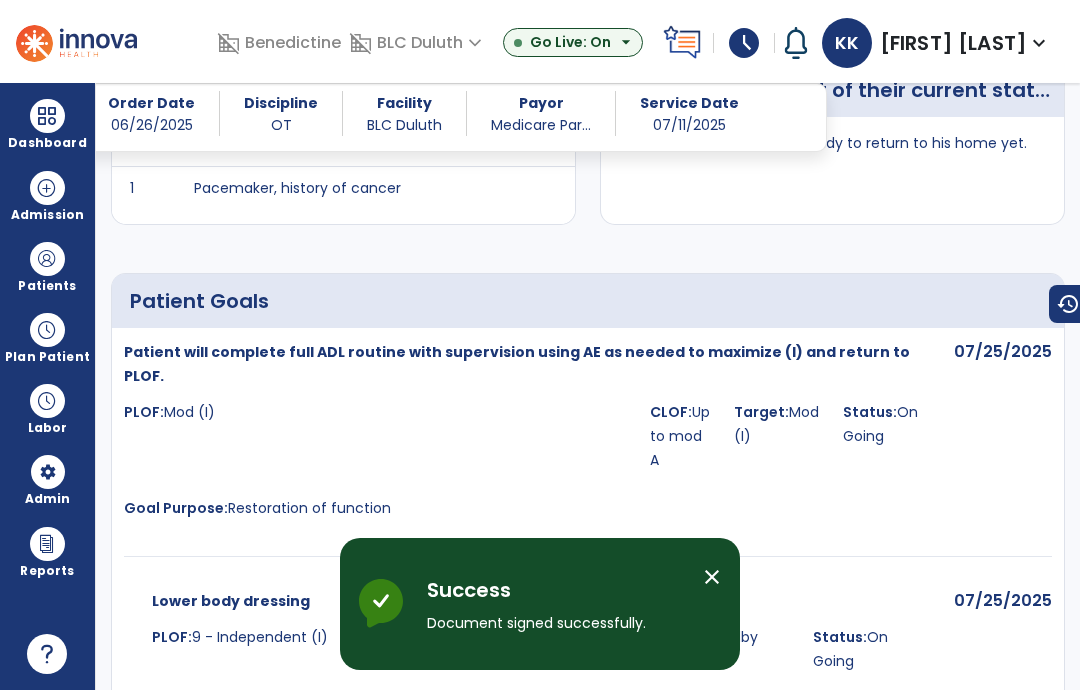 click on "Dashboard" at bounding box center (47, 124) 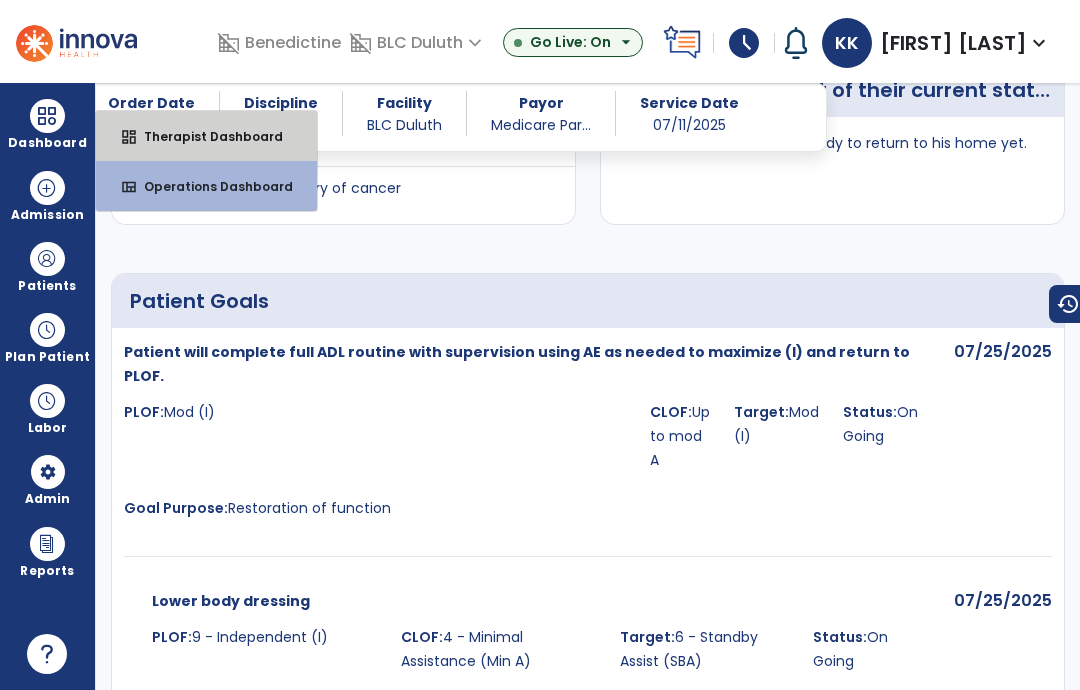 click on "dashboard  Therapist Dashboard" at bounding box center [206, 136] 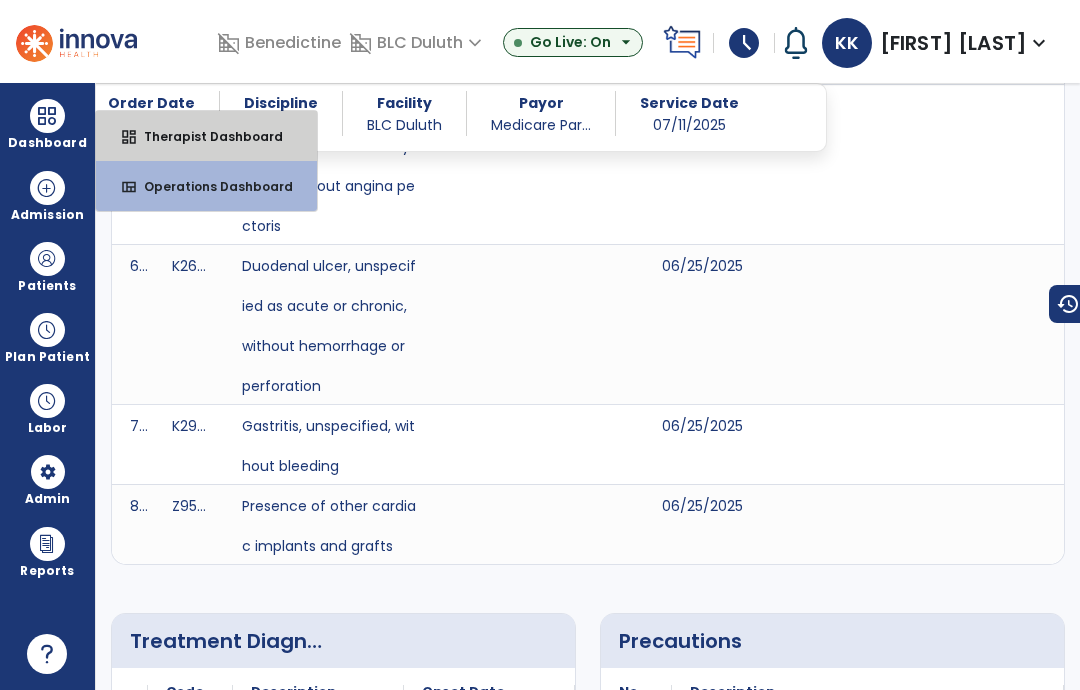 select on "****" 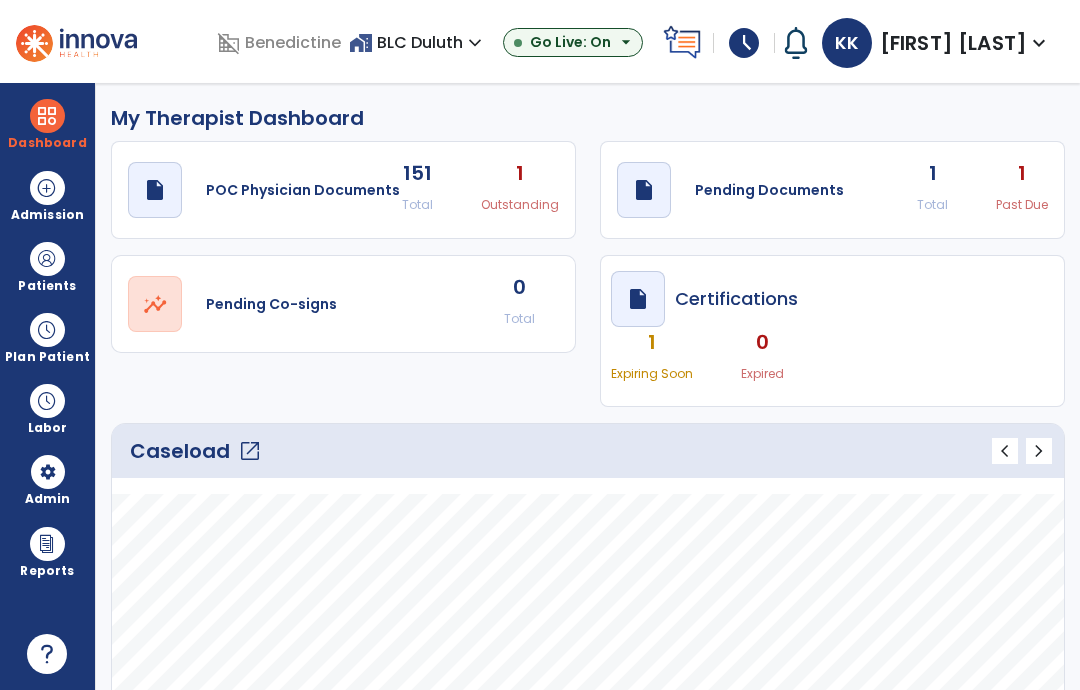 scroll, scrollTop: 0, scrollLeft: 0, axis: both 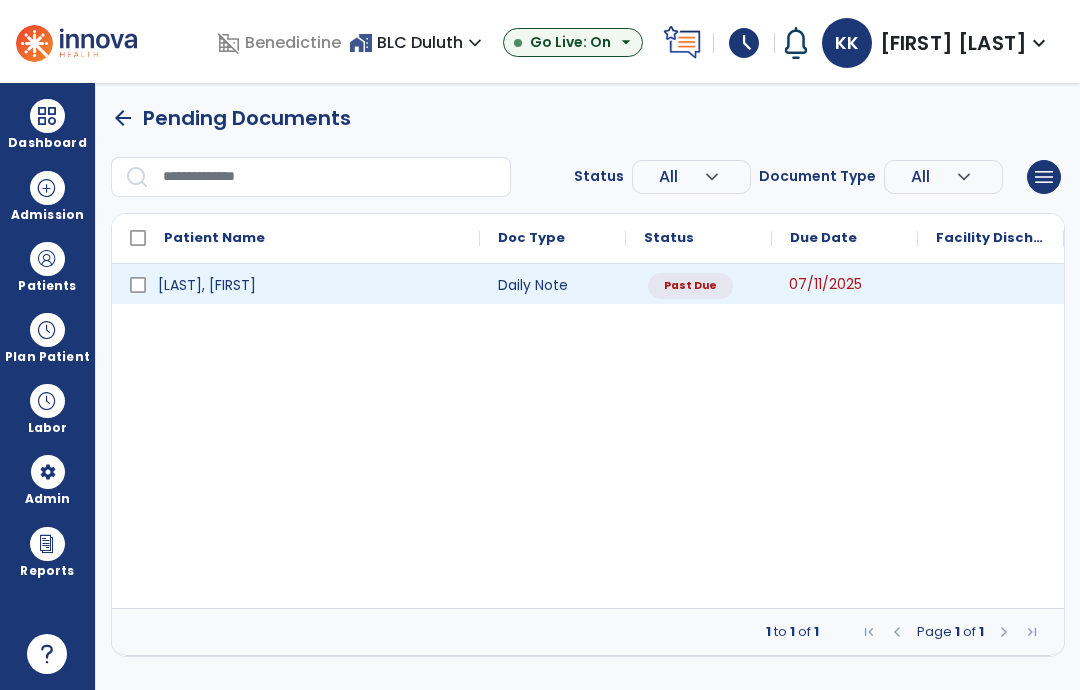 click on "07/11/2025" at bounding box center (845, 284) 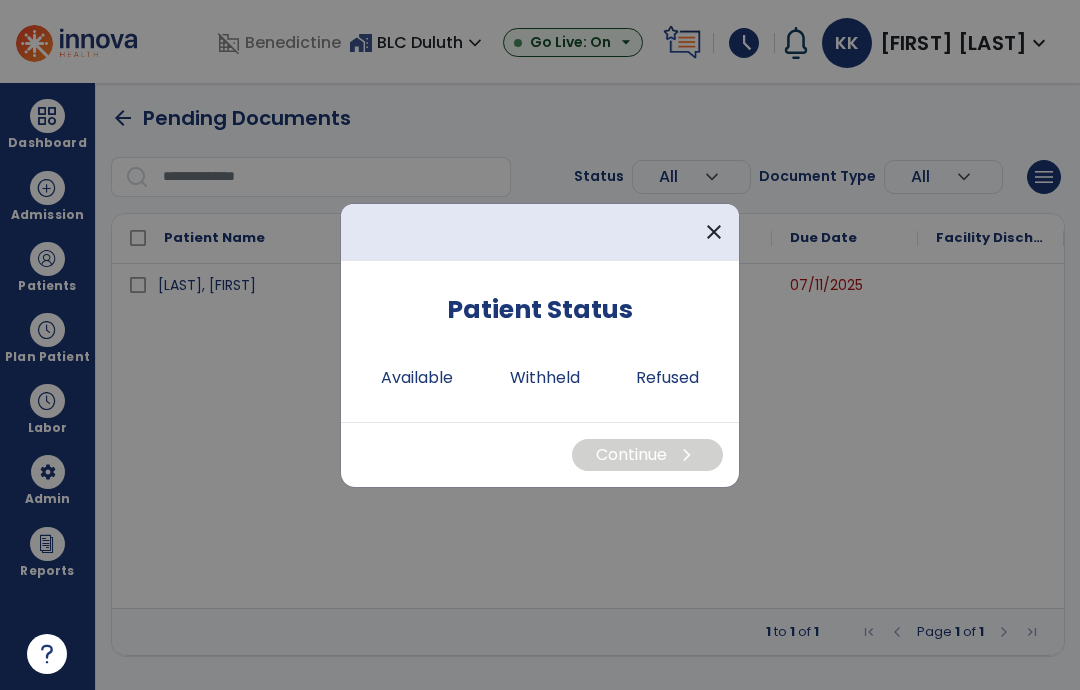 click on "Available" at bounding box center (417, 378) 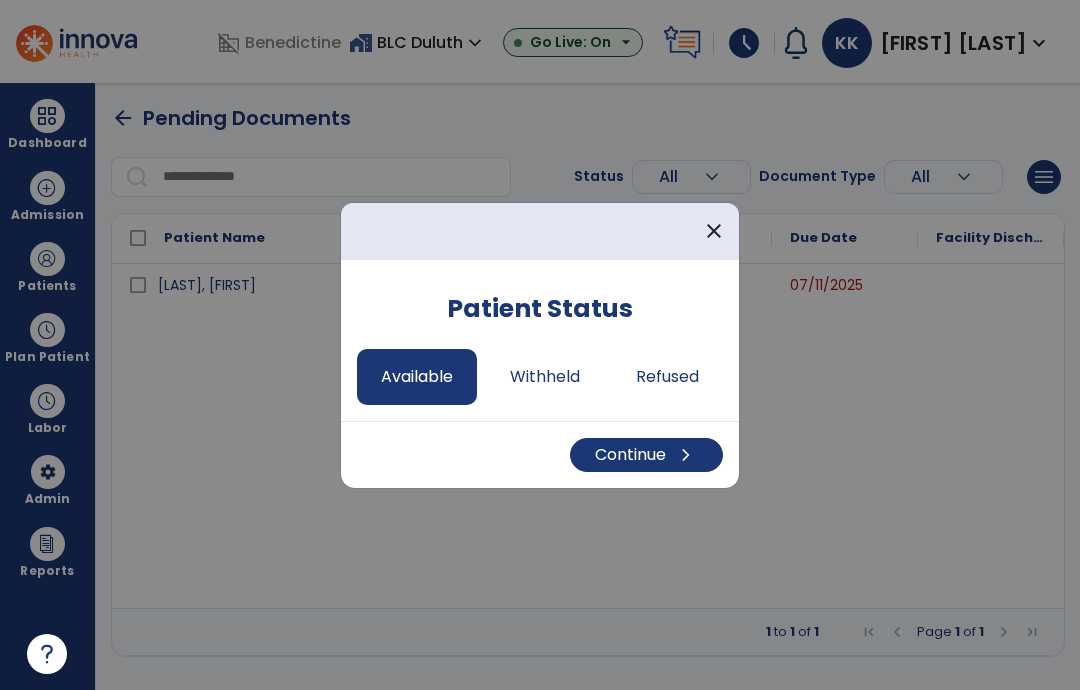 click on "Continue   chevron_right" at bounding box center [646, 455] 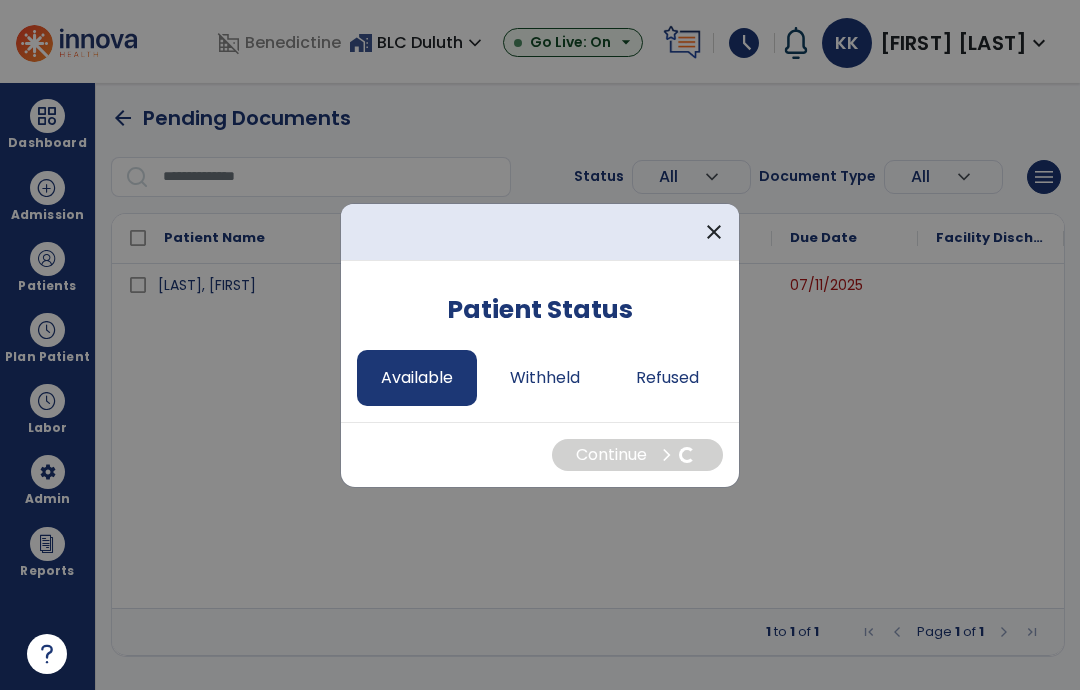 select on "*" 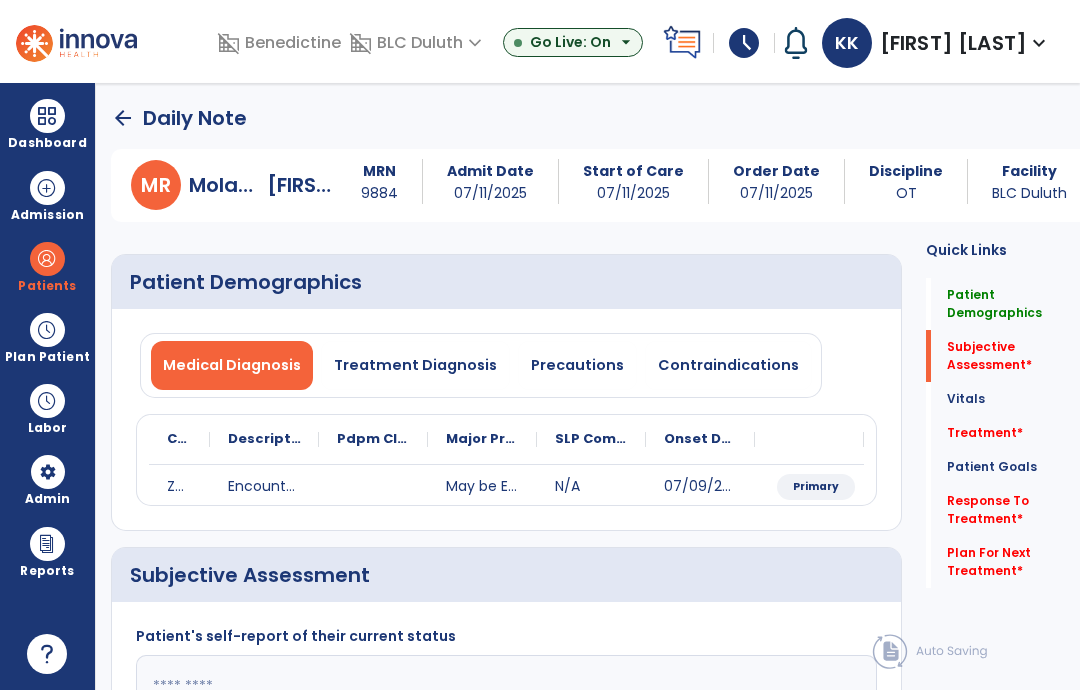 click on "Subjective Assessment   *  Subjective Assessment   *" 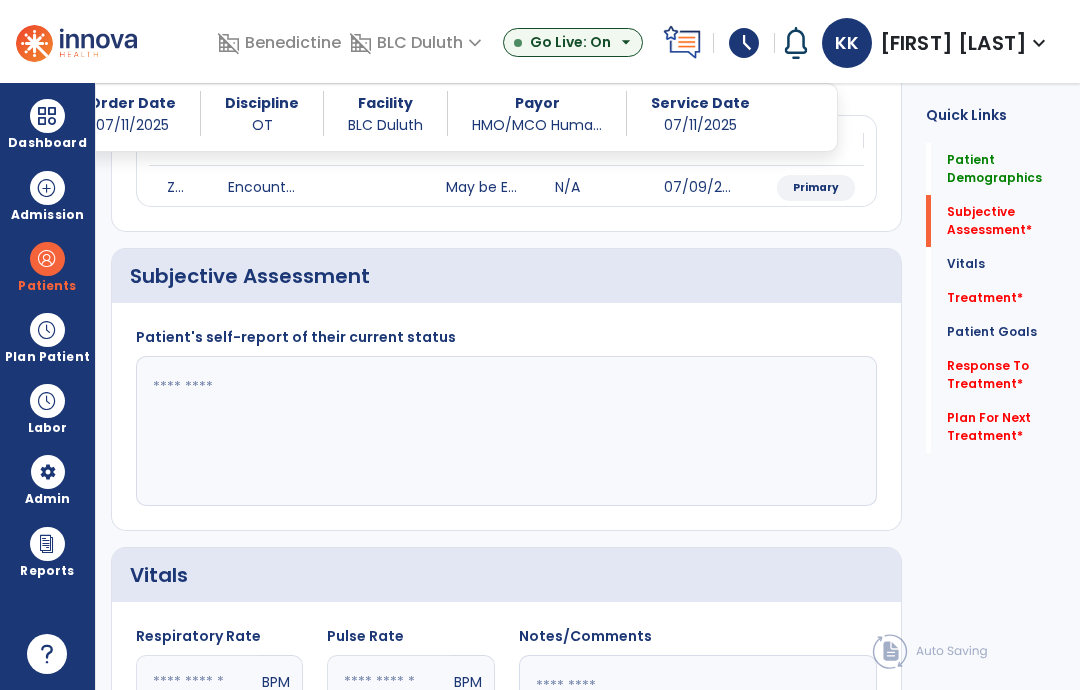 scroll, scrollTop: 302, scrollLeft: 0, axis: vertical 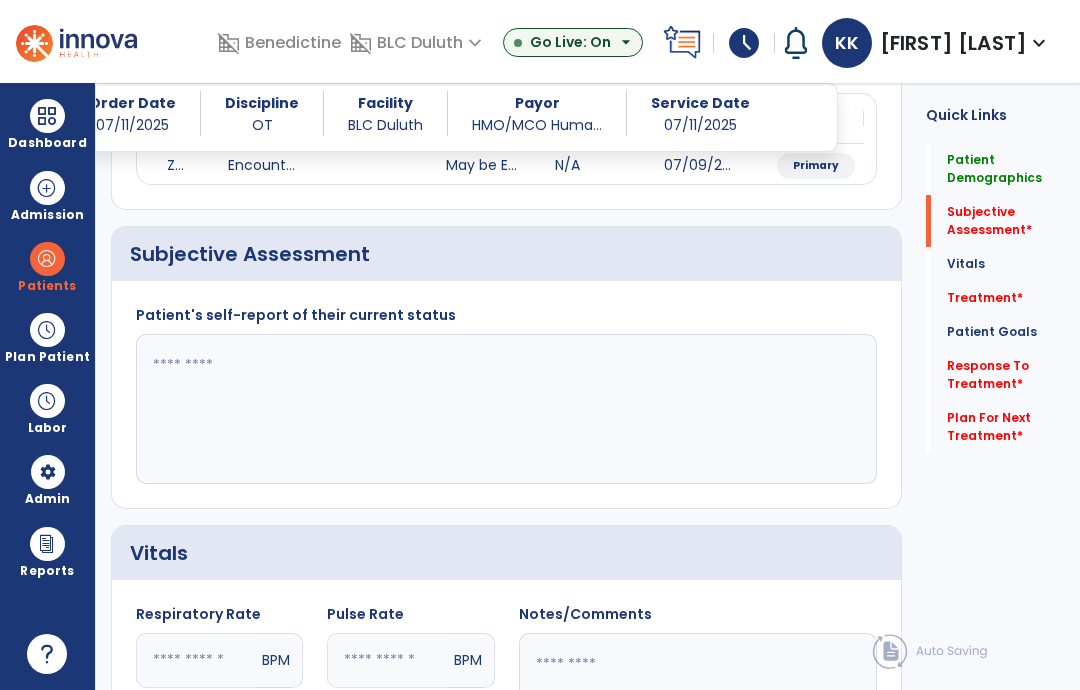 click 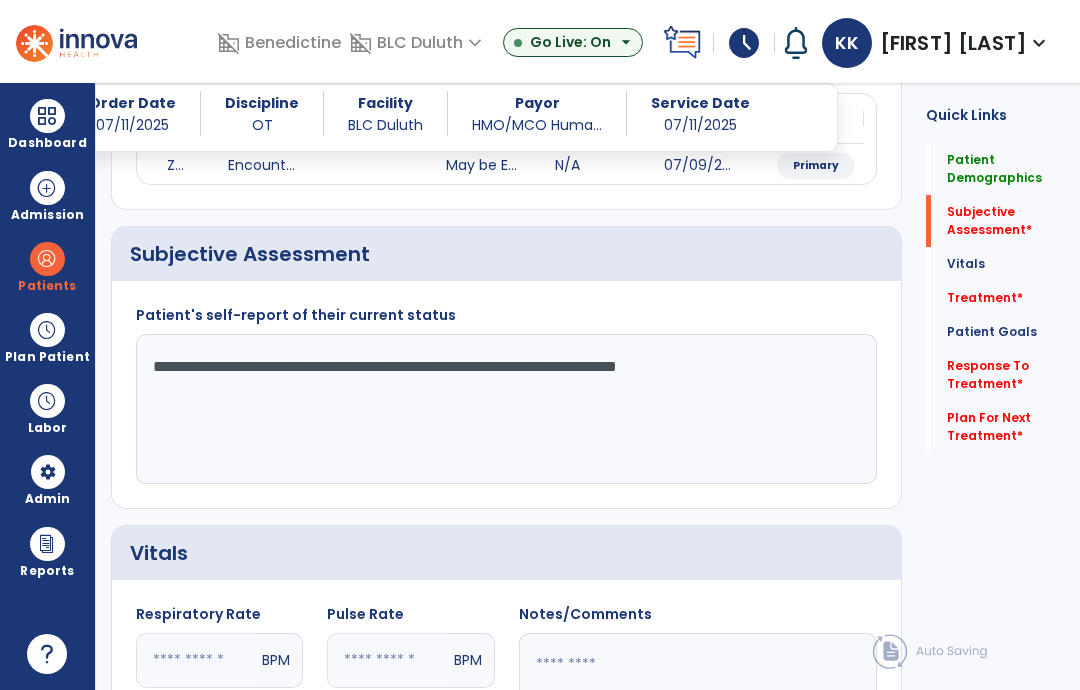 click on "**********" 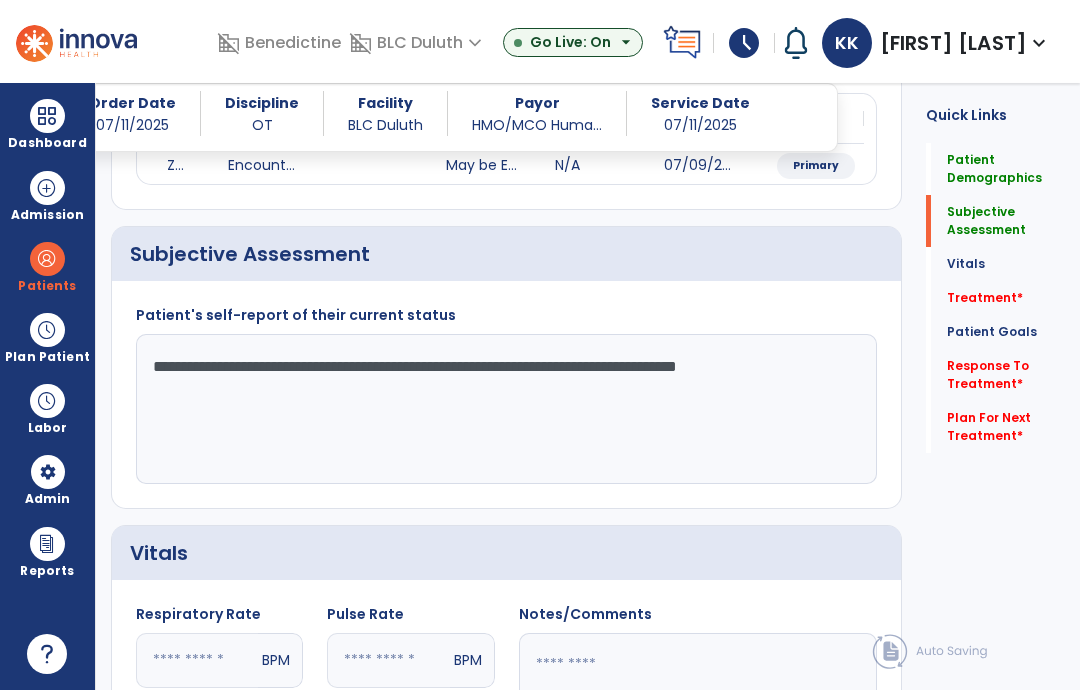 type on "**********" 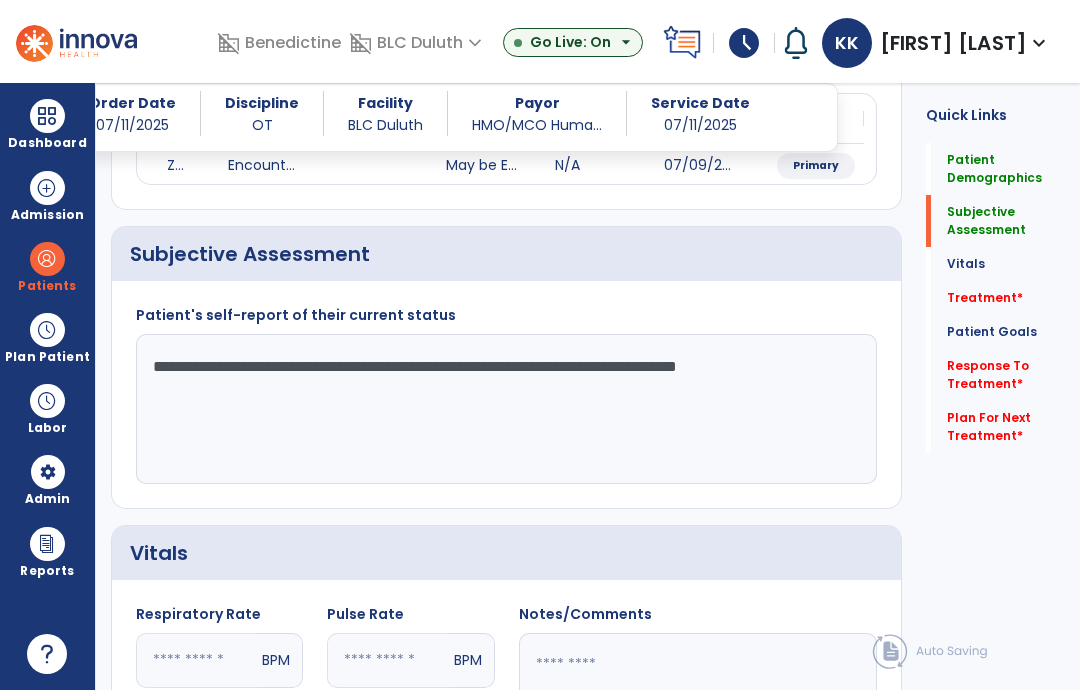 click on "Treatment   *" 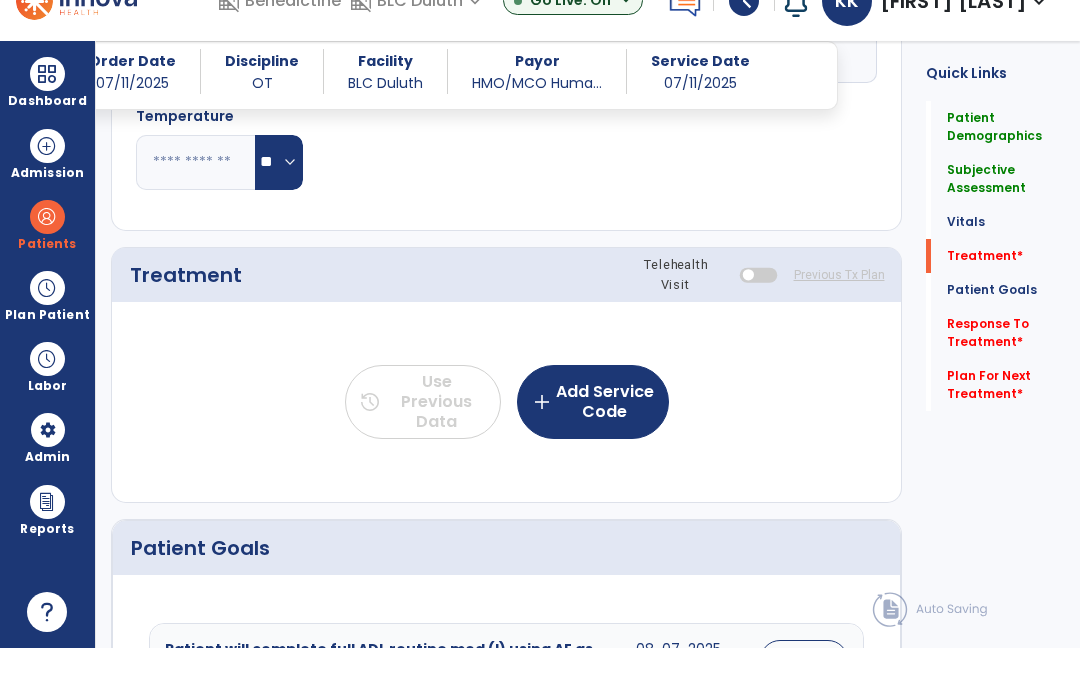 scroll, scrollTop: 992, scrollLeft: 0, axis: vertical 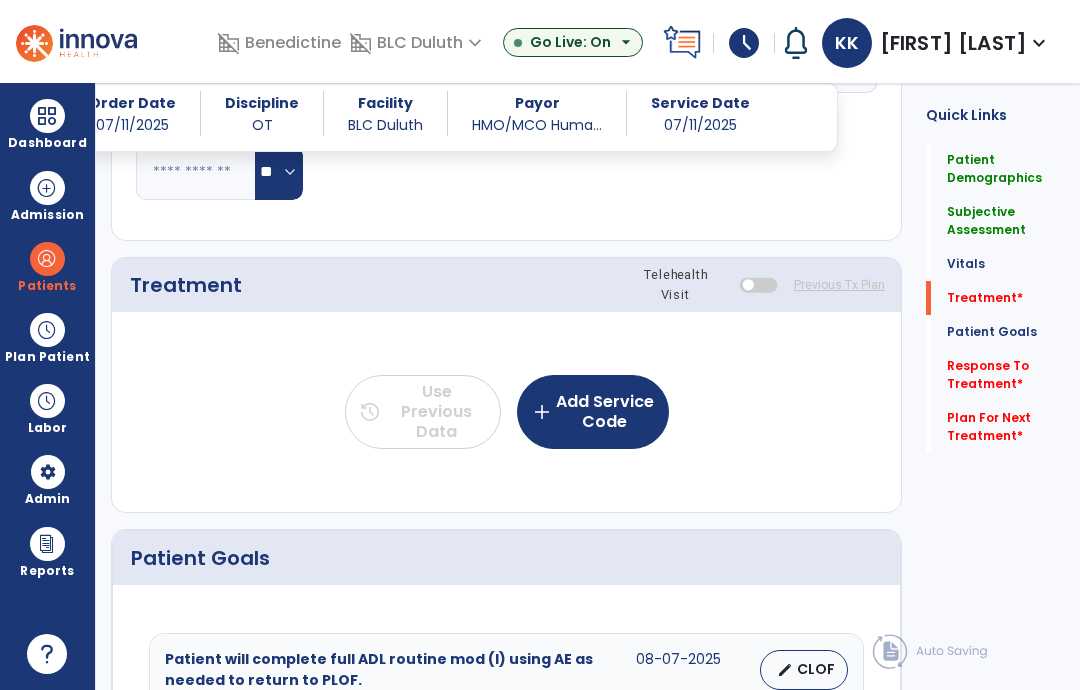 click on "add  Add Service Code" 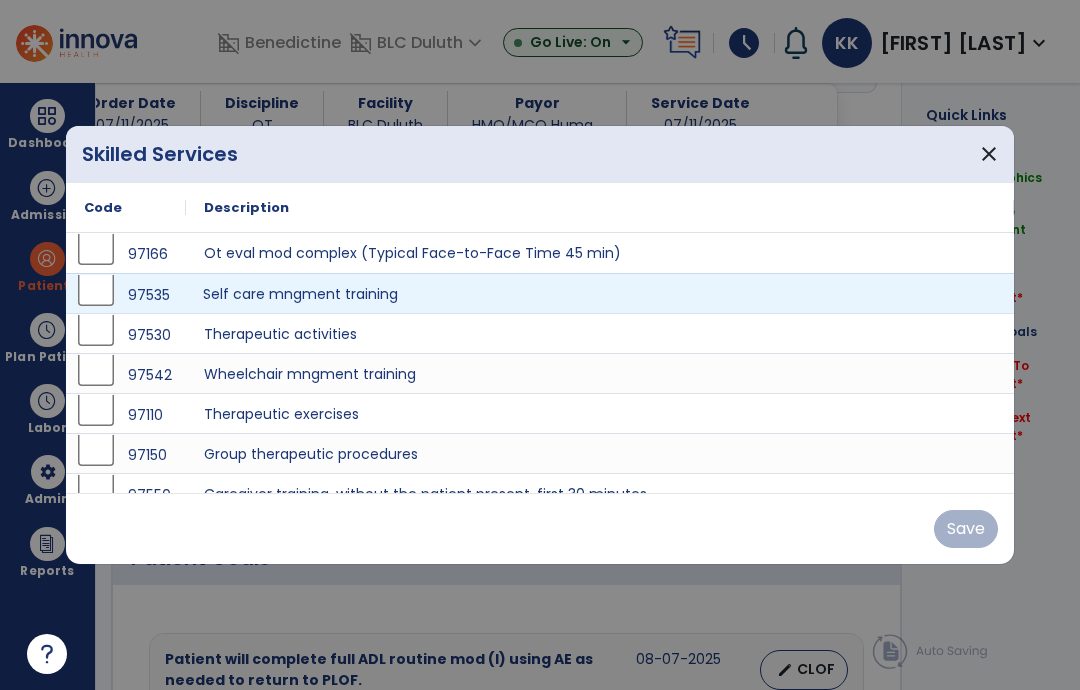 click on "Self care mngment training" at bounding box center (600, 293) 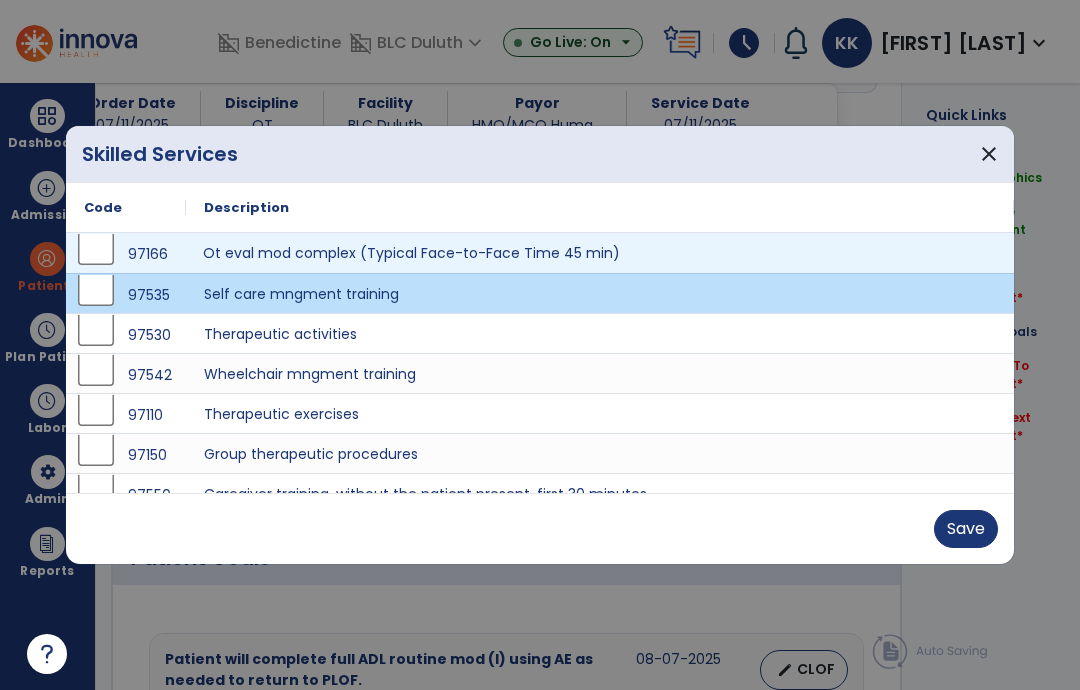 click on "Ot eval mod complex (Typical Face-to-Face Time 45 min)" at bounding box center [600, 253] 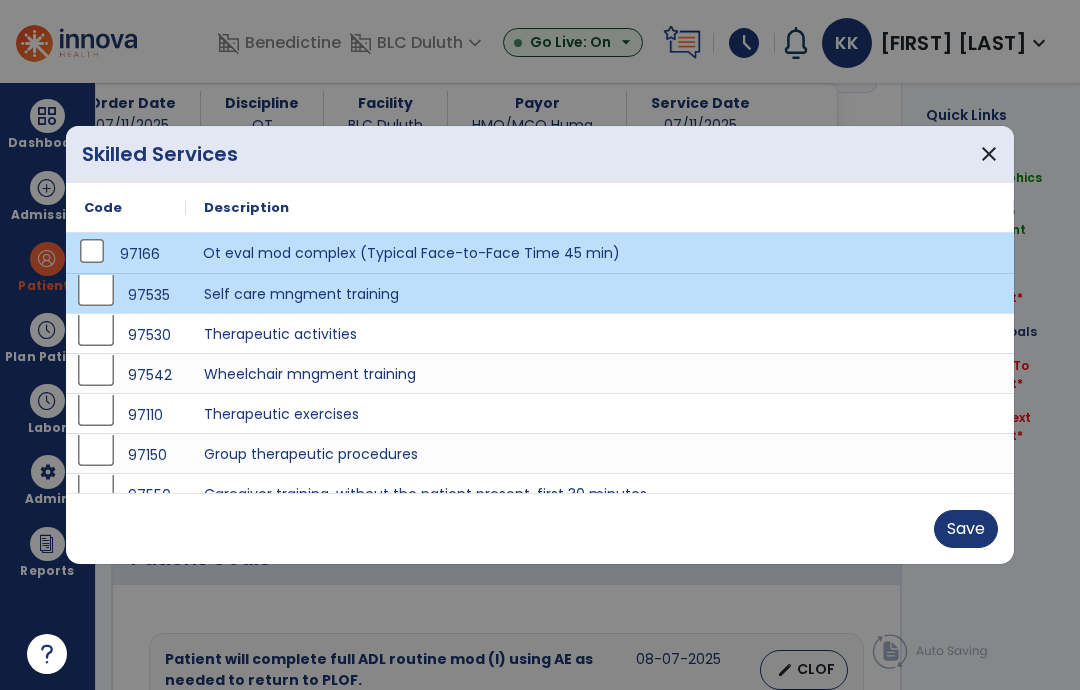 click on "Save" at bounding box center (966, 529) 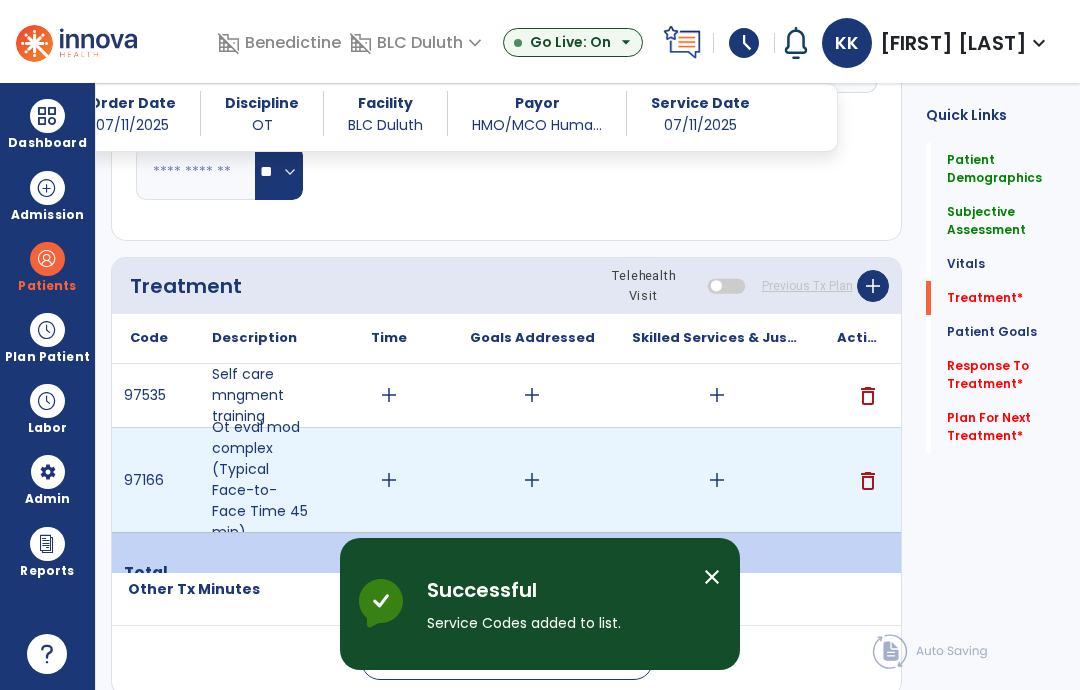 click on "add" at bounding box center (389, 480) 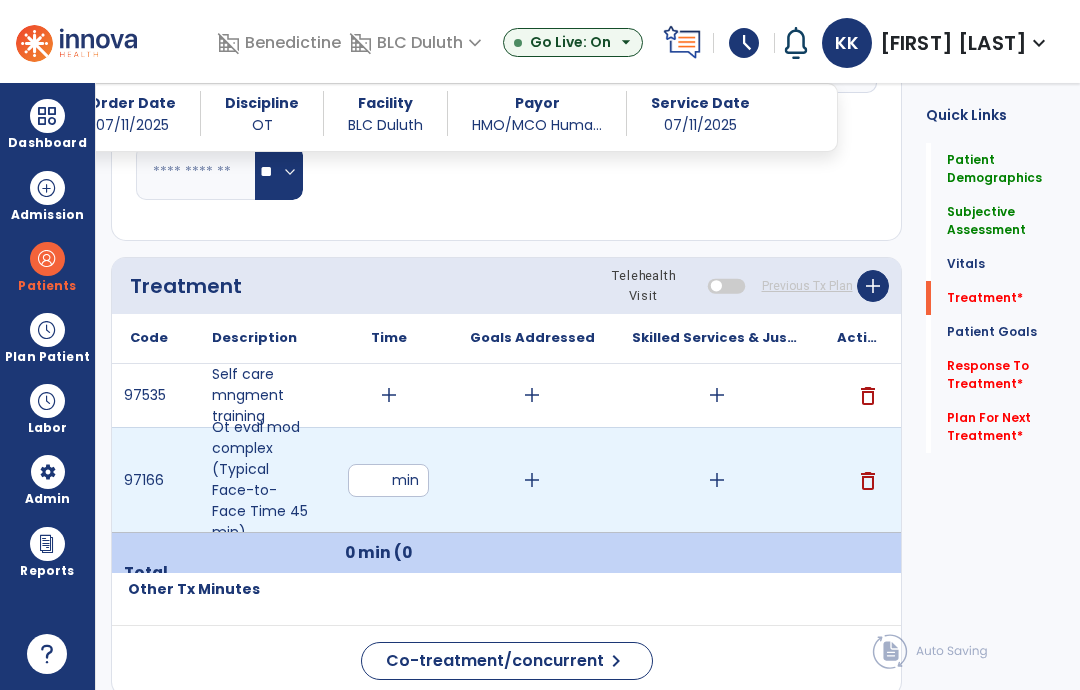 type on "**" 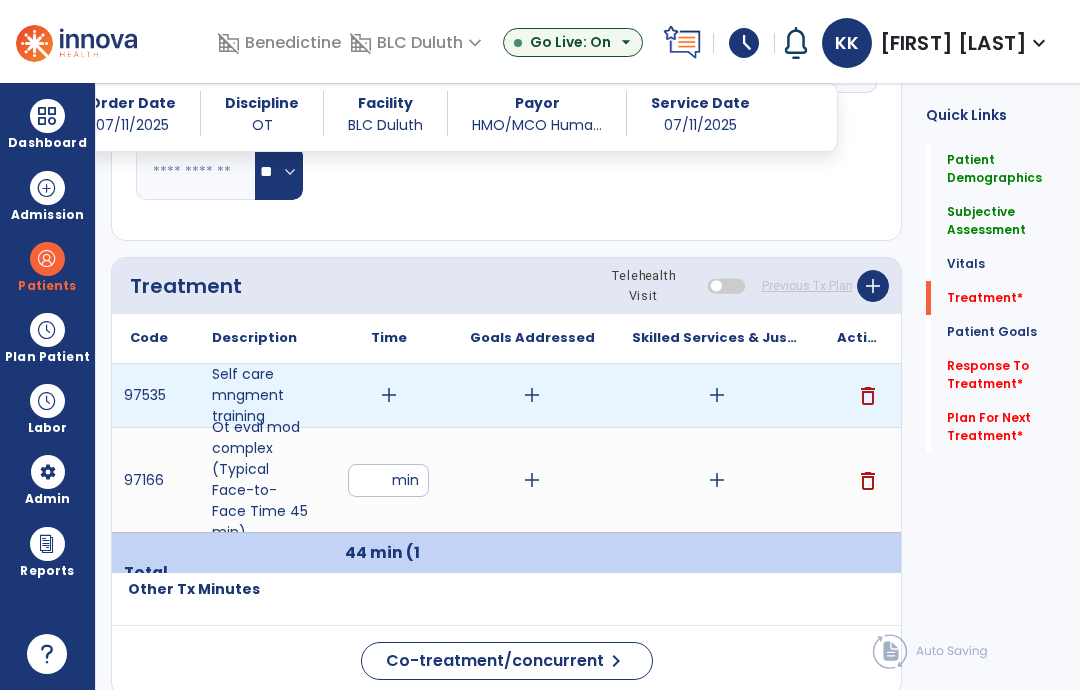 click on "add" at bounding box center (389, 395) 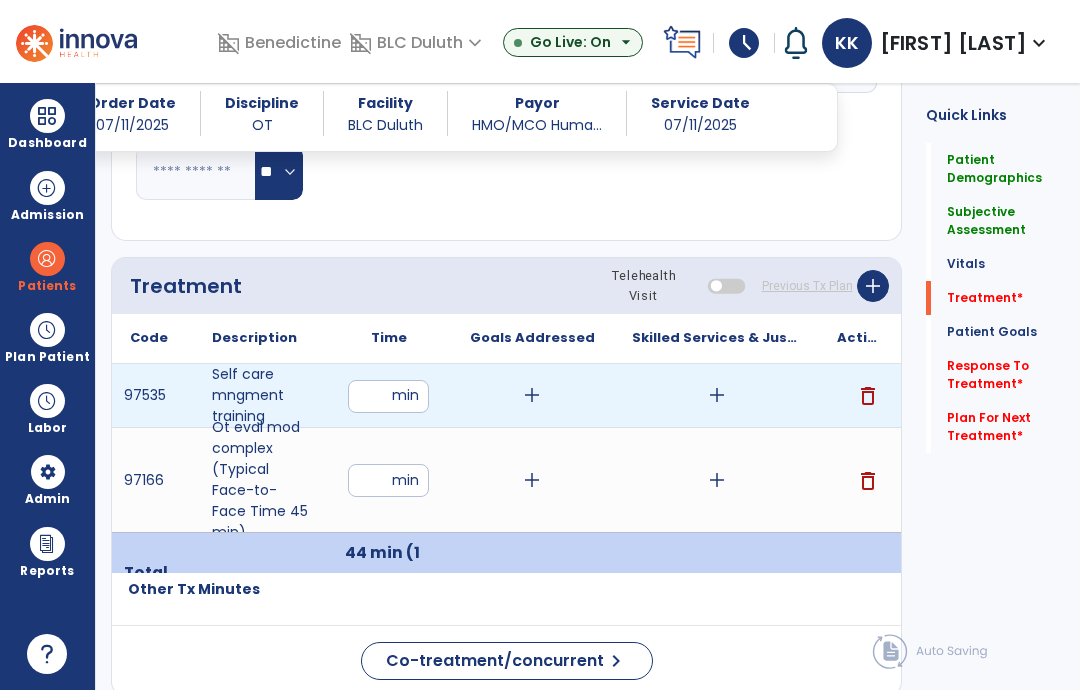 type on "**" 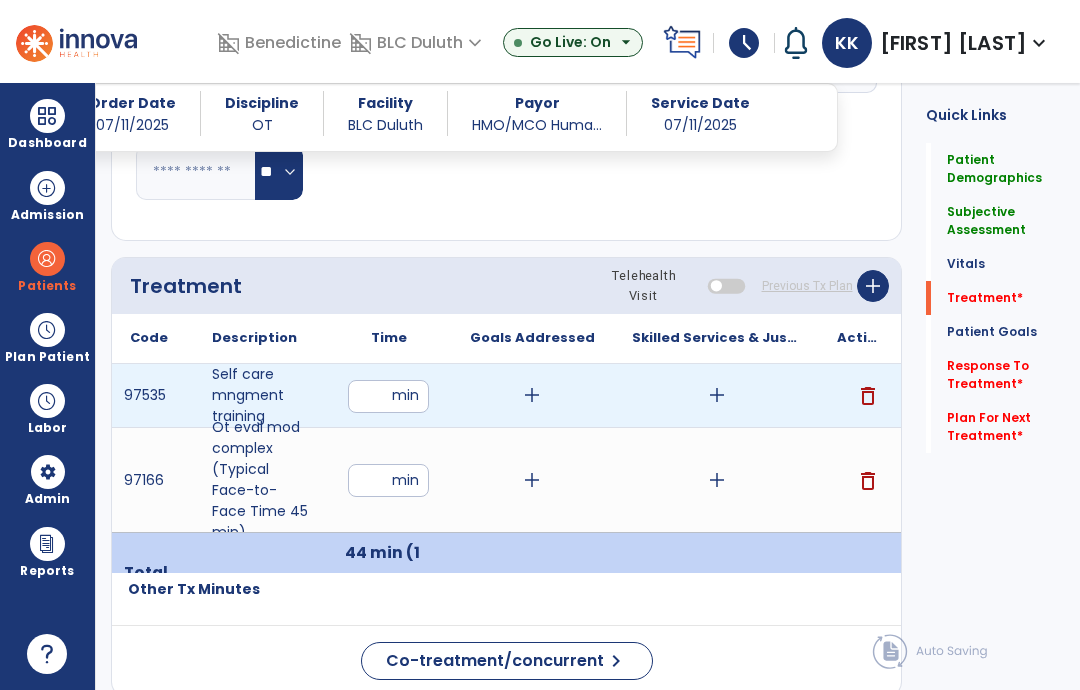click on "Quick Links  Patient Demographics   Patient Demographics   Subjective Assessment   Subjective Assessment   Vitals   Vitals   Treatment   *  Treatment   *  Patient Goals   Patient Goals   Response To Treatment   *  Response To Treatment   *  Plan For Next Treatment   *  Plan For Next Treatment   *" 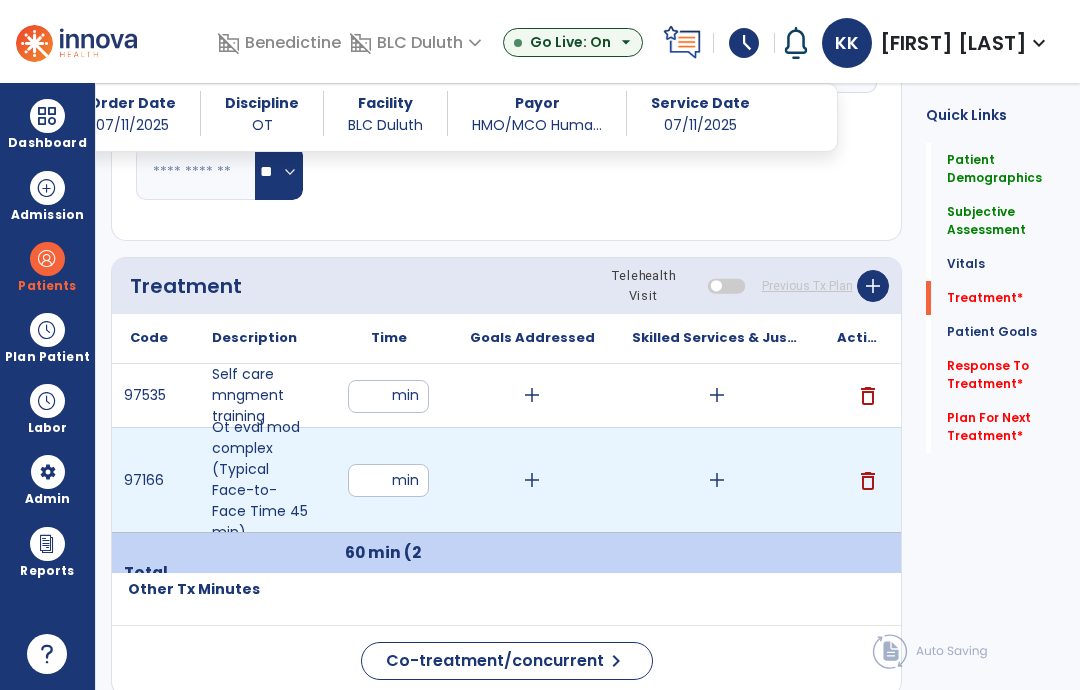click on "add" at bounding box center [717, 480] 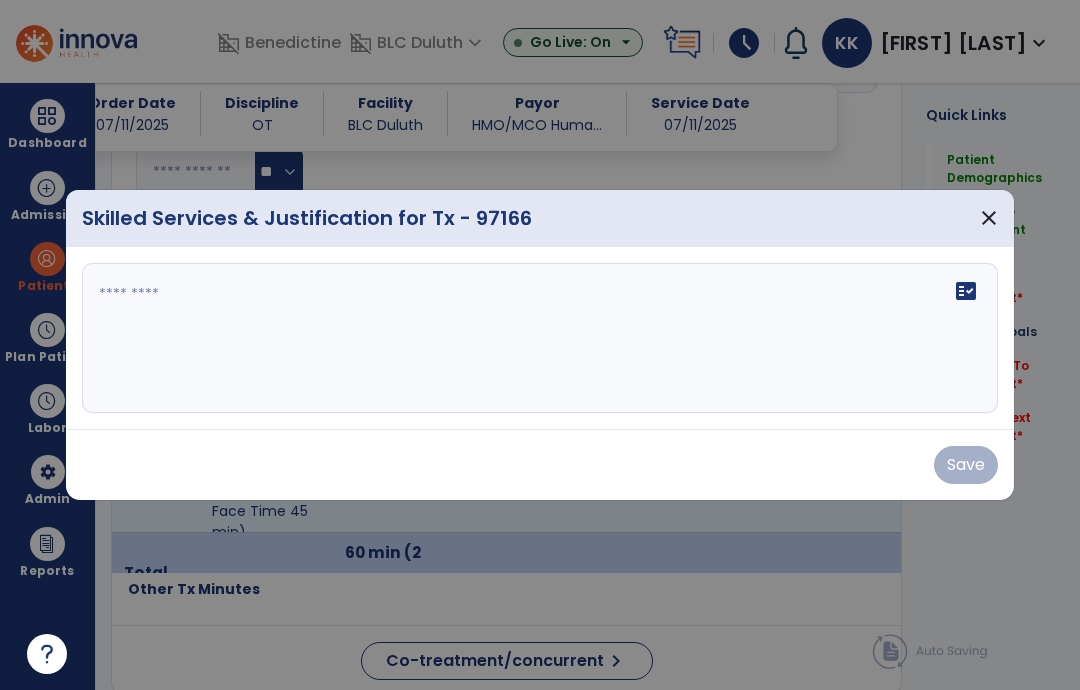 click on "fact_check" at bounding box center (540, 338) 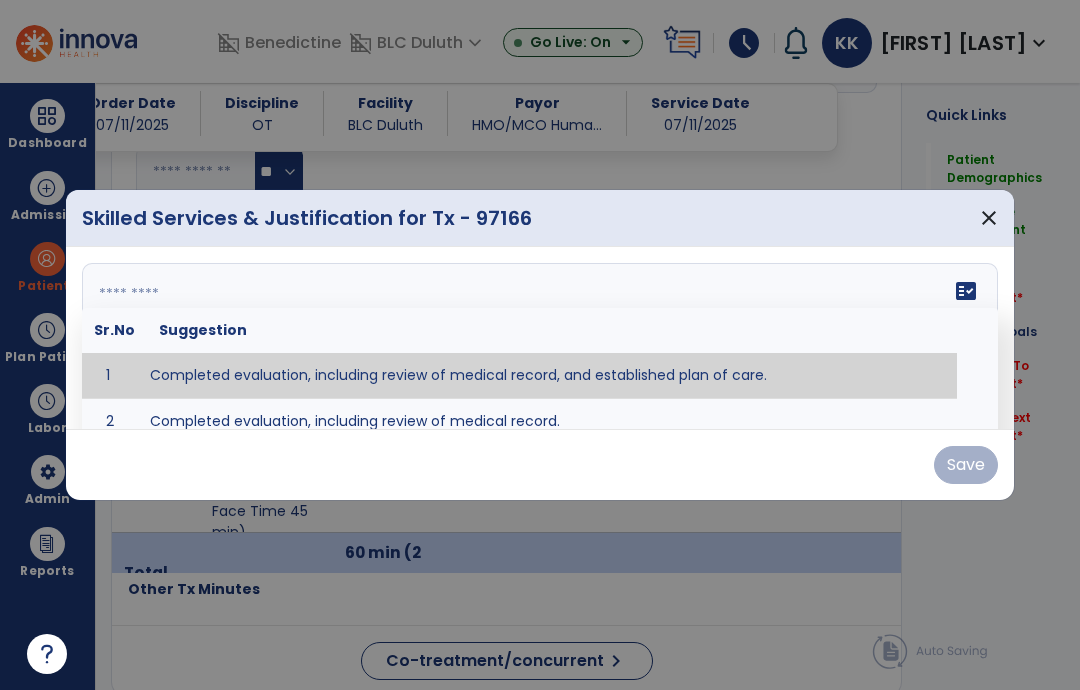 paste on "**********" 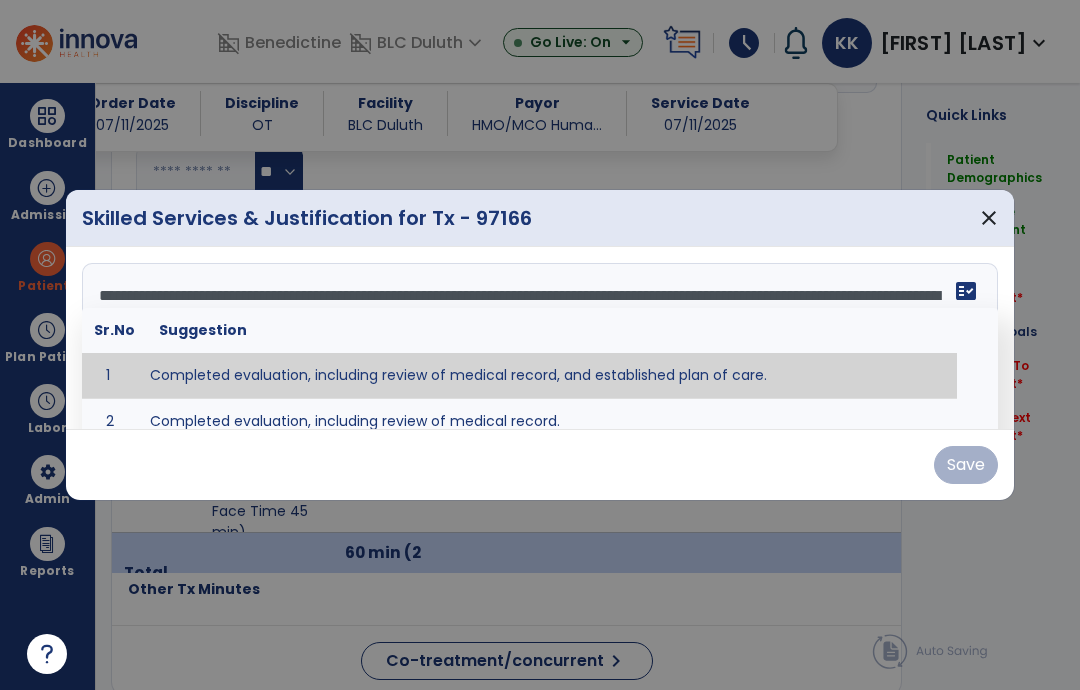 scroll, scrollTop: 48, scrollLeft: 0, axis: vertical 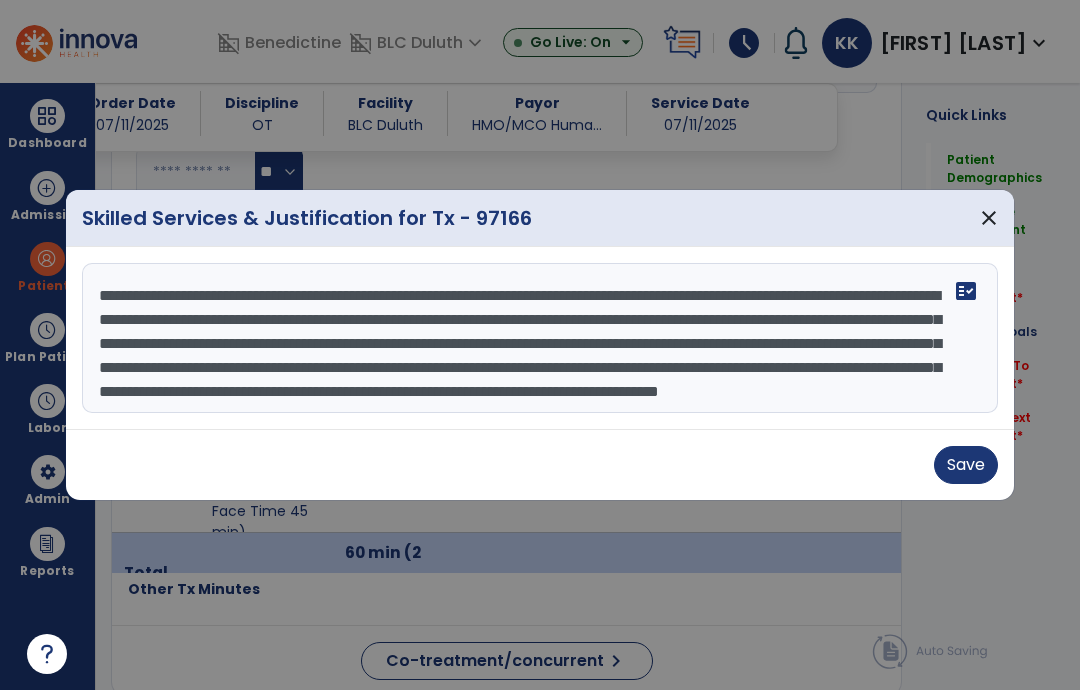 click on "**********" at bounding box center (540, 338) 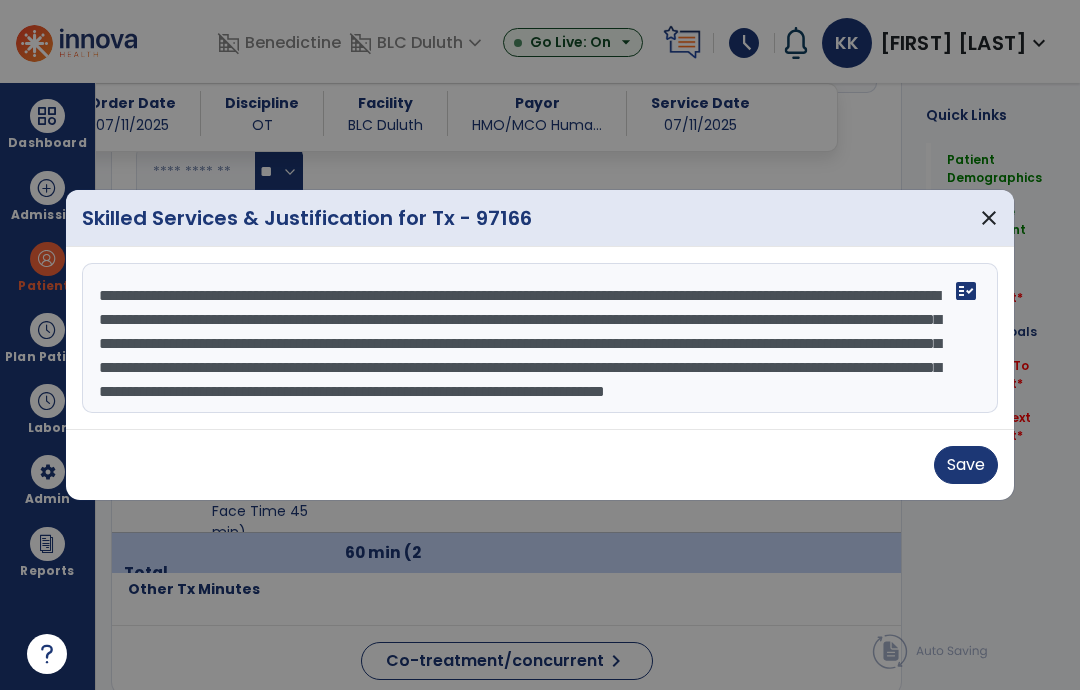 click on "**********" at bounding box center [540, 338] 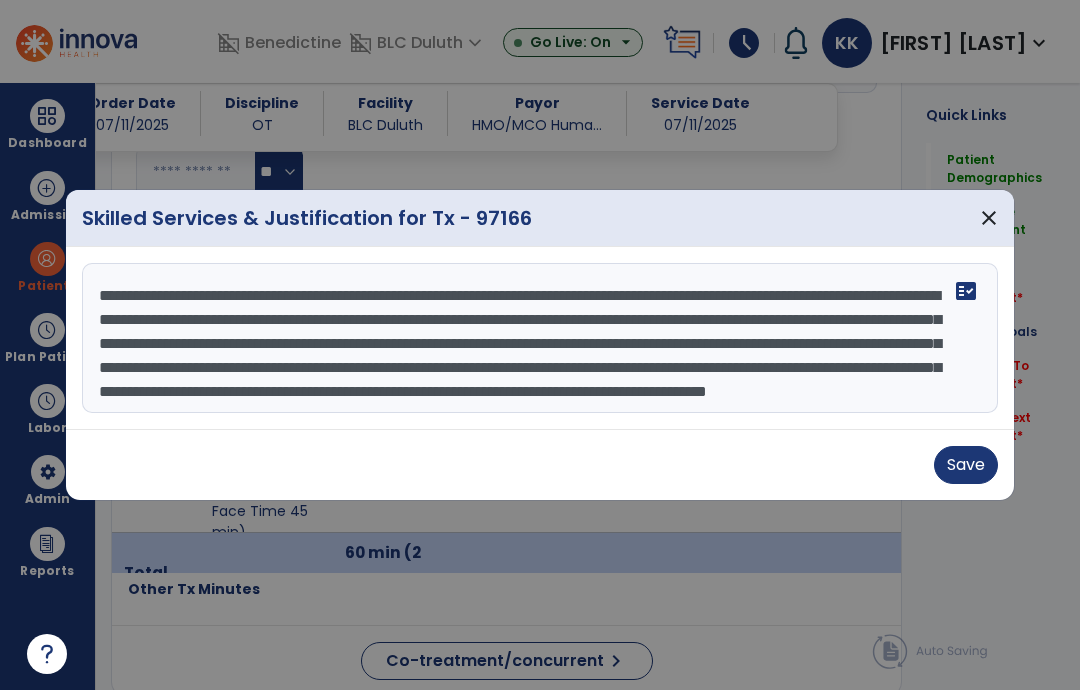 click on "**********" at bounding box center [540, 338] 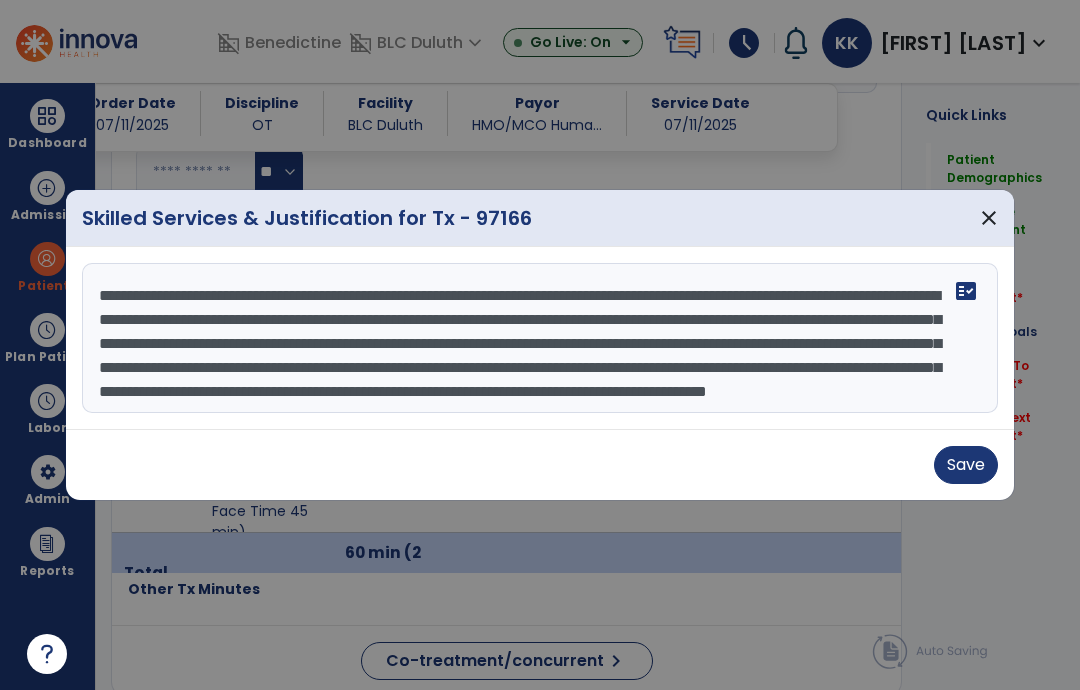 click on "**********" at bounding box center [540, 338] 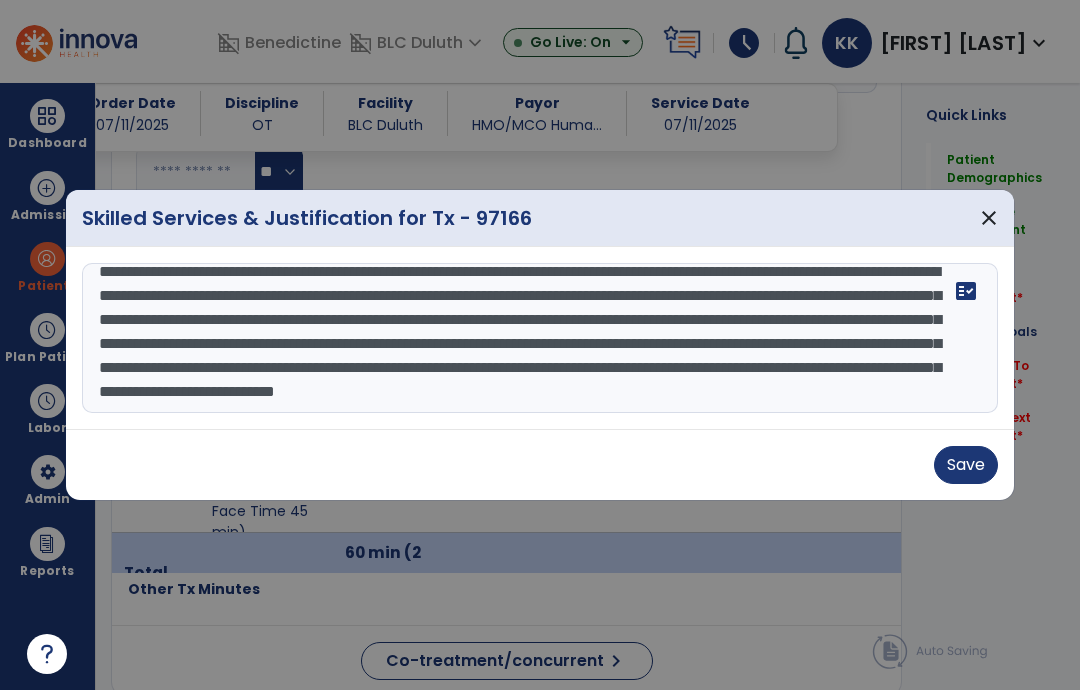 click on "**********" at bounding box center (540, 338) 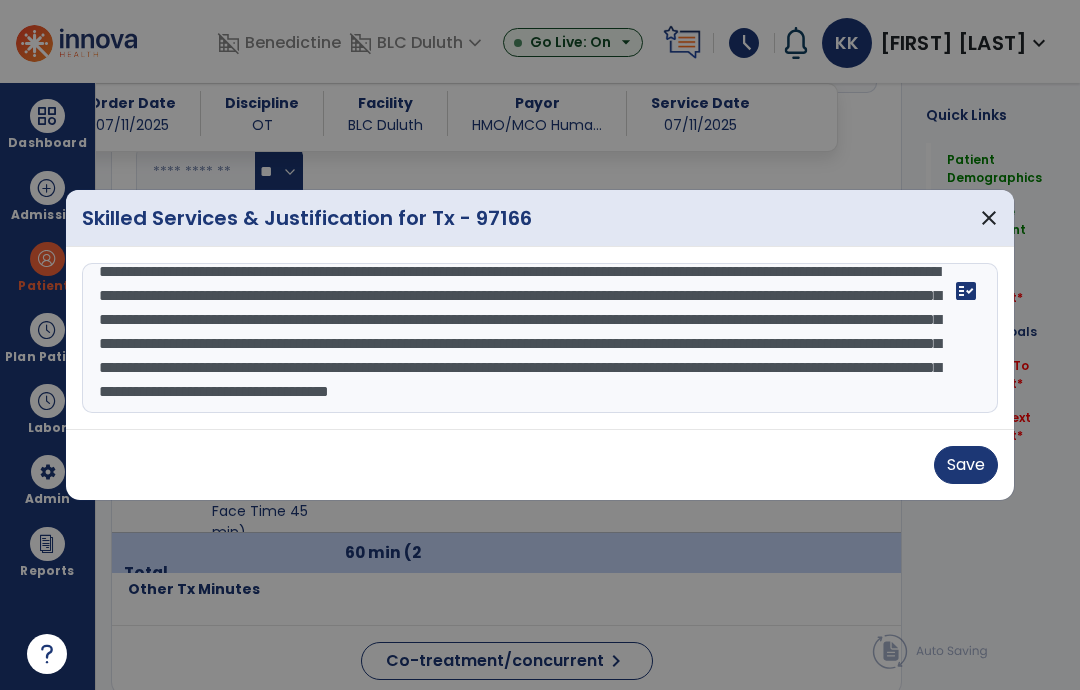 scroll, scrollTop: 83, scrollLeft: 0, axis: vertical 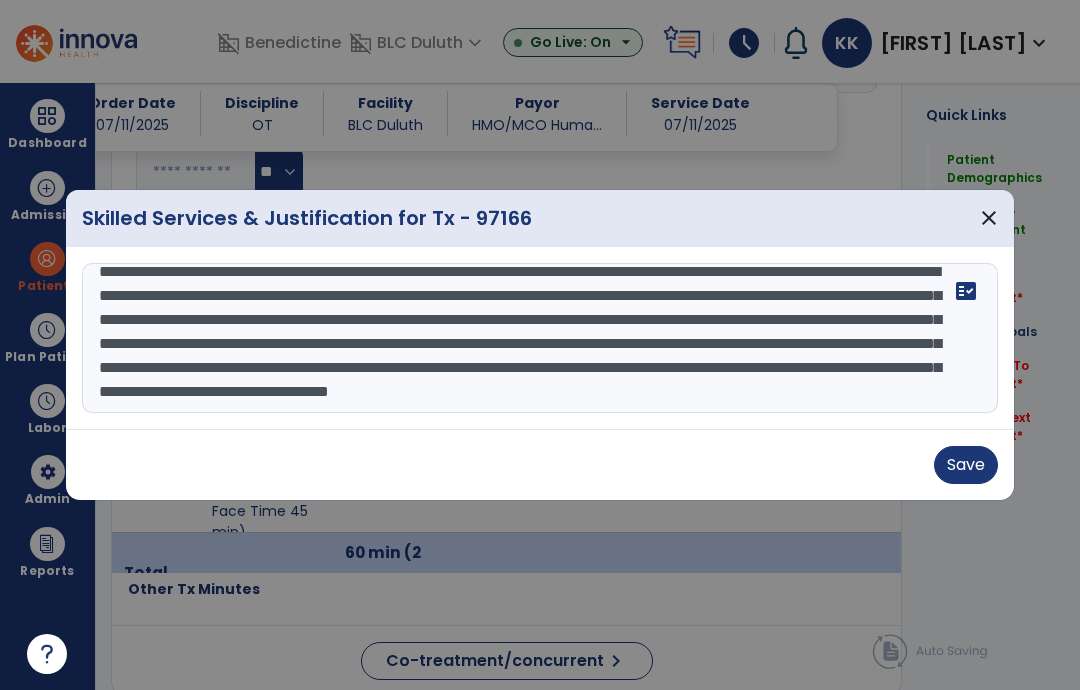 click on "**********" at bounding box center (540, 338) 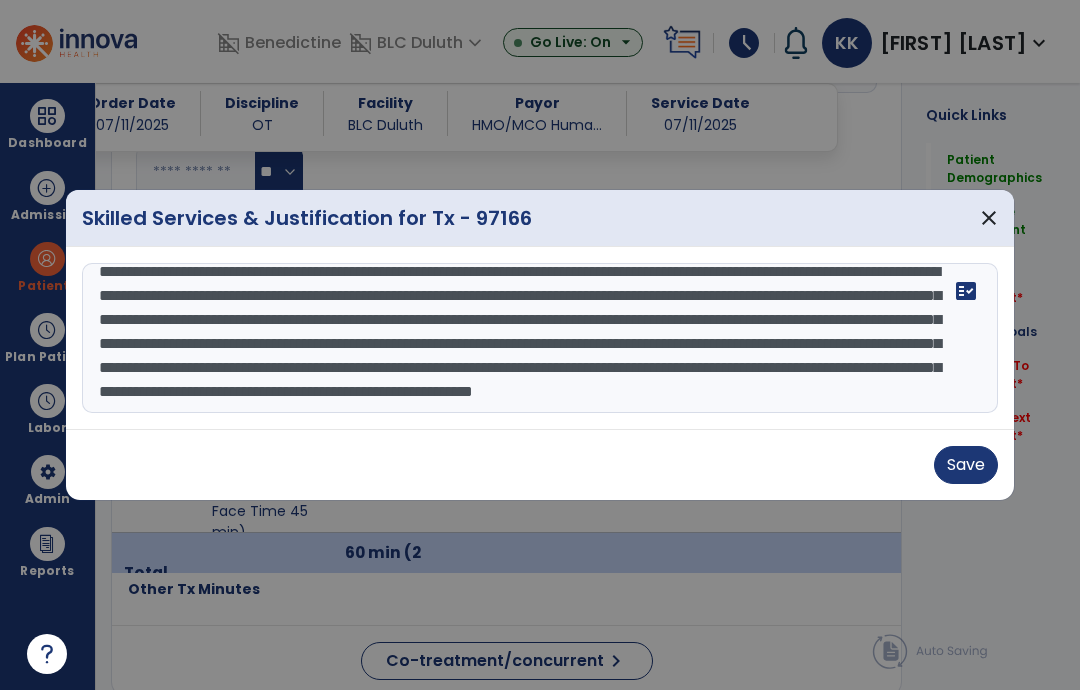 click on "**********" at bounding box center [540, 338] 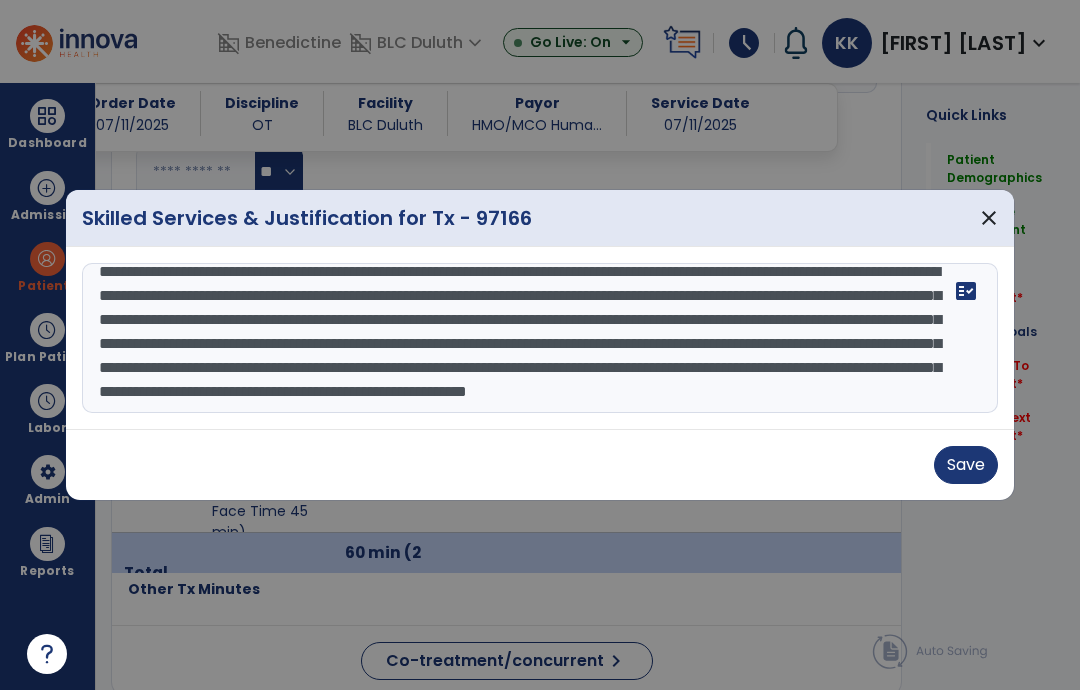 click on "**********" at bounding box center [540, 338] 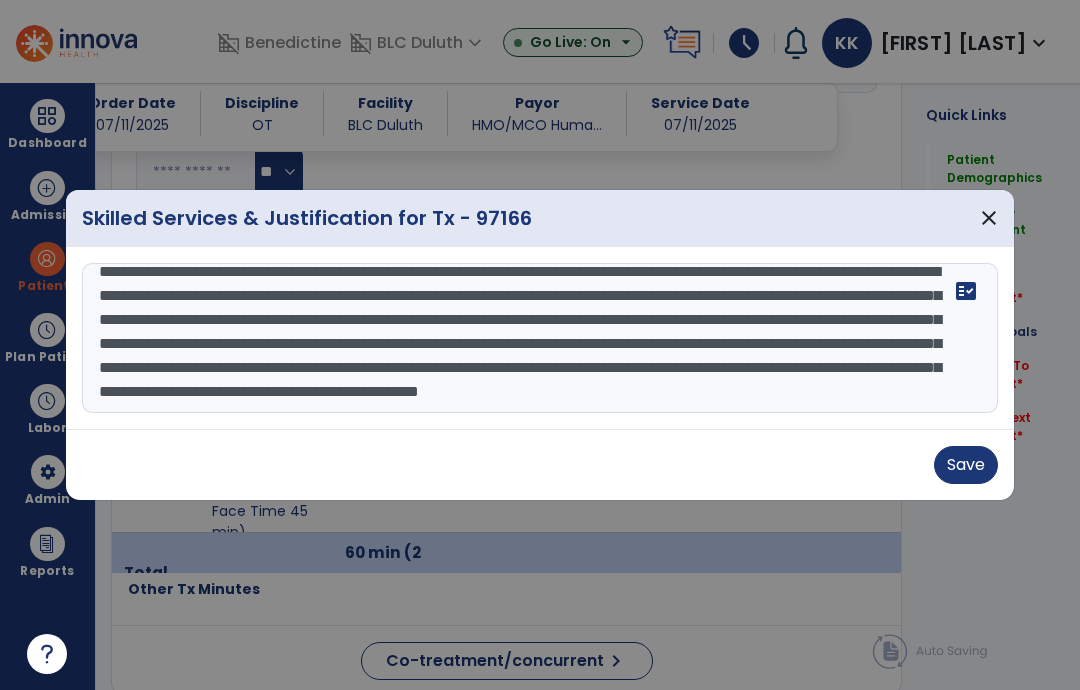 click on "**********" at bounding box center [540, 338] 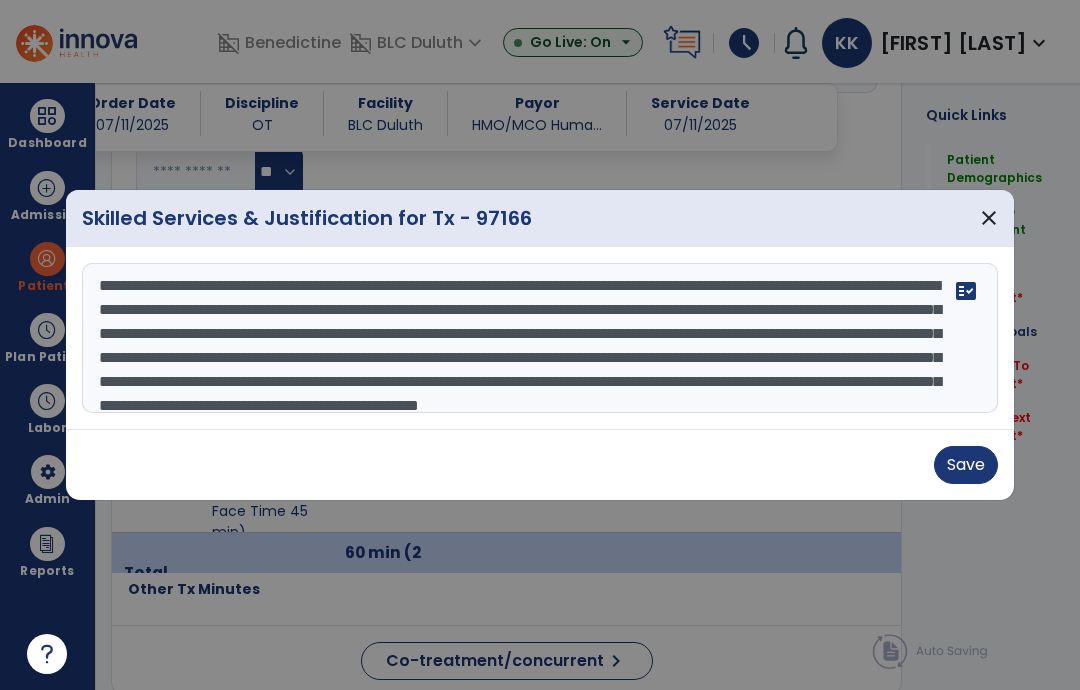 scroll, scrollTop: 0, scrollLeft: 0, axis: both 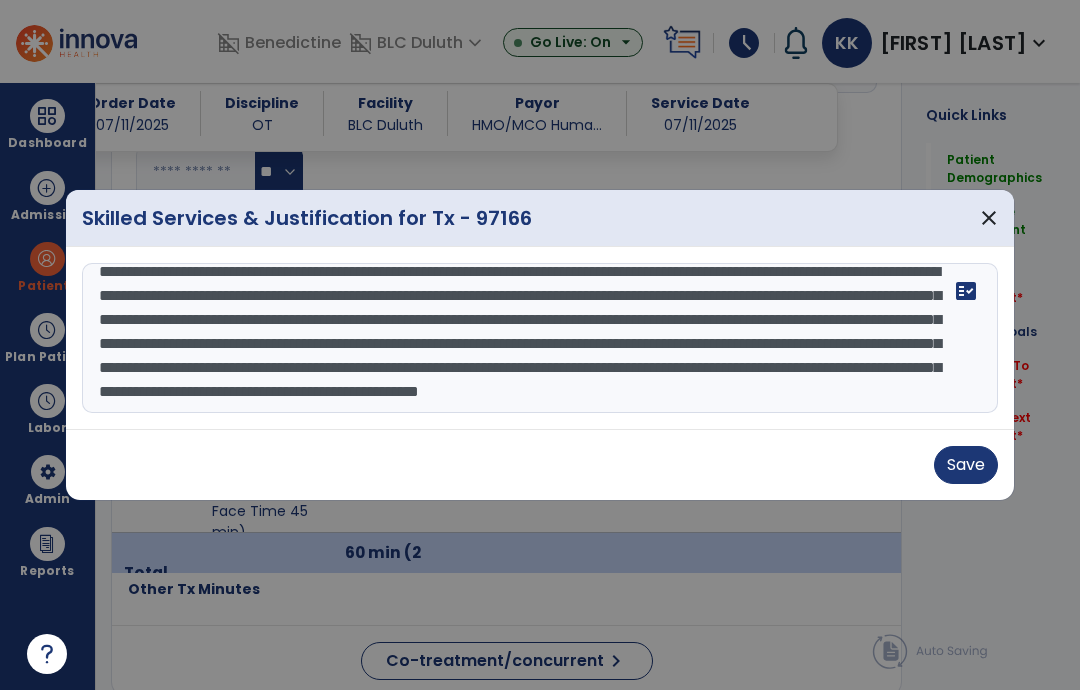 click on "**********" at bounding box center (540, 338) 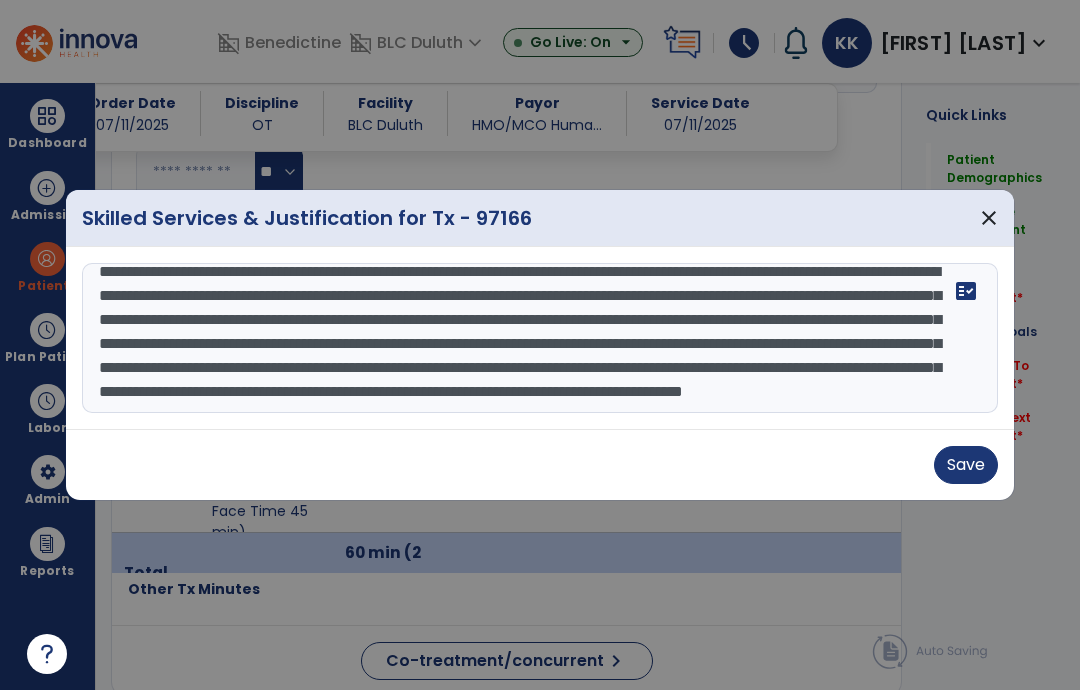 type on "**********" 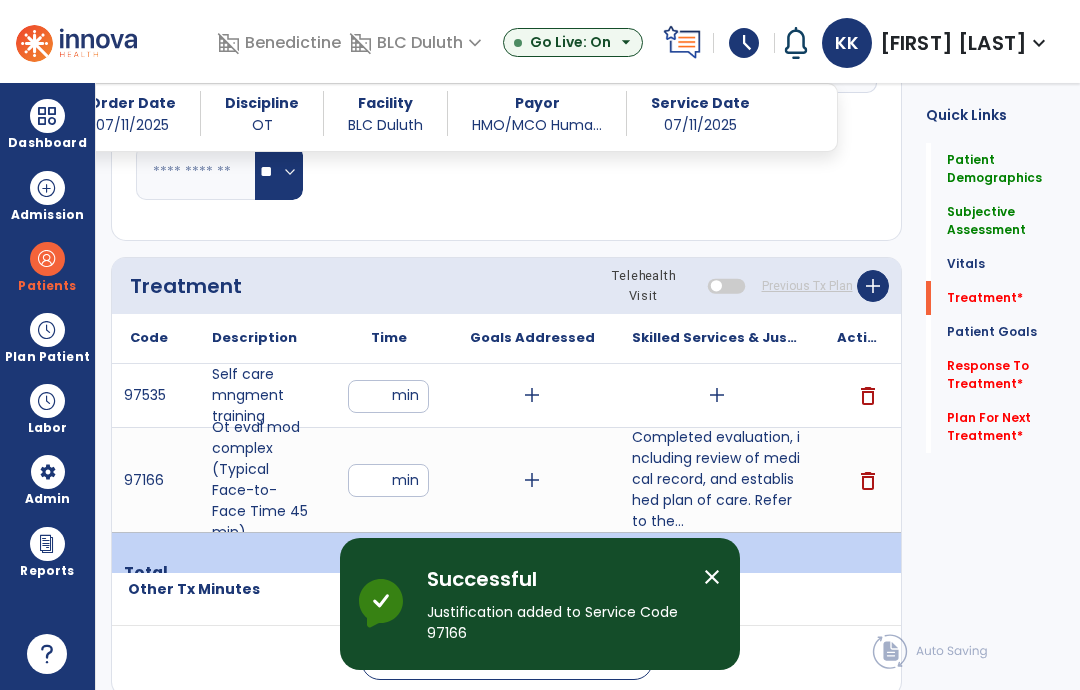 click on "add" at bounding box center (717, 395) 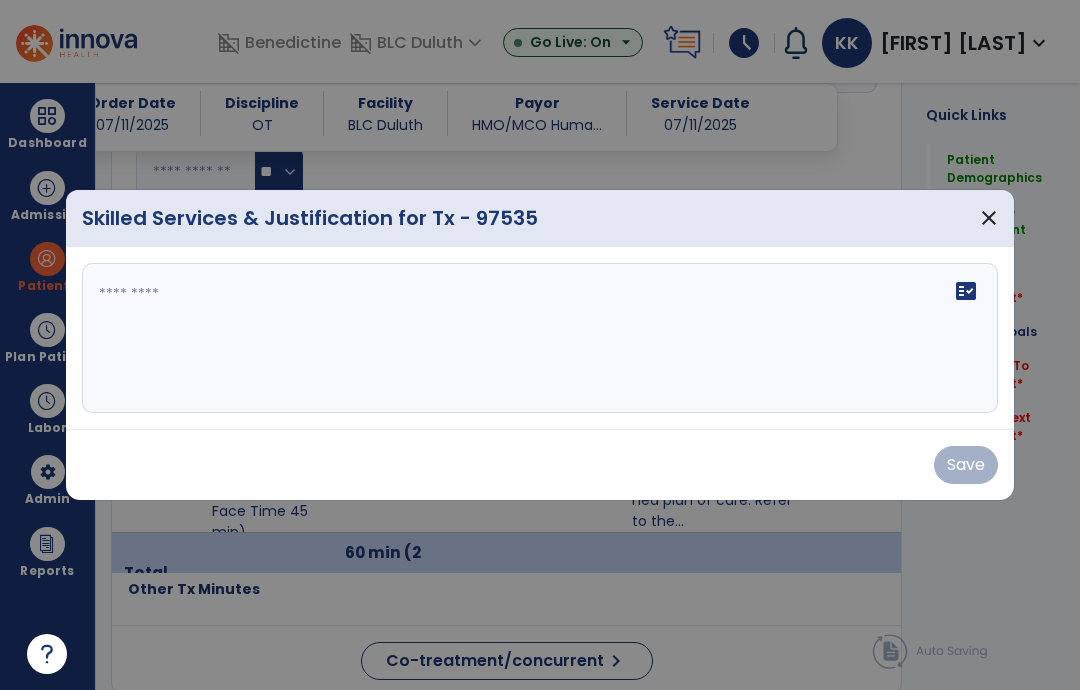 click on "fact_check" at bounding box center (540, 338) 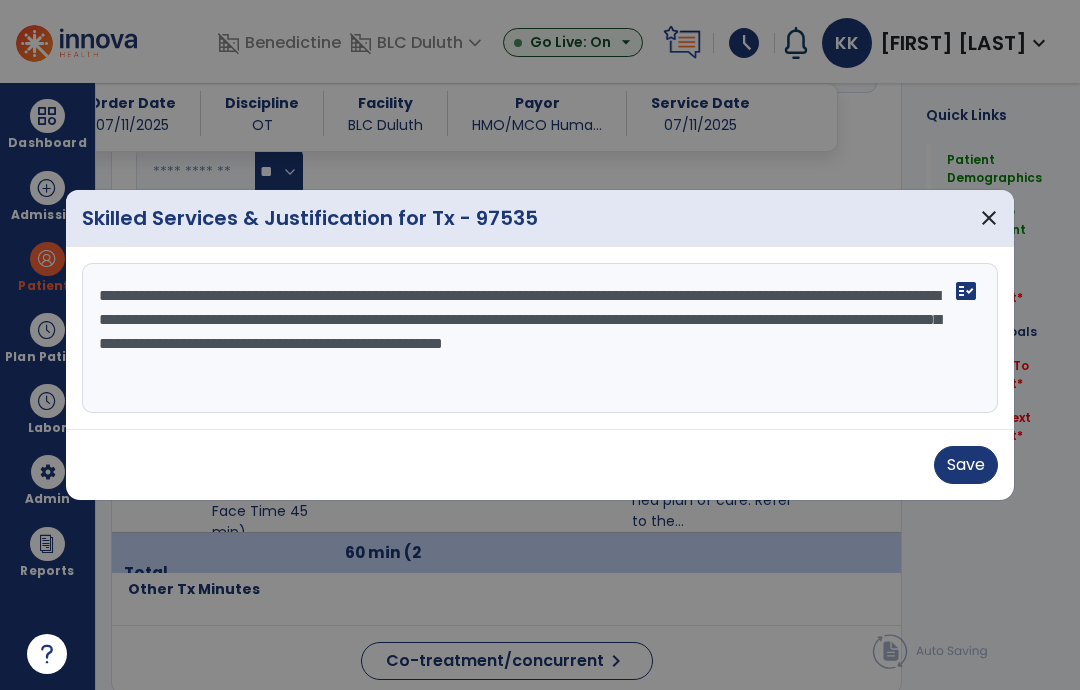 click on "**********" at bounding box center (540, 338) 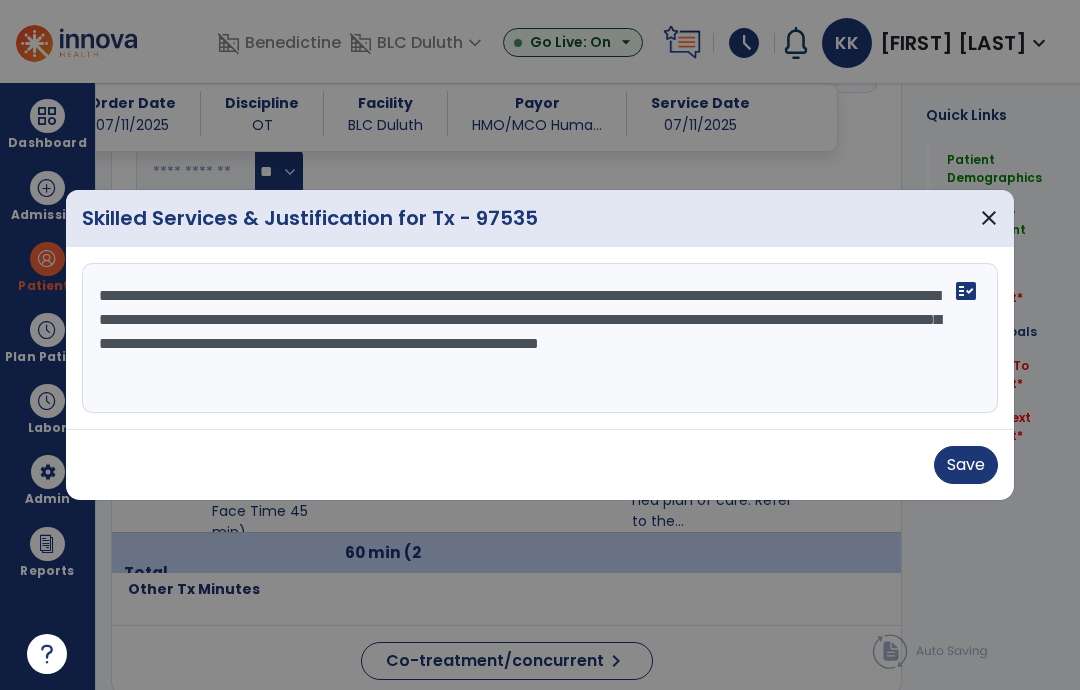 click on "**********" at bounding box center [540, 338] 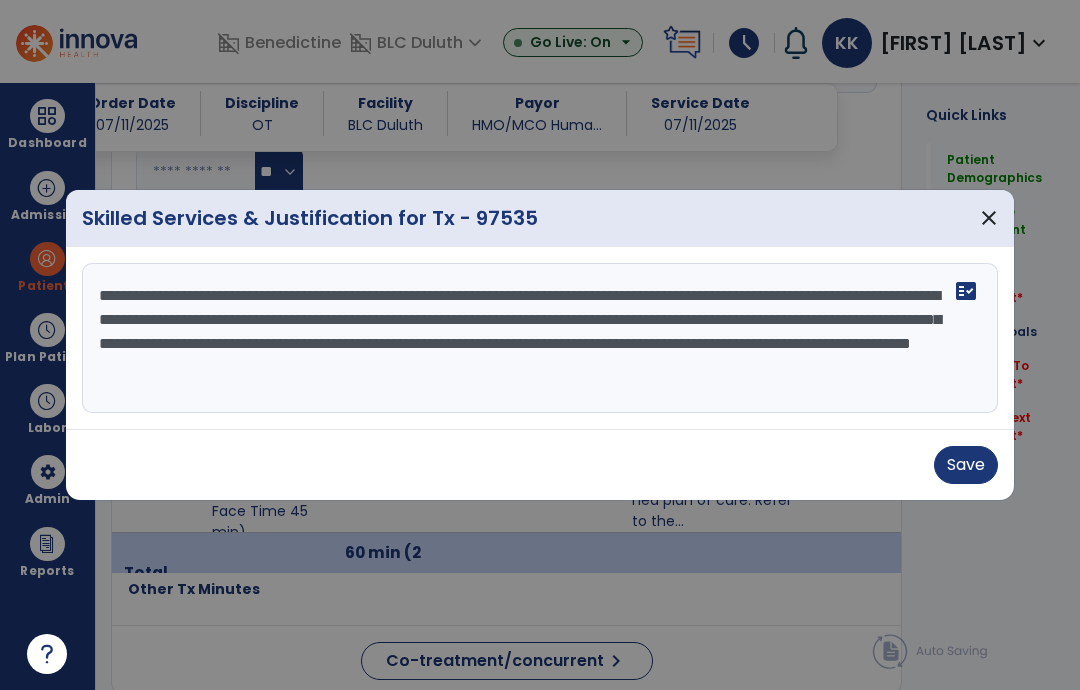 click on "**********" at bounding box center [540, 338] 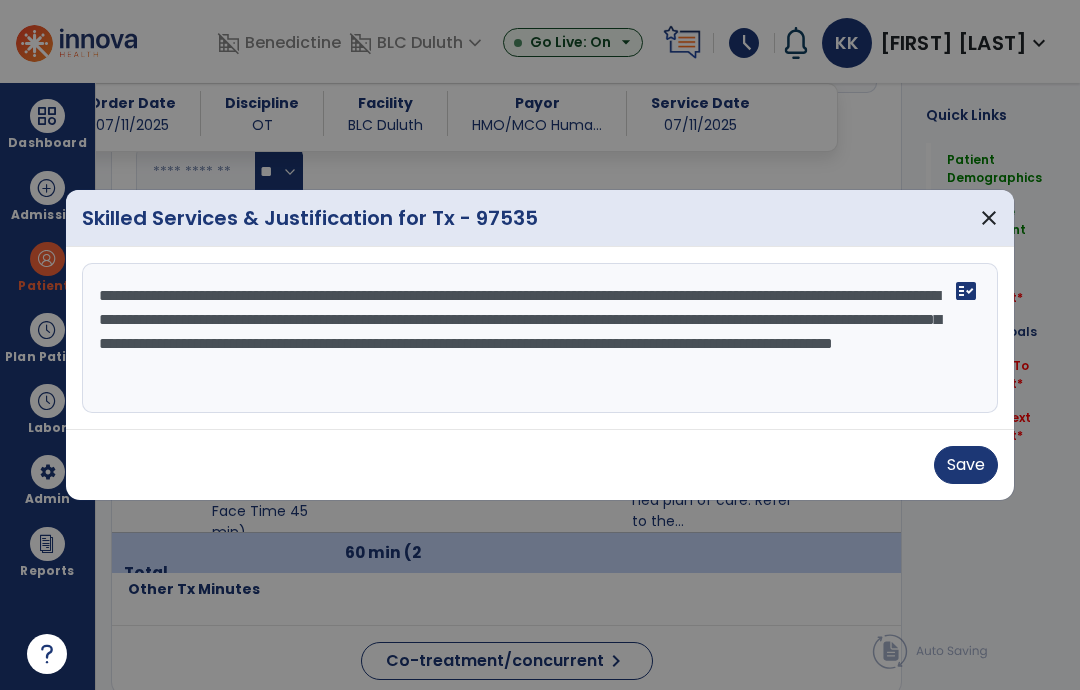 click on "**********" at bounding box center (540, 338) 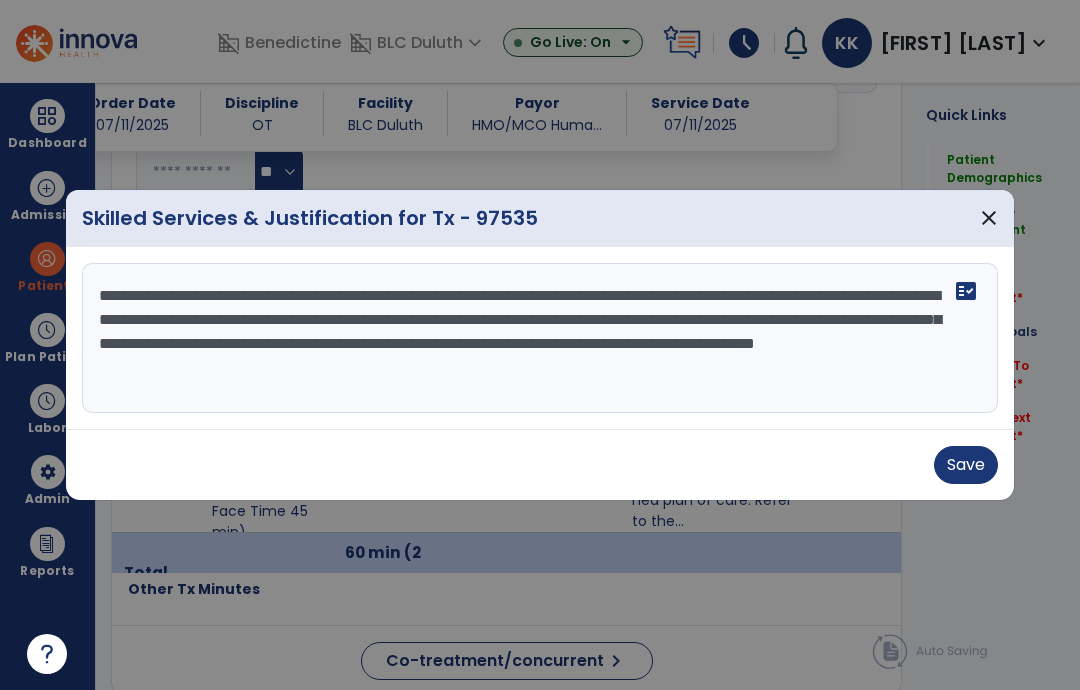 click on "**********" at bounding box center [540, 338] 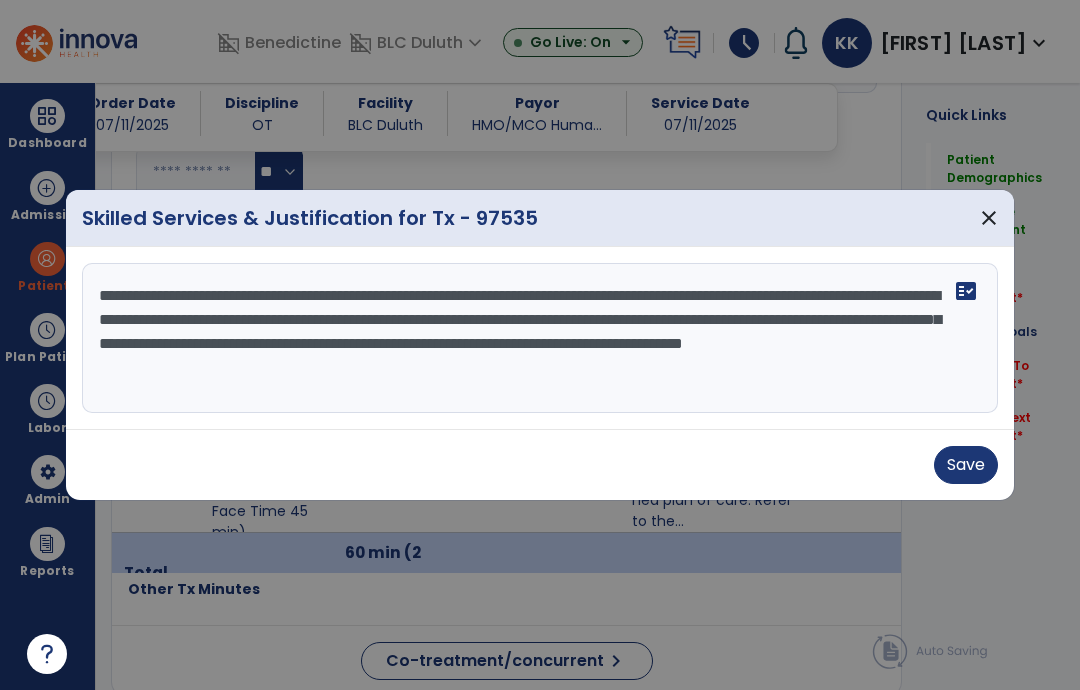 click on "**********" at bounding box center [540, 338] 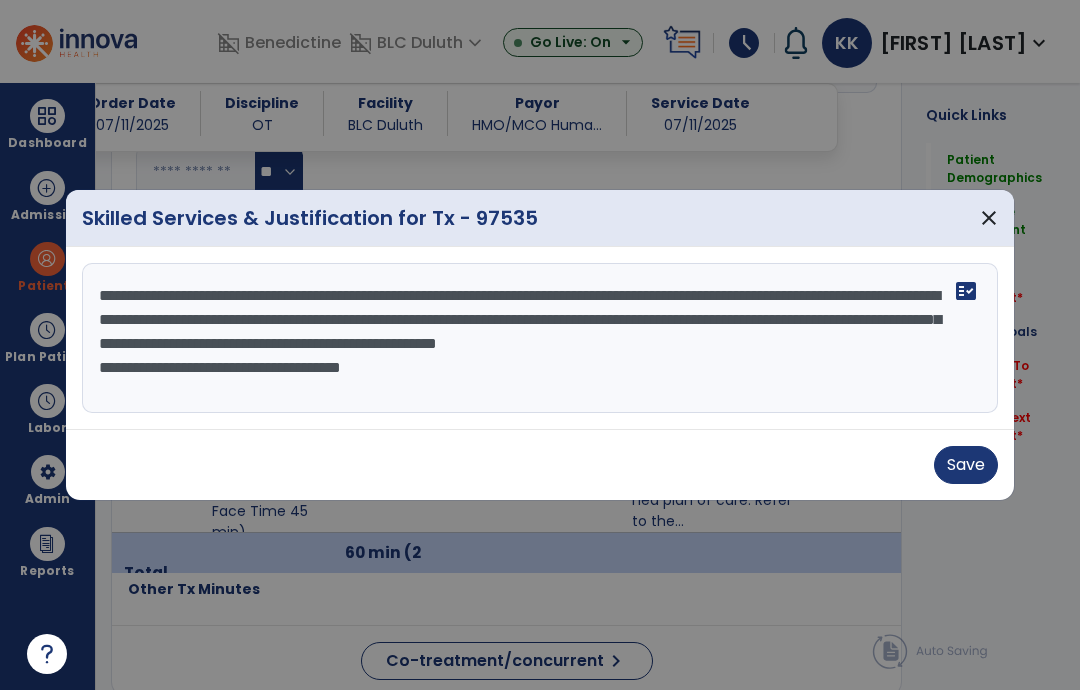 click on "**********" at bounding box center [540, 338] 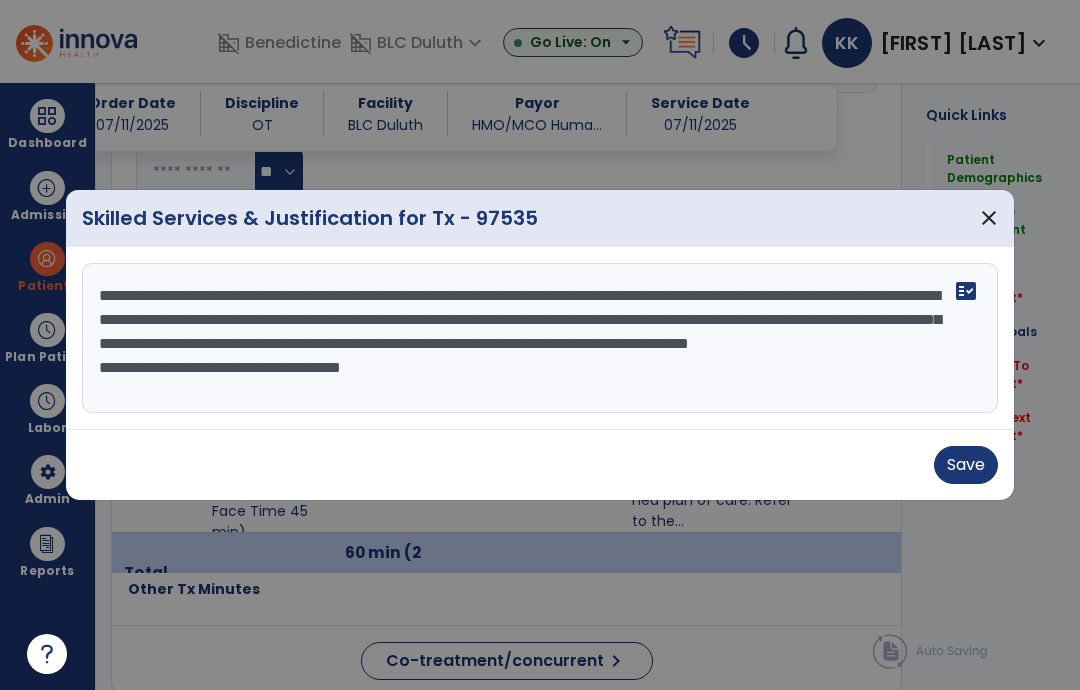 click on "**********" at bounding box center [540, 338] 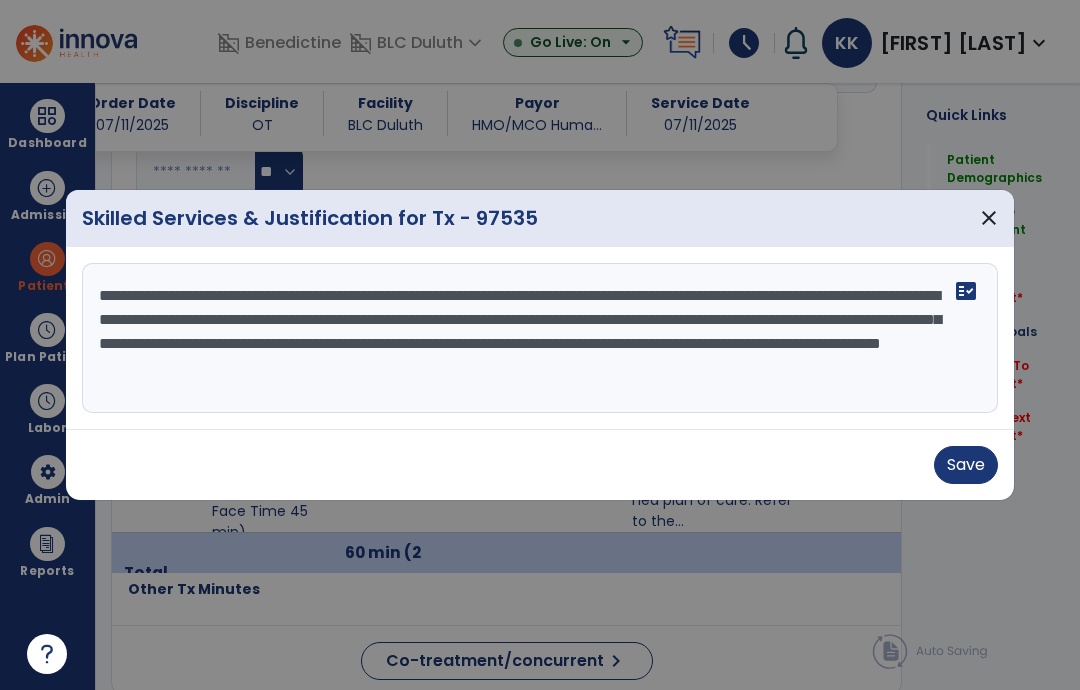 click on "**********" at bounding box center (540, 338) 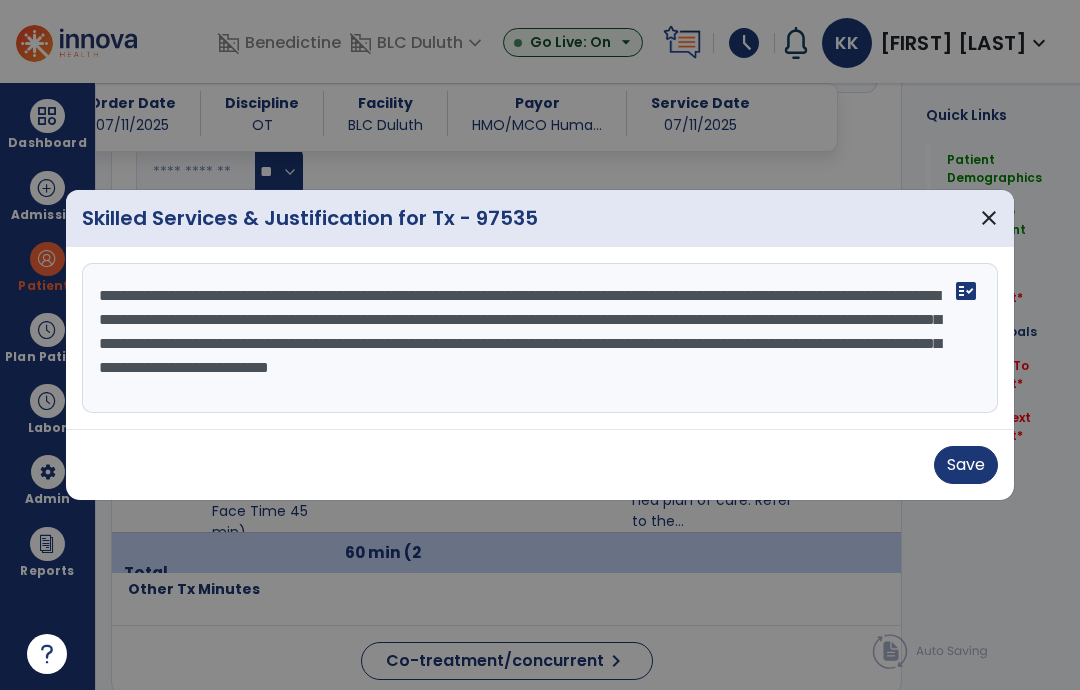 click on "**********" at bounding box center [540, 338] 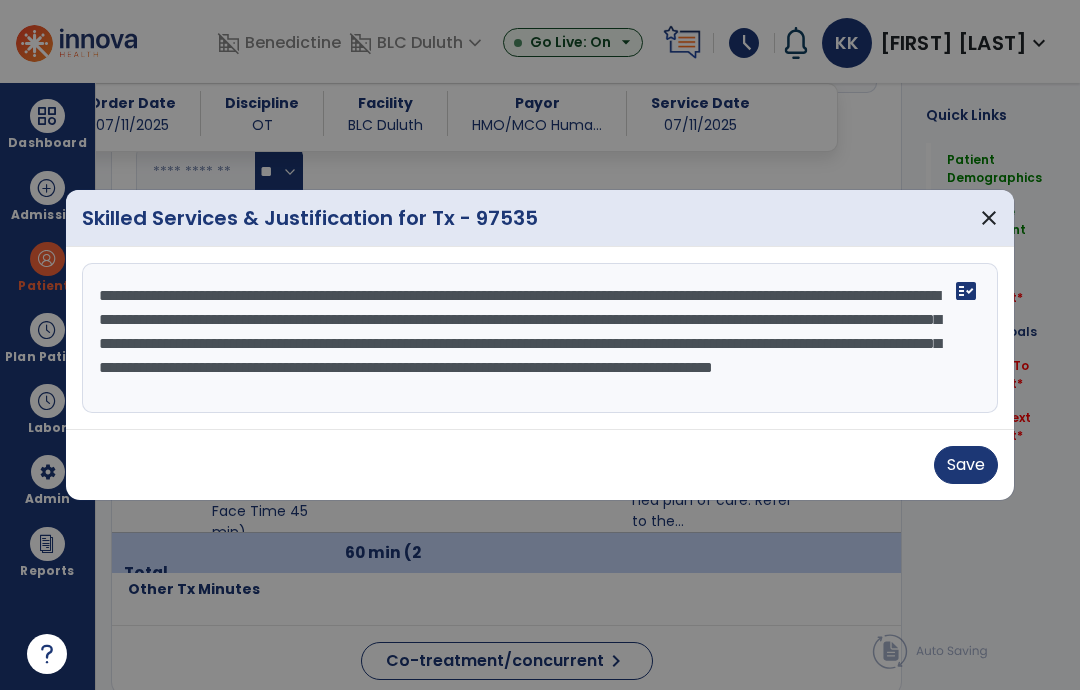 scroll, scrollTop: 15, scrollLeft: 0, axis: vertical 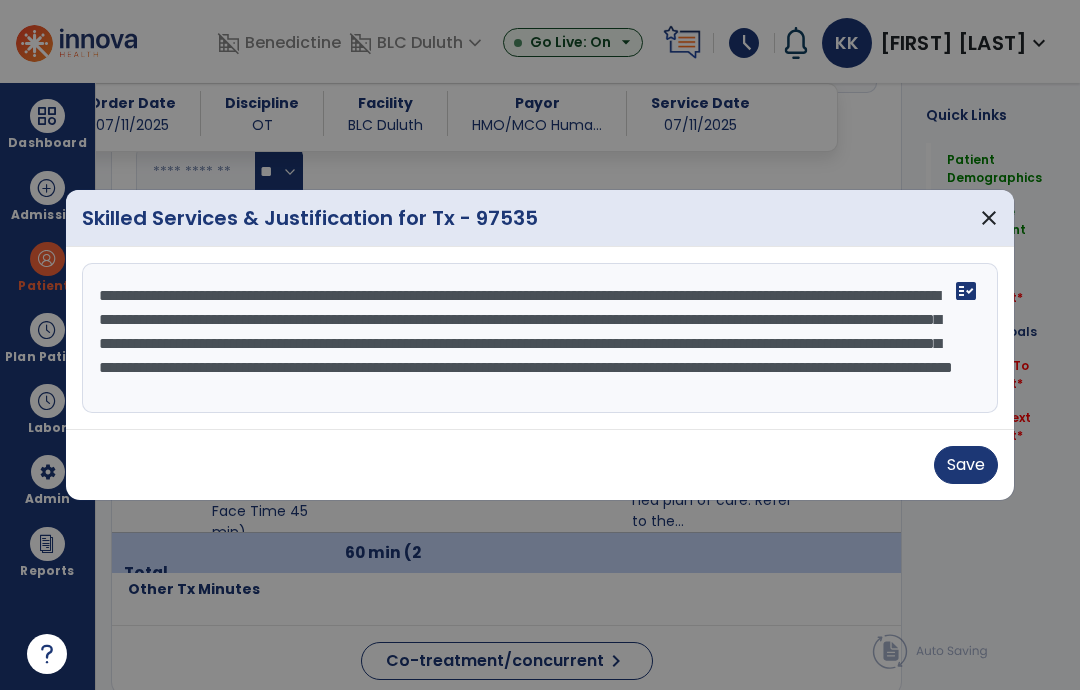 click on "**********" at bounding box center [540, 338] 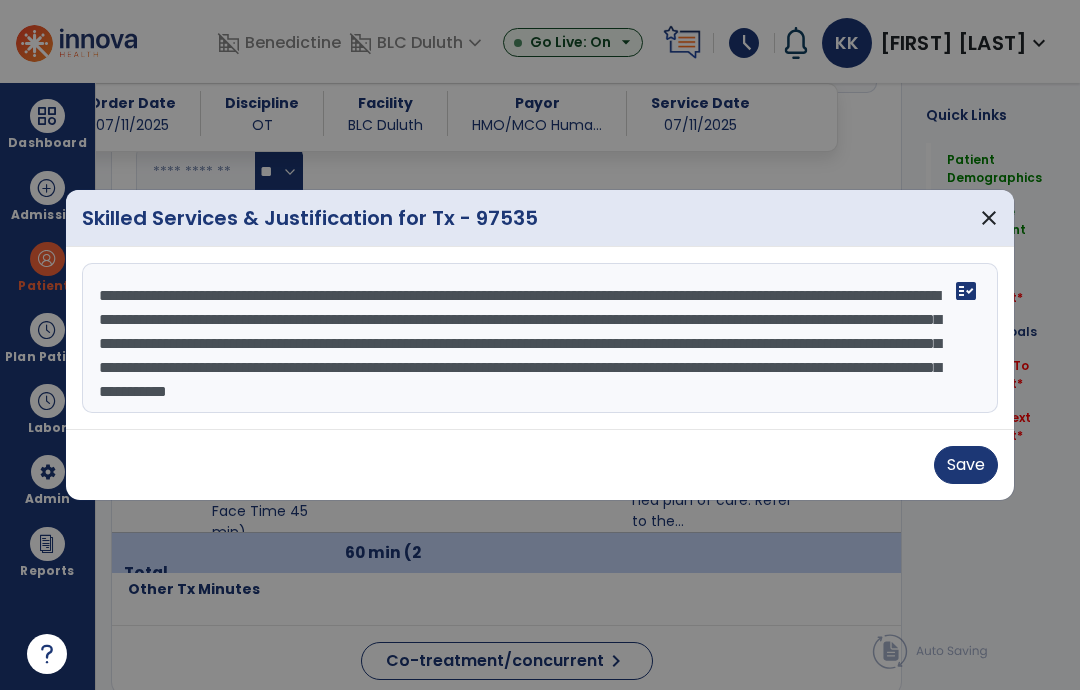 click on "**********" at bounding box center (540, 338) 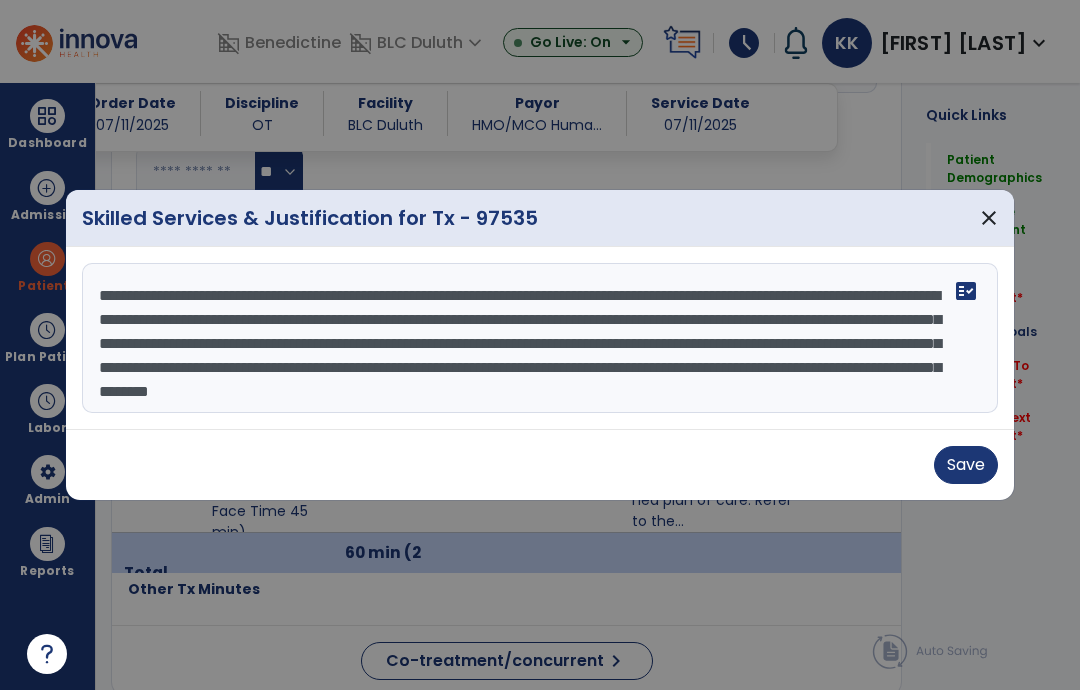 click on "**********" at bounding box center (540, 338) 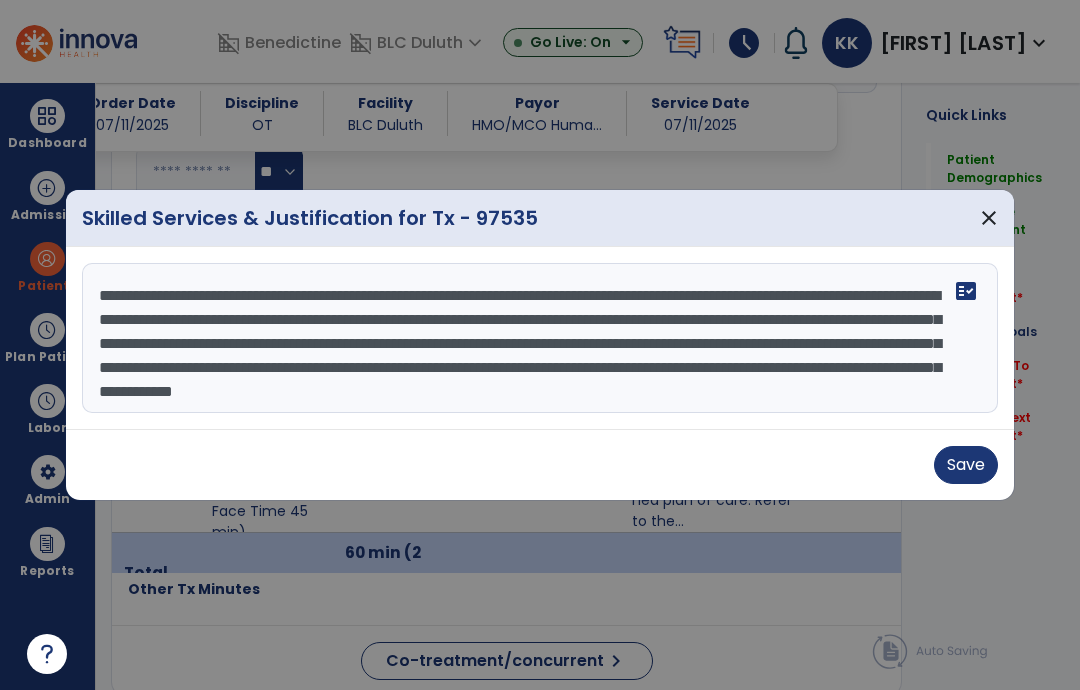 click on "**********" at bounding box center [540, 338] 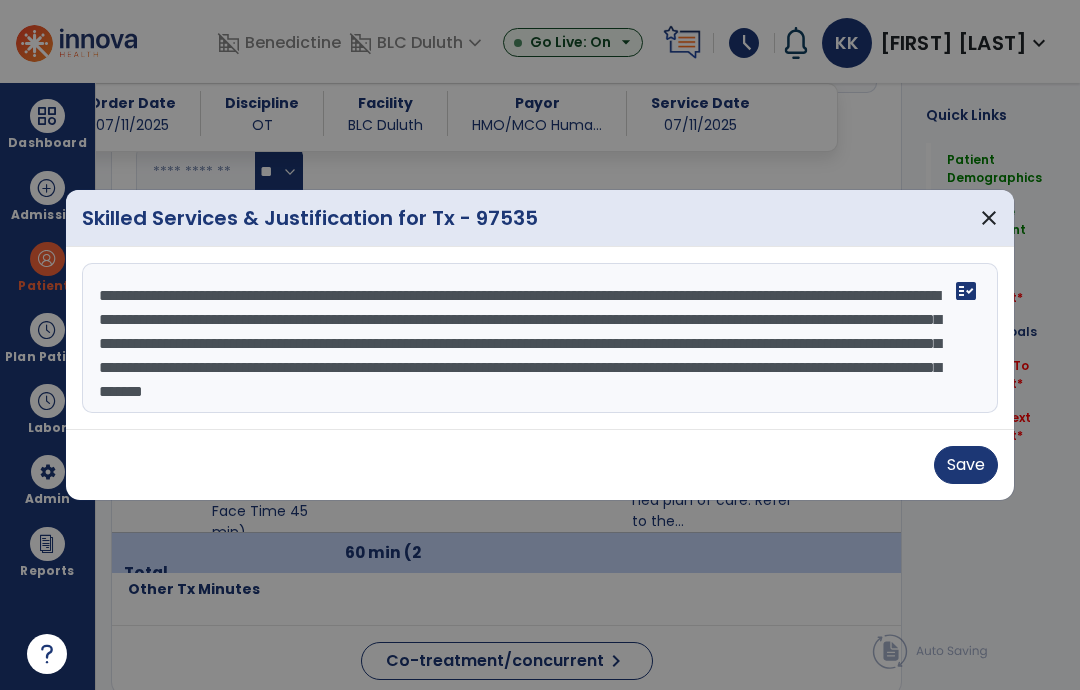 click on "**********" at bounding box center (540, 338) 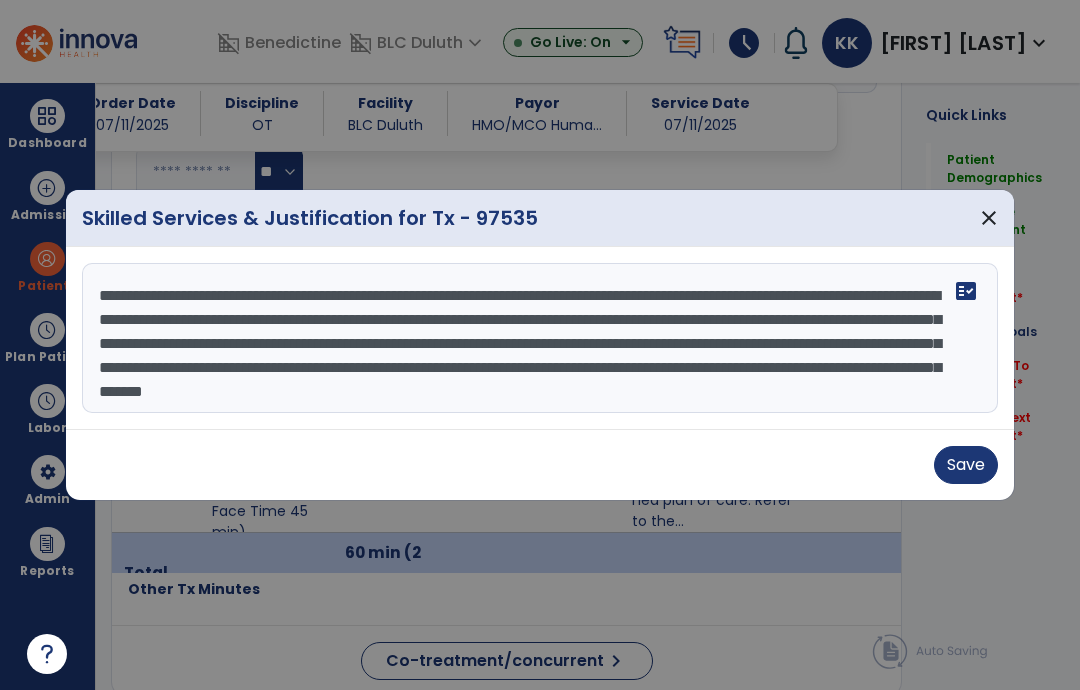 click on "**********" at bounding box center [540, 338] 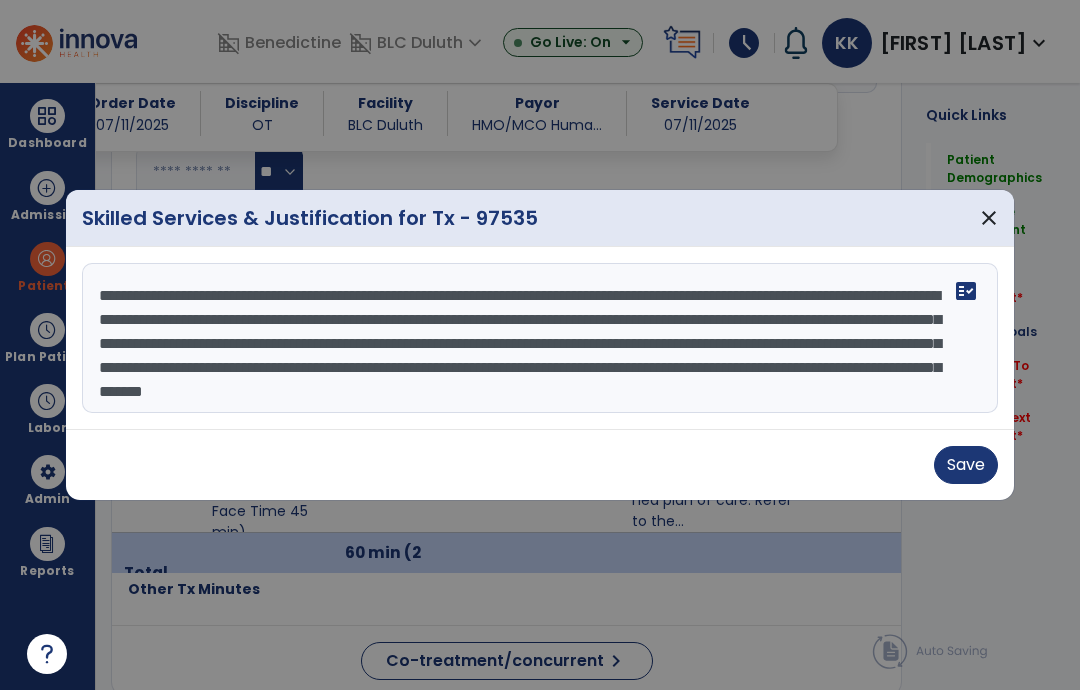 click on "**********" at bounding box center (540, 338) 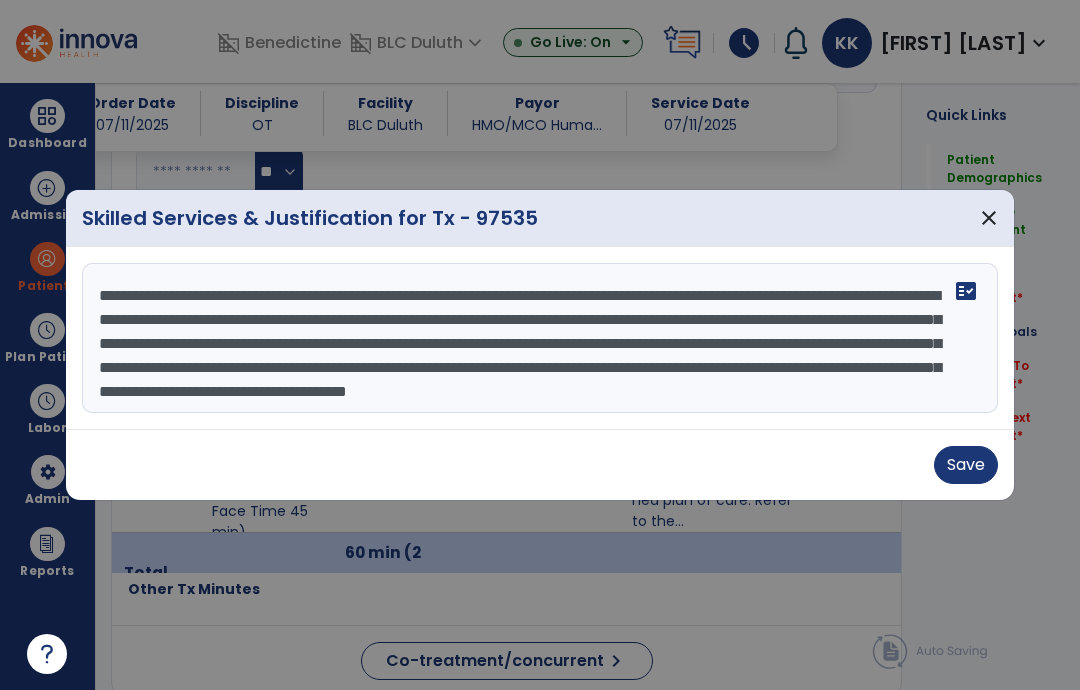 click on "**********" at bounding box center (540, 338) 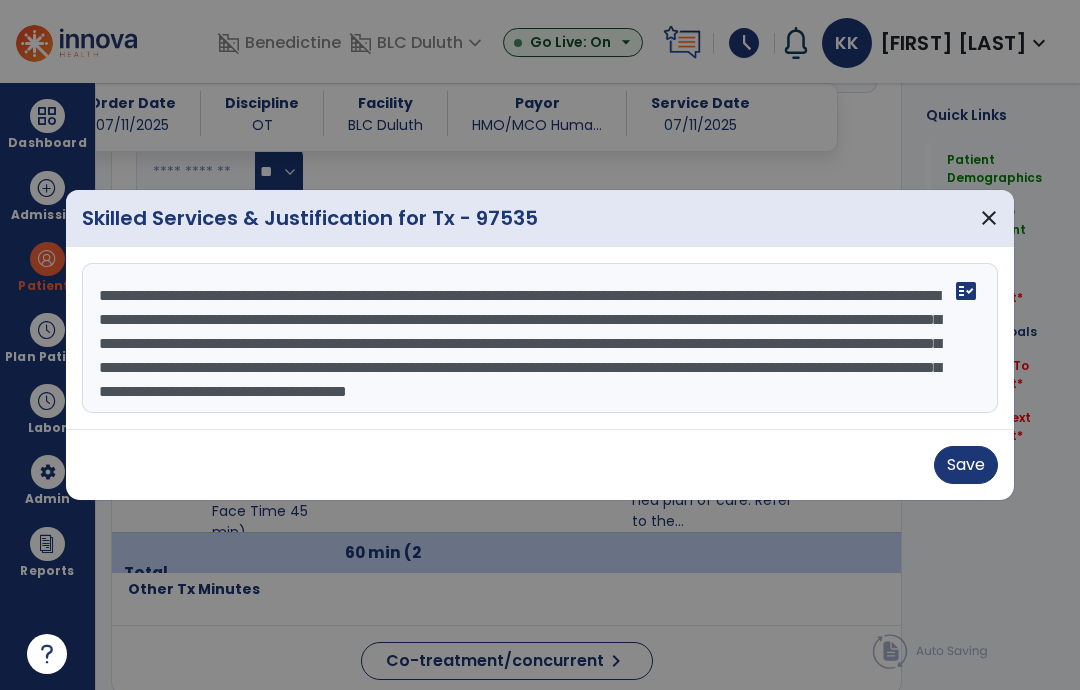 type on "**********" 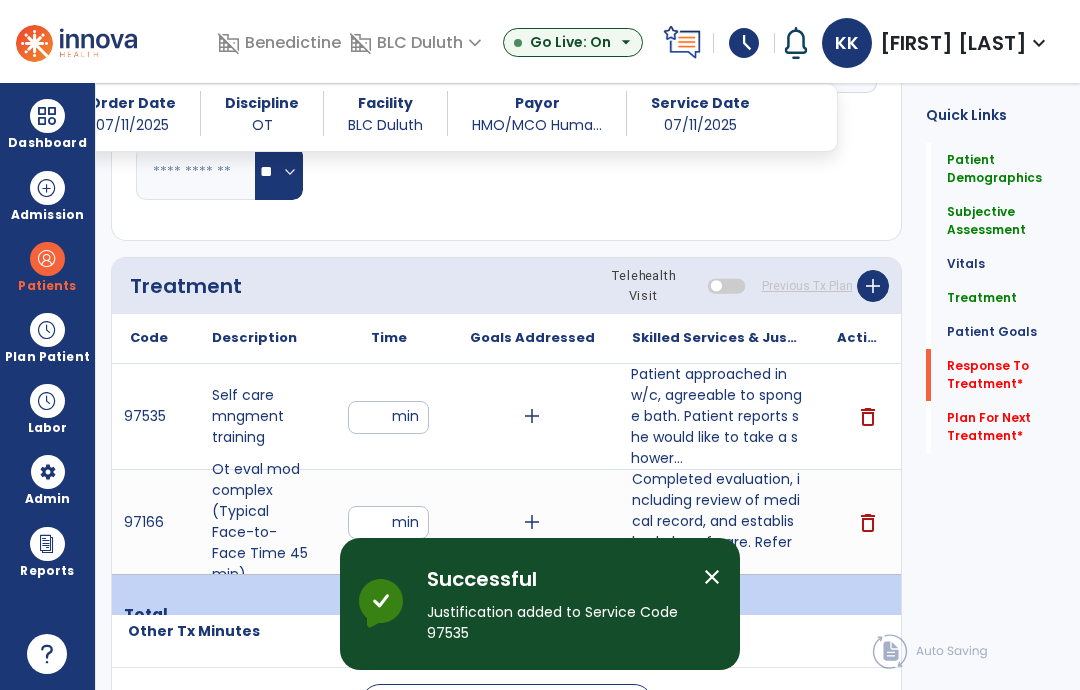 click on "Response To Treatment   *" 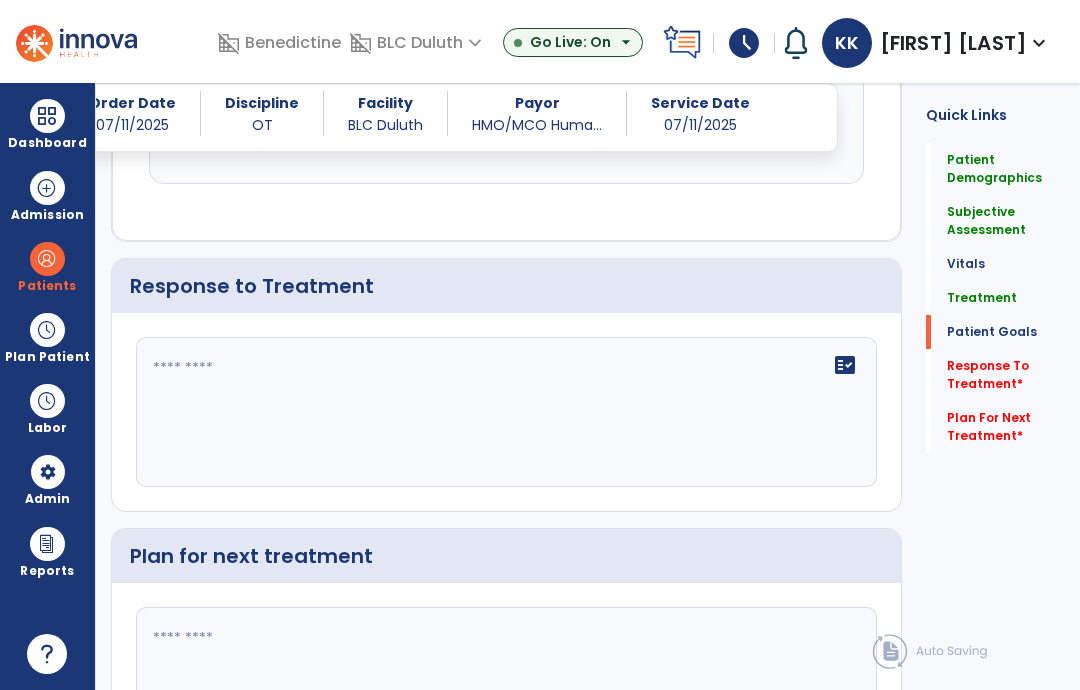 scroll, scrollTop: 3044, scrollLeft: 0, axis: vertical 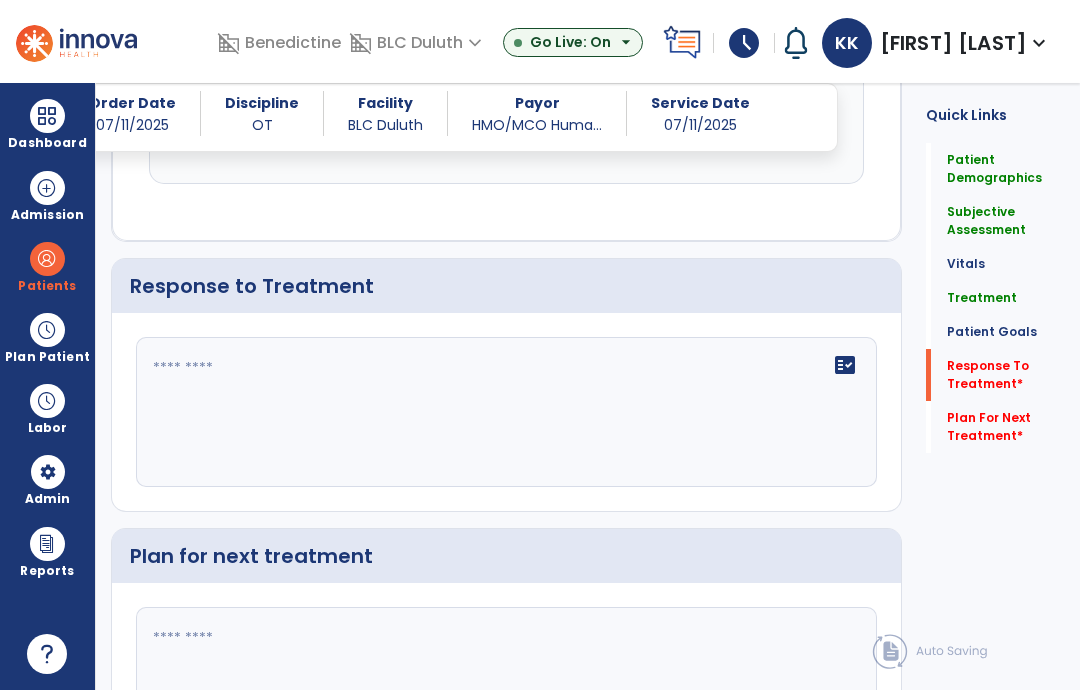 click on "fact_check" 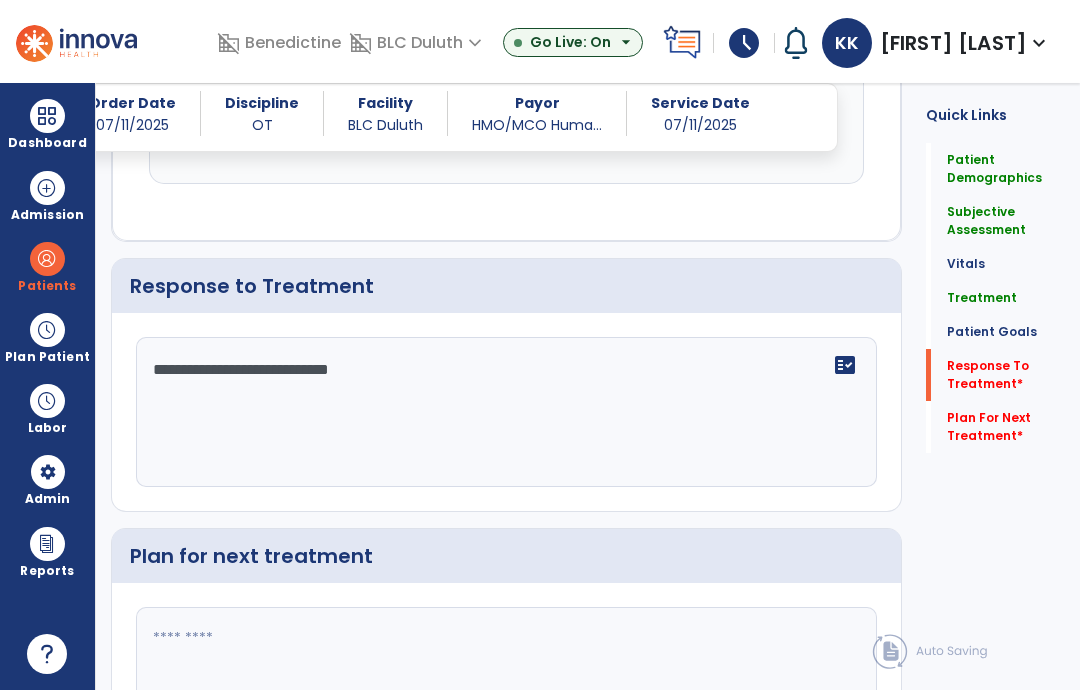 type on "**********" 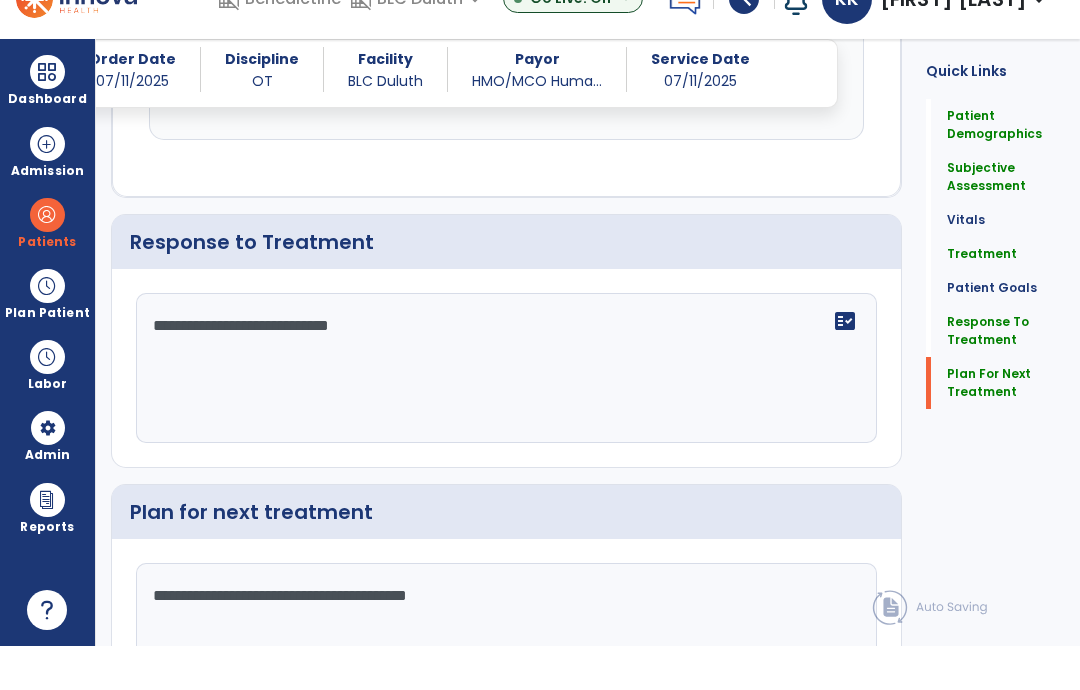 type on "**********" 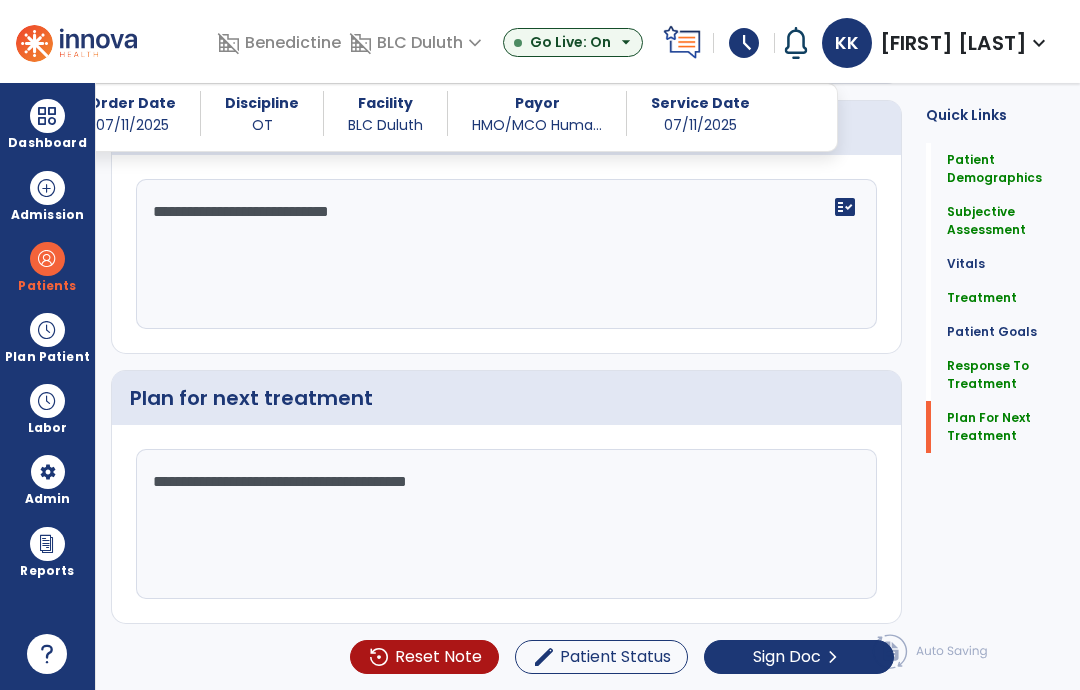 scroll, scrollTop: 3203, scrollLeft: 0, axis: vertical 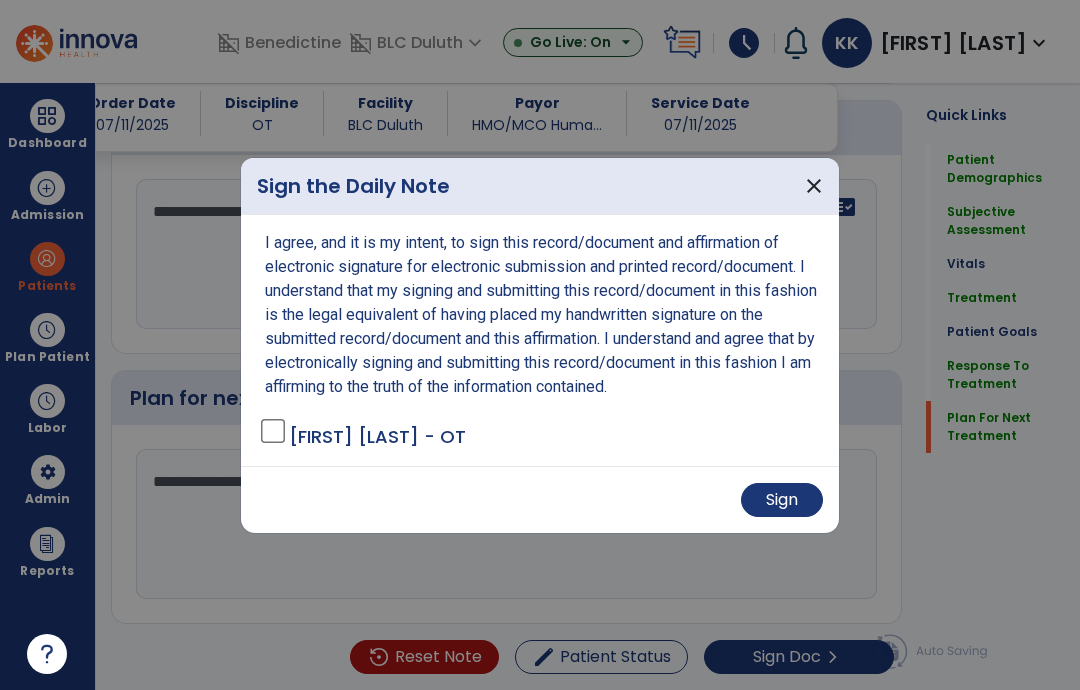 click on "Sign" at bounding box center [782, 500] 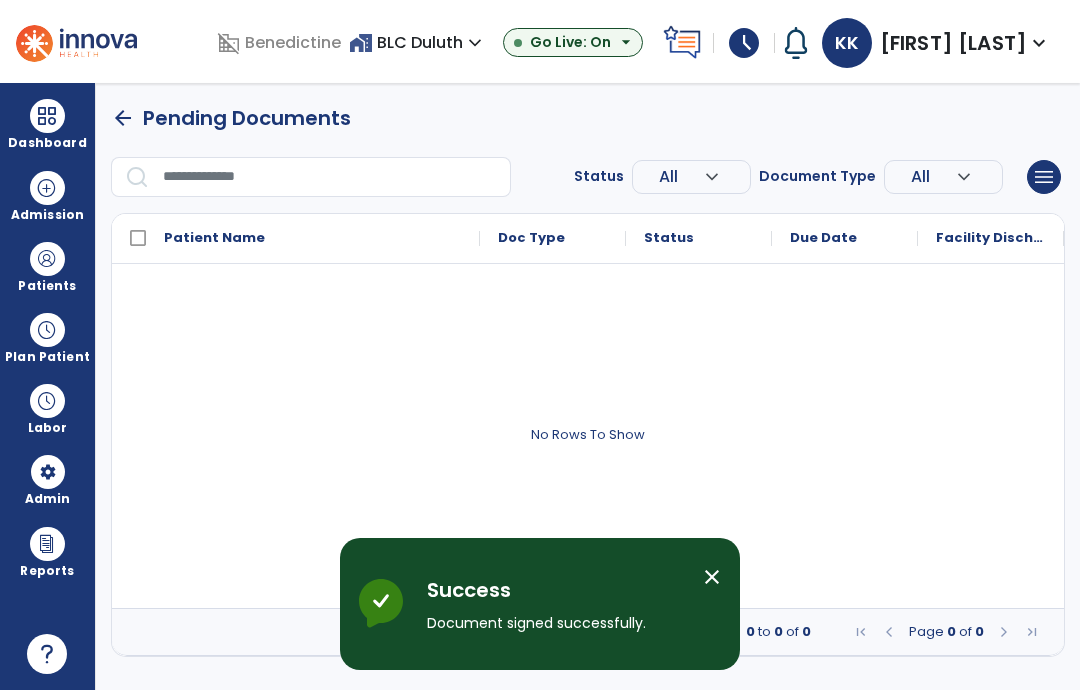 scroll, scrollTop: 0, scrollLeft: 0, axis: both 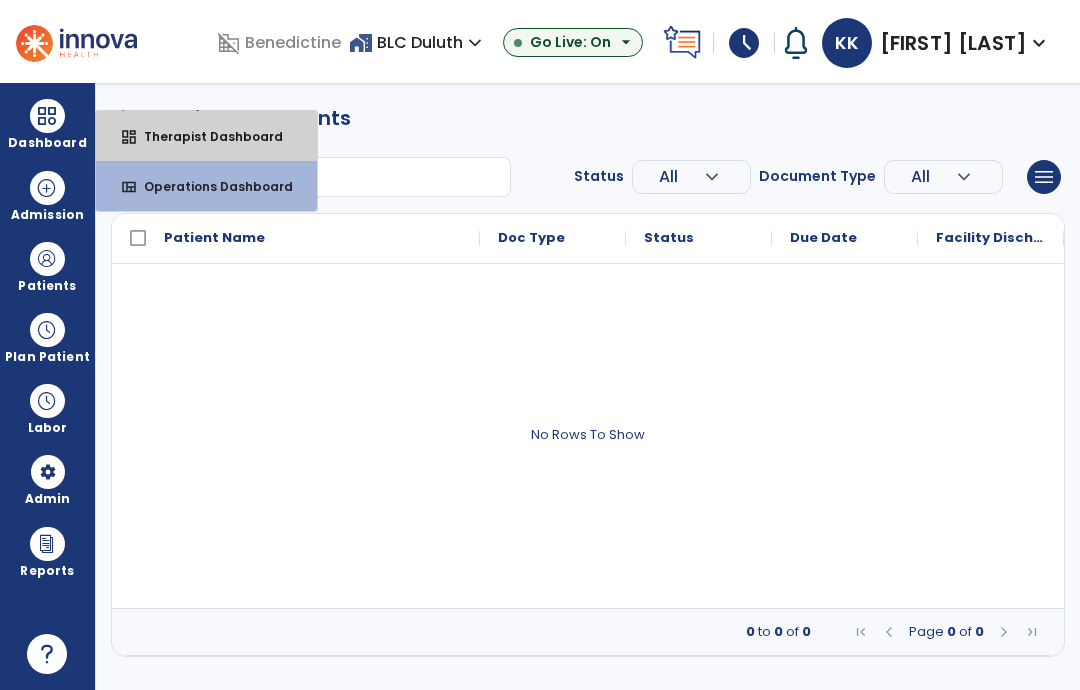 click on "dashboard  Therapist Dashboard" at bounding box center (206, 136) 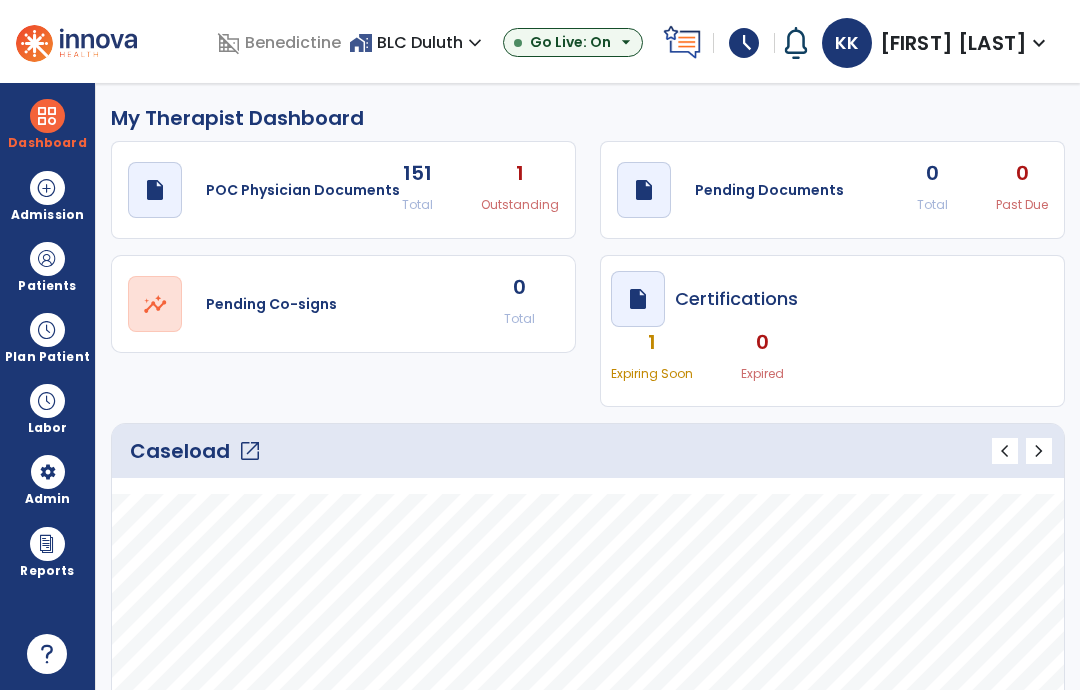 scroll, scrollTop: 0, scrollLeft: 0, axis: both 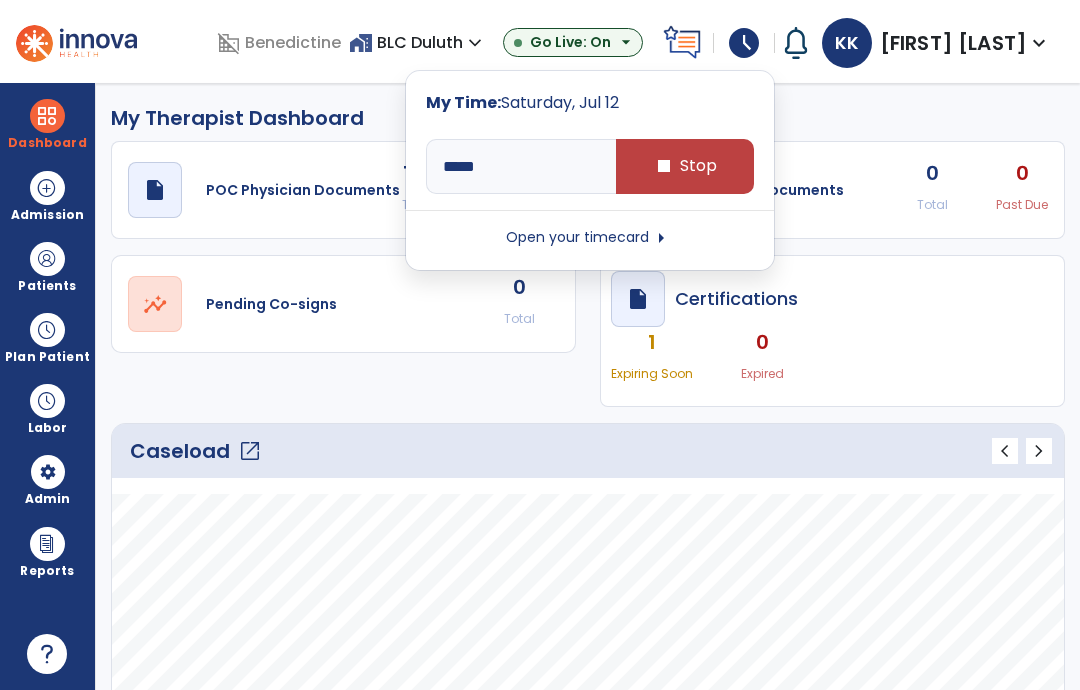 click on "stop  Stop" at bounding box center [685, 166] 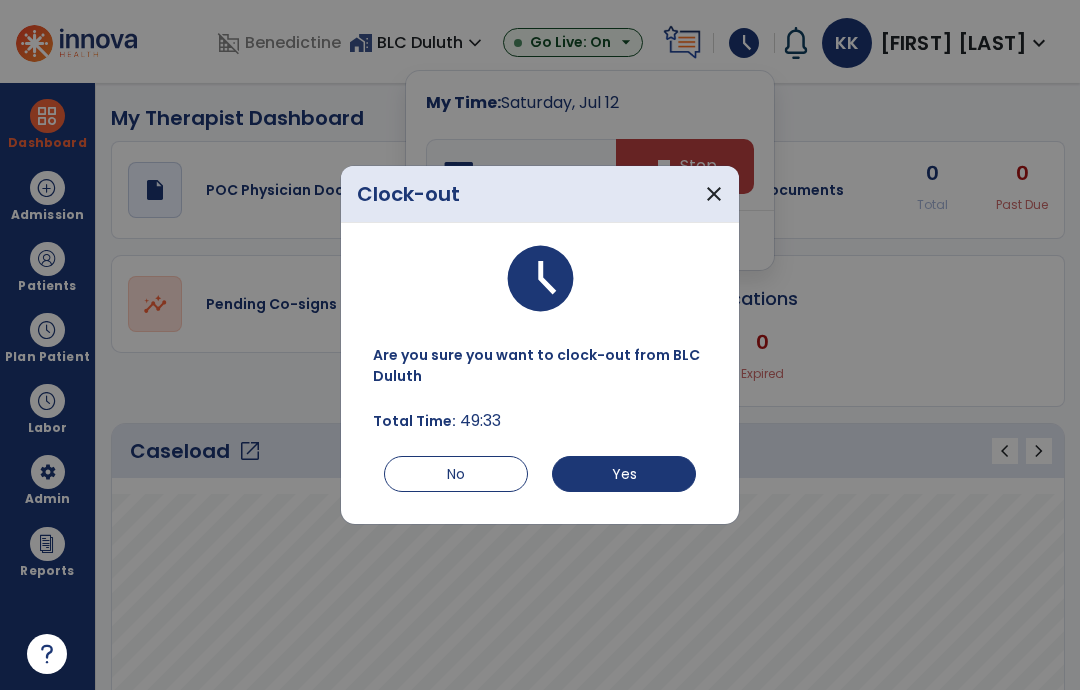 click on "Yes" at bounding box center [624, 474] 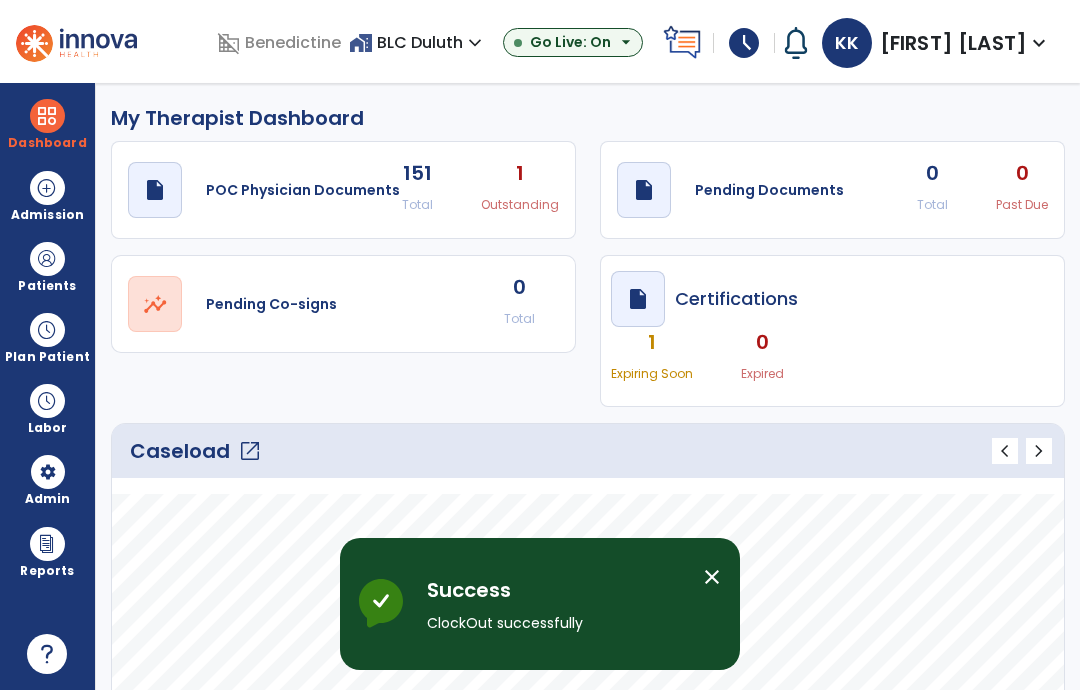 click on "schedule" at bounding box center (744, 43) 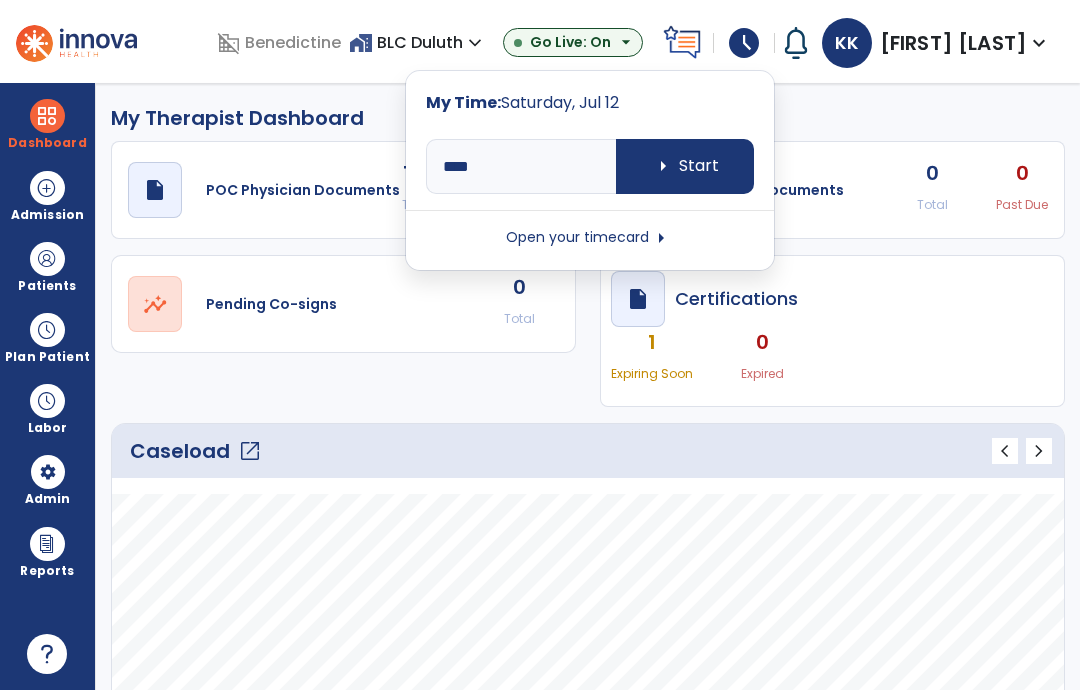 click on "Open your timecard  arrow_right" at bounding box center [590, 238] 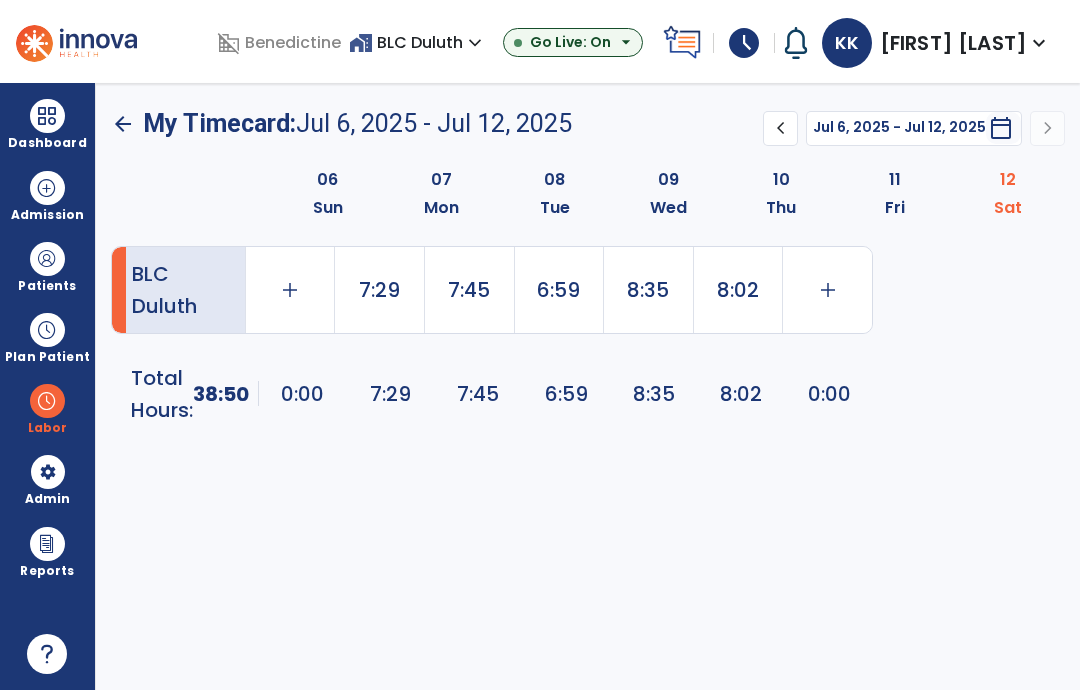 click on "8:02" 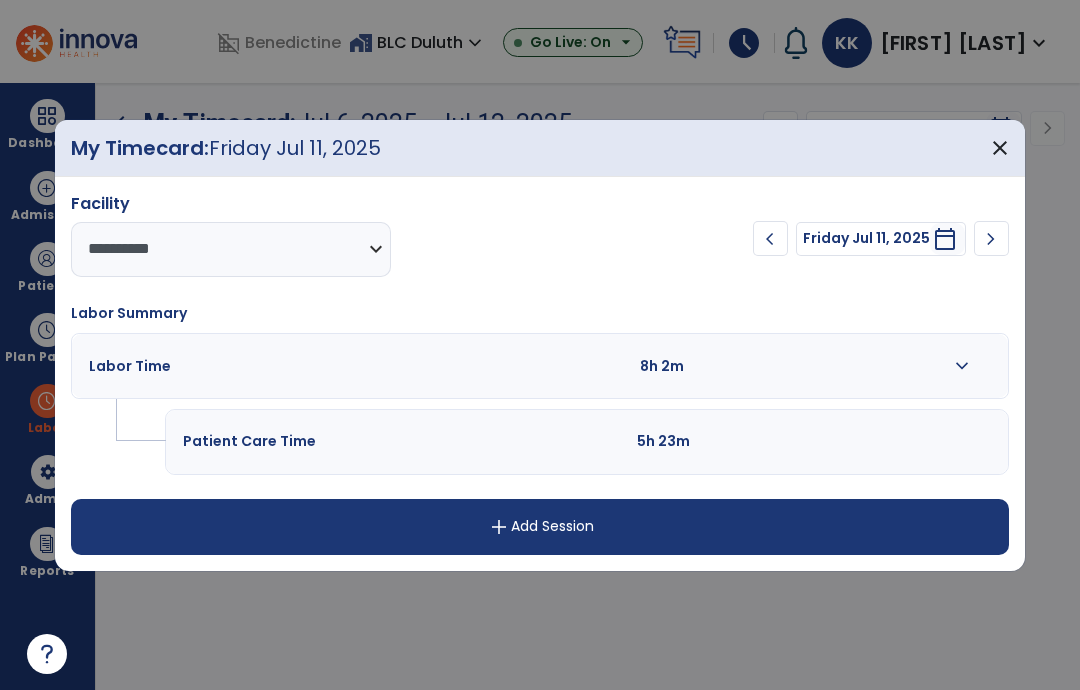 click on "expand_more" at bounding box center (962, 366) 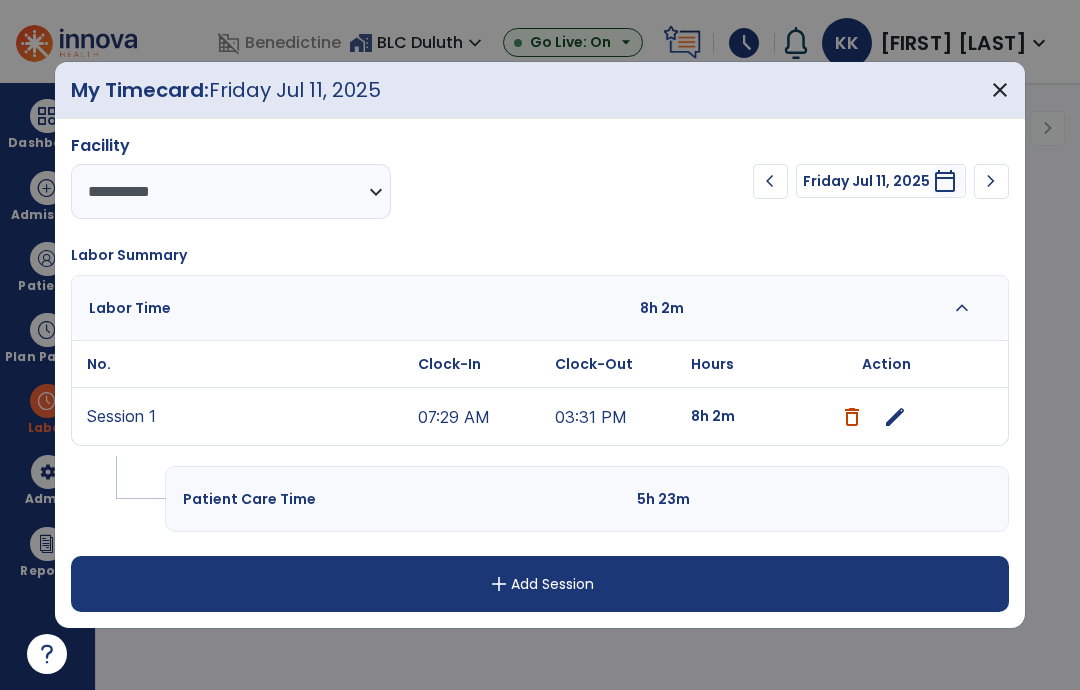 click on "edit" at bounding box center (895, 417) 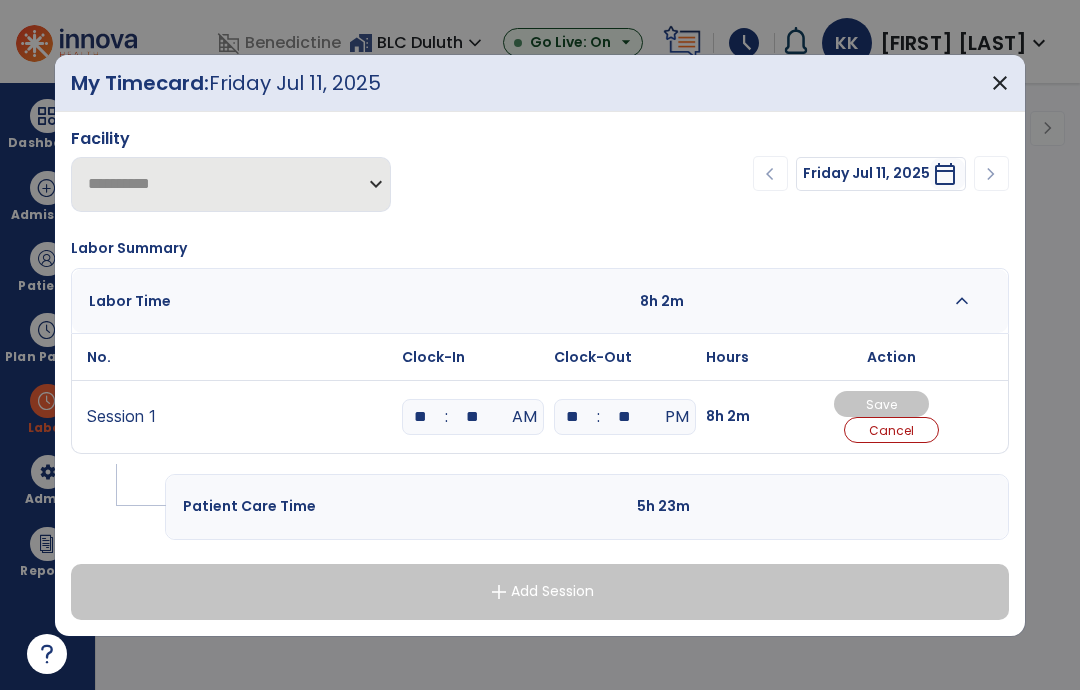 click on "**" at bounding box center (473, 417) 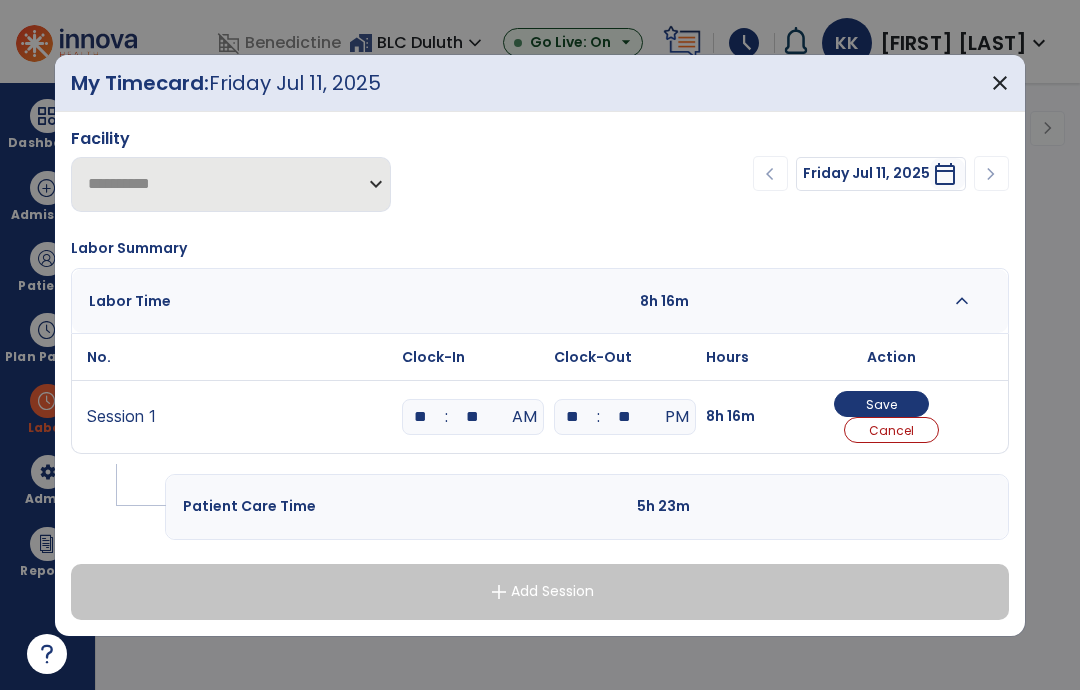 click on "Save" at bounding box center (881, 404) 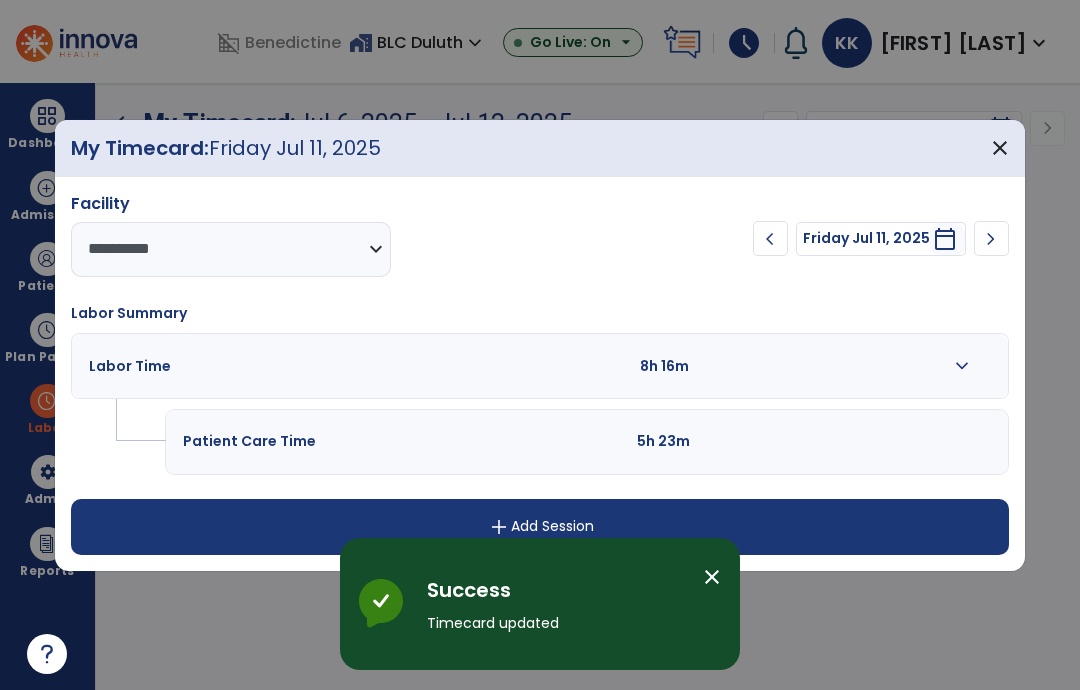 click on "add  Add Session" at bounding box center [540, 527] 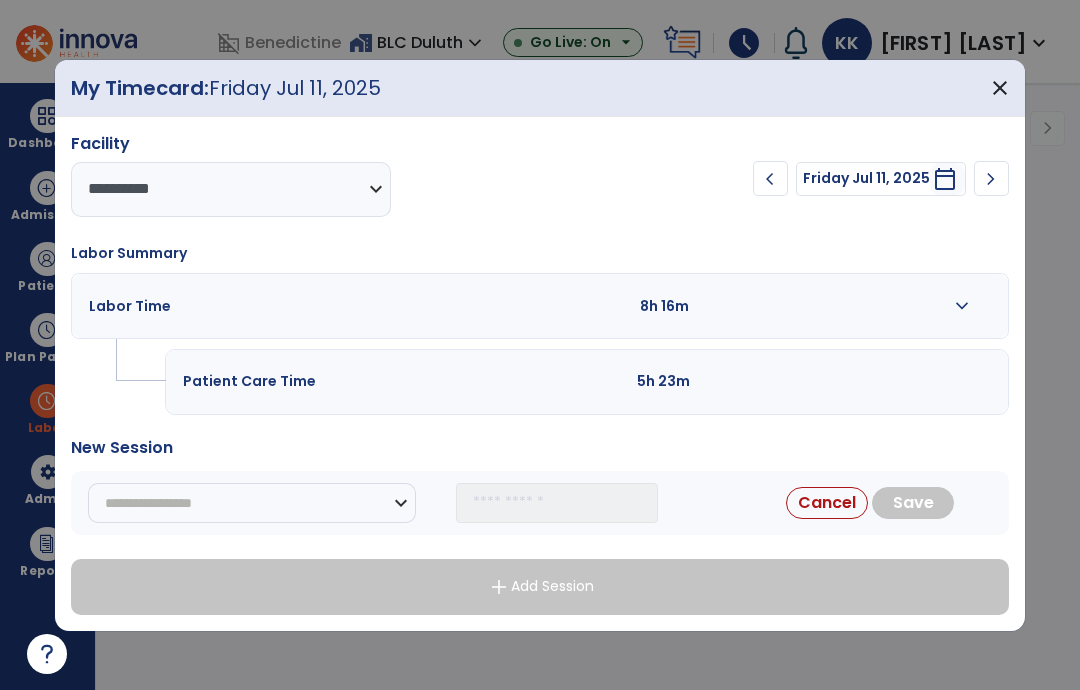 click on "**********" at bounding box center [252, 503] 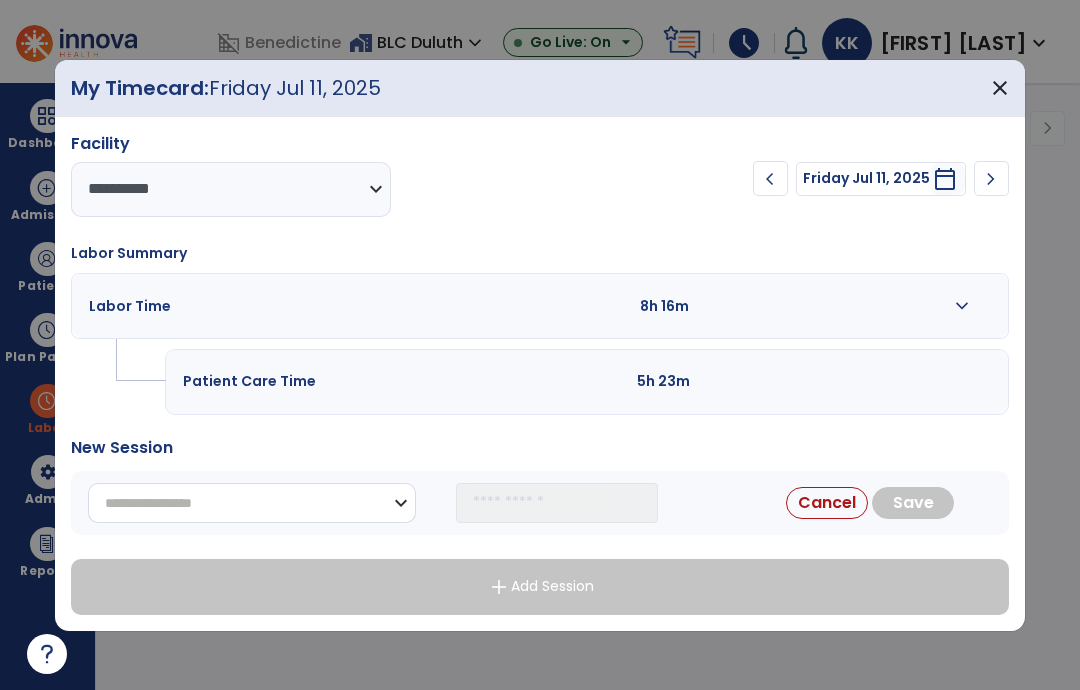 select on "**********" 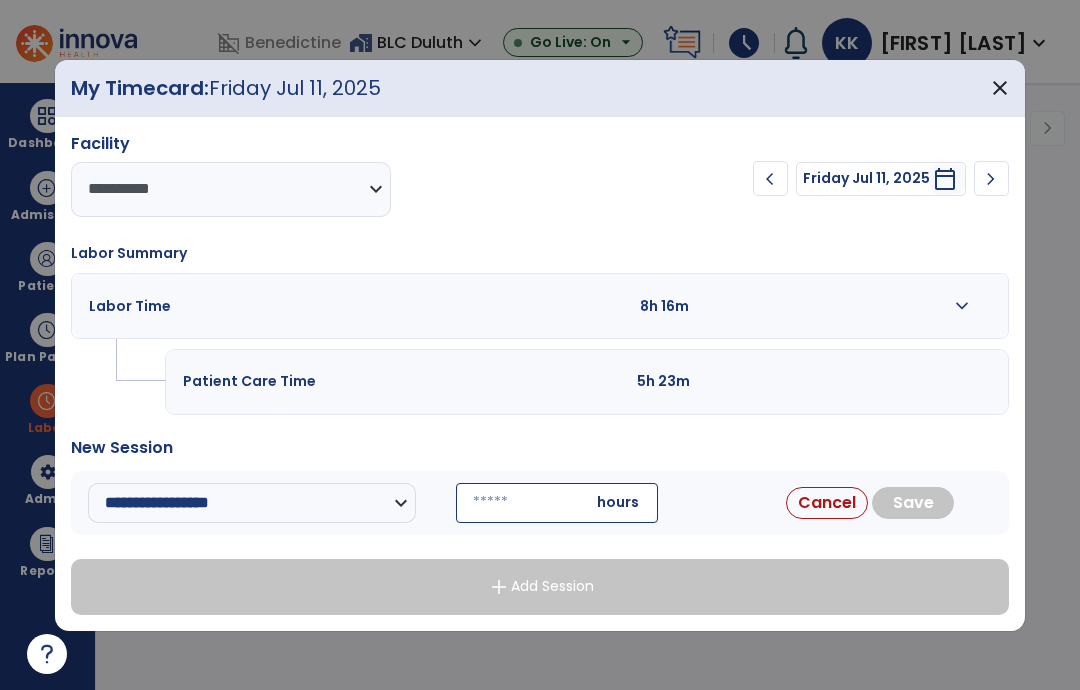 click at bounding box center [557, 503] 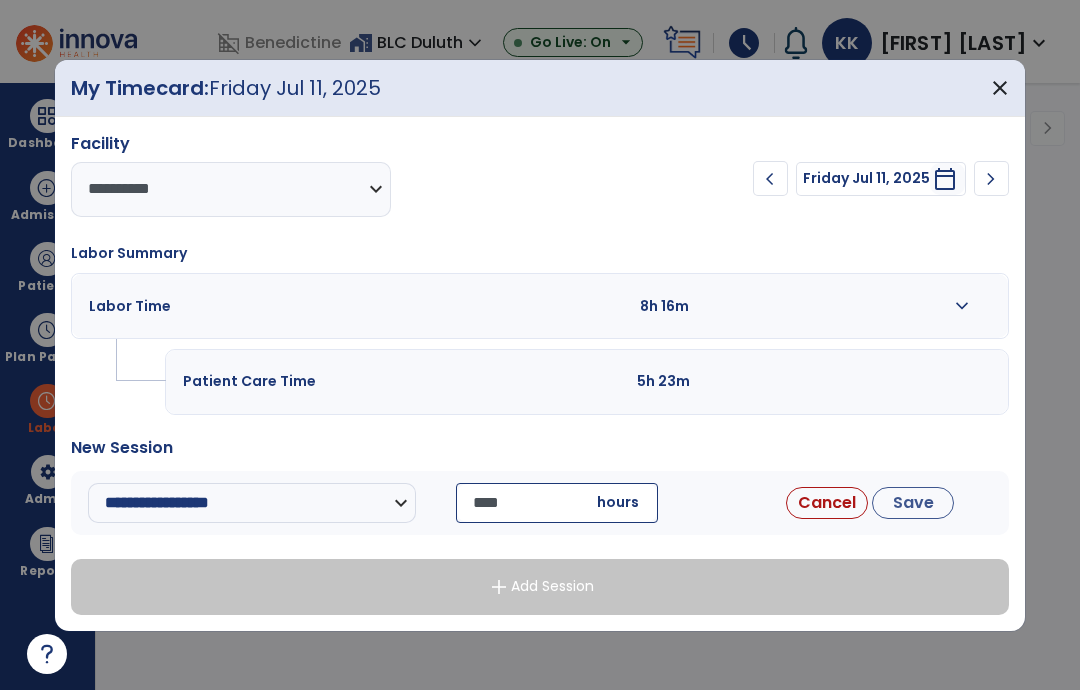 type on "*****" 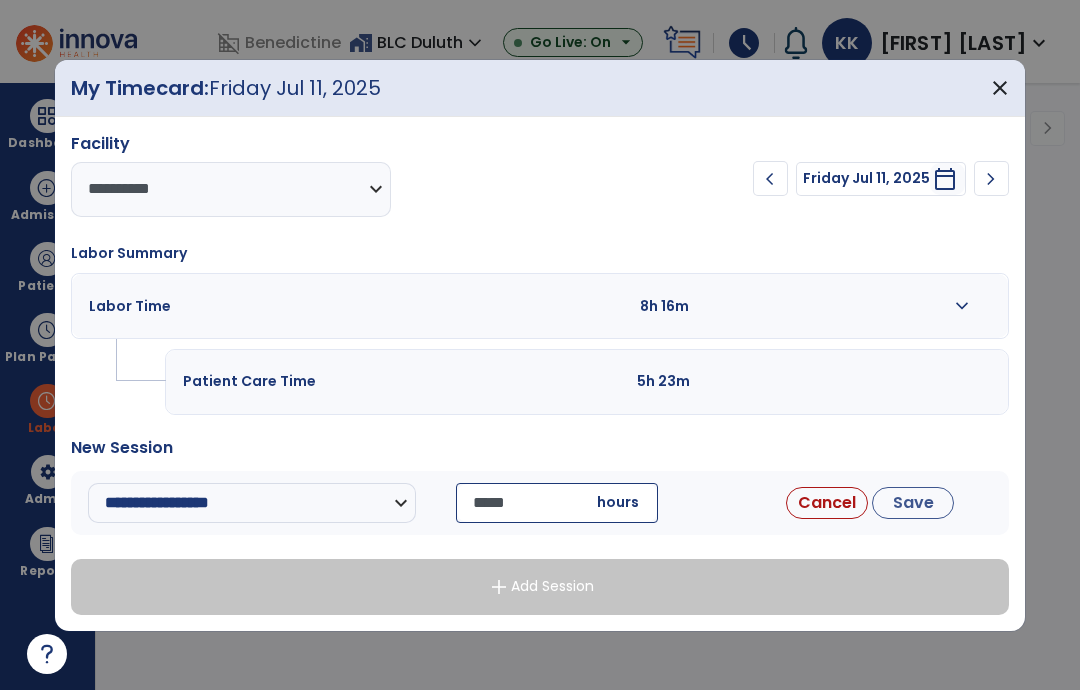 click on "Save" at bounding box center [913, 503] 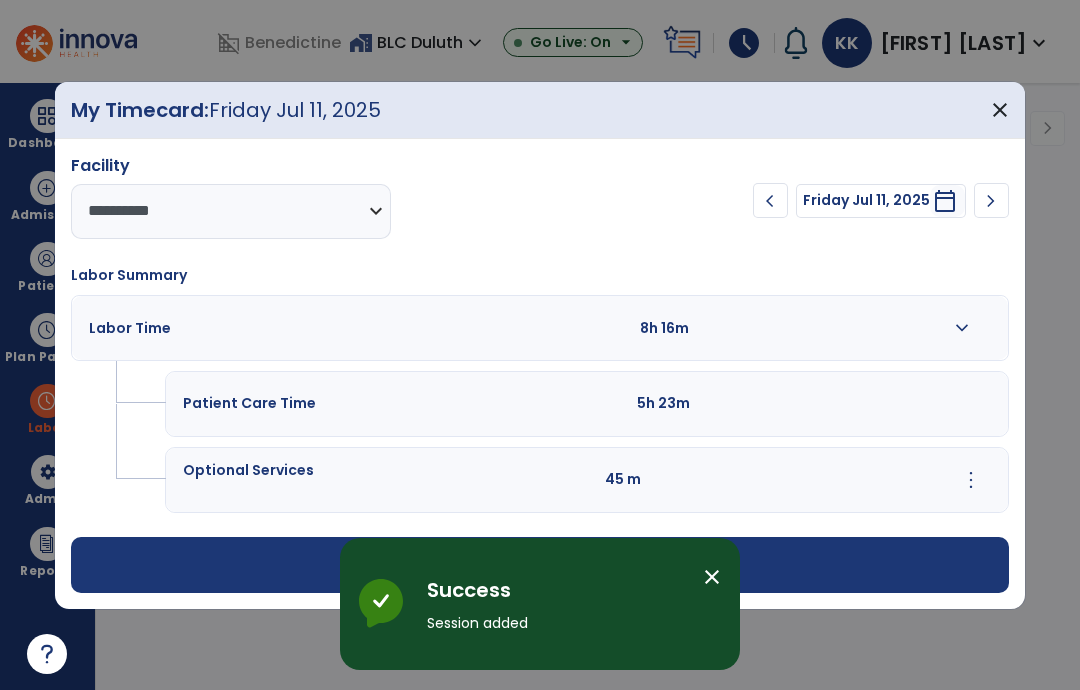 click on "close" at bounding box center [1000, 110] 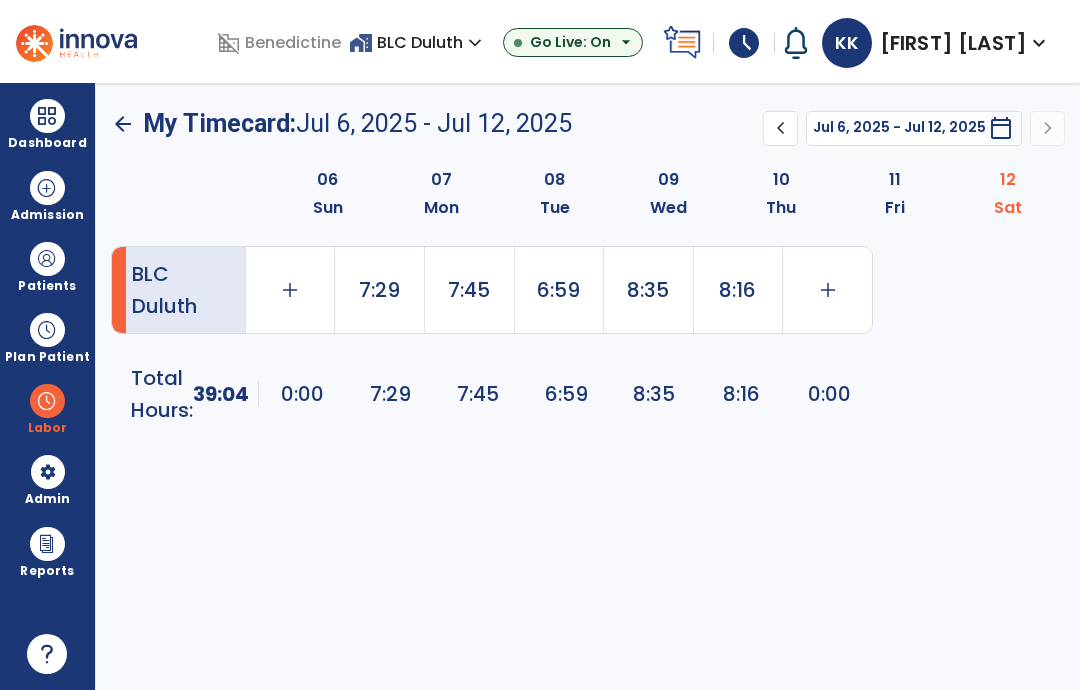 click at bounding box center (47, 116) 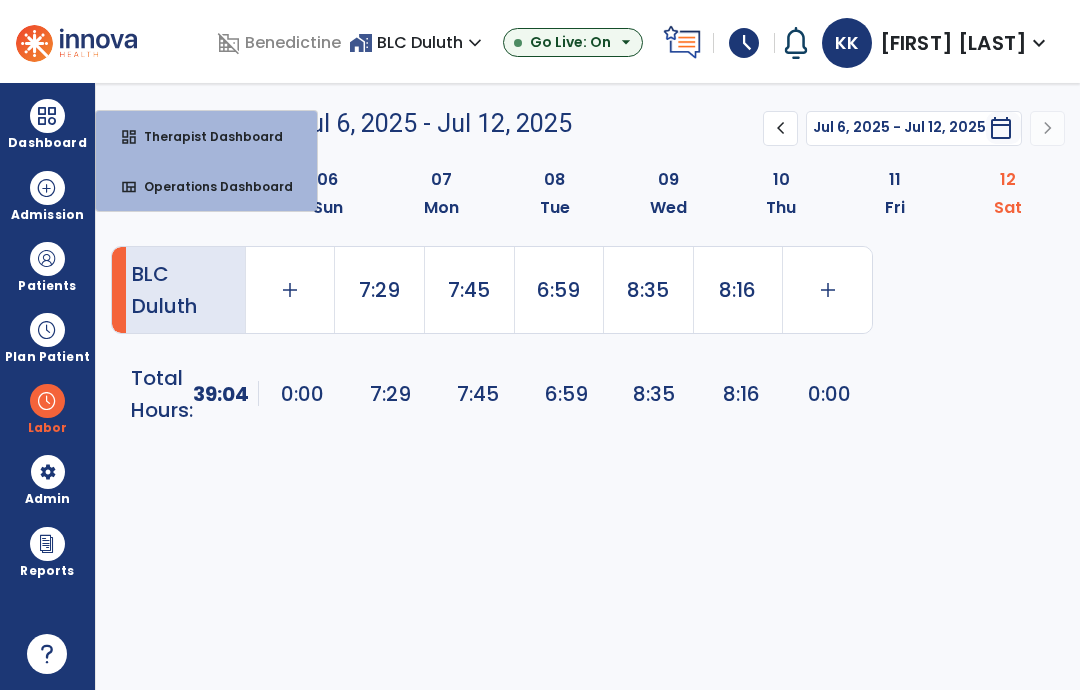 click on "dashboard  Therapist Dashboard" at bounding box center [206, 136] 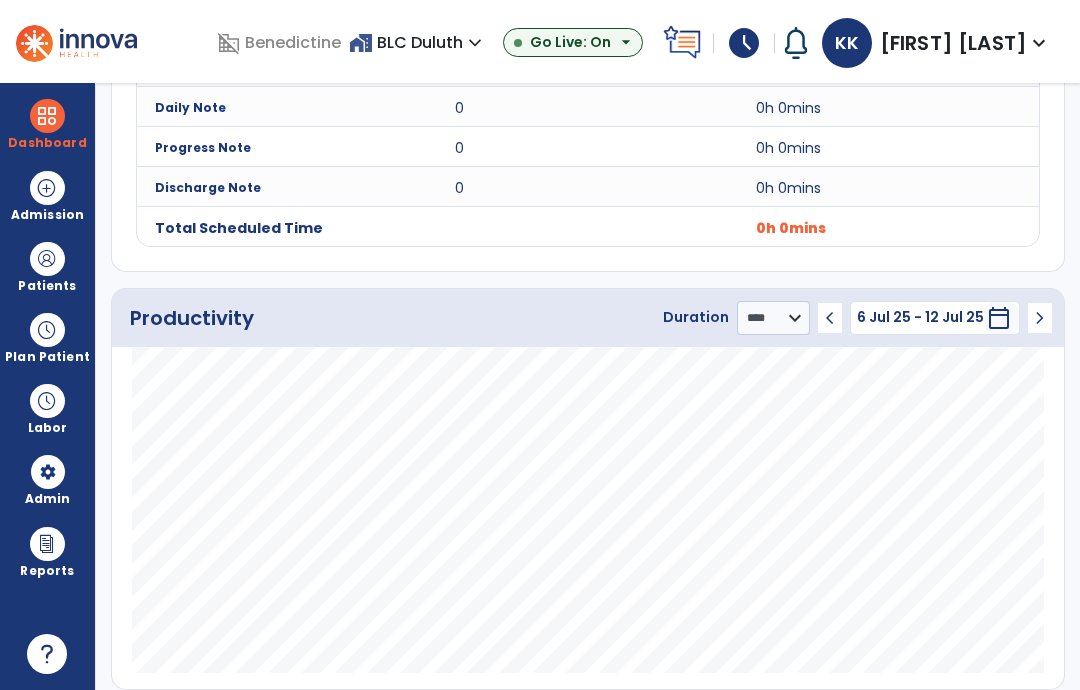 scroll, scrollTop: 915, scrollLeft: 0, axis: vertical 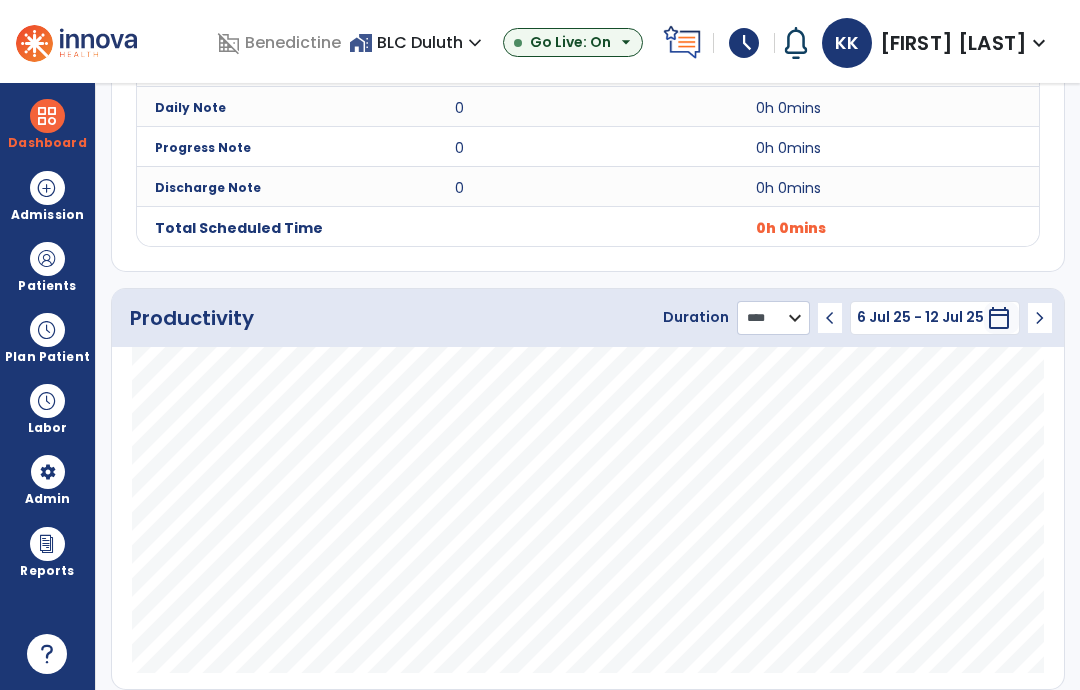 select on "***" 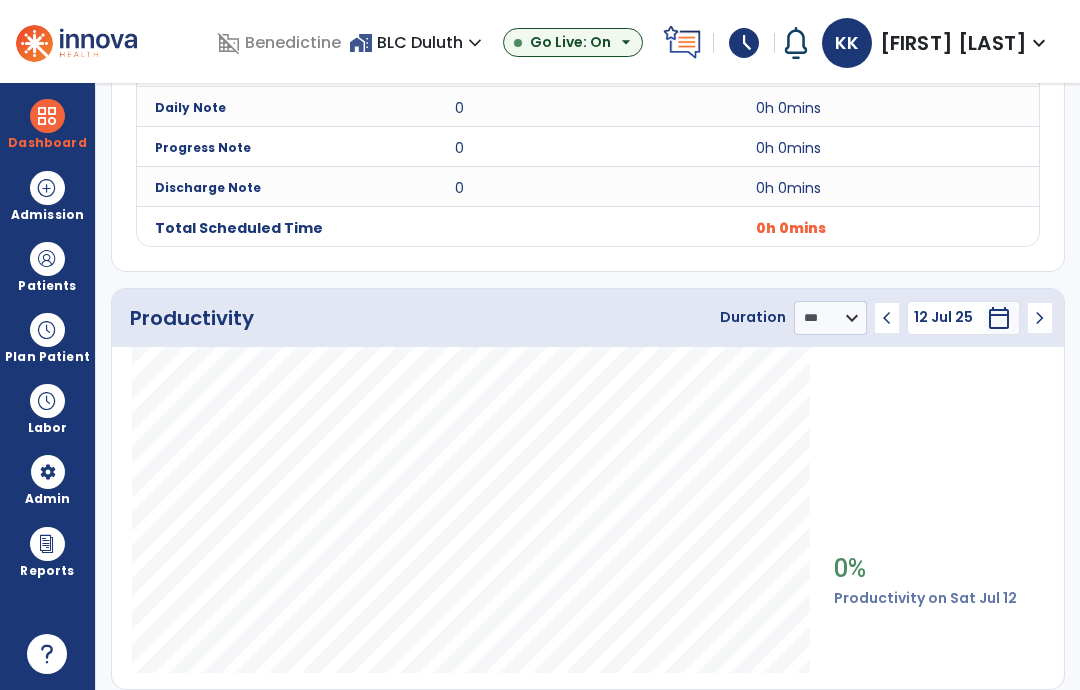 click on "chevron_left" 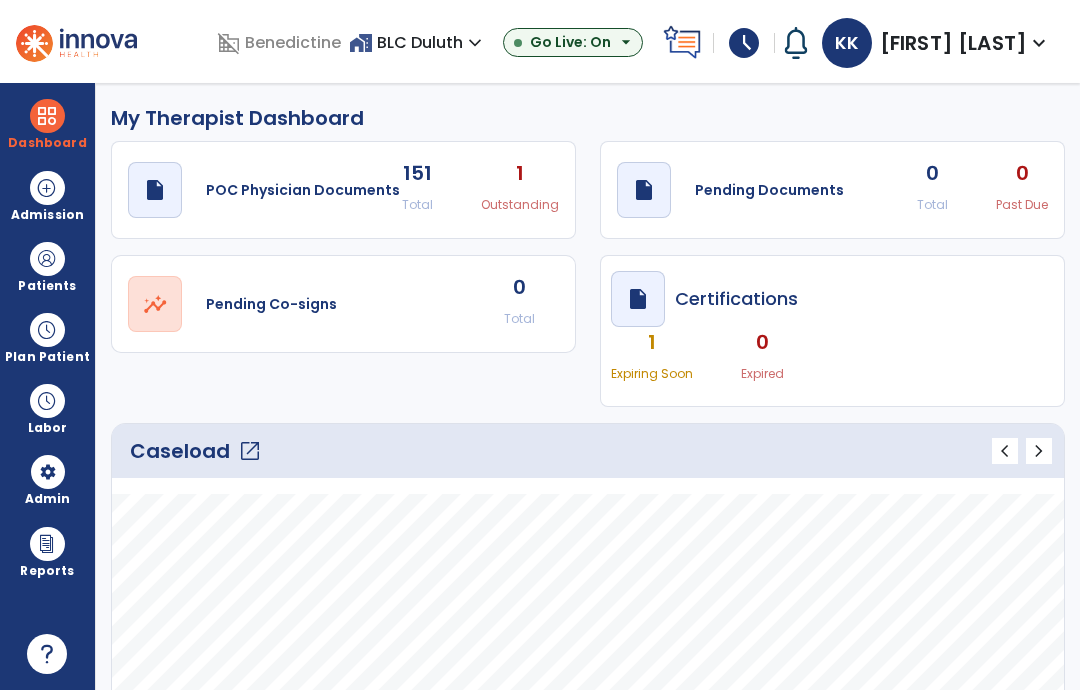 scroll, scrollTop: 0, scrollLeft: 0, axis: both 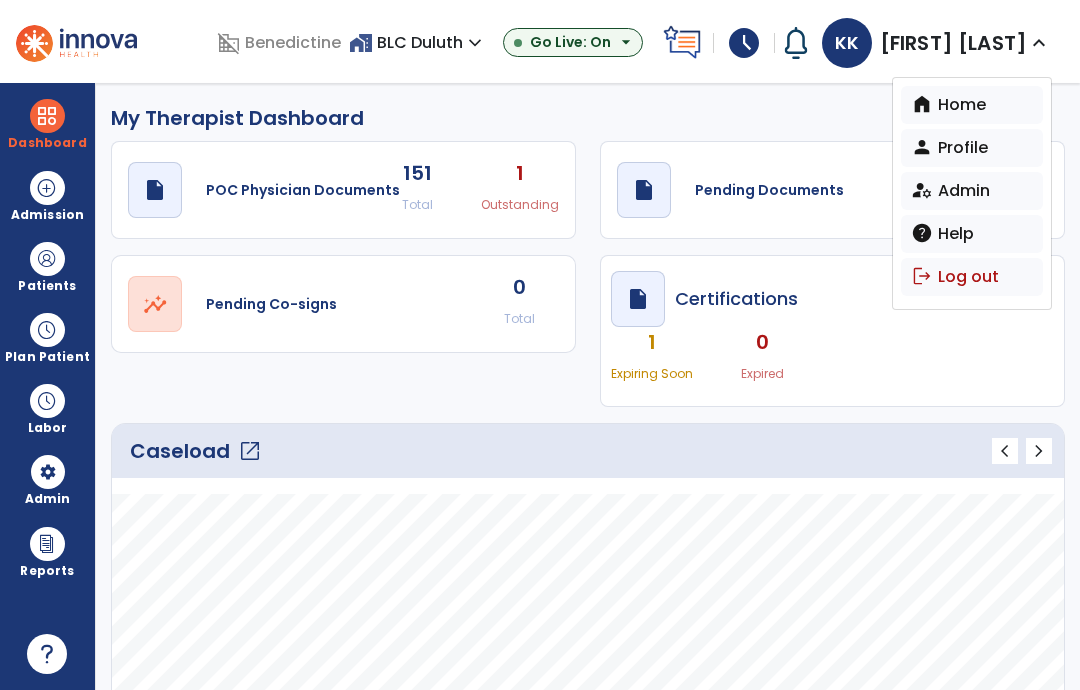 click on "logout   Log out" at bounding box center (972, 277) 